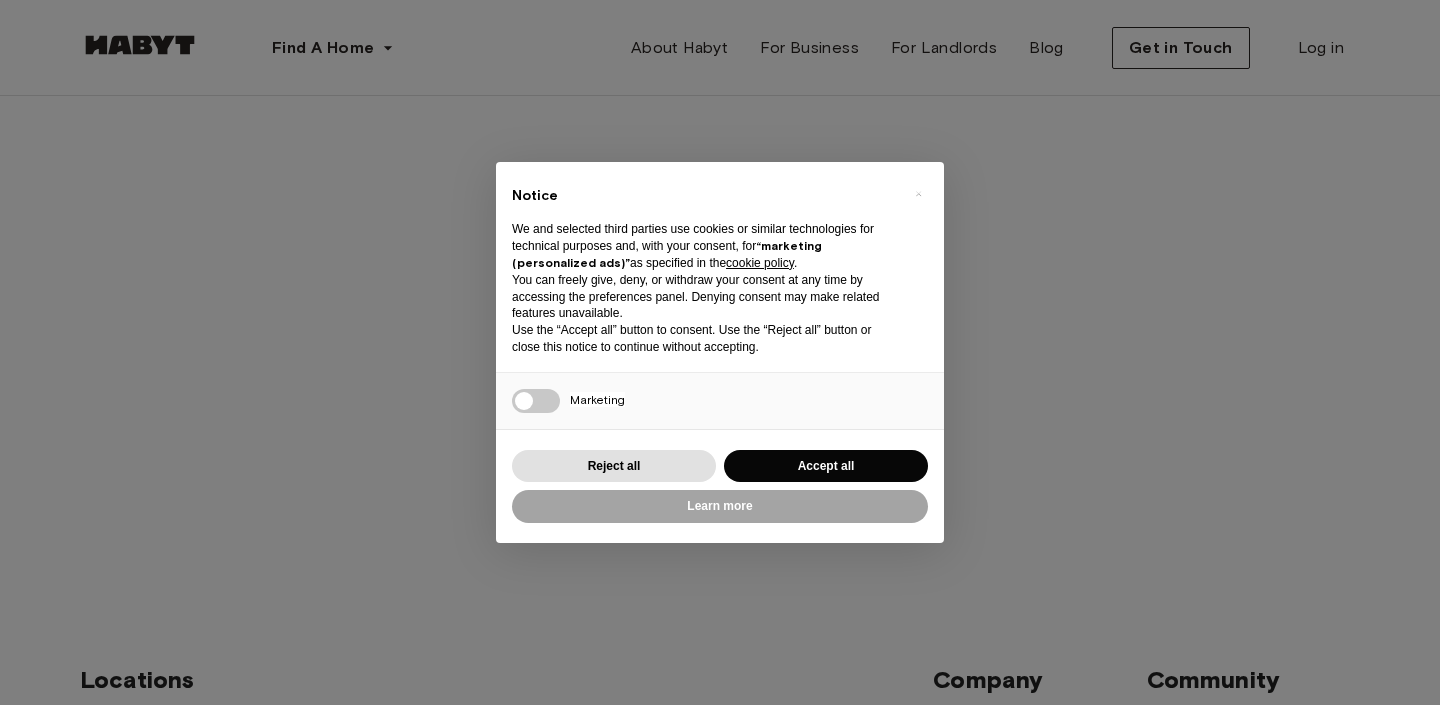 scroll, scrollTop: 0, scrollLeft: 0, axis: both 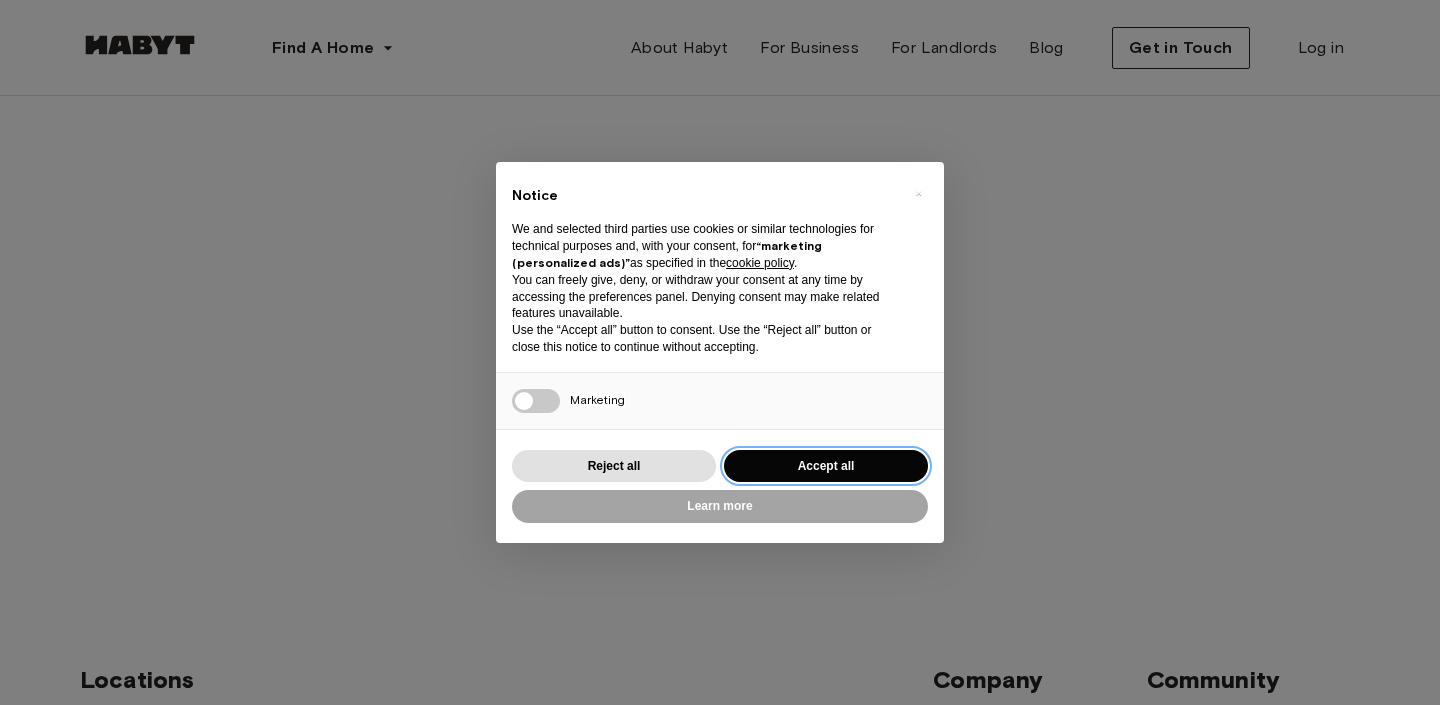 click on "Accept all" at bounding box center [826, 466] 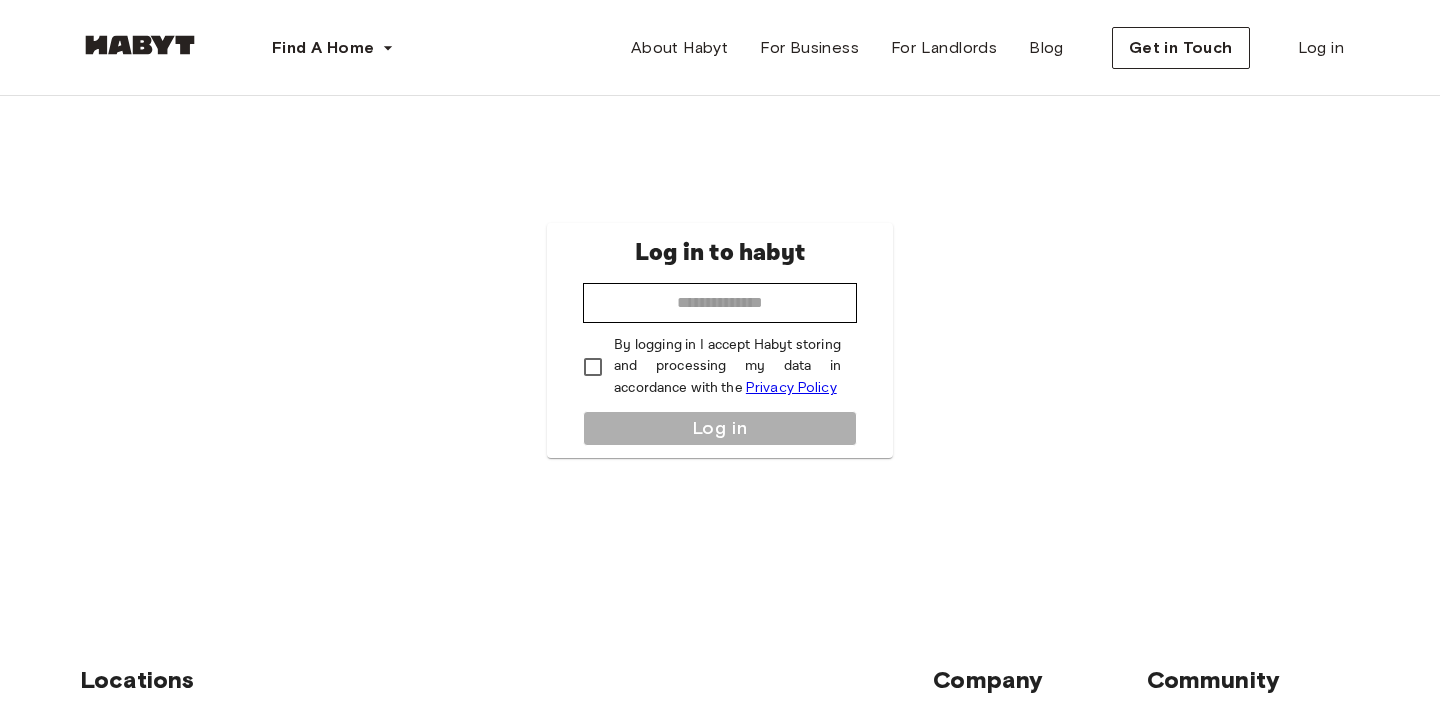 scroll, scrollTop: 0, scrollLeft: 0, axis: both 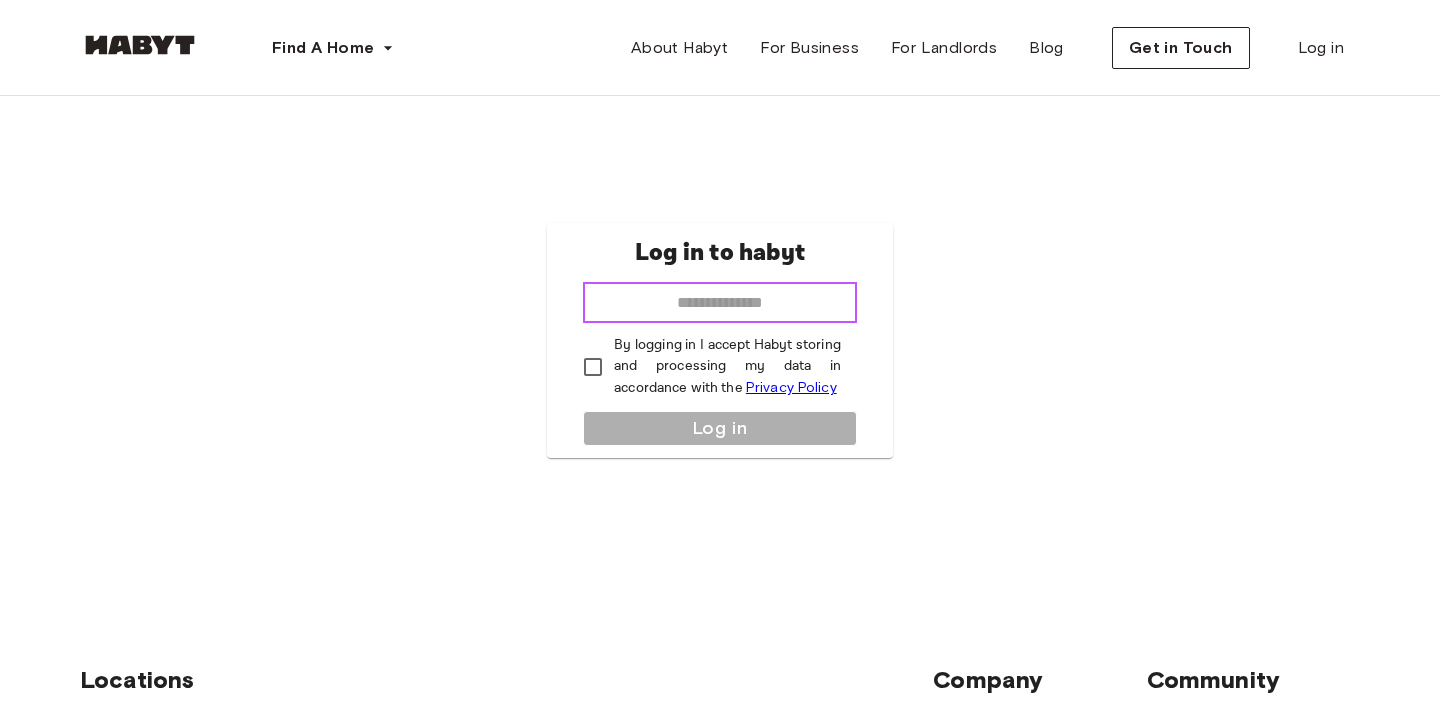click at bounding box center (720, 303) 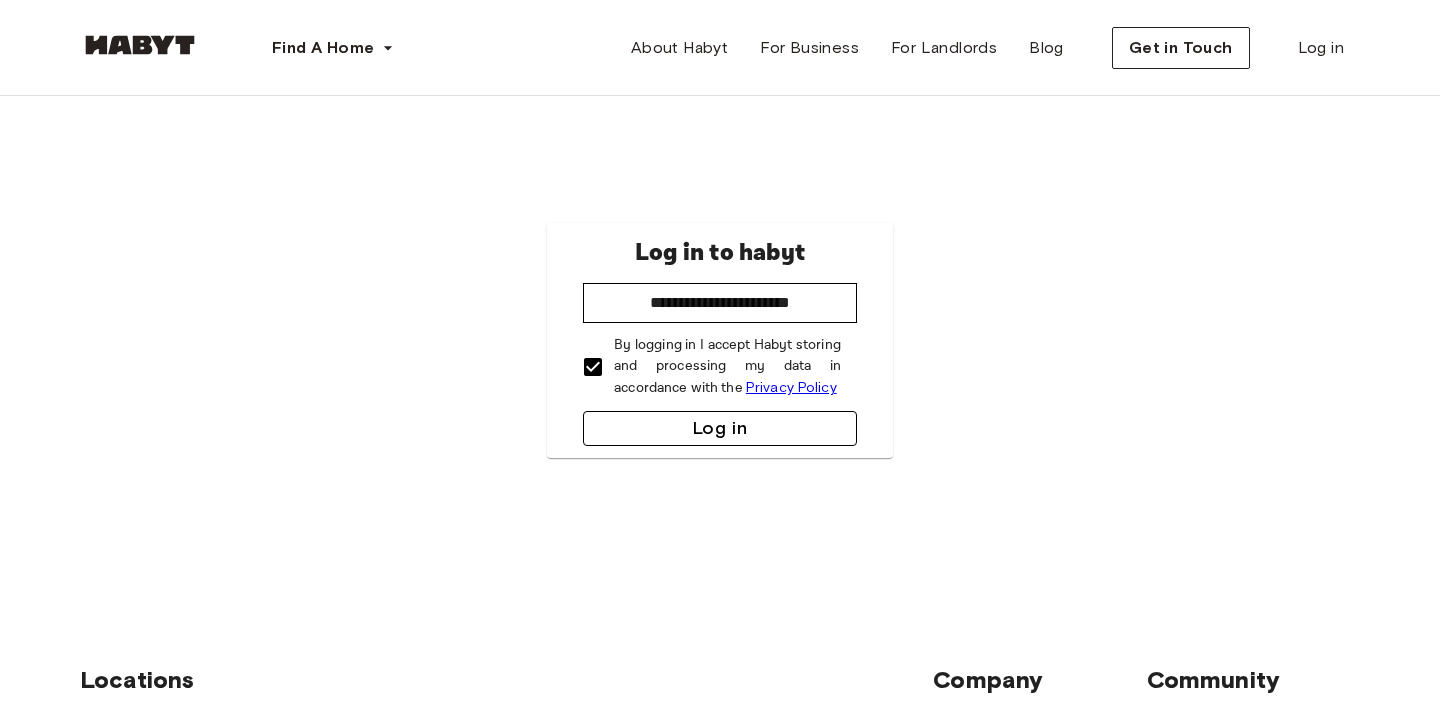 click on "Log in" at bounding box center [720, 428] 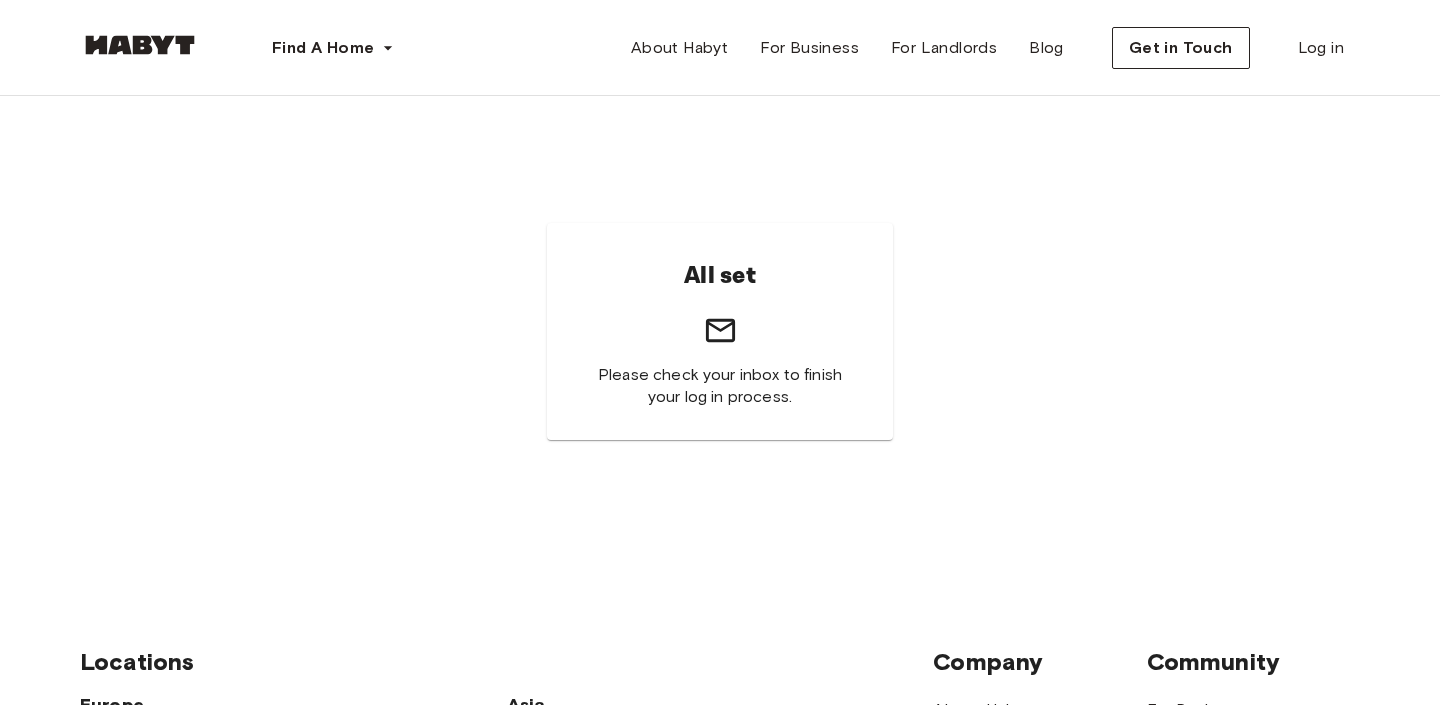 scroll, scrollTop: 0, scrollLeft: 0, axis: both 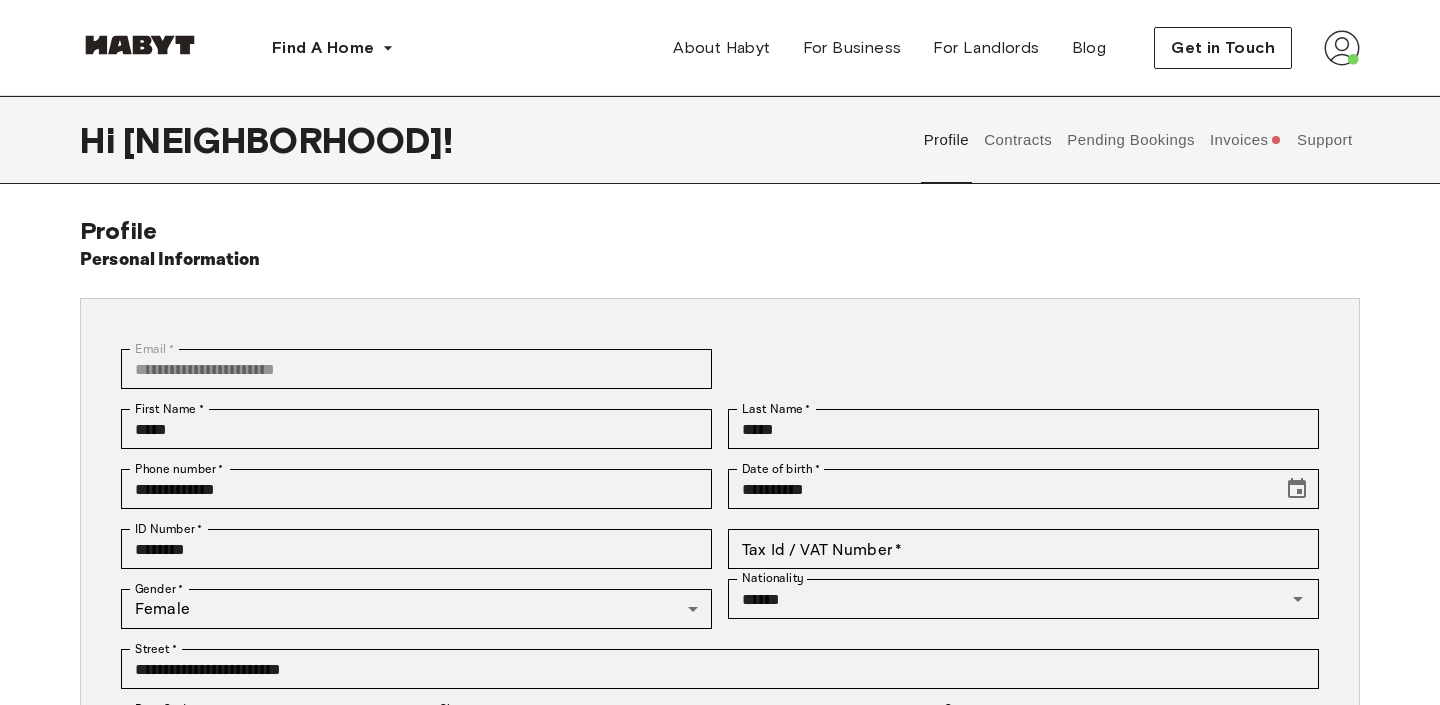 click on "Contracts" at bounding box center [1018, 140] 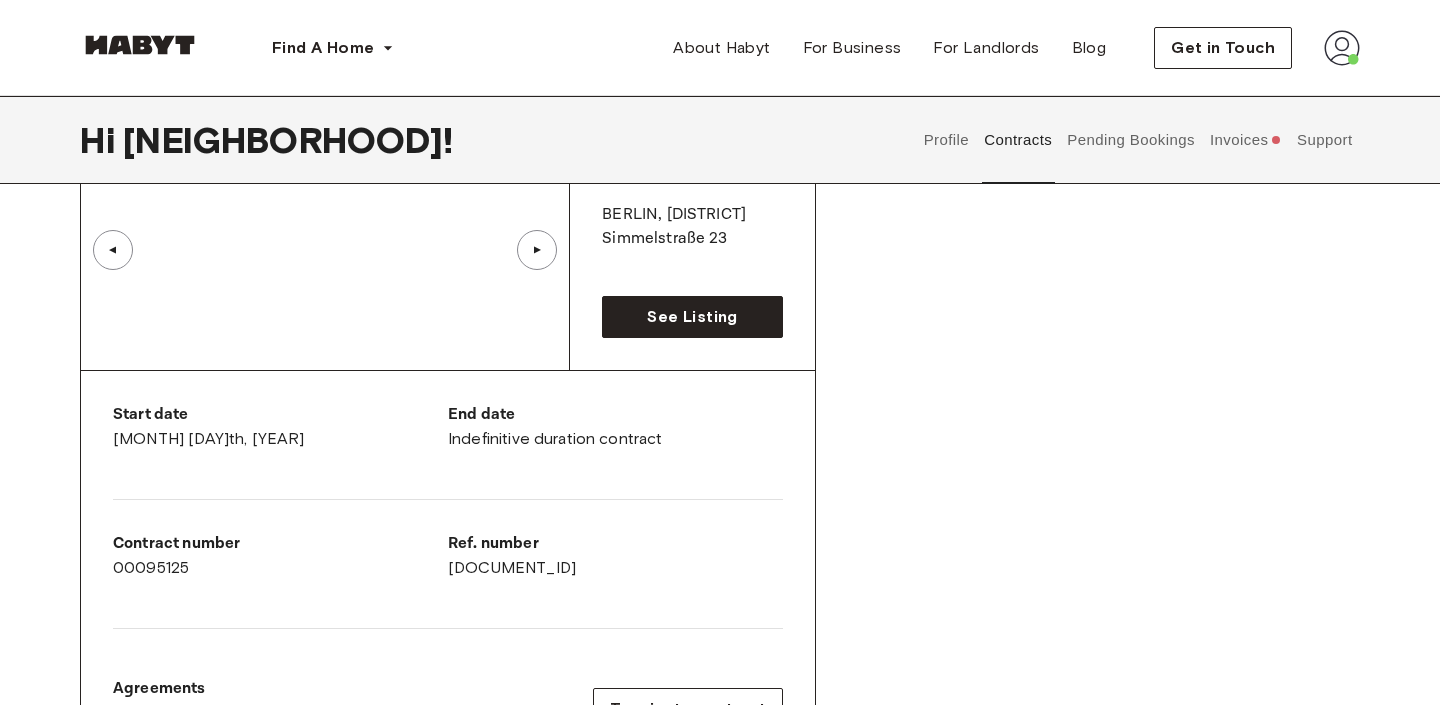 scroll, scrollTop: 189, scrollLeft: 0, axis: vertical 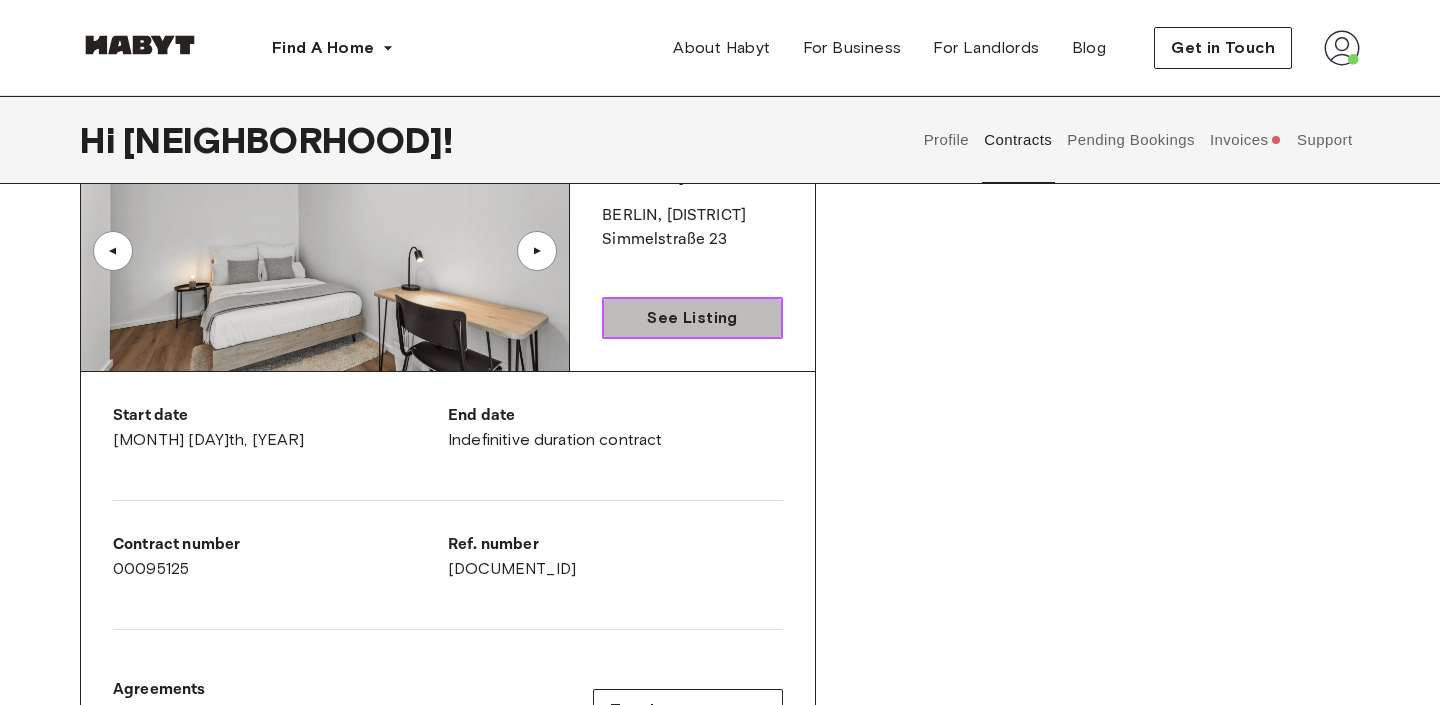click on "See Listing" at bounding box center [692, 318] 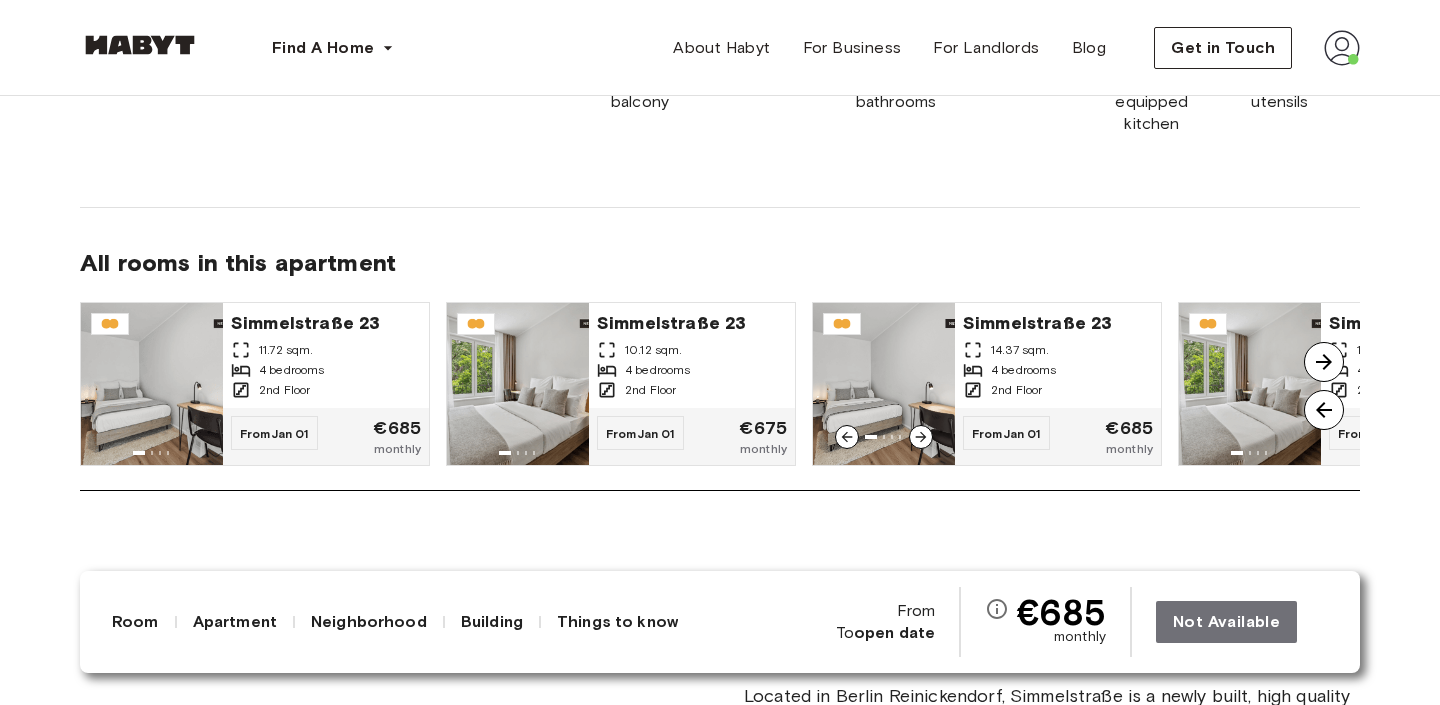 scroll, scrollTop: 1706, scrollLeft: 0, axis: vertical 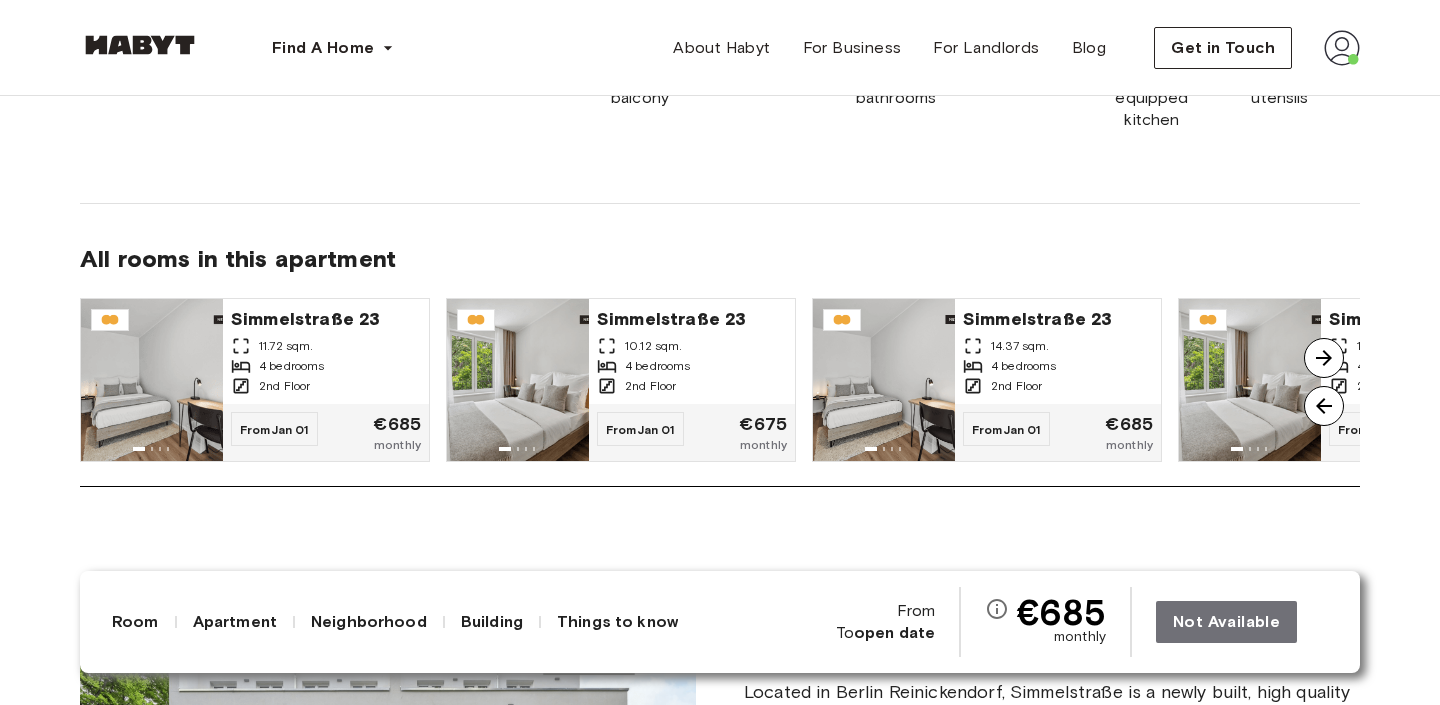 click at bounding box center (1324, 358) 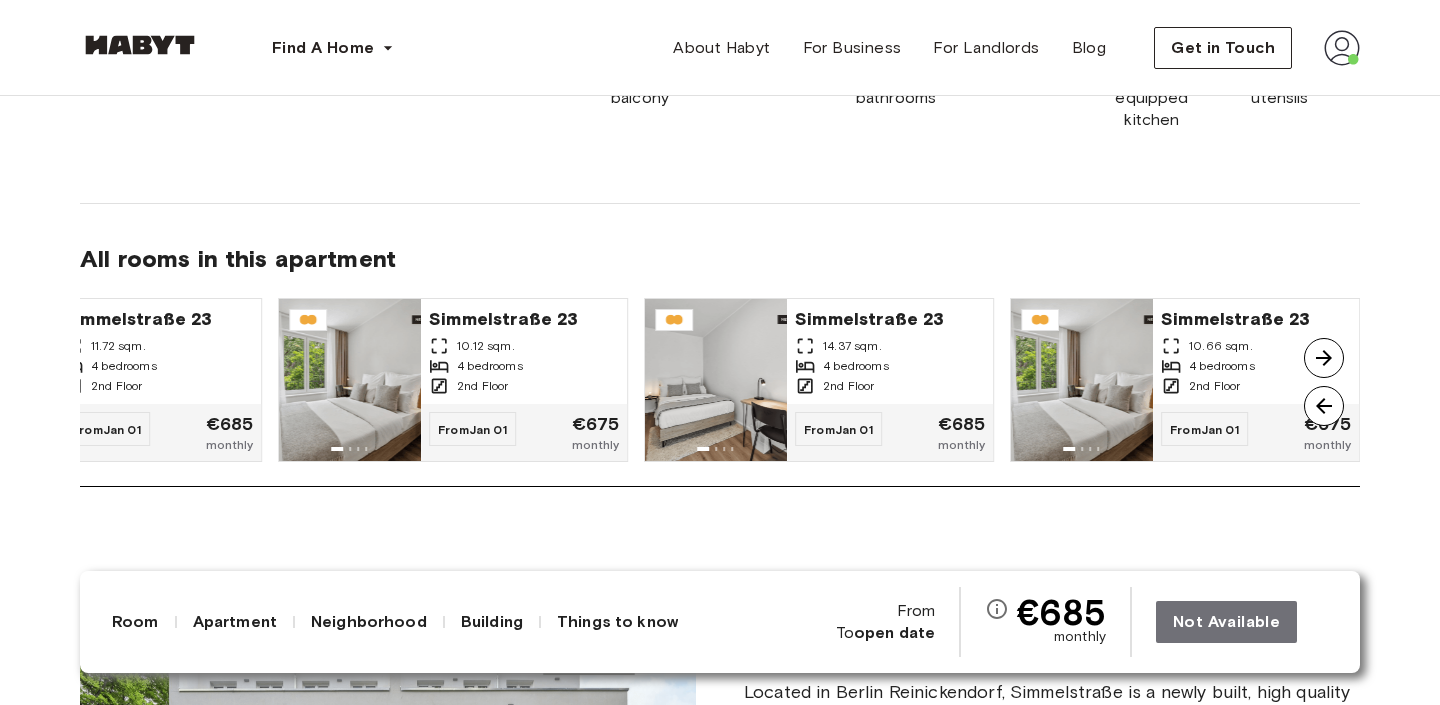 click at bounding box center (1324, 358) 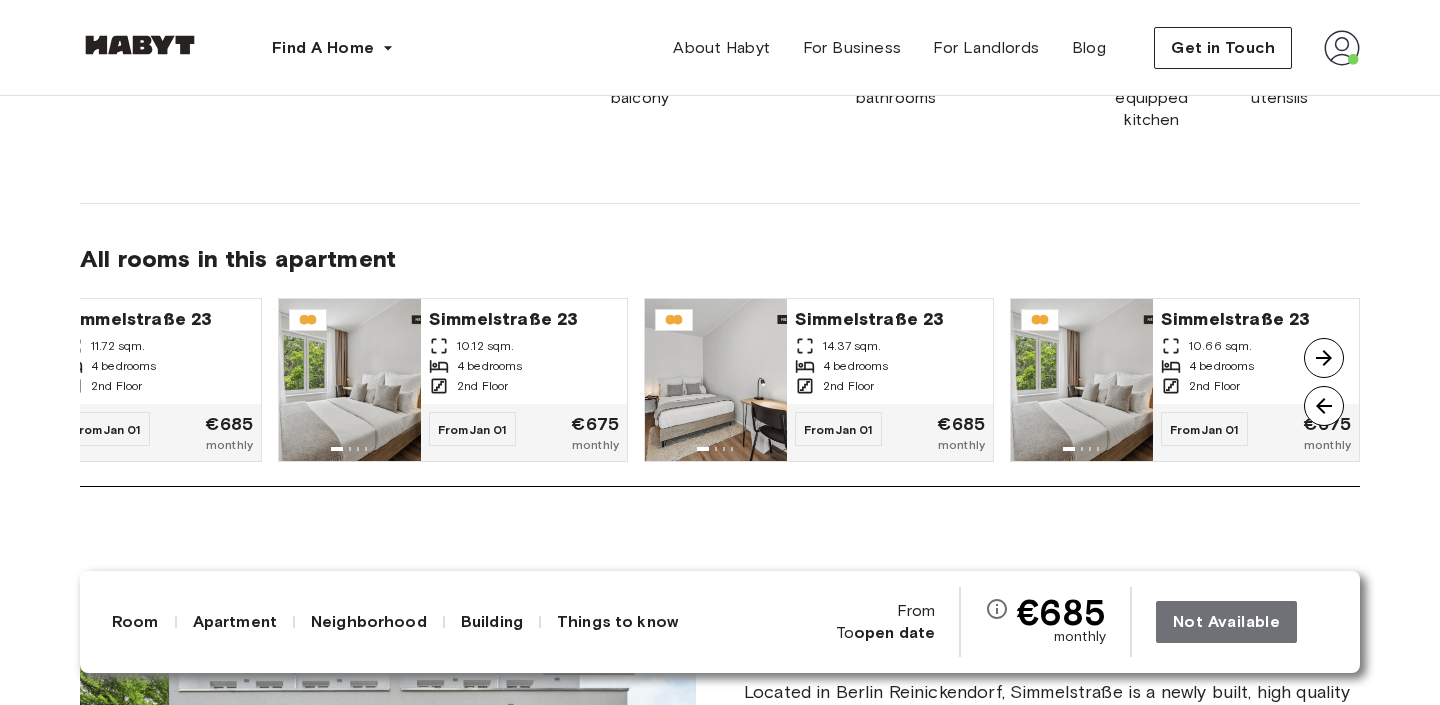 click at bounding box center (1324, 358) 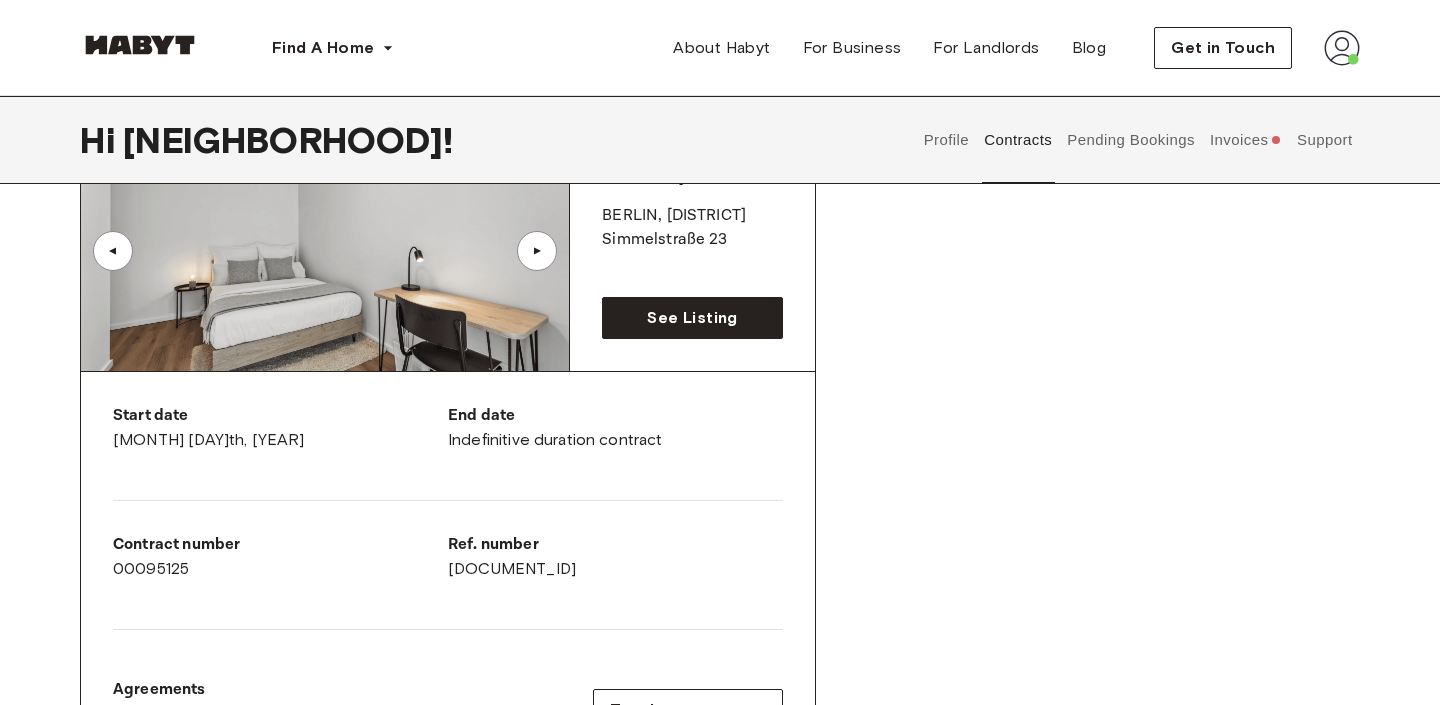 scroll, scrollTop: 190, scrollLeft: 0, axis: vertical 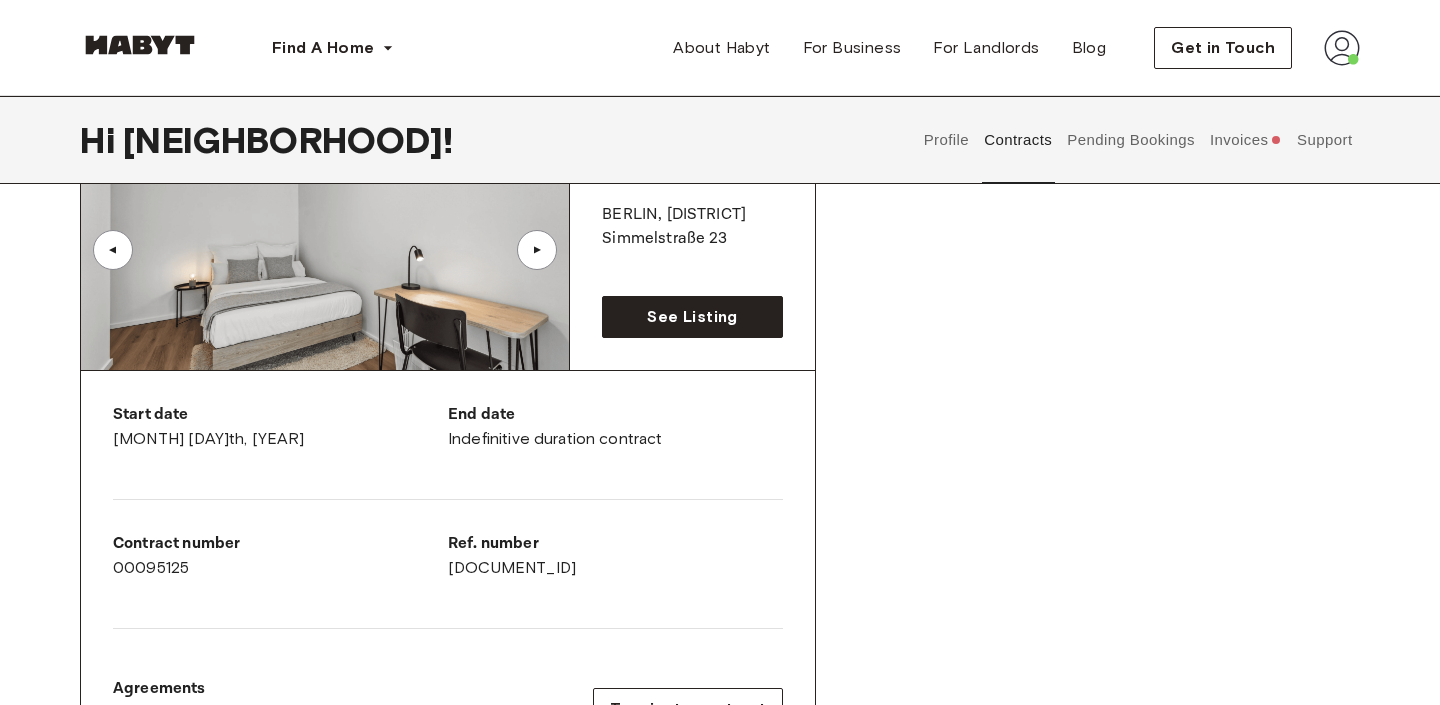 click at bounding box center (140, 45) 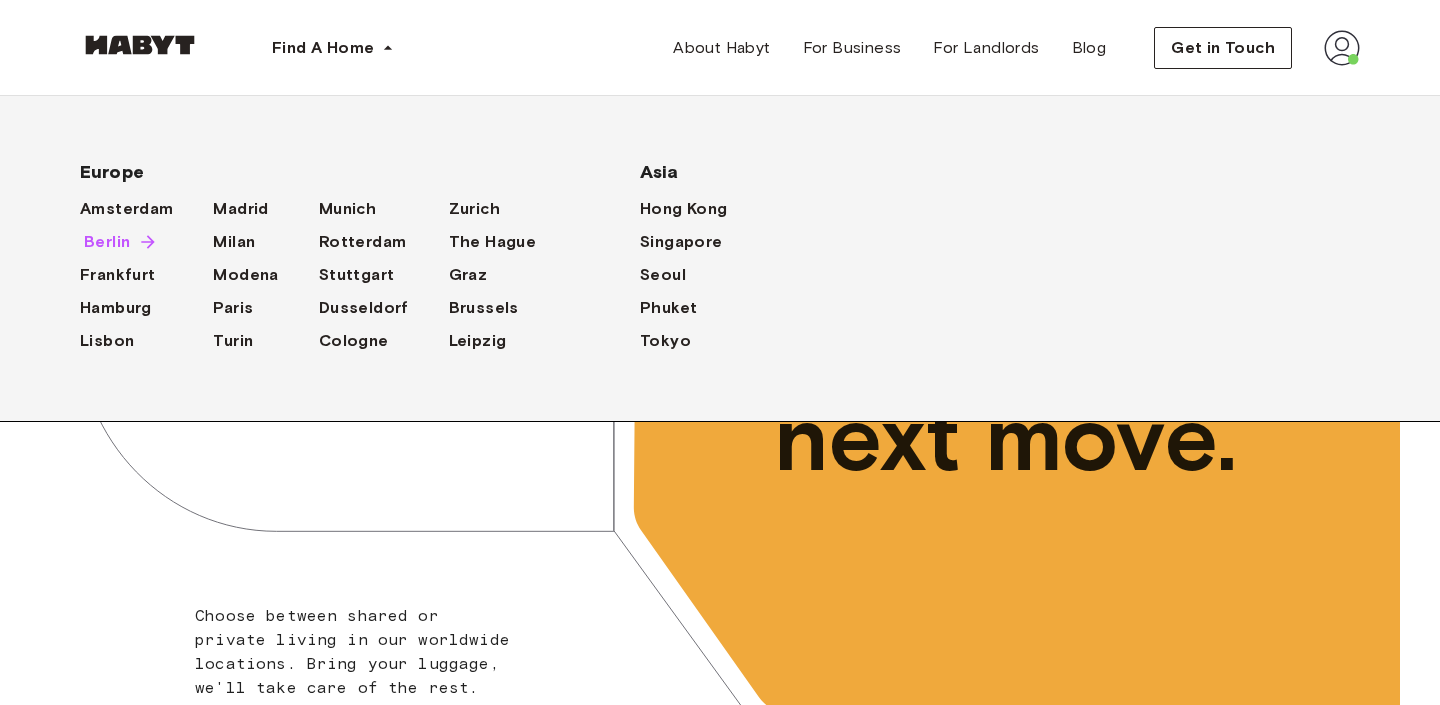 click on "Berlin" at bounding box center [107, 242] 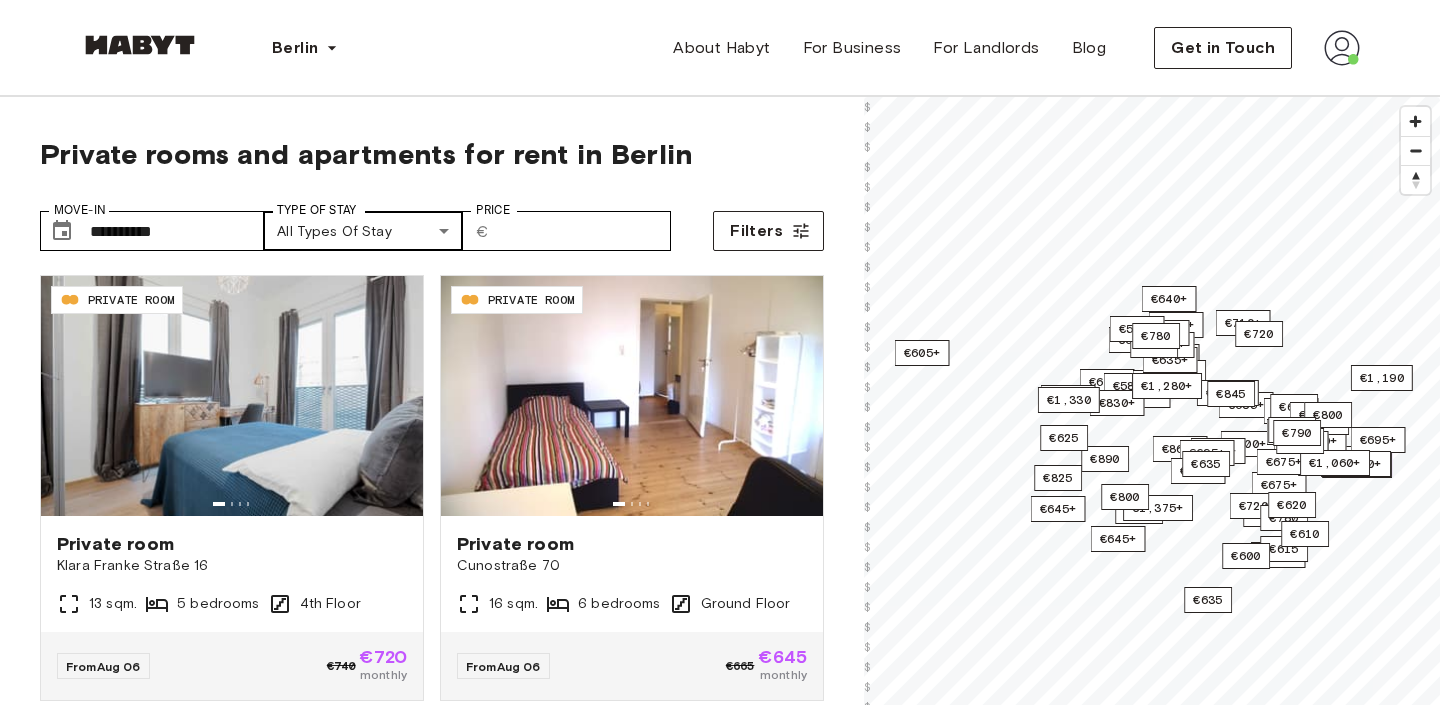 click on "**********" at bounding box center [720, 2360] 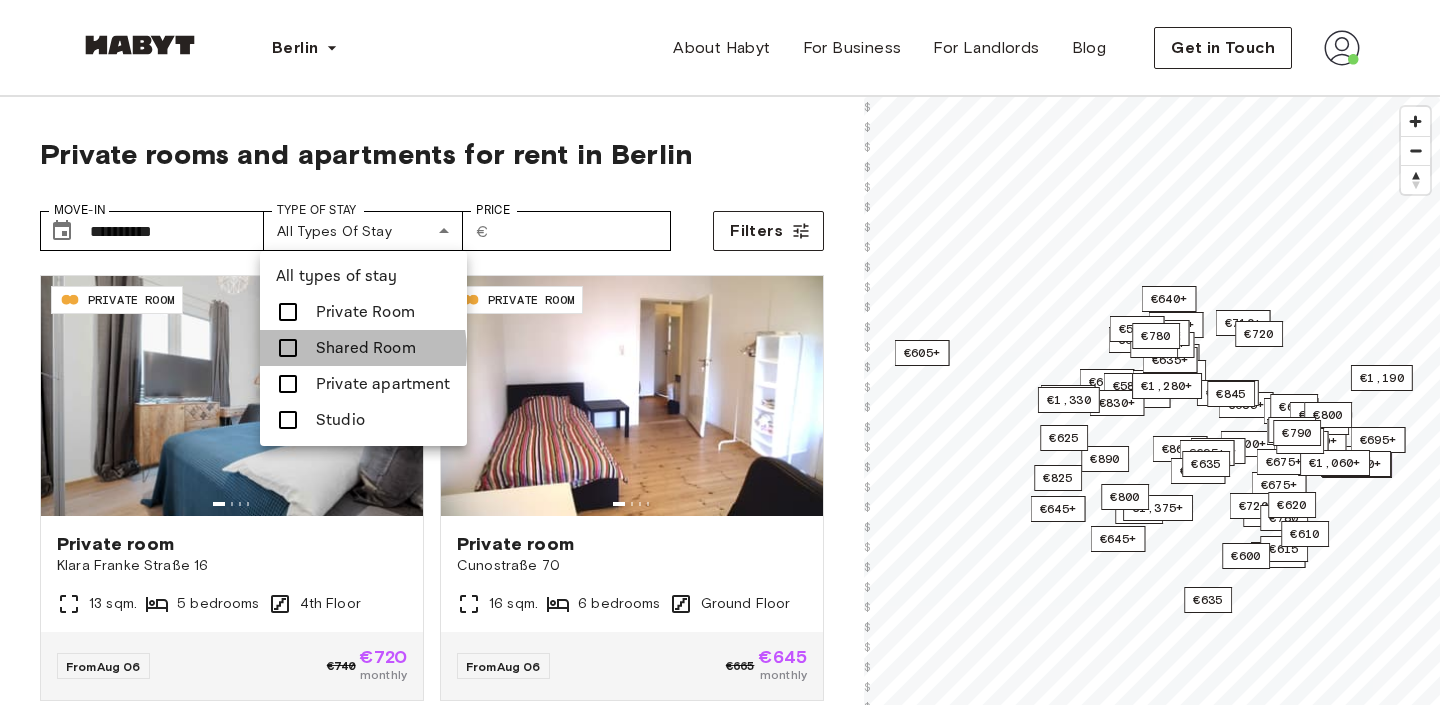 click on "Shared Room" at bounding box center (366, 348) 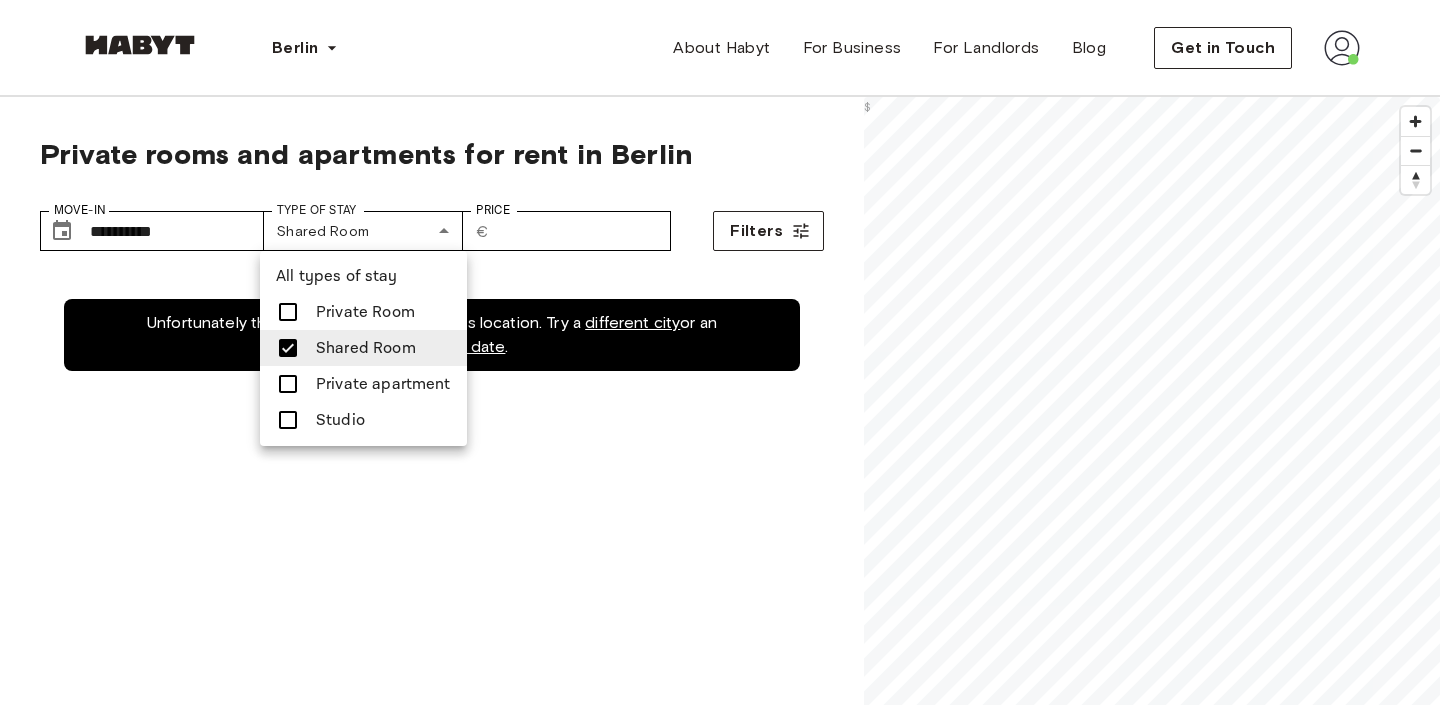click at bounding box center [720, 352] 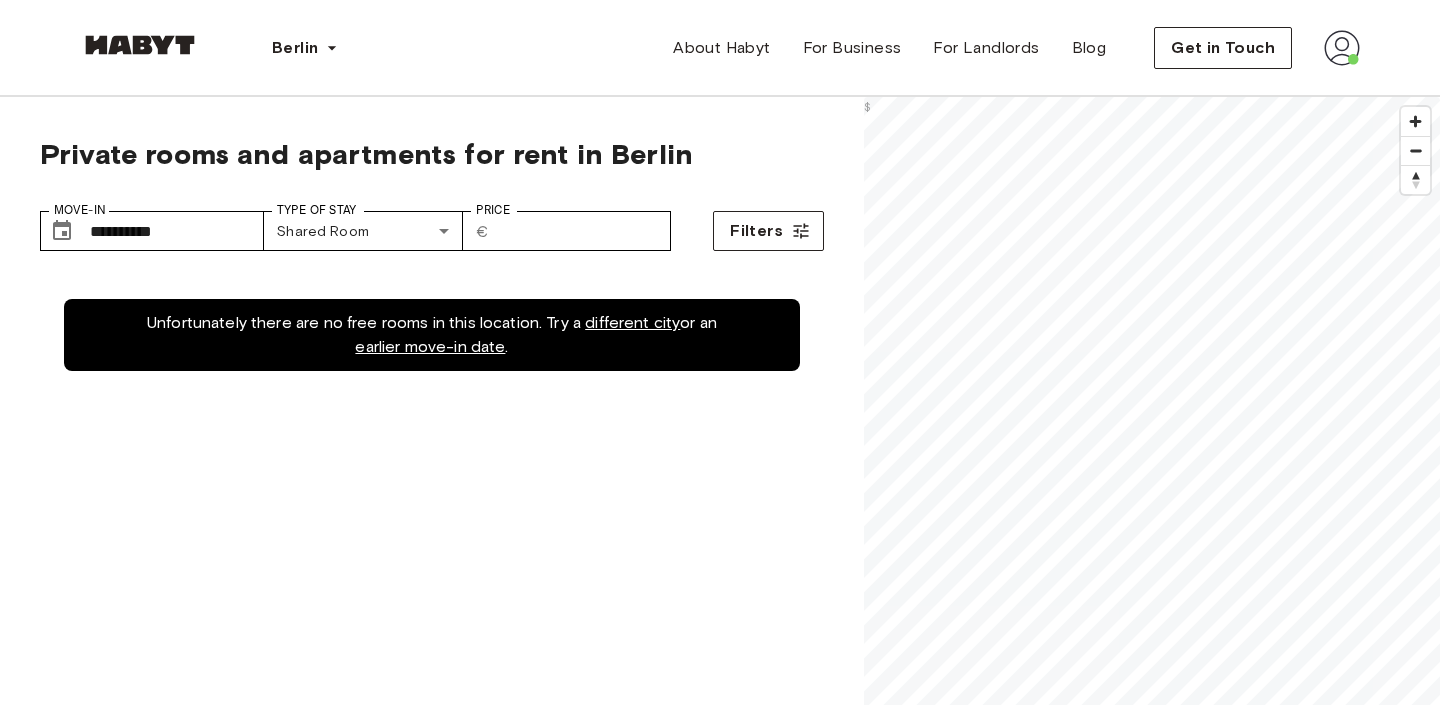 click on "Berlin Europe Amsterdam Berlin Frankfurt Hamburg Lisbon Madrid Milan Modena Paris Turin Munich Rotterdam Stuttgart Dusseldorf Cologne Zurich The Hague Graz Brussels Leipzig Asia Hong Kong Singapore Seoul Phuket Tokyo About Habyt For Business For Landlords Blog Get in Touch" at bounding box center (720, 48) 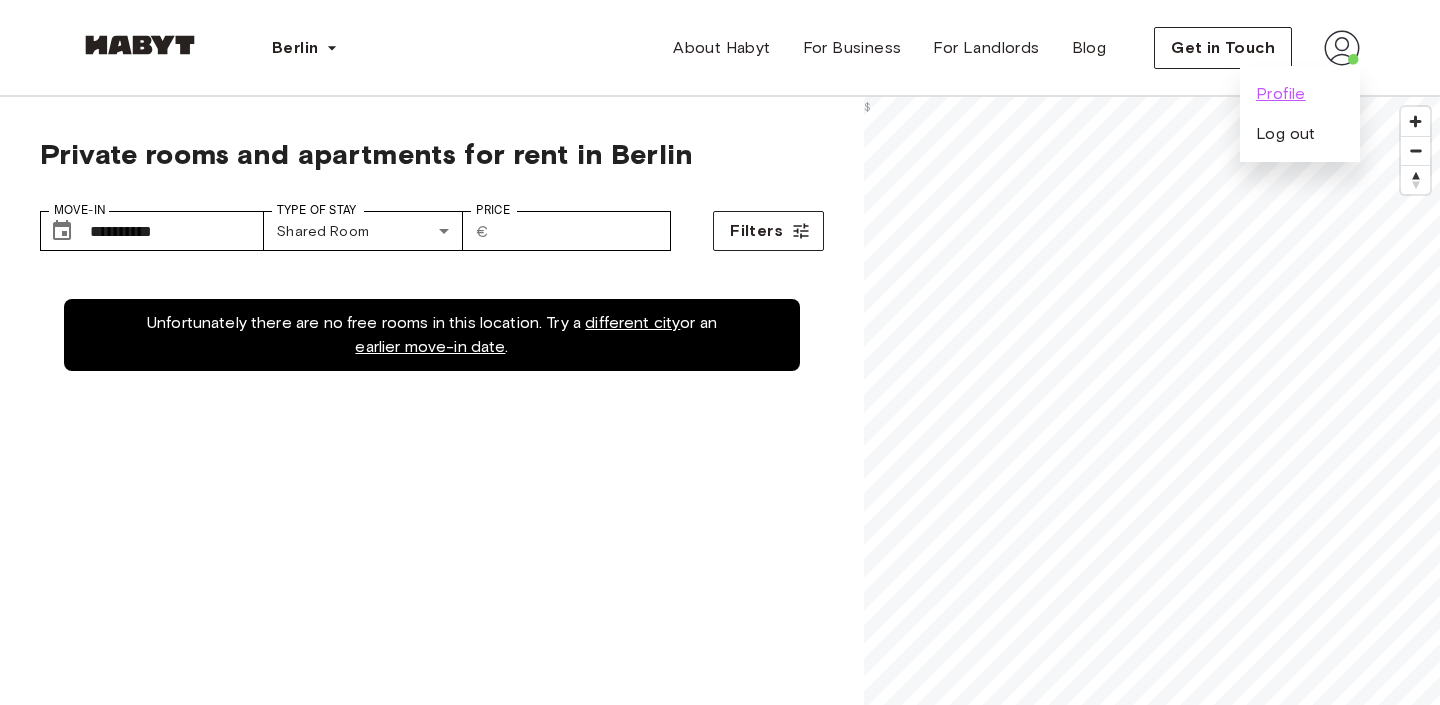click on "Profile" at bounding box center [1281, 94] 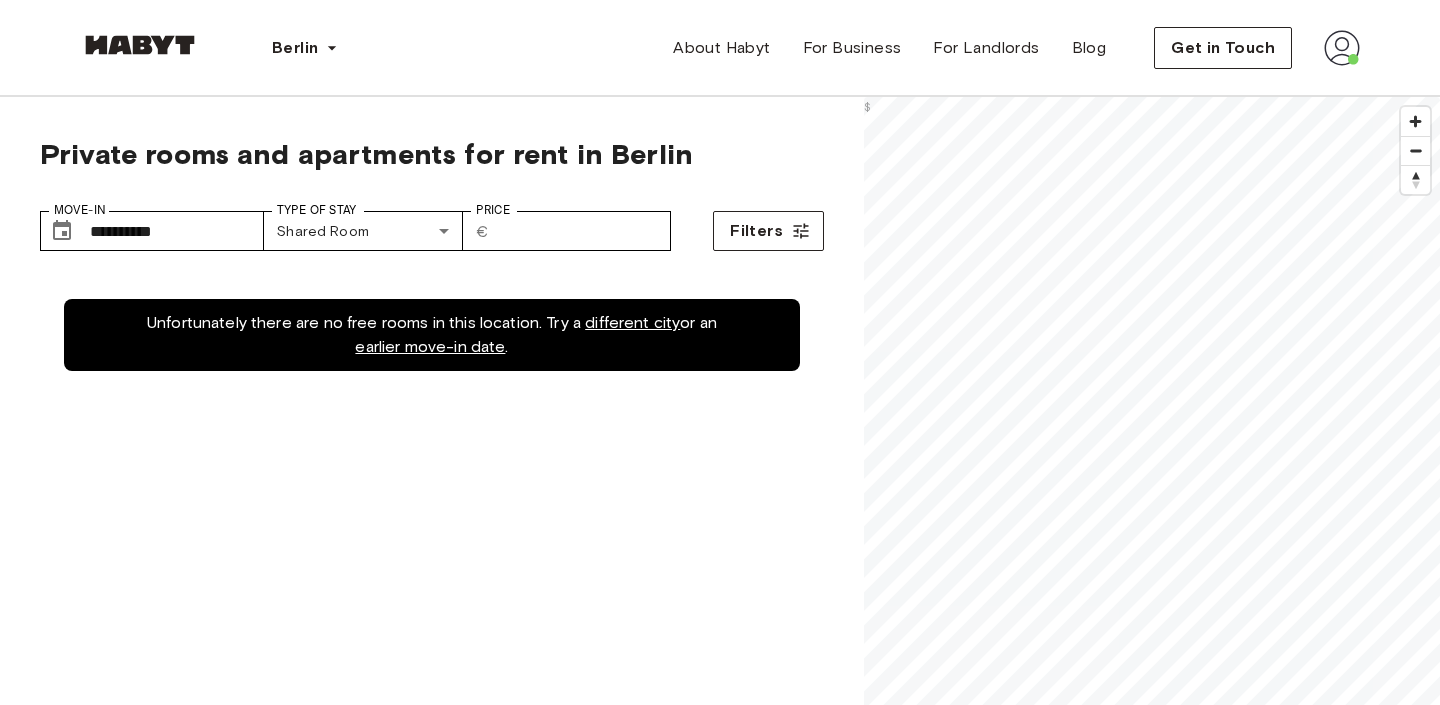 click at bounding box center (1342, 48) 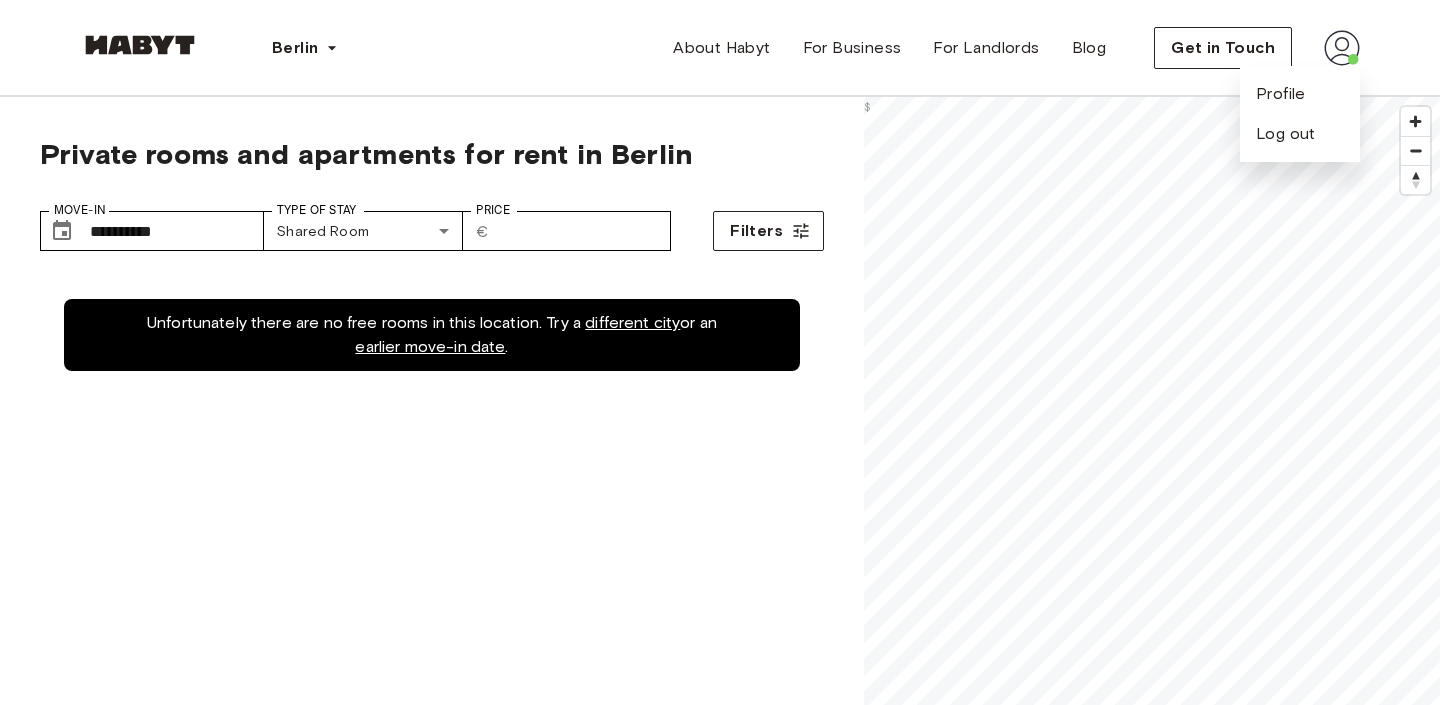 click on "Profile Log out" at bounding box center (1300, 114) 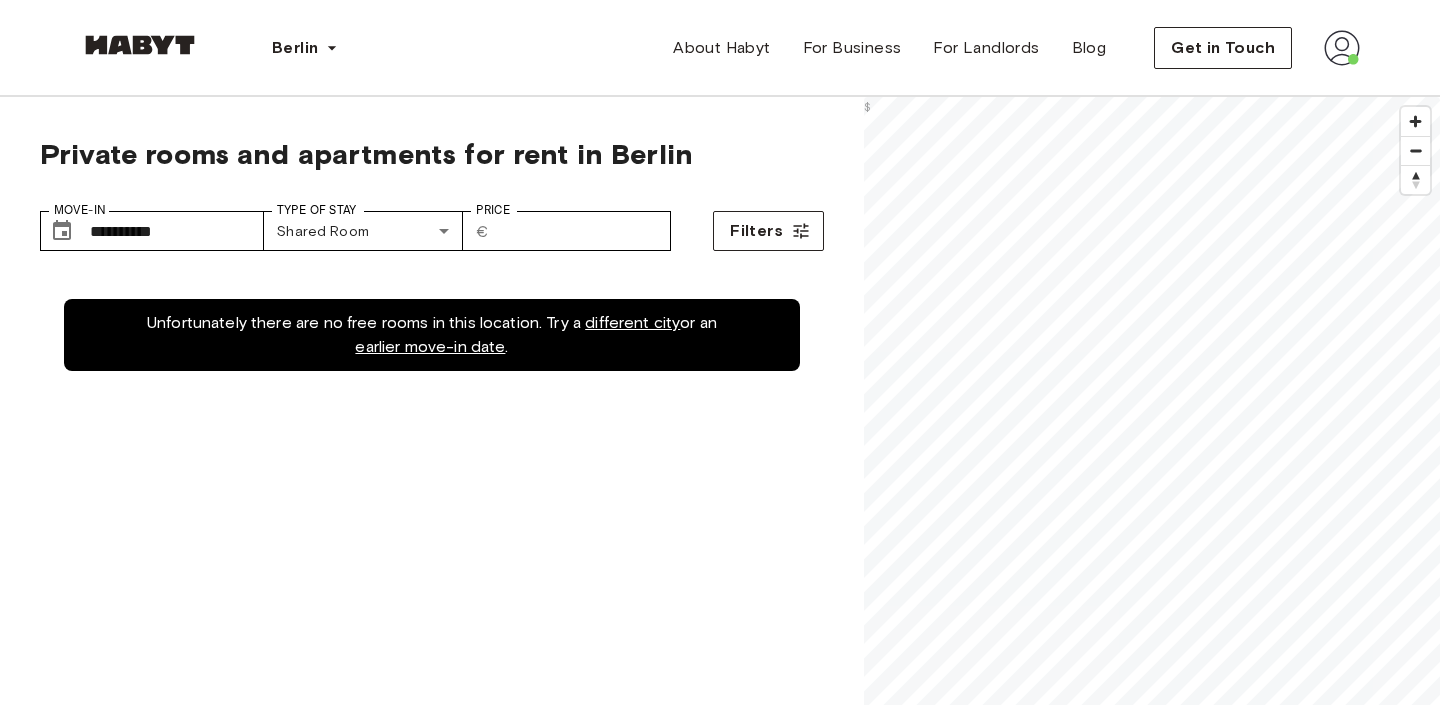 click on "Berlin Europe Amsterdam Berlin Frankfurt Hamburg Lisbon Madrid Milan Modena Paris Turin Munich Rotterdam Stuttgart Dusseldorf Cologne Zurich The Hague Graz Brussels Leipzig Asia Hong Kong Singapore Seoul Phuket Tokyo About Habyt For Business For Landlords Blog Get in Touch" at bounding box center [720, 48] 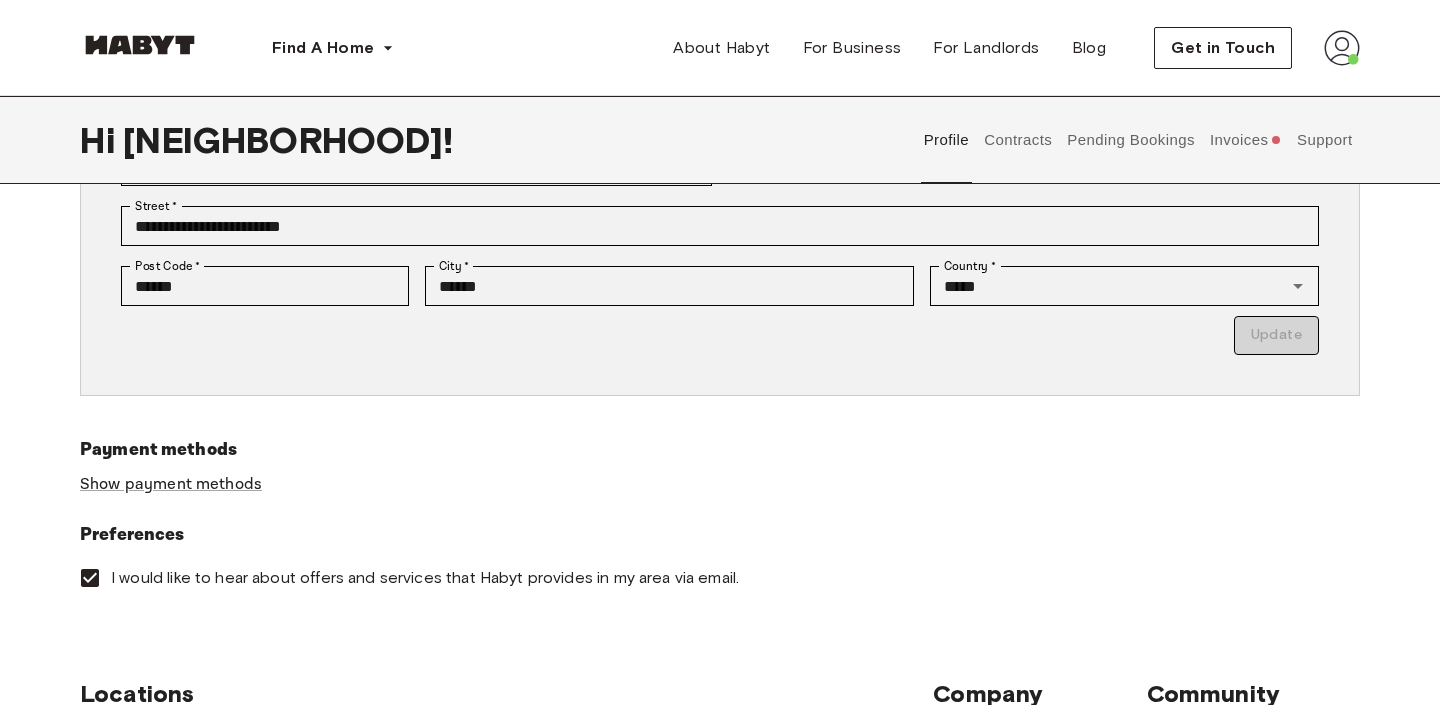 scroll, scrollTop: 0, scrollLeft: 0, axis: both 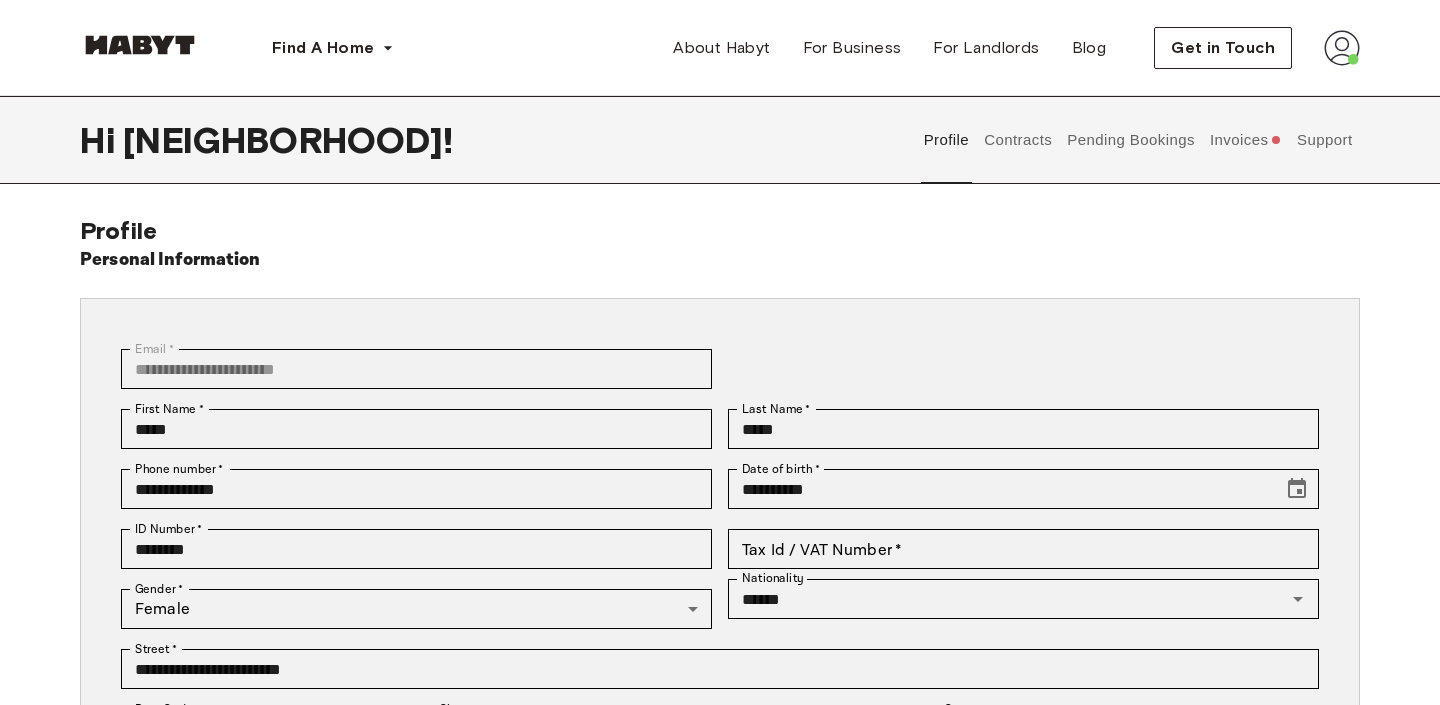 click on "Contracts" at bounding box center [1018, 140] 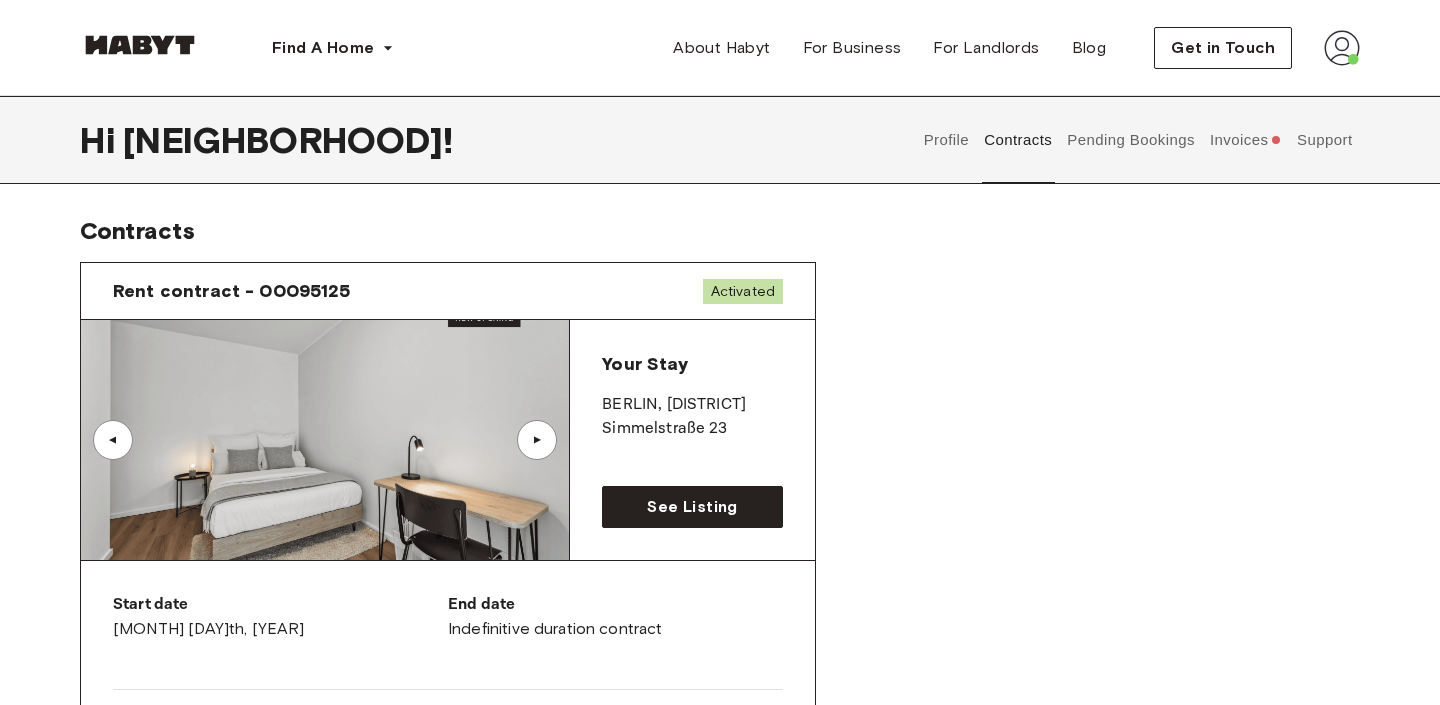 click on "Invoices" at bounding box center (1245, 140) 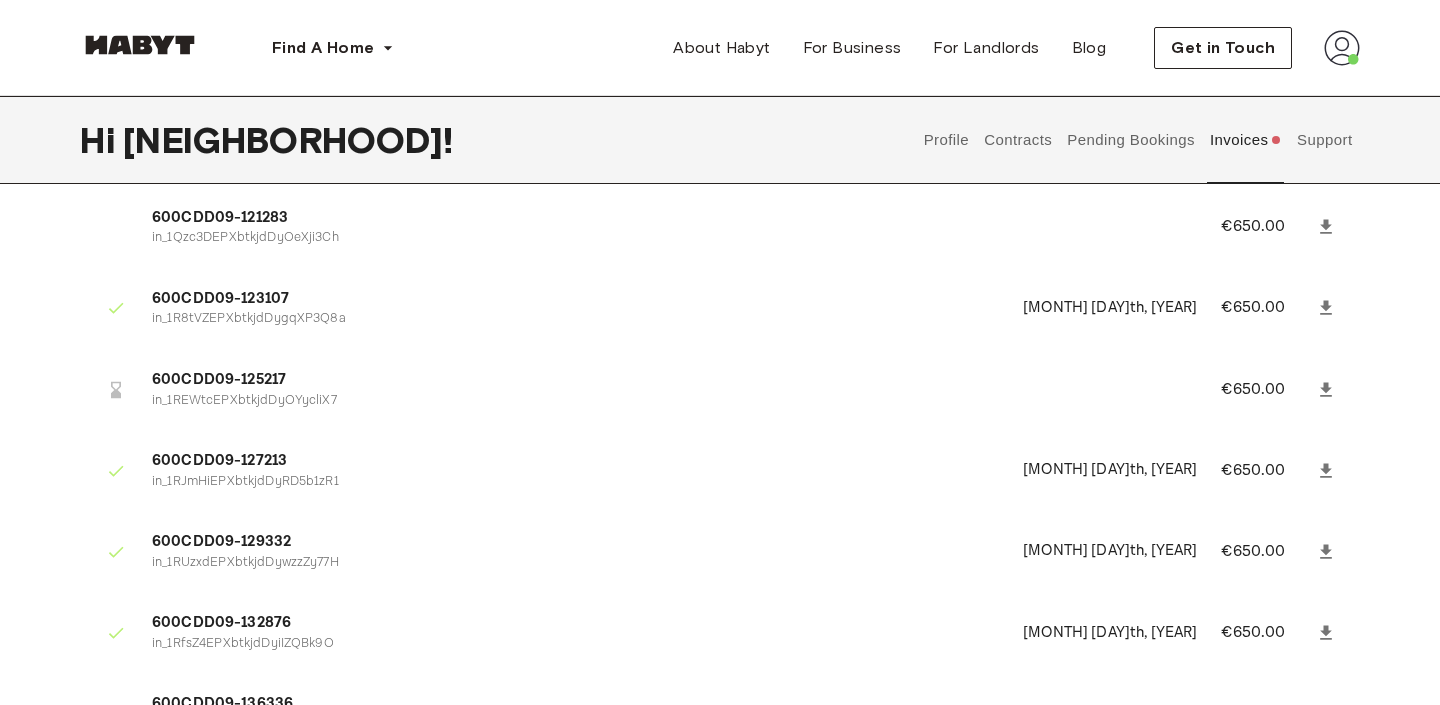 scroll, scrollTop: 970, scrollLeft: 0, axis: vertical 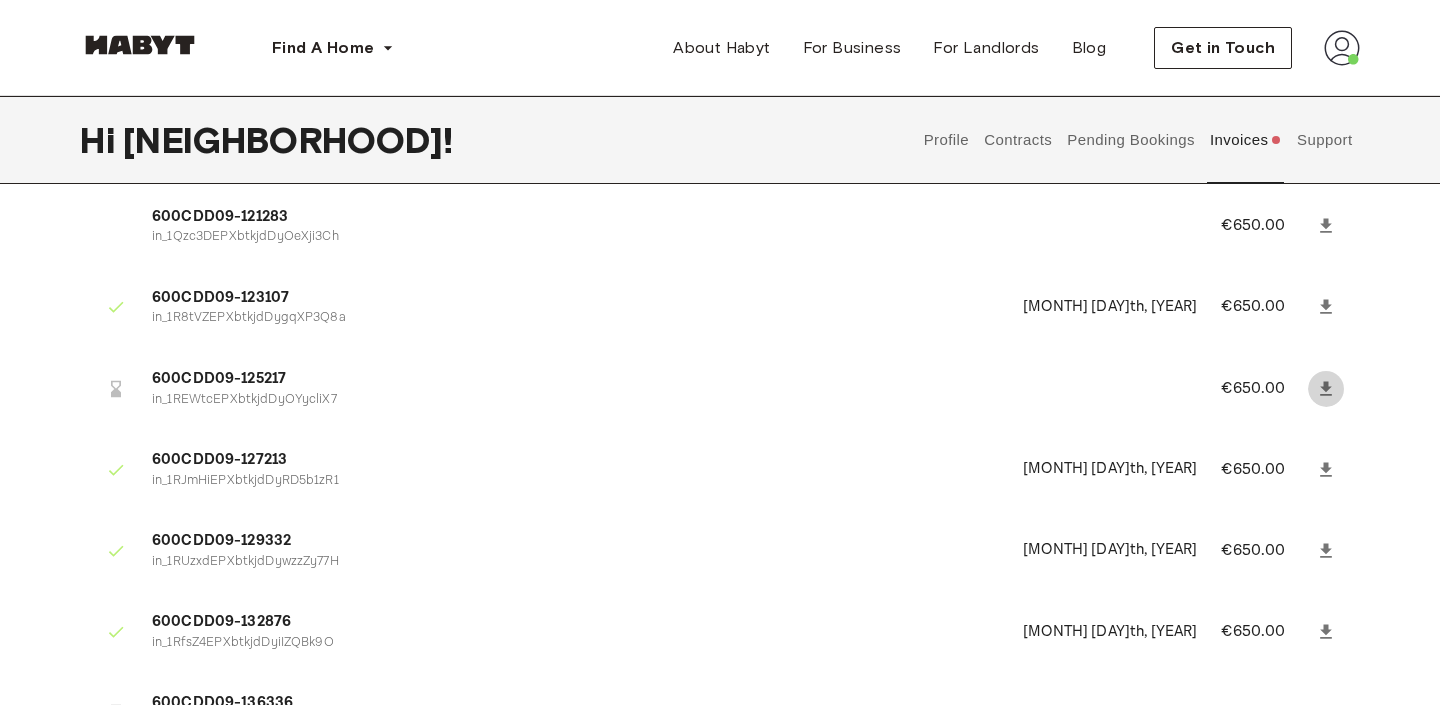 click 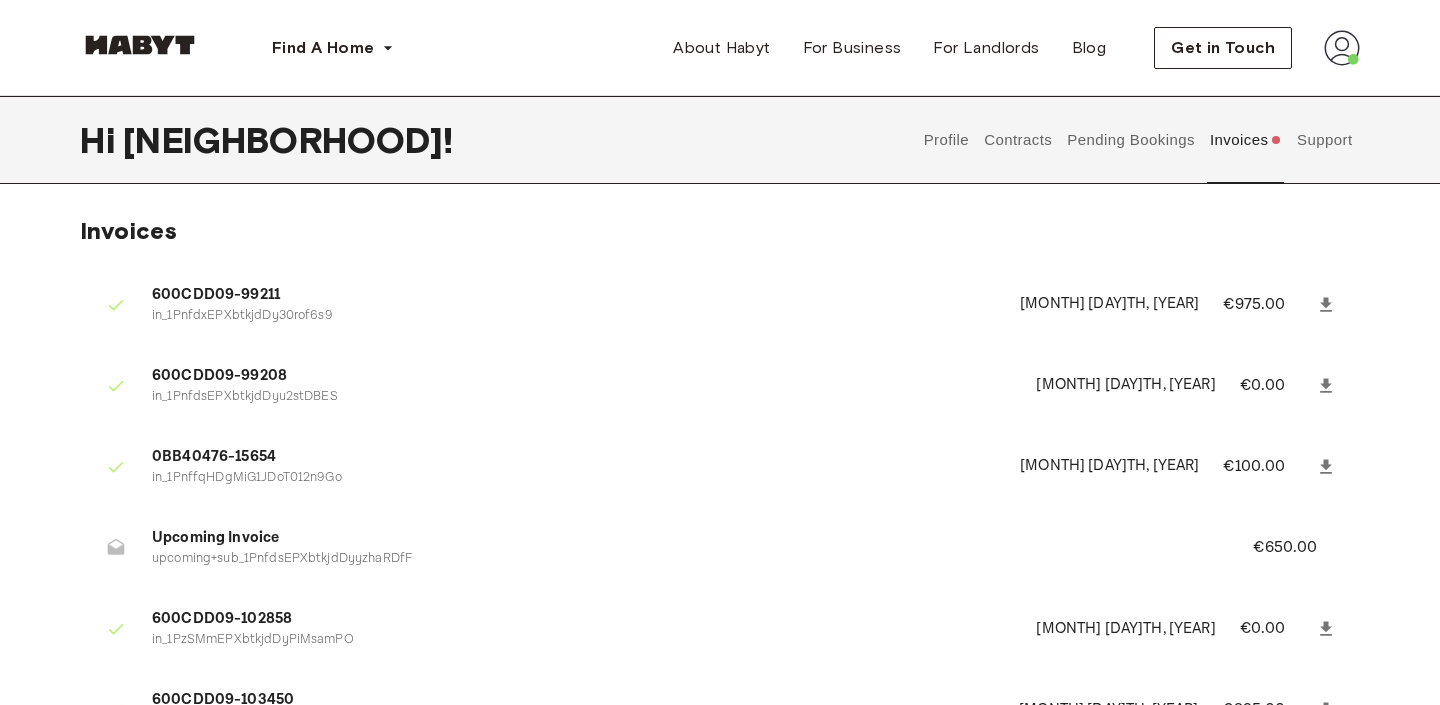 scroll, scrollTop: 0, scrollLeft: 0, axis: both 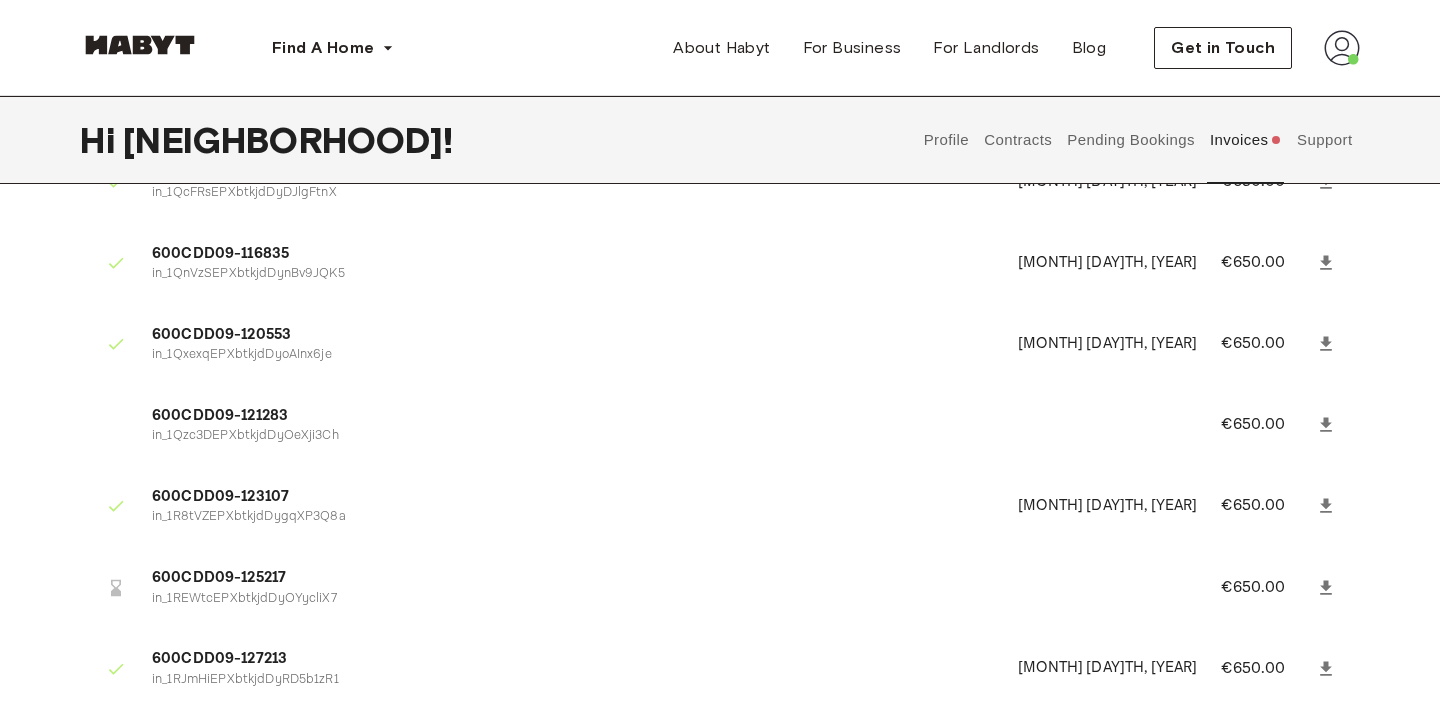 click 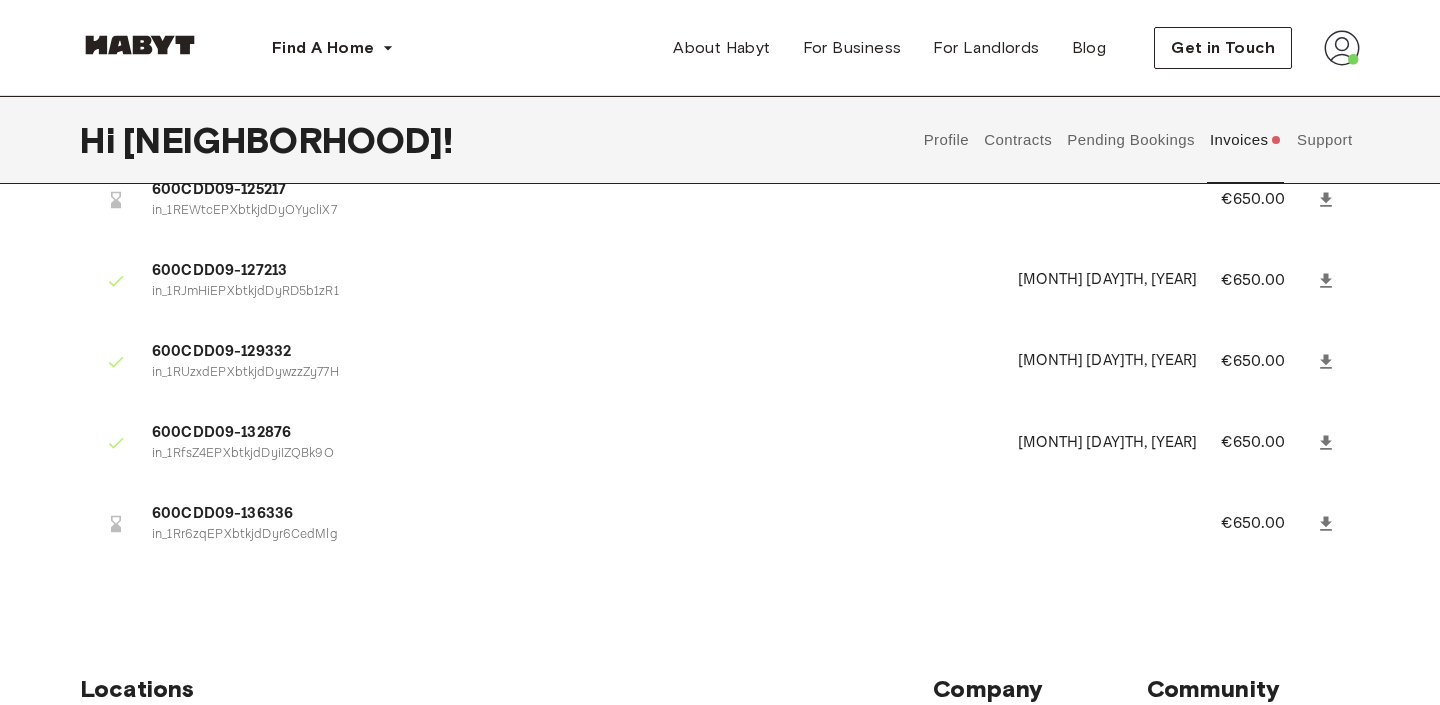 scroll, scrollTop: 1145, scrollLeft: 0, axis: vertical 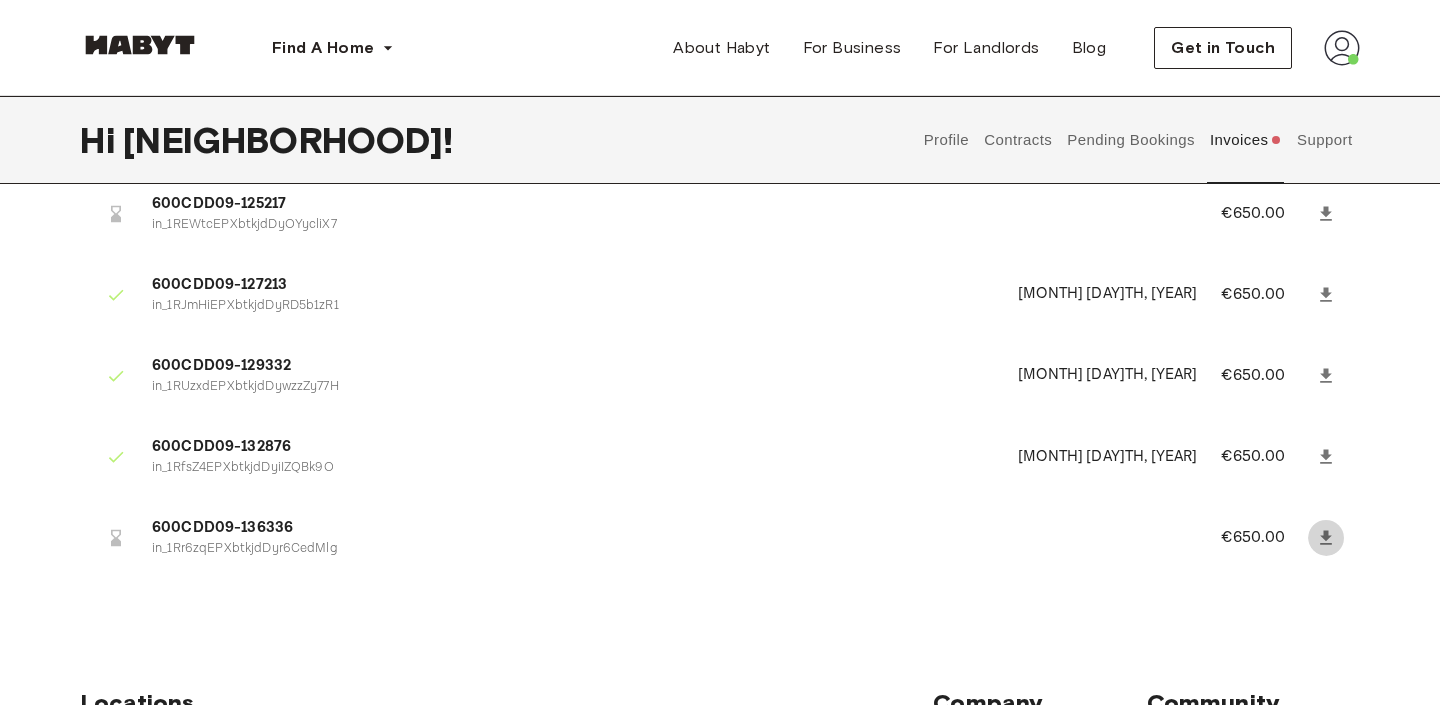 click 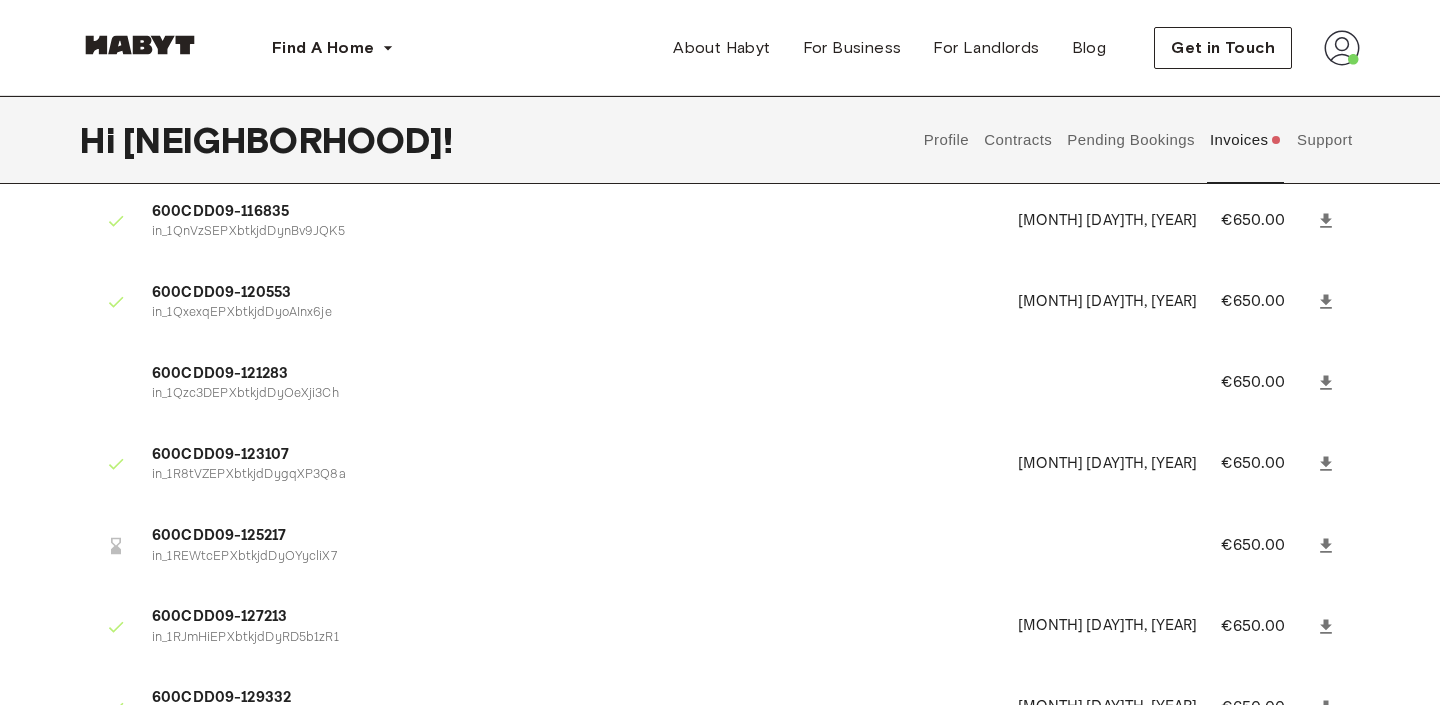 scroll, scrollTop: 809, scrollLeft: 0, axis: vertical 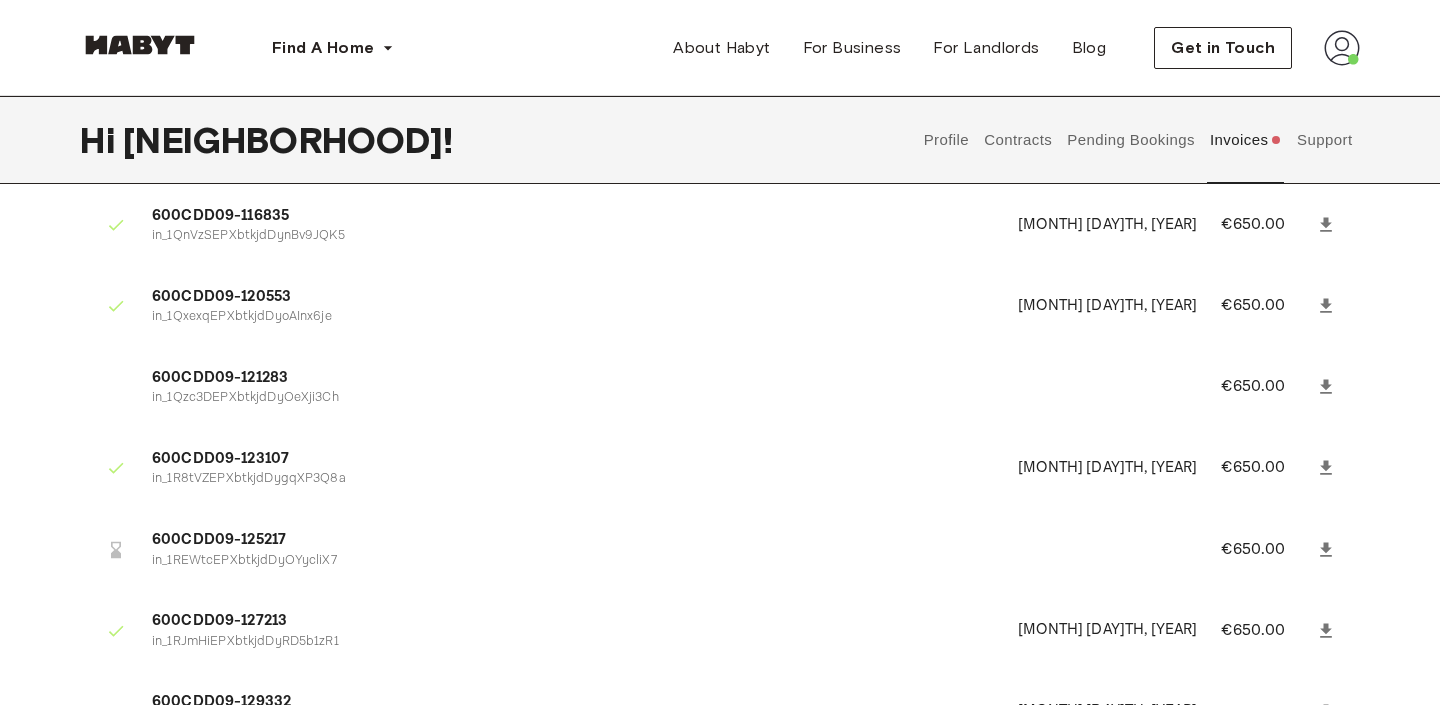 click 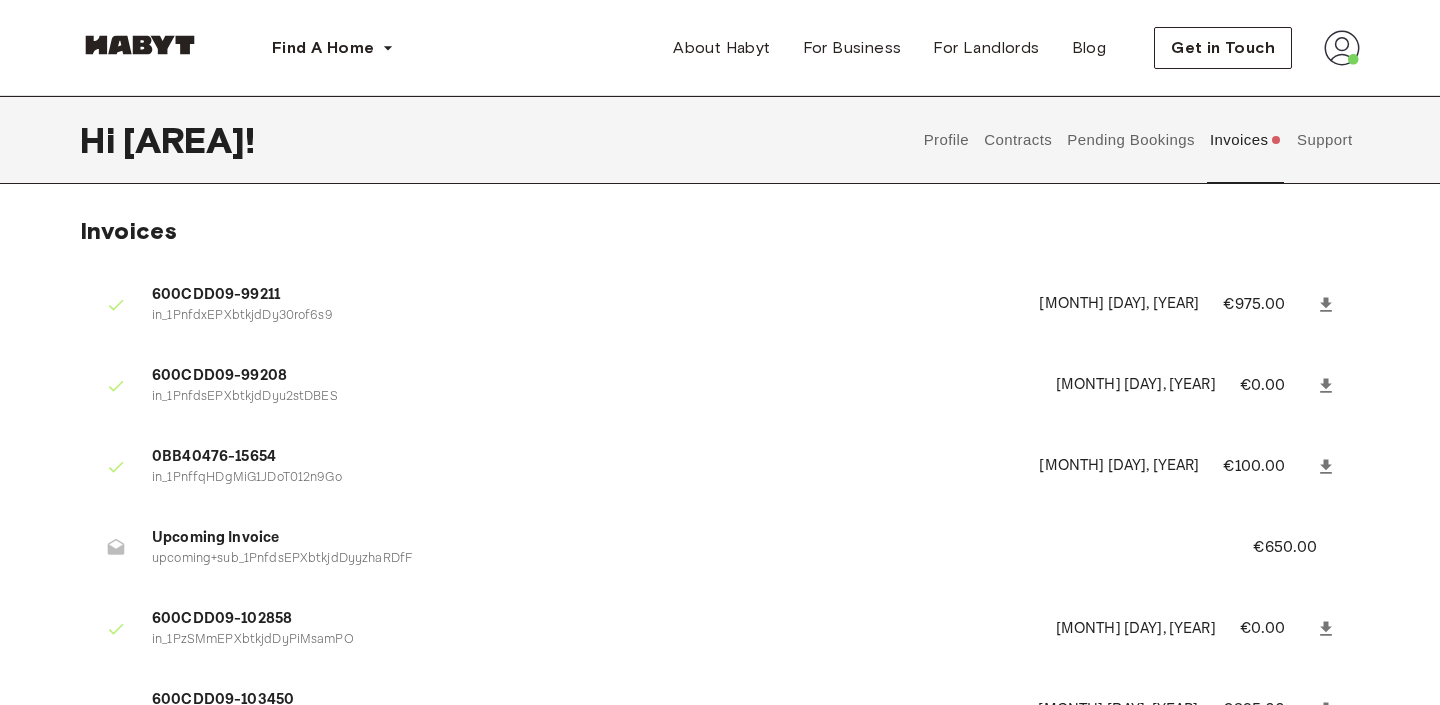 scroll, scrollTop: 809, scrollLeft: 0, axis: vertical 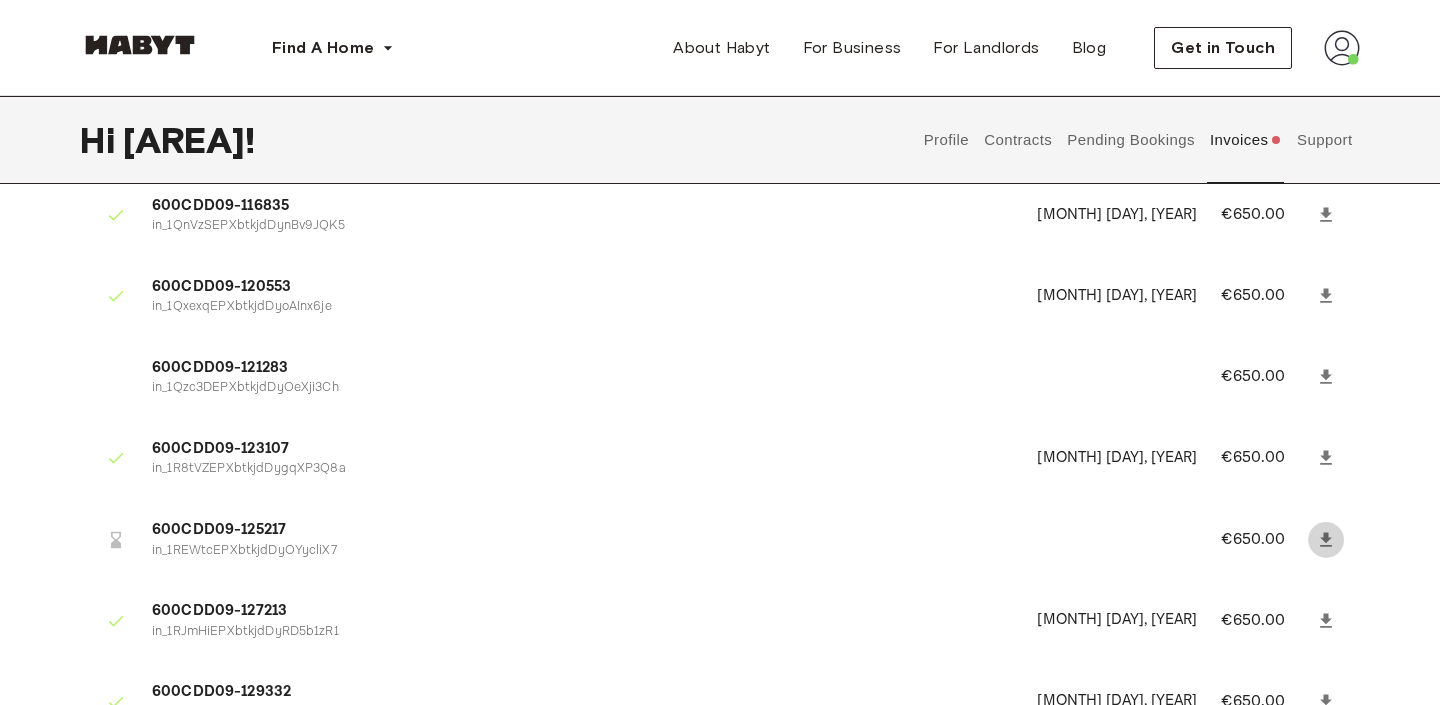 click 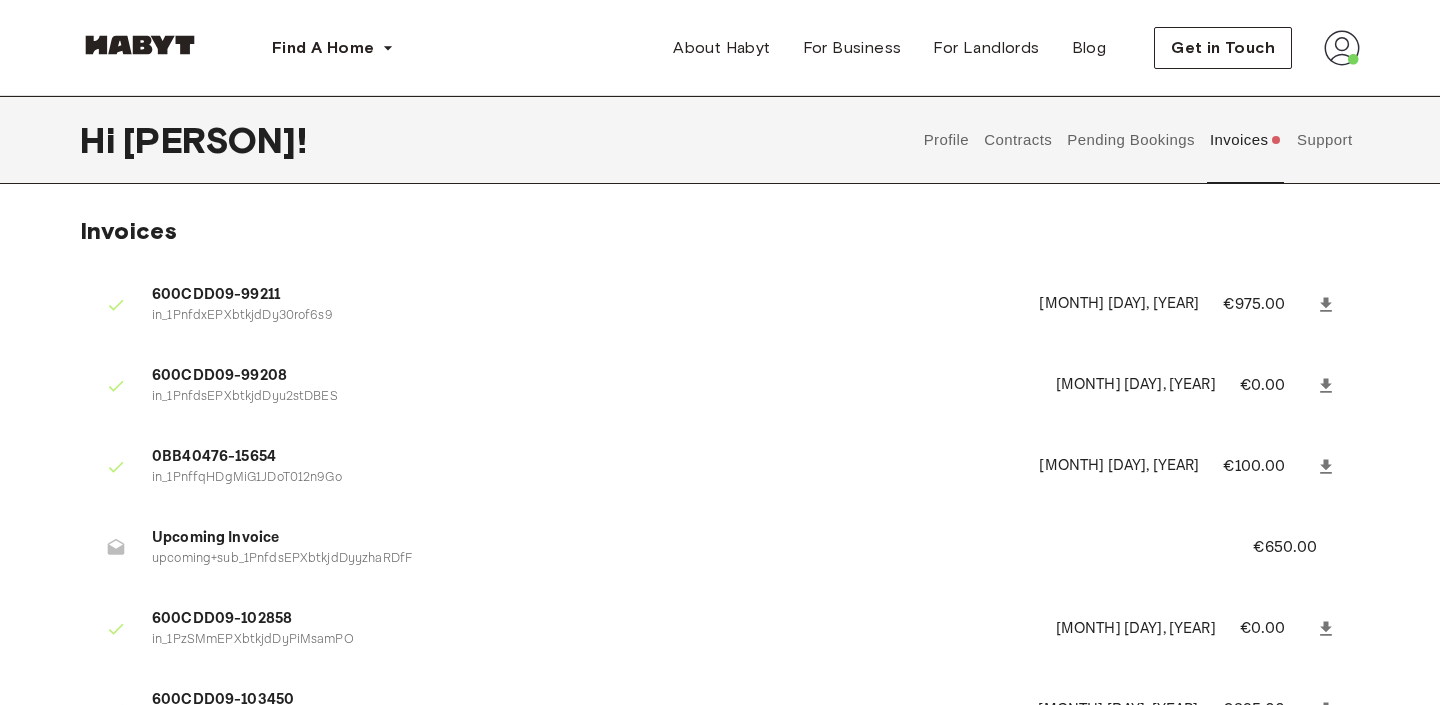 scroll, scrollTop: 819, scrollLeft: 0, axis: vertical 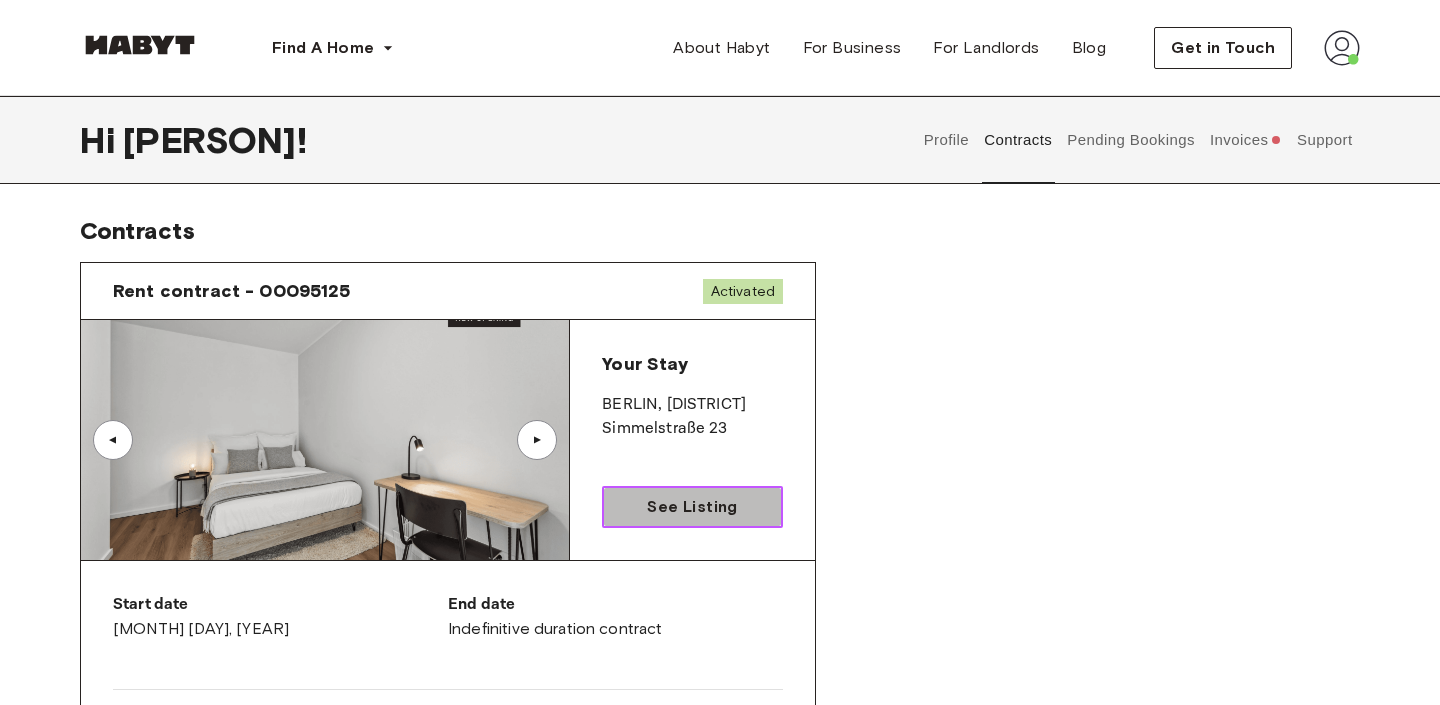 click on "See Listing" at bounding box center (692, 507) 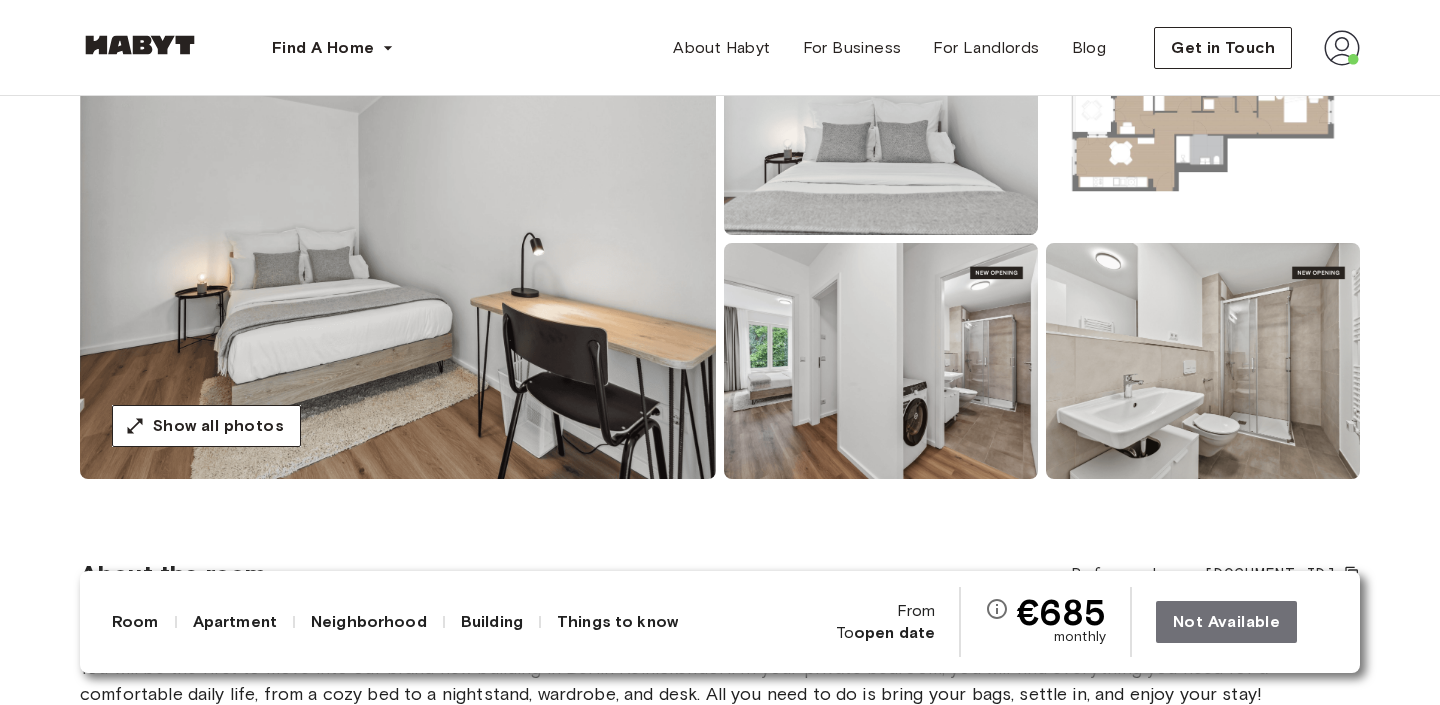scroll, scrollTop: 246, scrollLeft: 0, axis: vertical 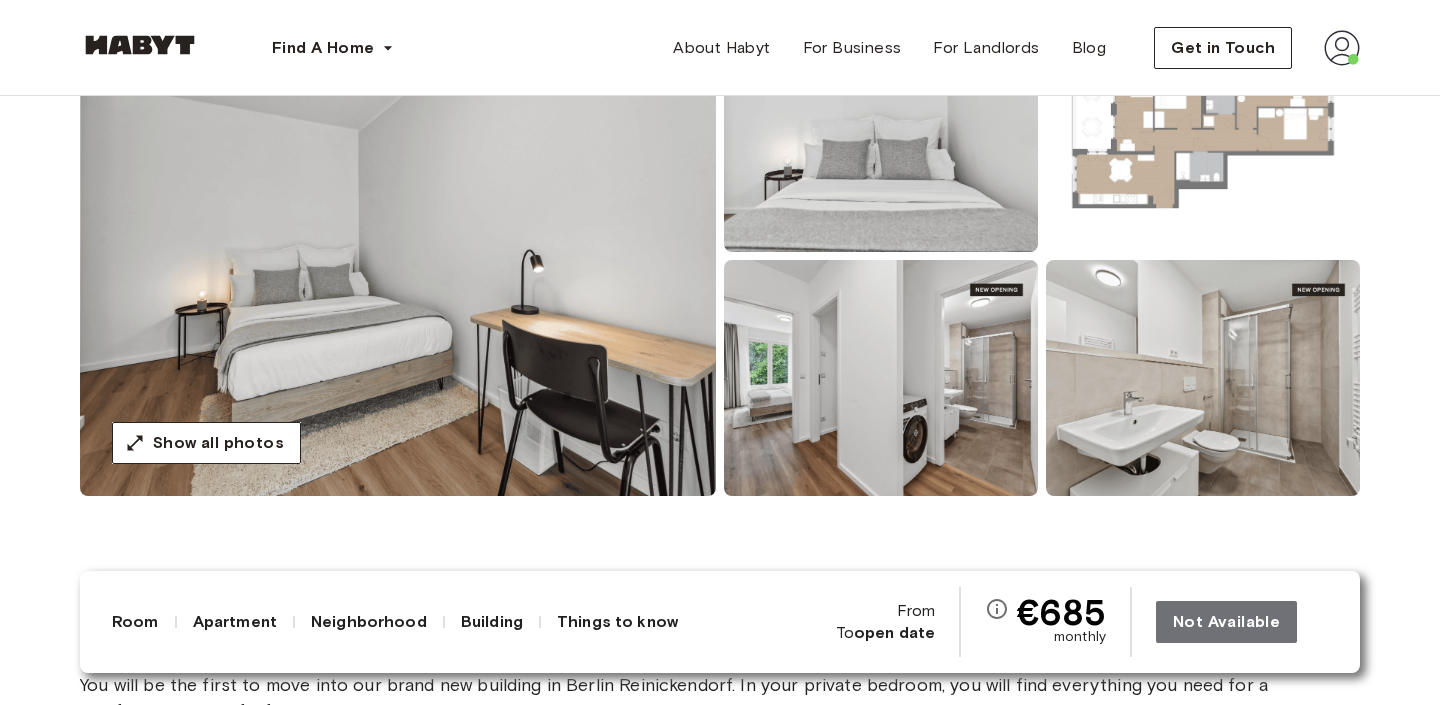 click at bounding box center [398, 256] 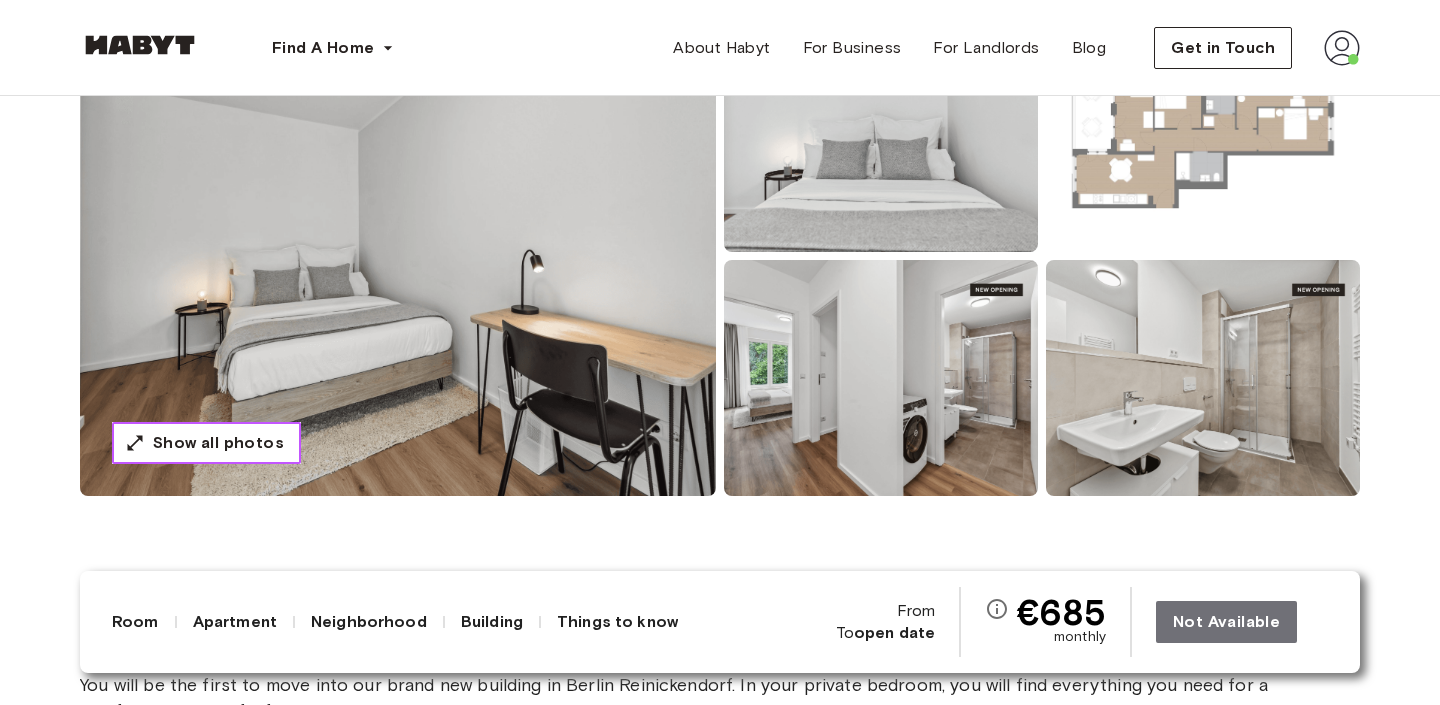 click on "Show all photos" at bounding box center (218, 443) 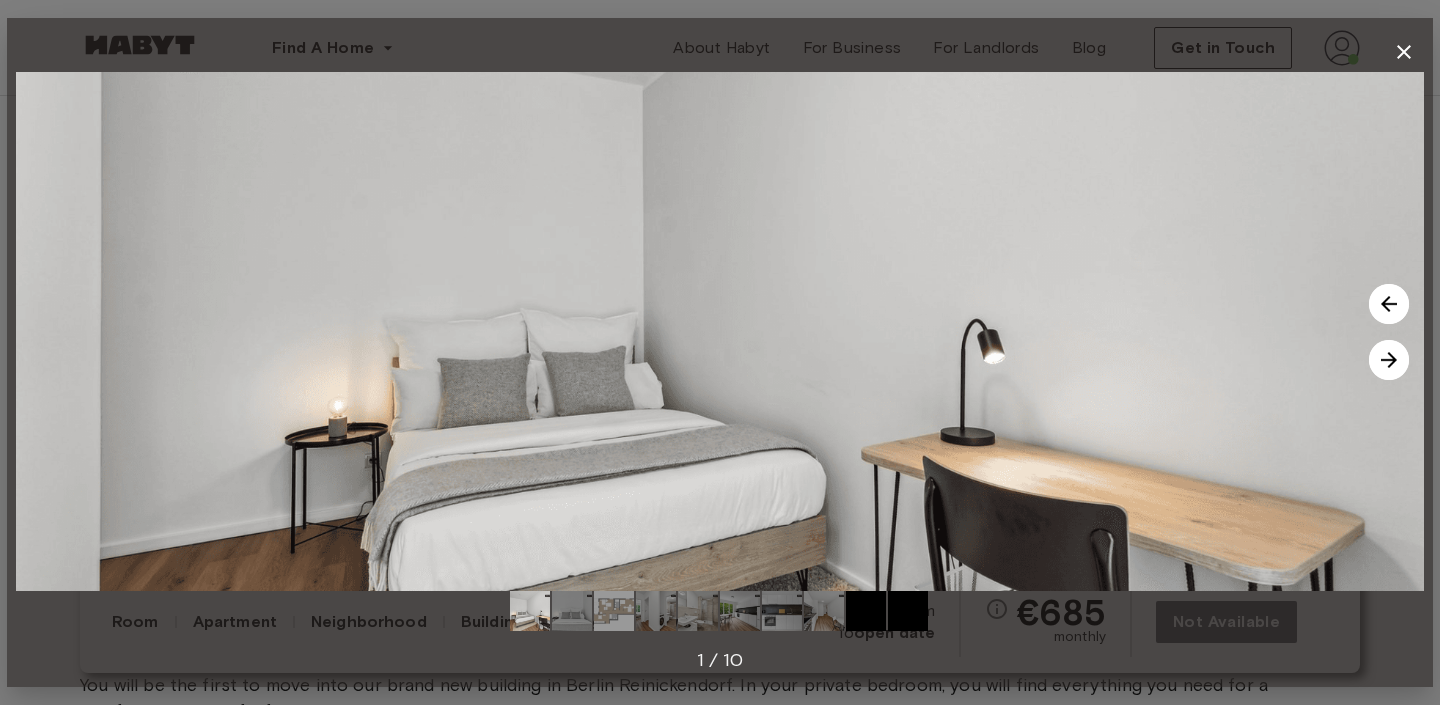 click at bounding box center [1389, 360] 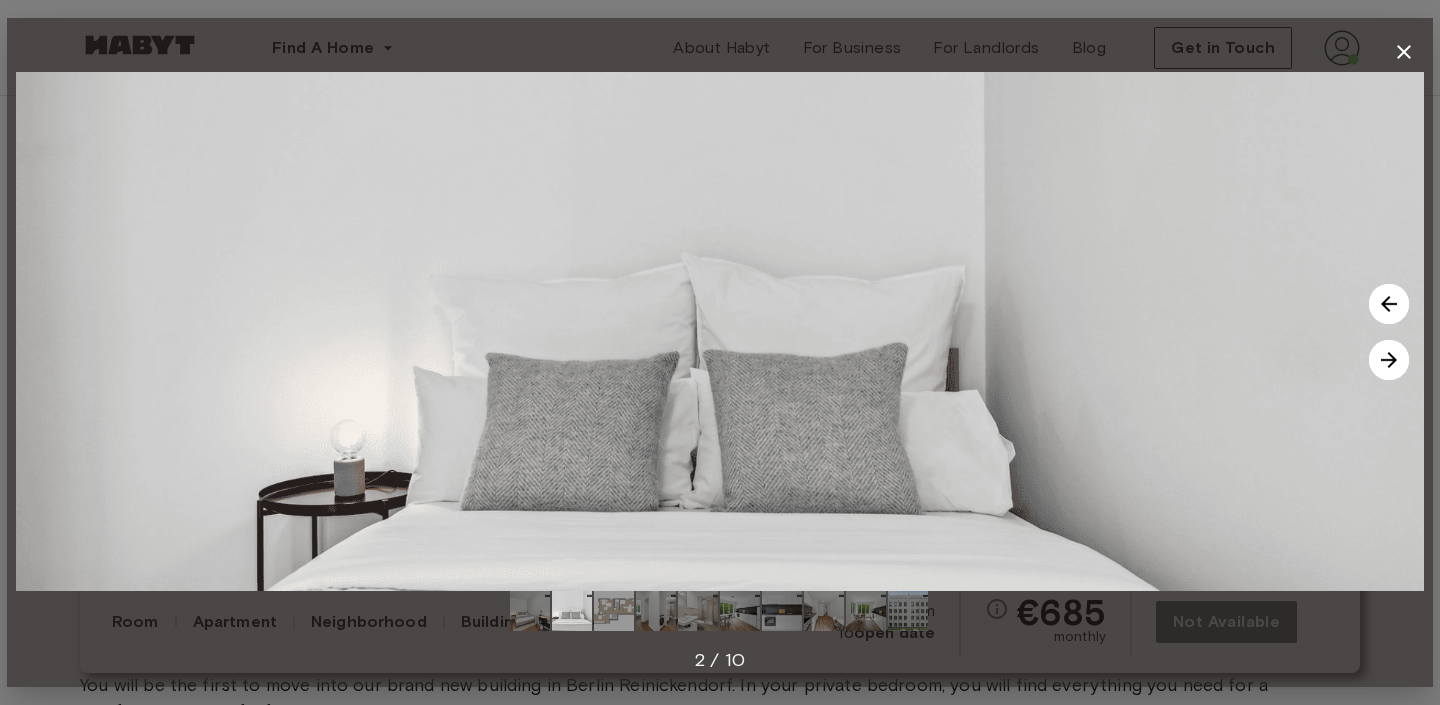 click at bounding box center (1389, 360) 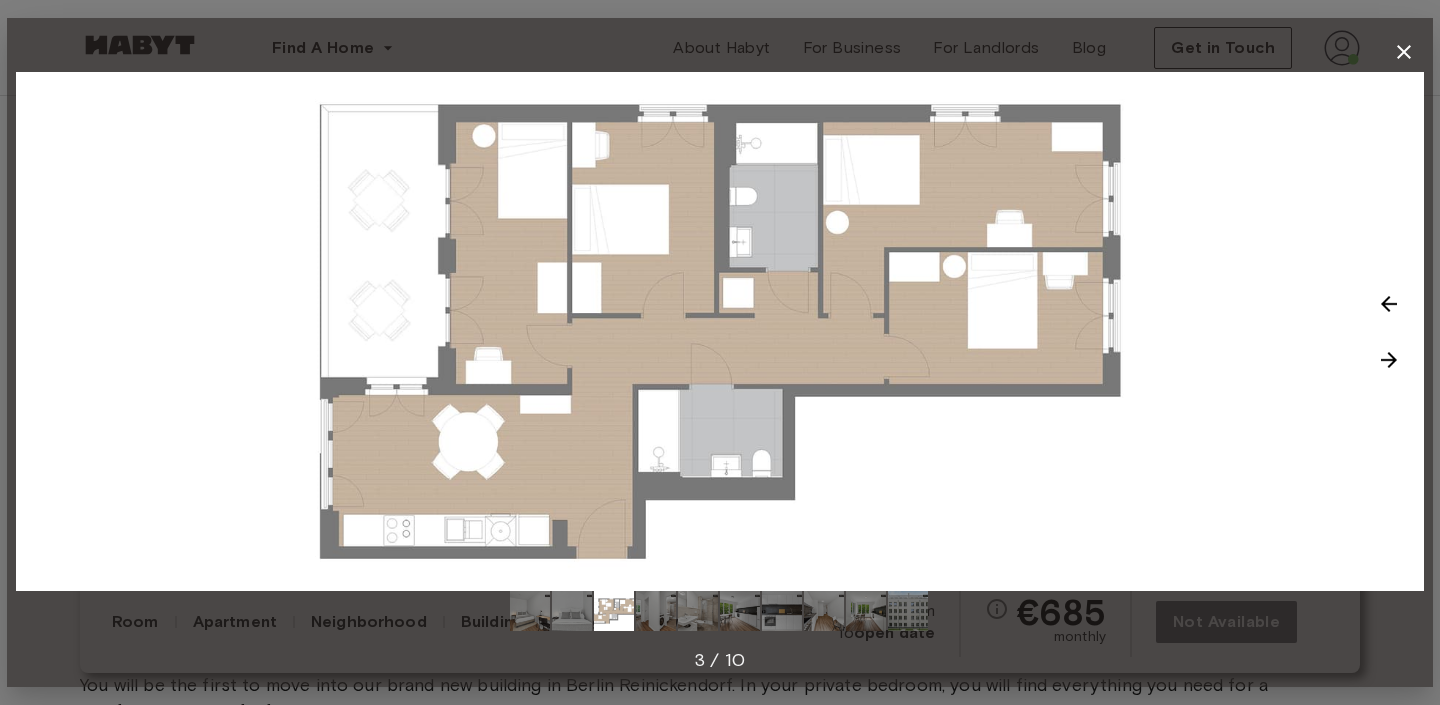 click at bounding box center [1389, 360] 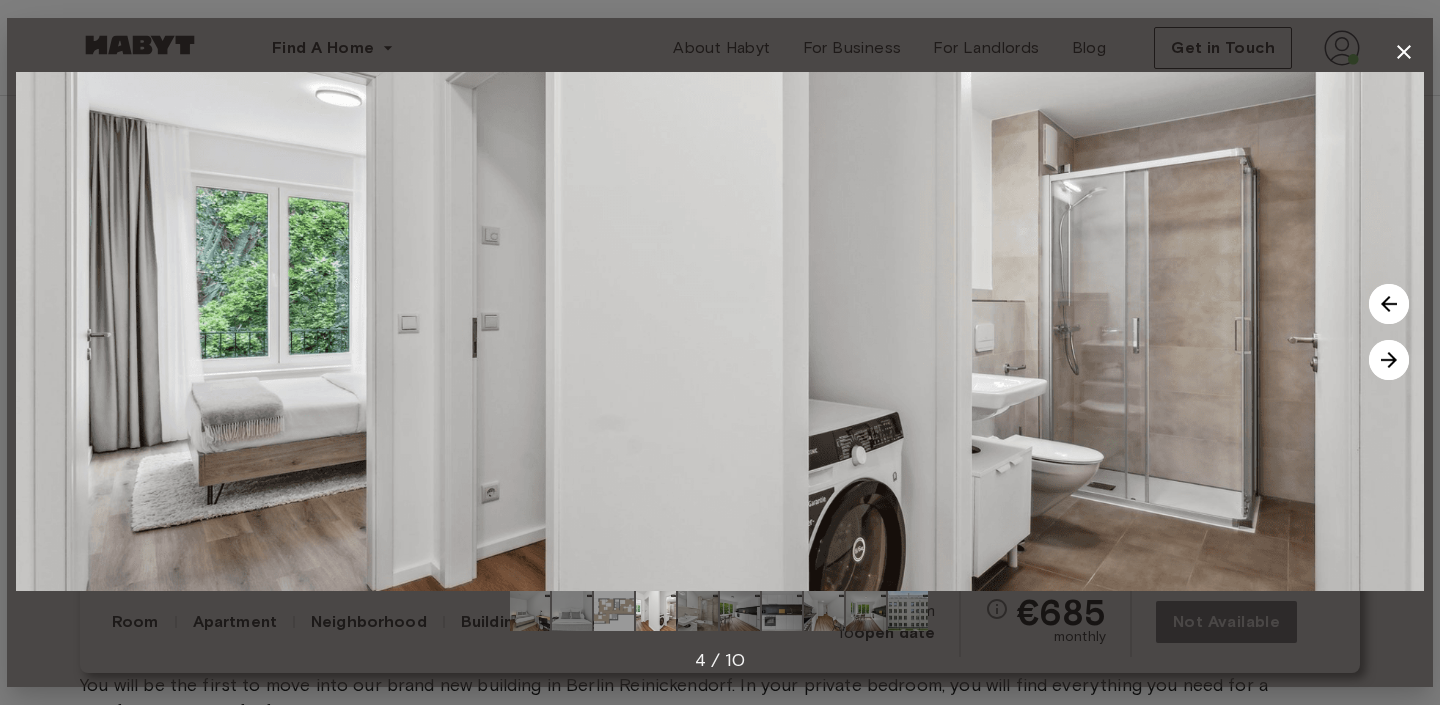 click at bounding box center (1389, 360) 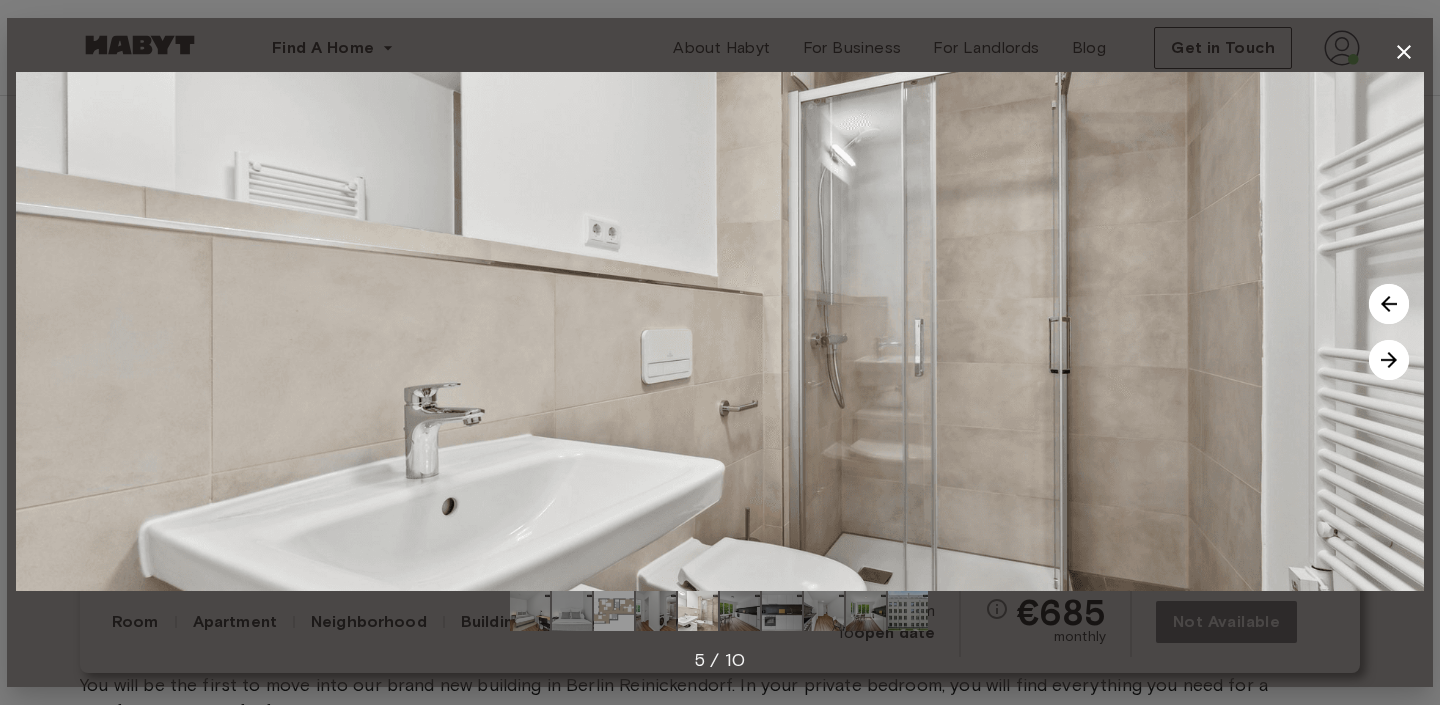 click at bounding box center (1389, 360) 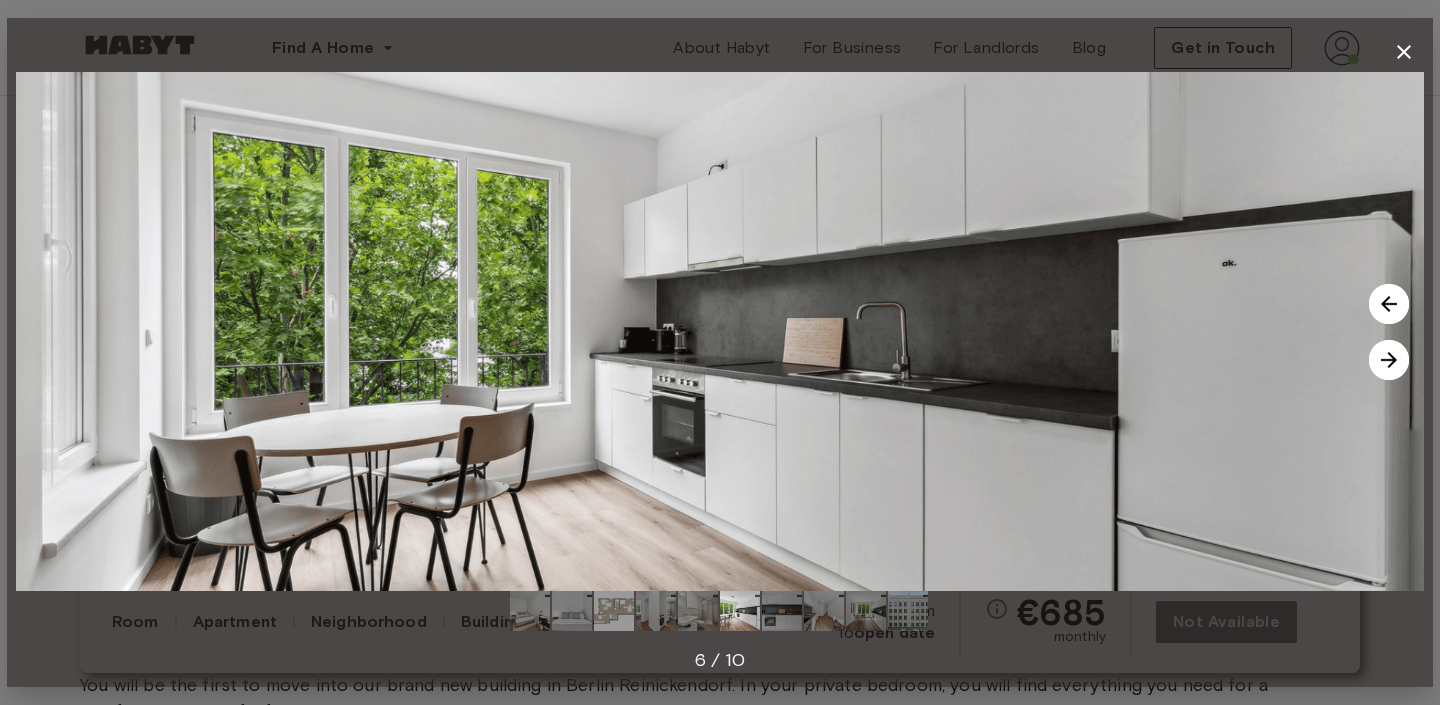 click at bounding box center (1389, 360) 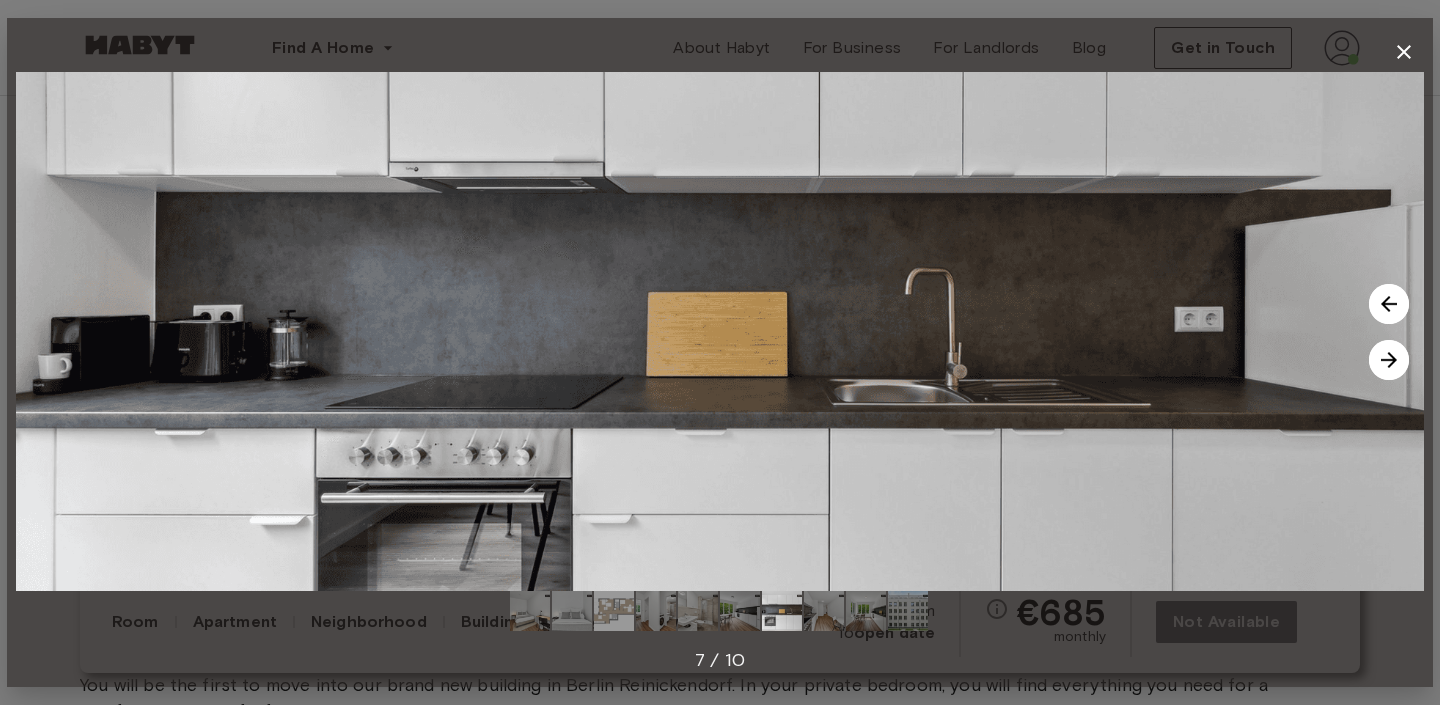click at bounding box center [1389, 360] 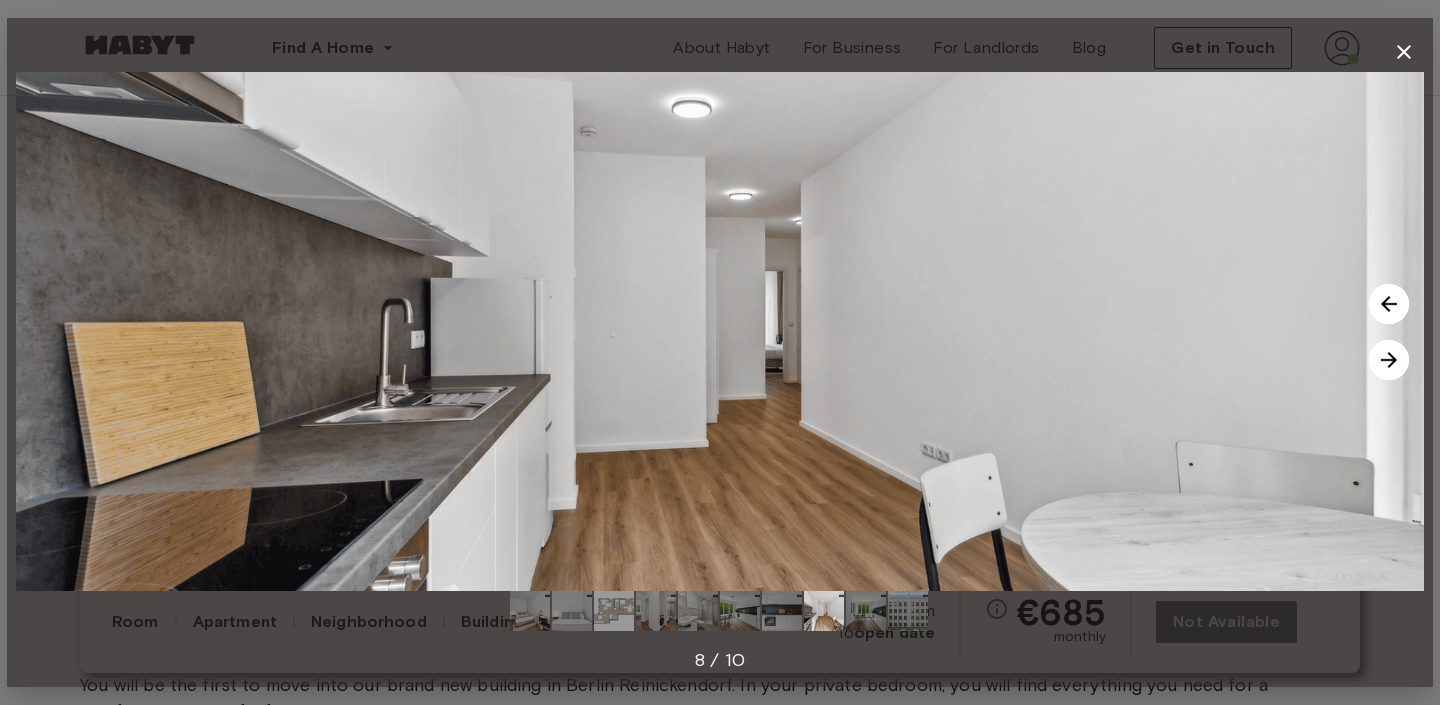 click at bounding box center (1389, 360) 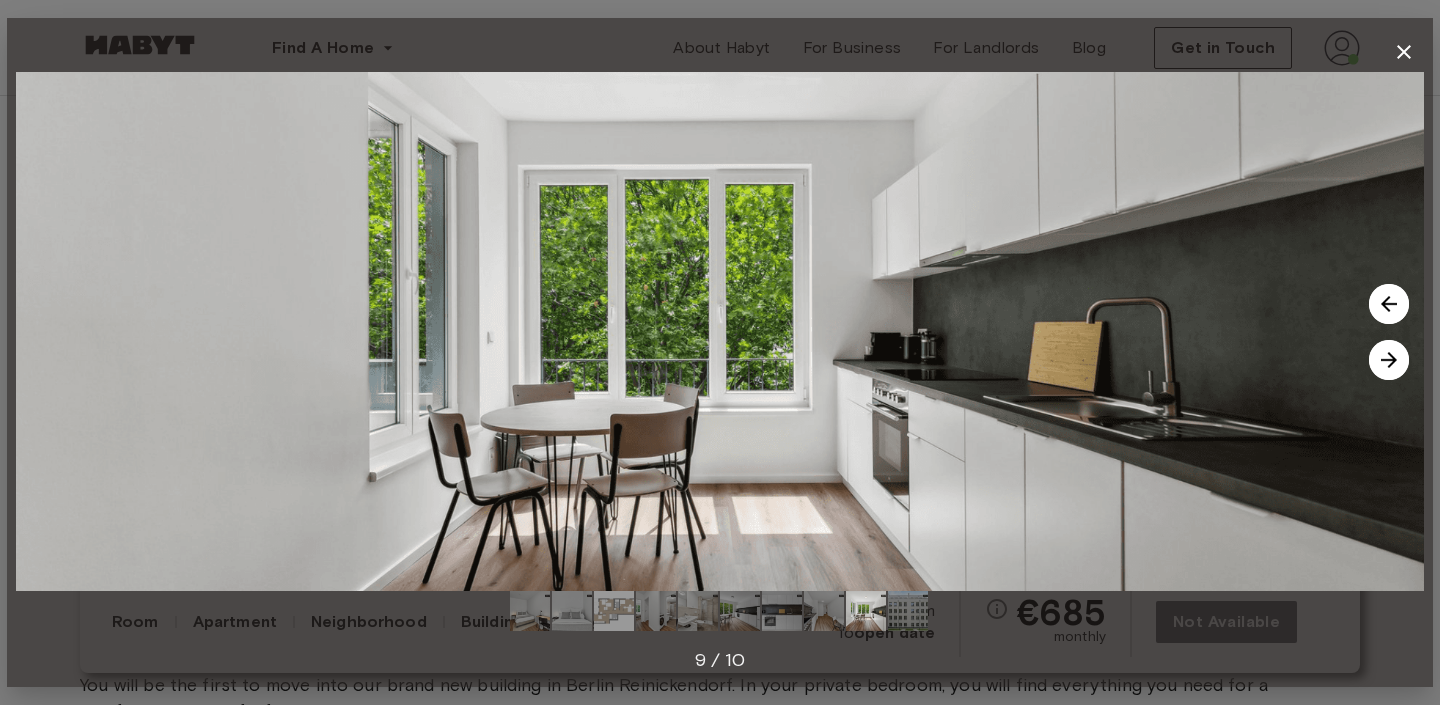click at bounding box center (1389, 360) 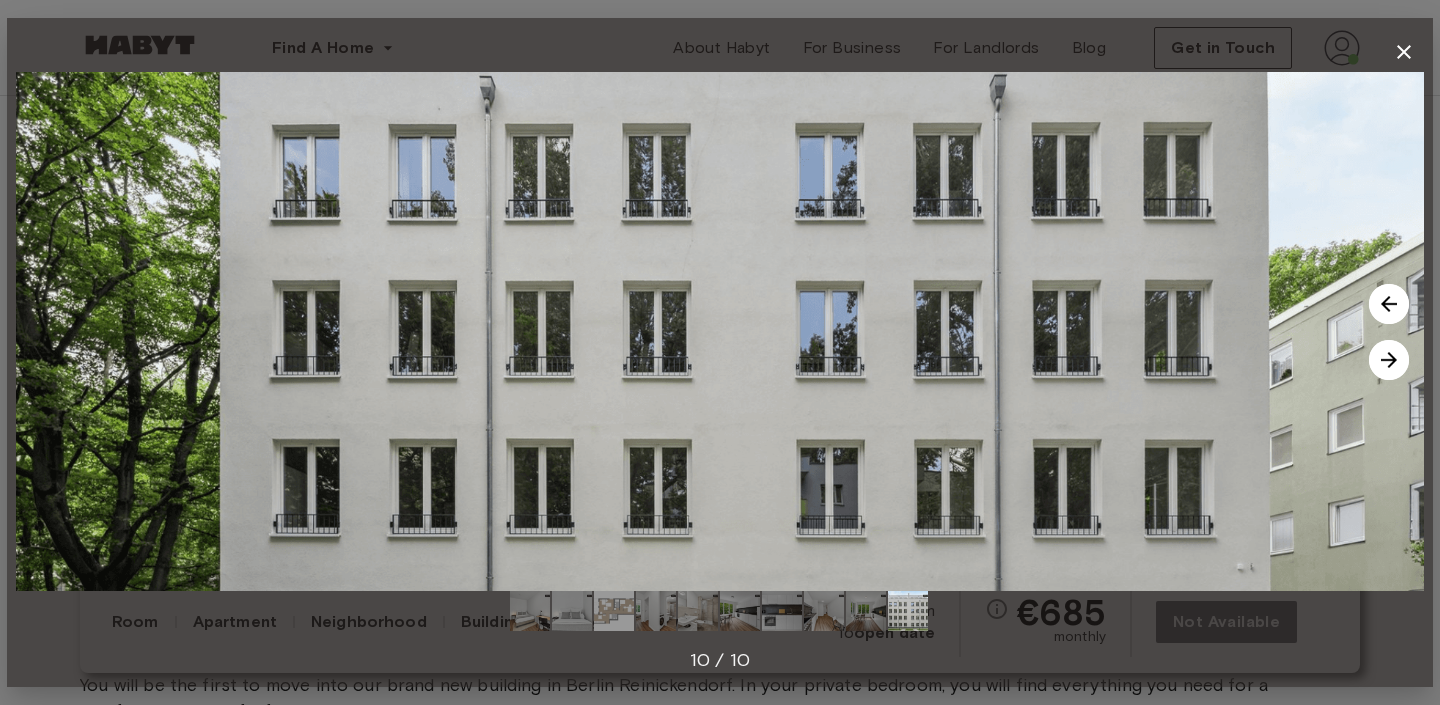 click at bounding box center (1389, 360) 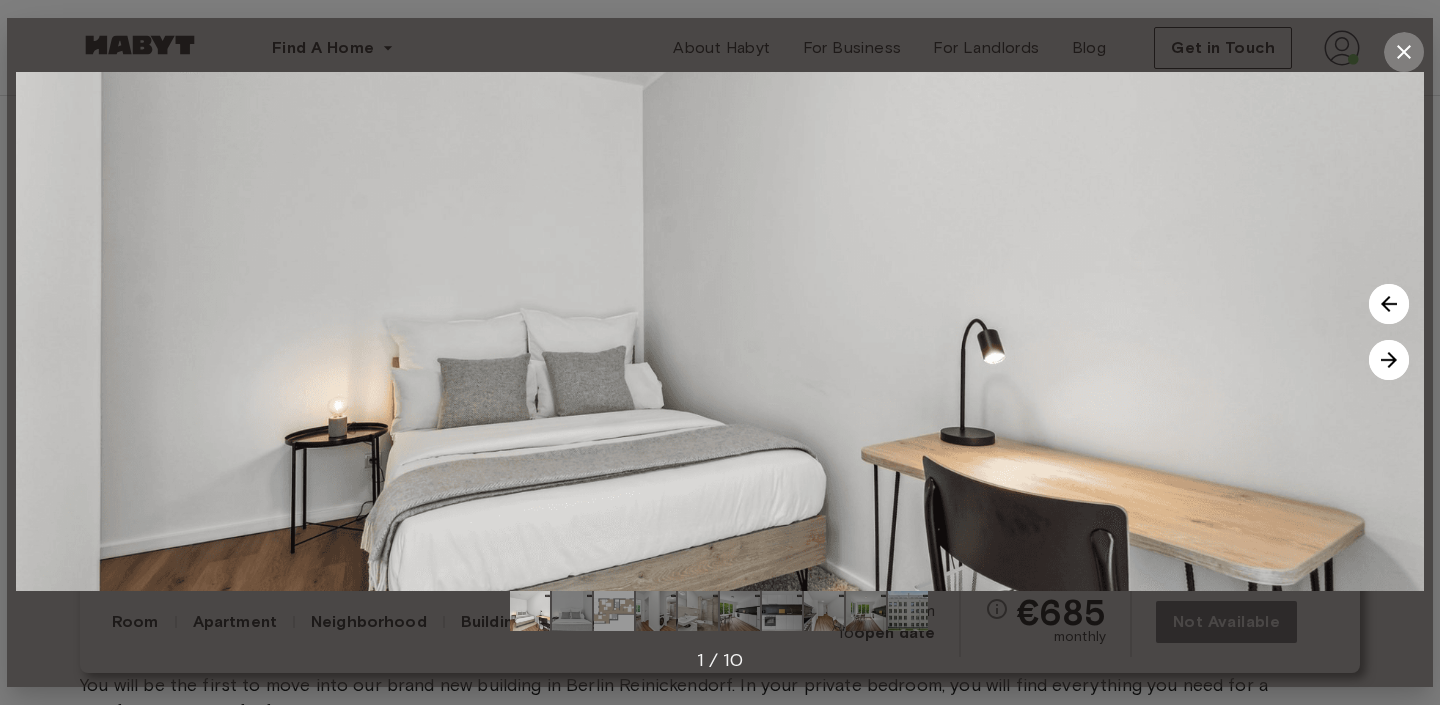 click 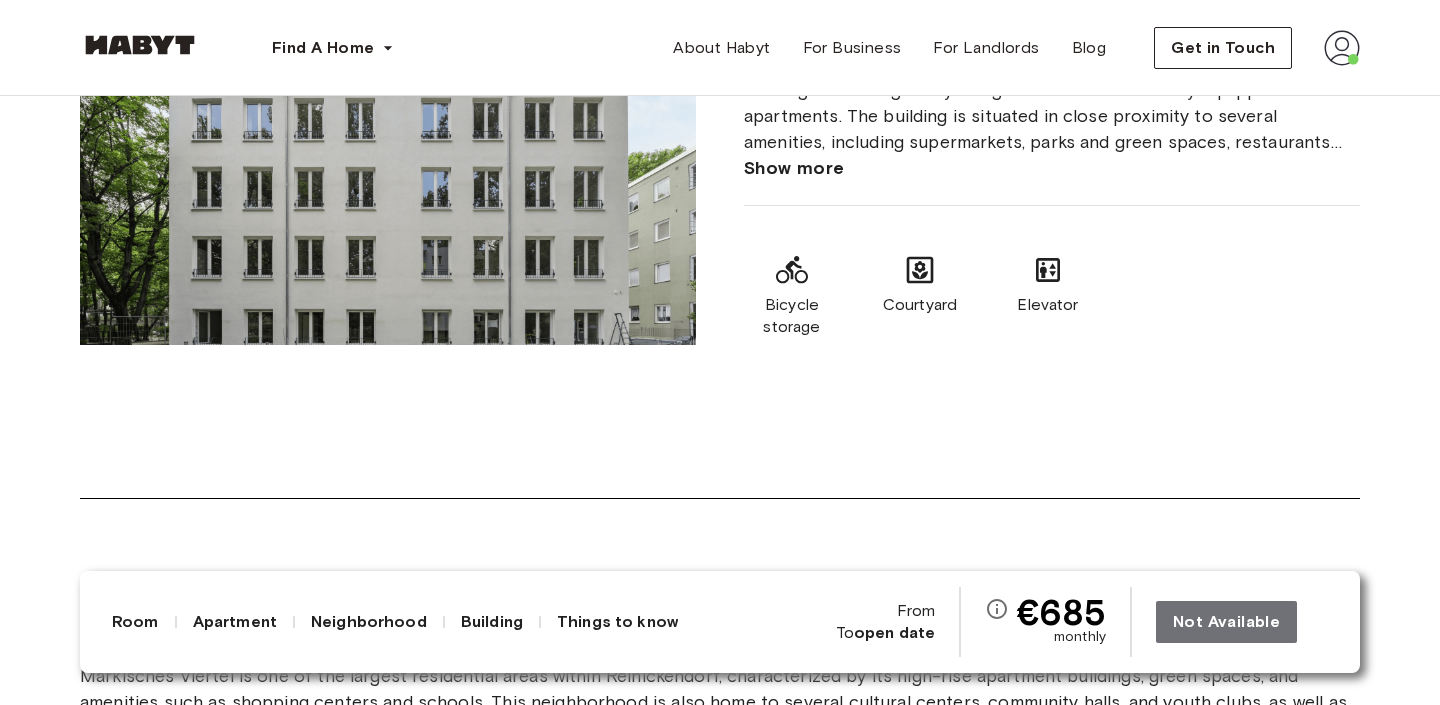 scroll, scrollTop: 2336, scrollLeft: 0, axis: vertical 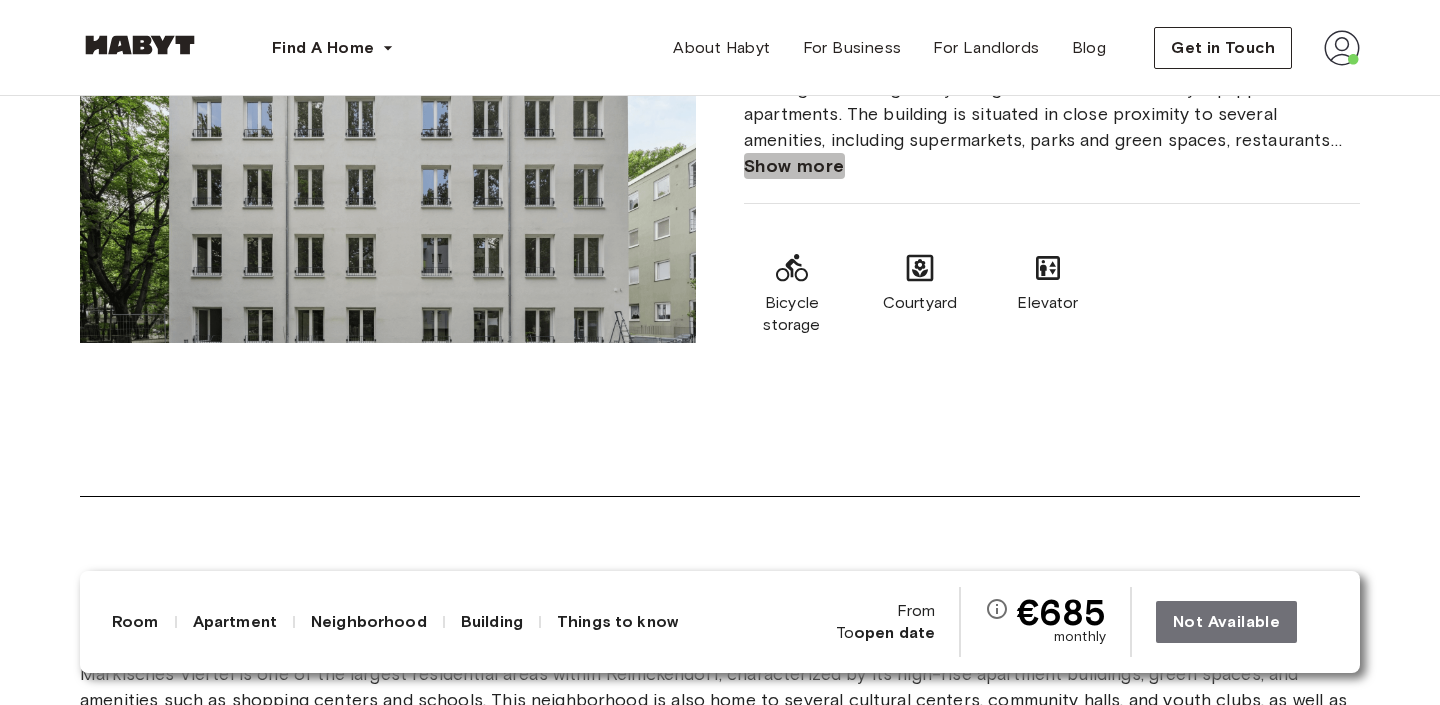 click on "Show more" at bounding box center (794, 166) 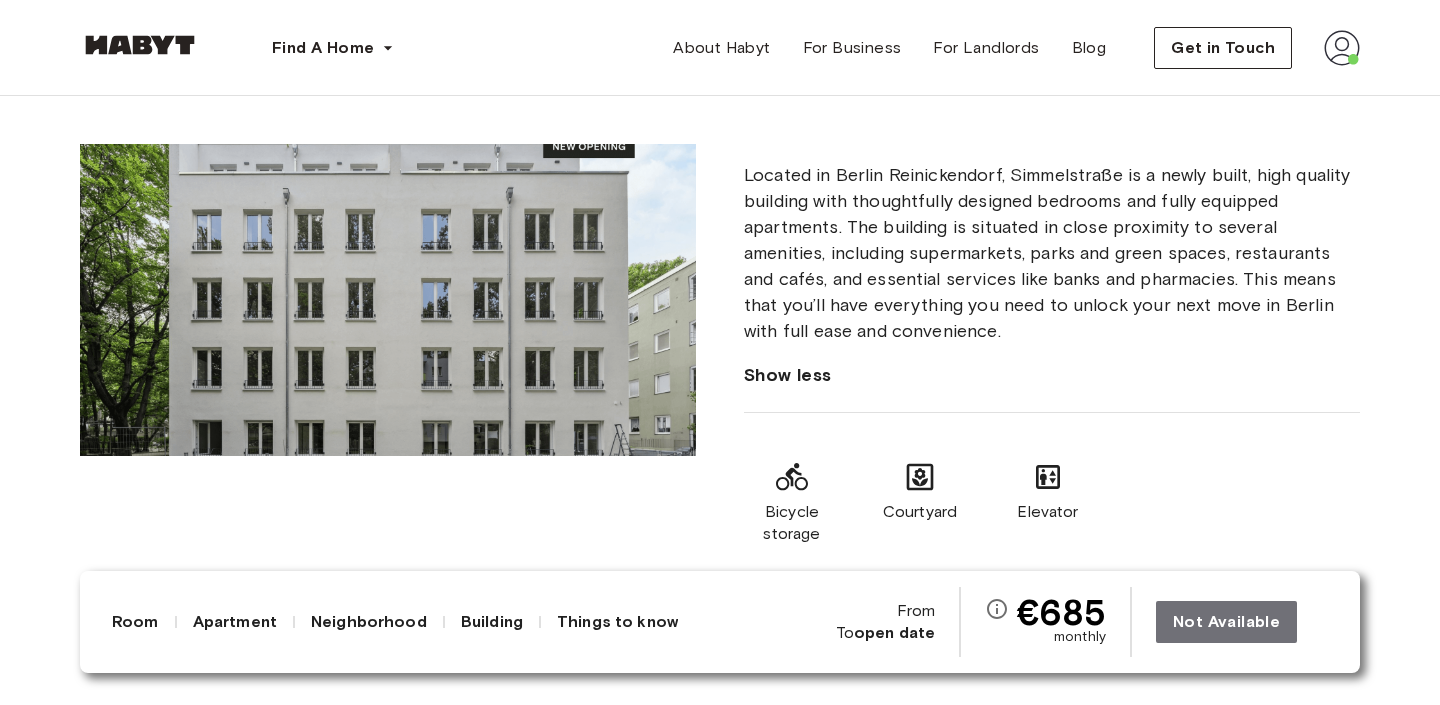 scroll, scrollTop: 2218, scrollLeft: 0, axis: vertical 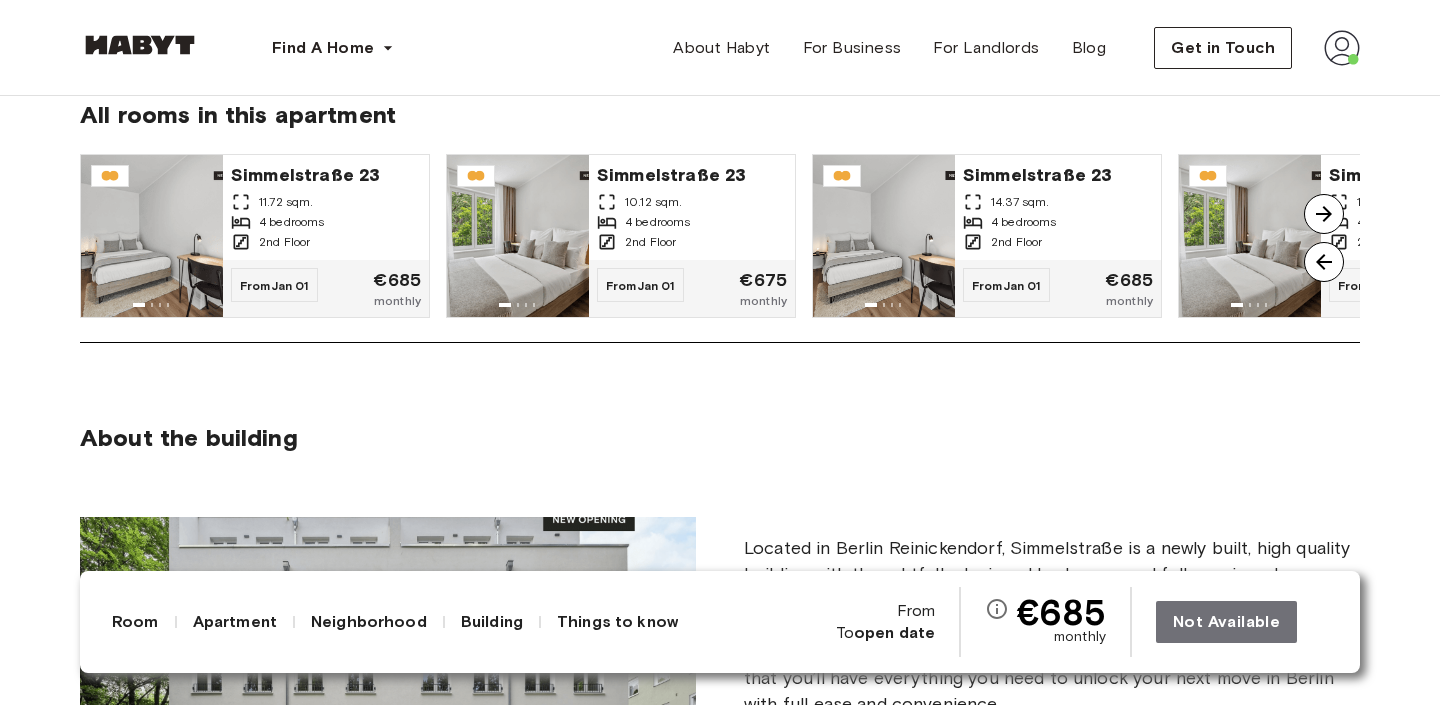 click at bounding box center [1324, 214] 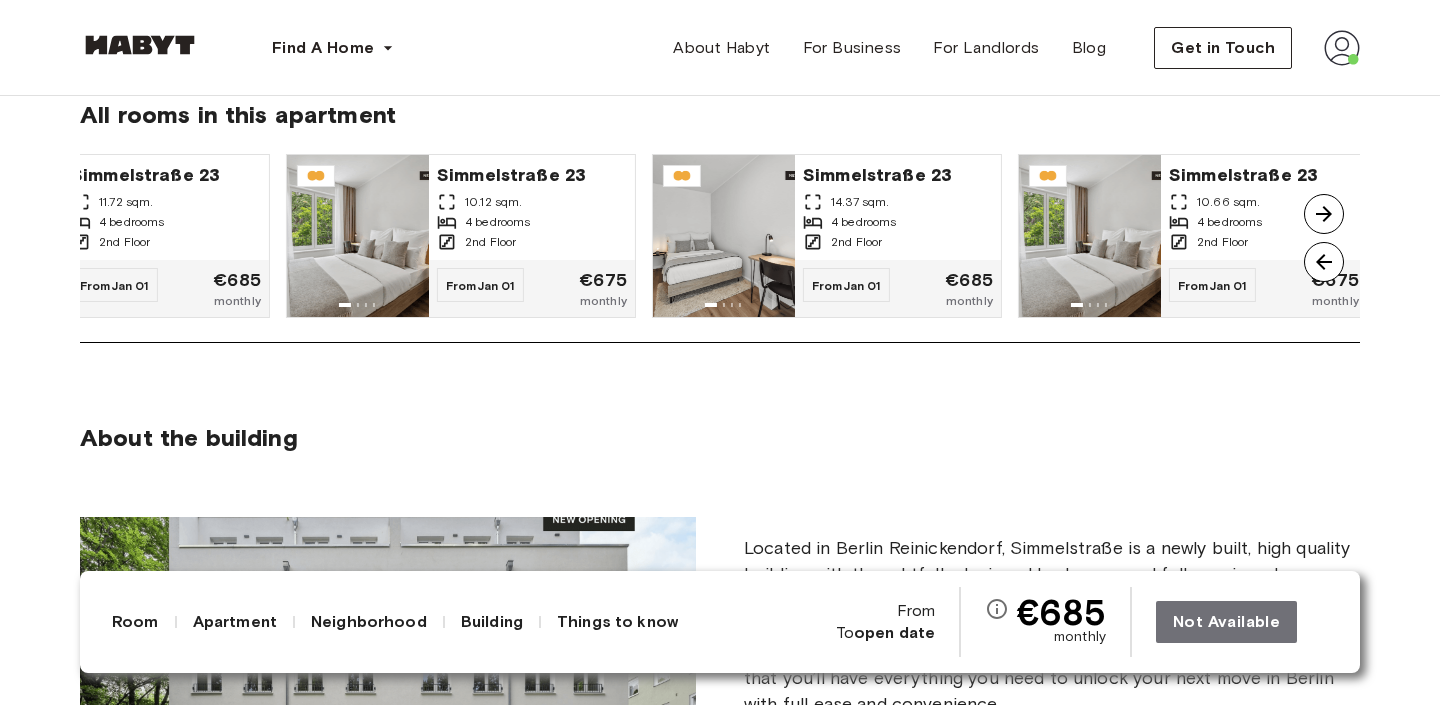 click at bounding box center [1324, 214] 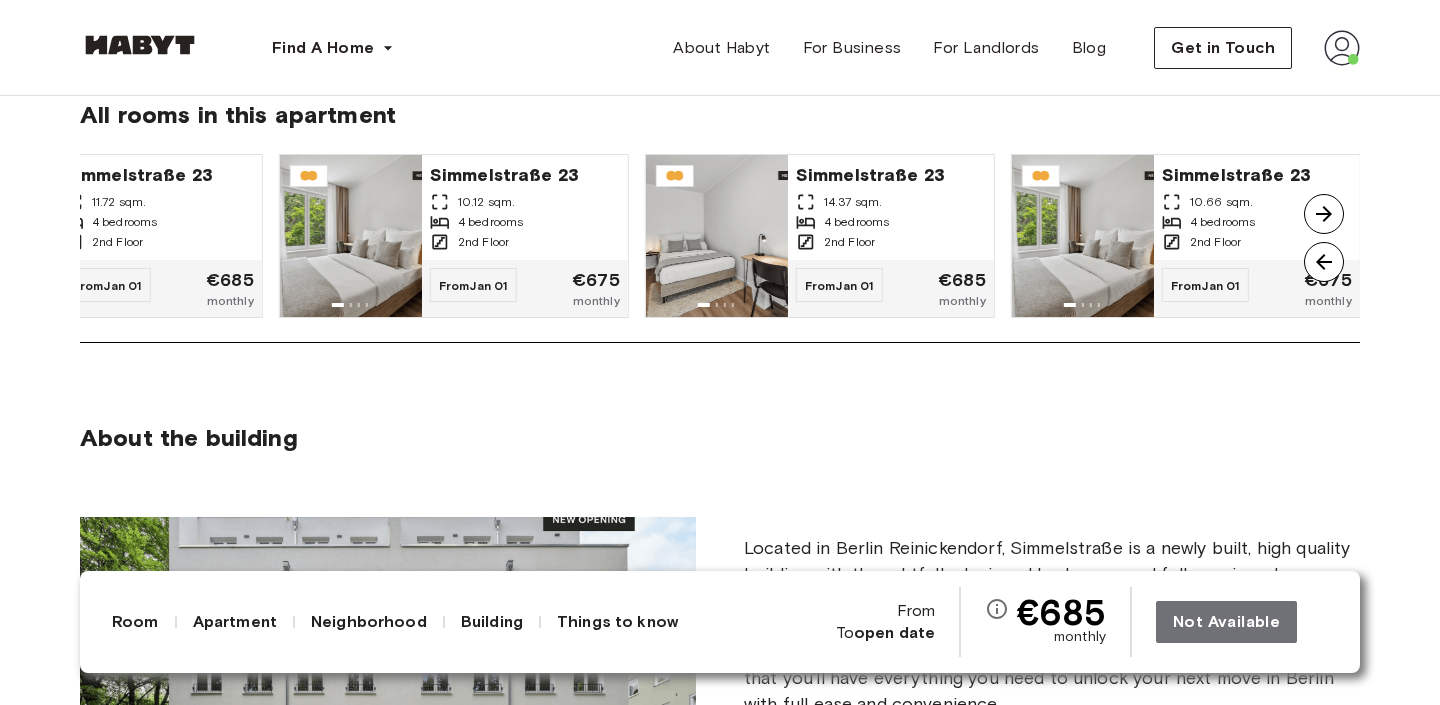click at bounding box center [1324, 214] 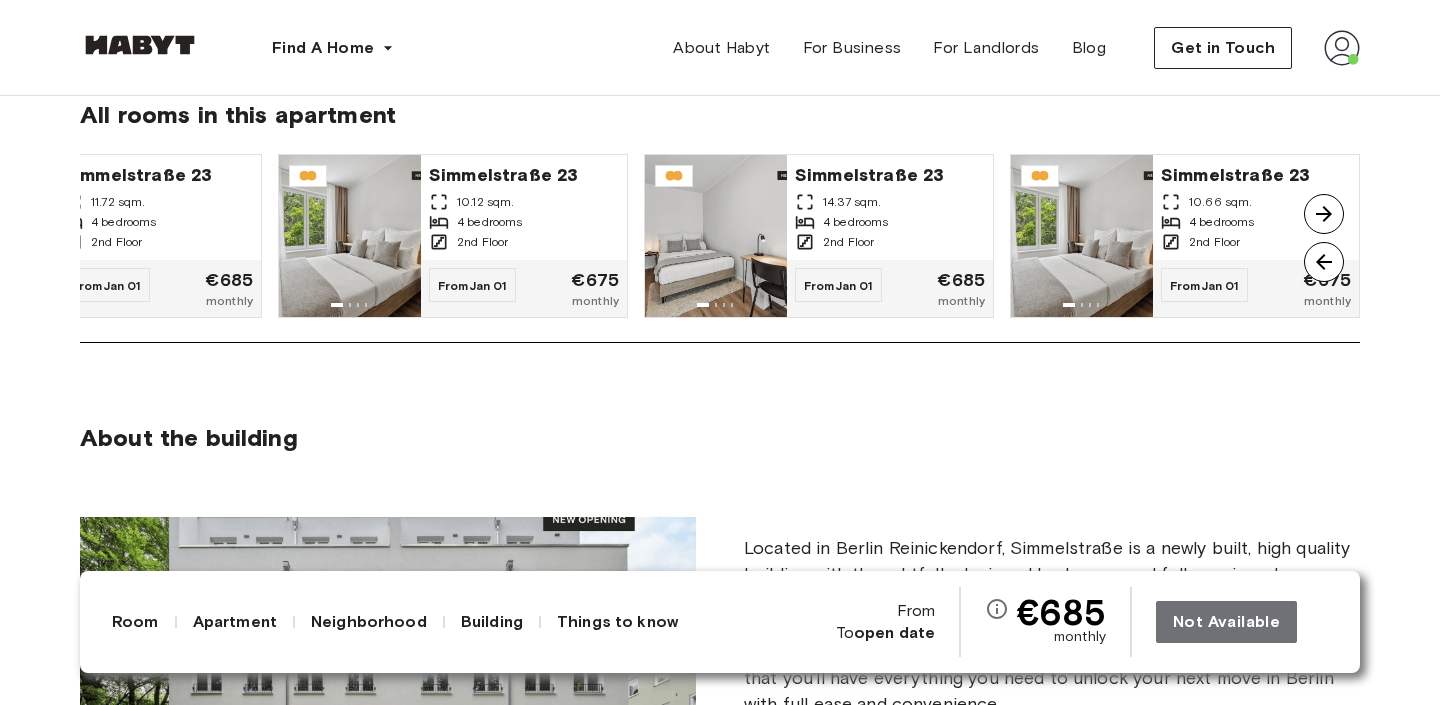 click at bounding box center (1324, 262) 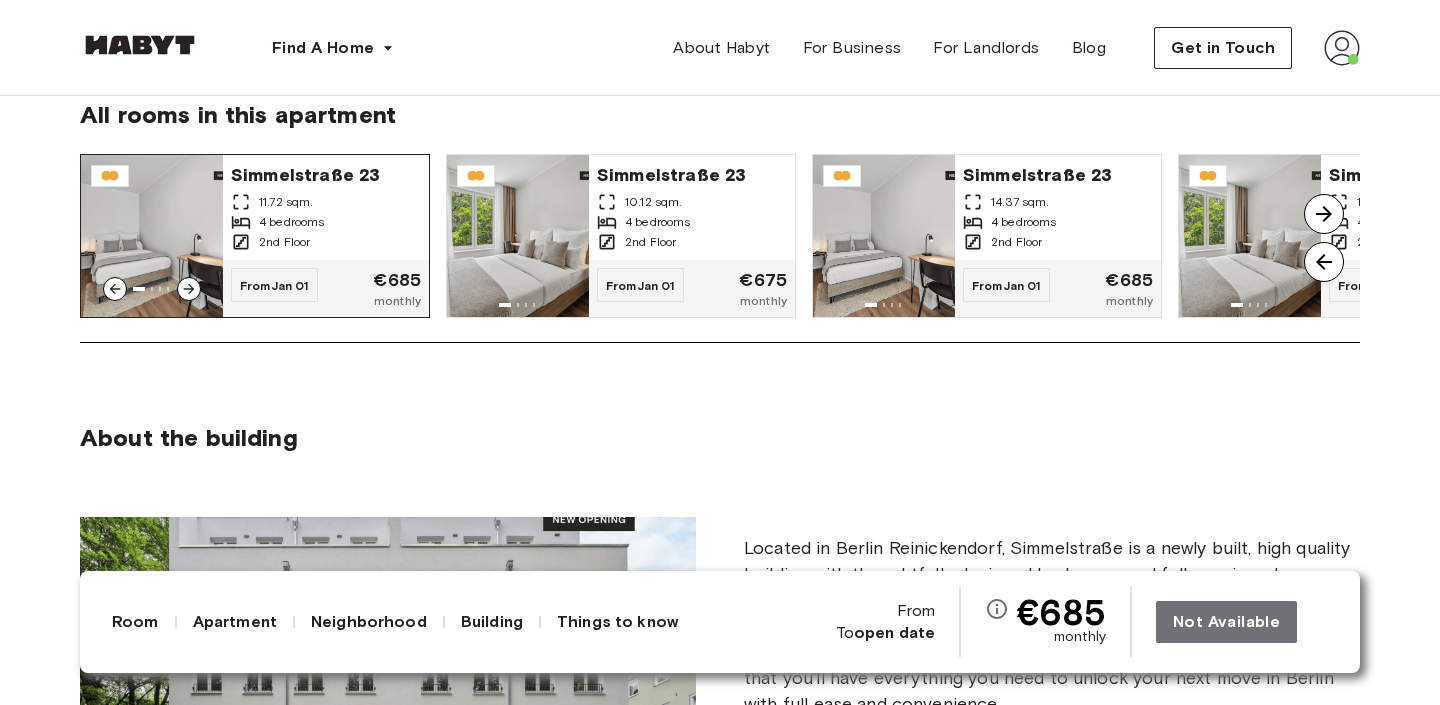 click on "4 bedrooms" at bounding box center (292, 222) 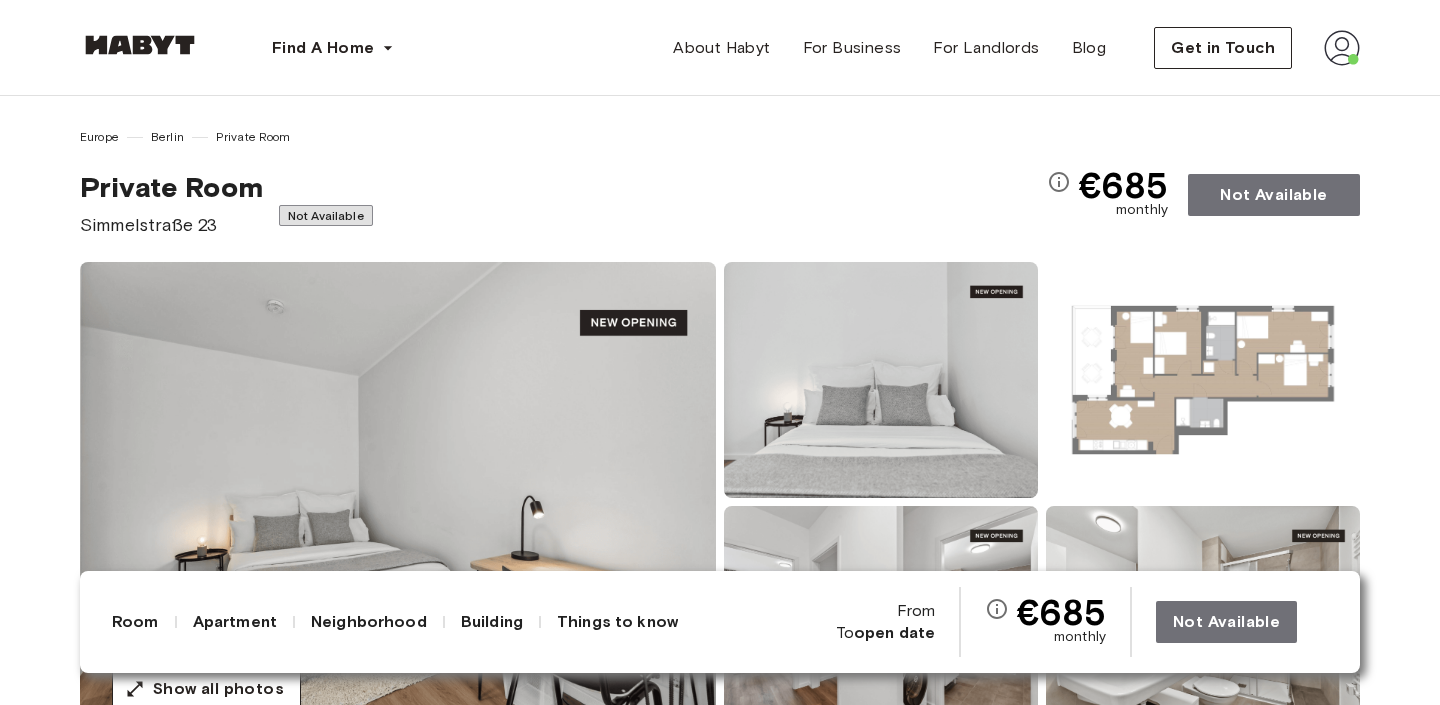 scroll, scrollTop: 0, scrollLeft: 0, axis: both 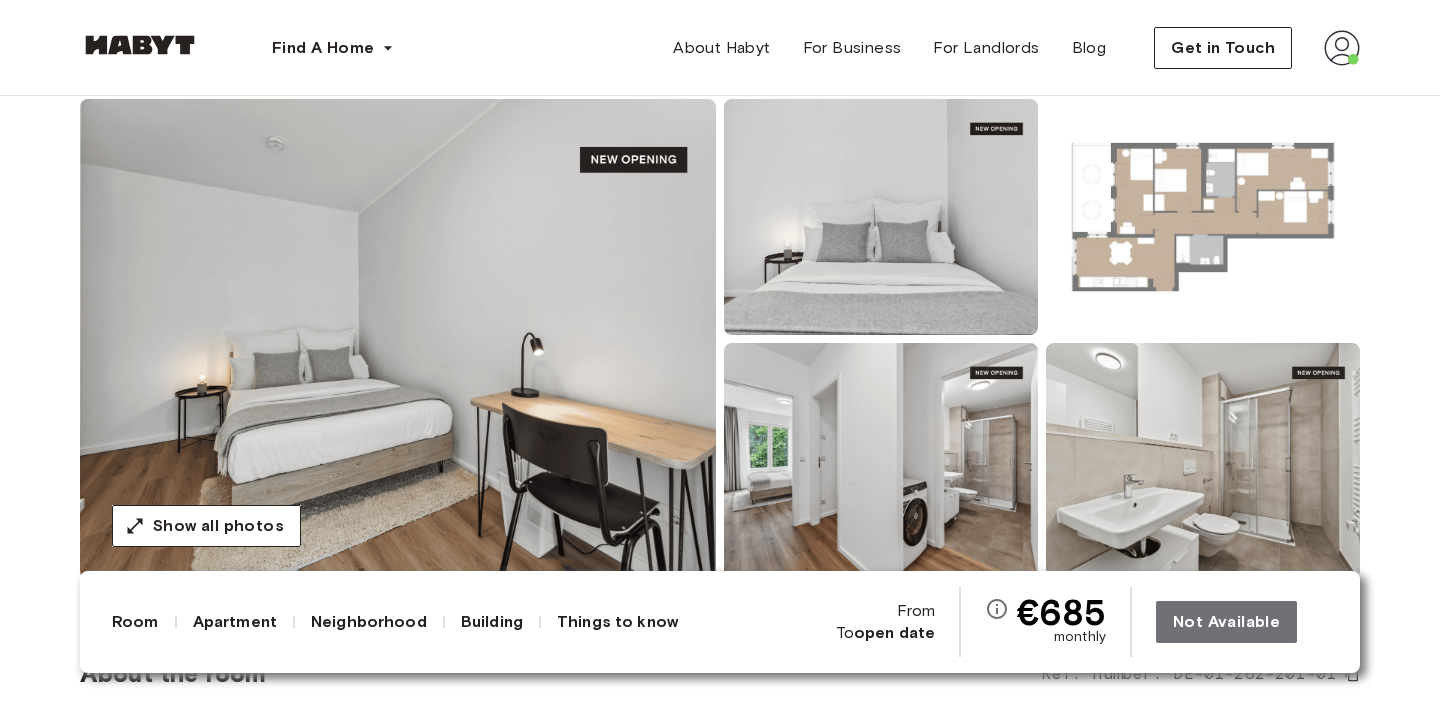click on "From" at bounding box center (916, 611) 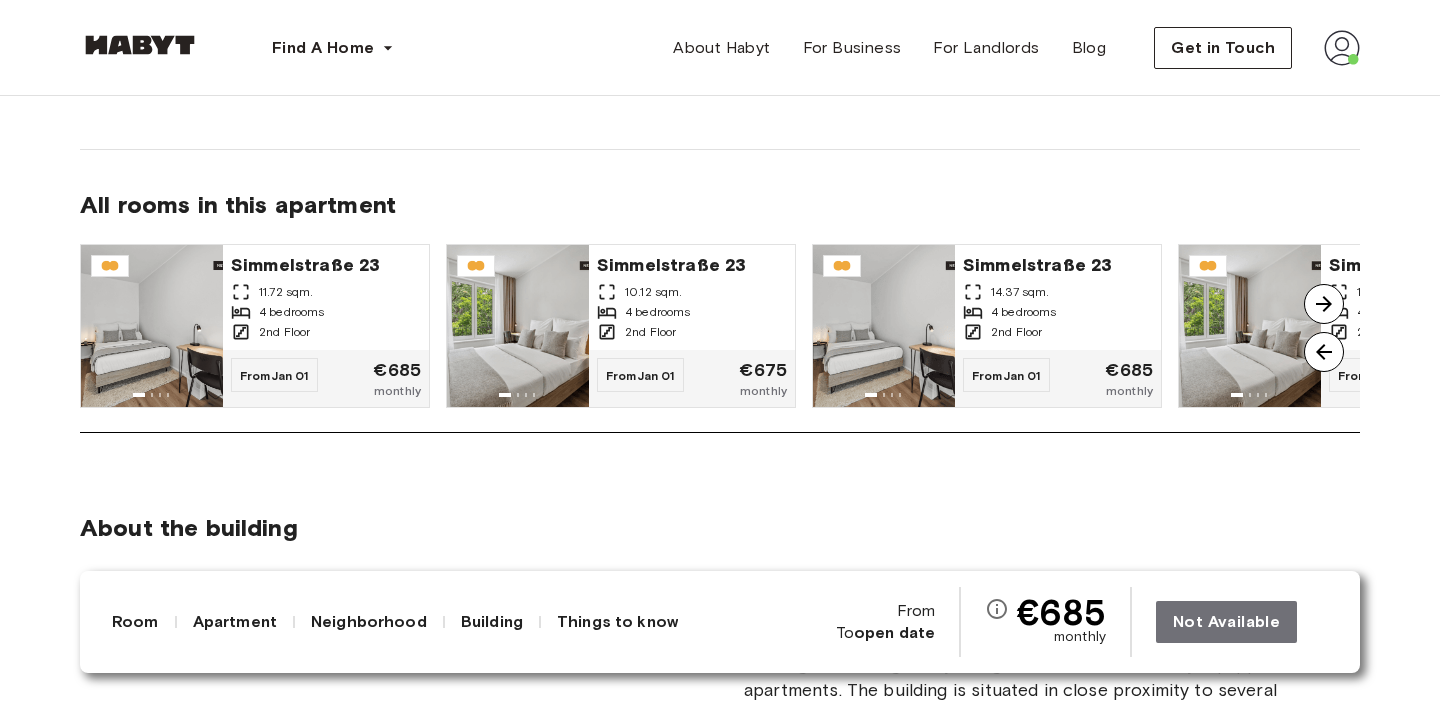 scroll, scrollTop: 1721, scrollLeft: 0, axis: vertical 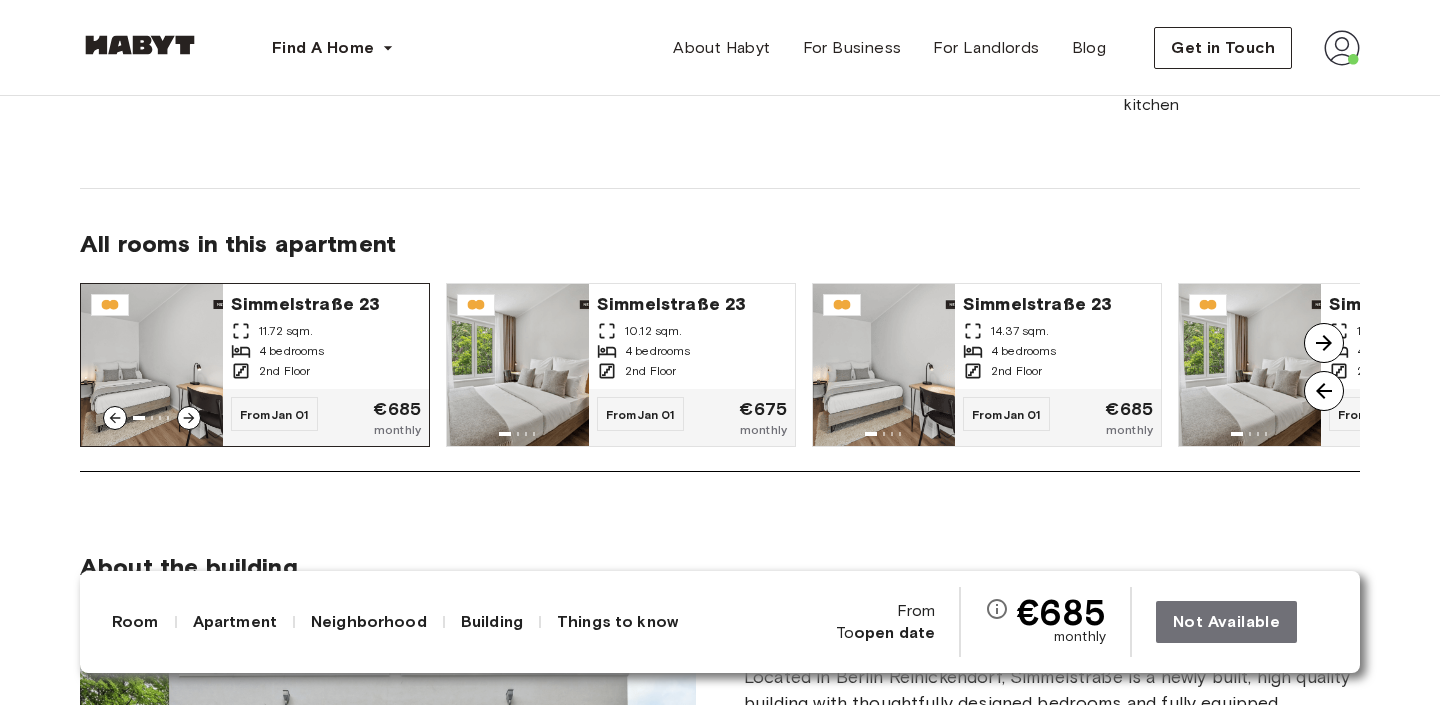 click on "From  Jan 01" at bounding box center (274, 414) 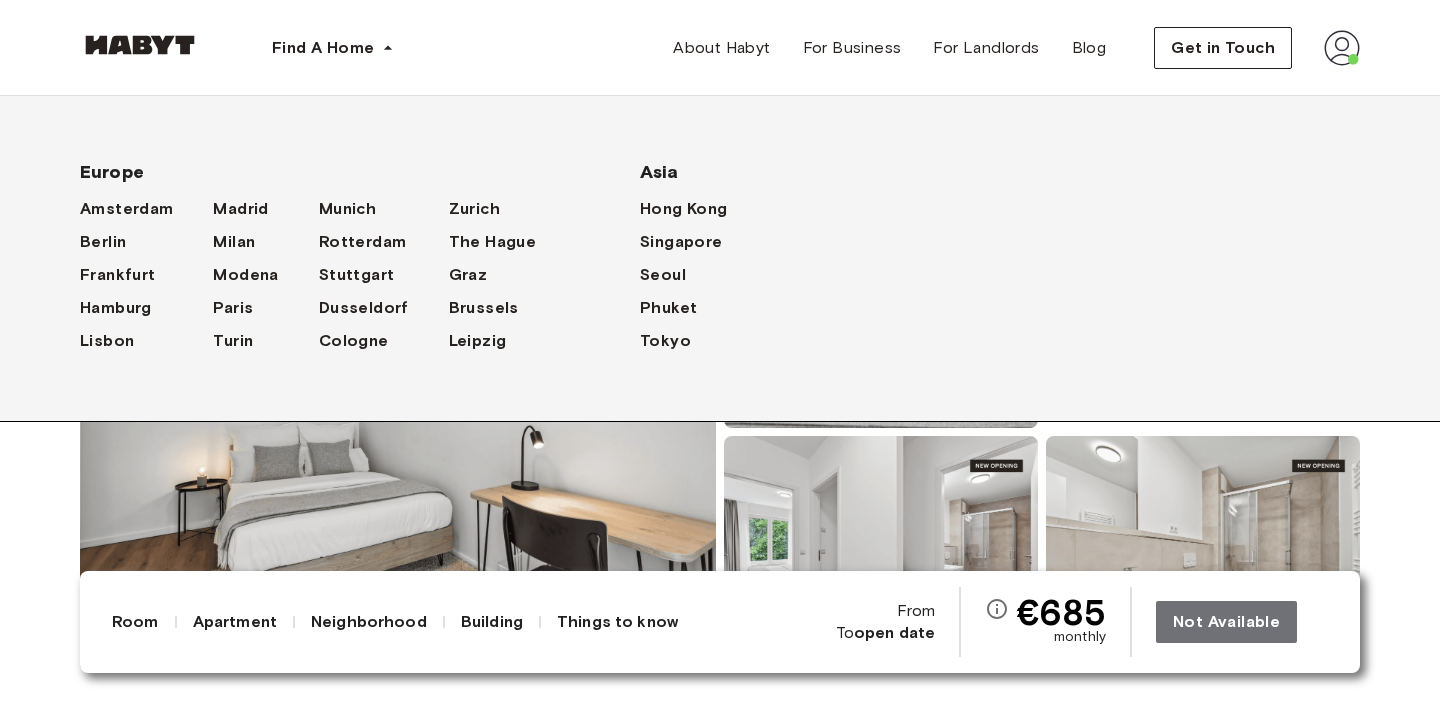 scroll, scrollTop: 0, scrollLeft: 0, axis: both 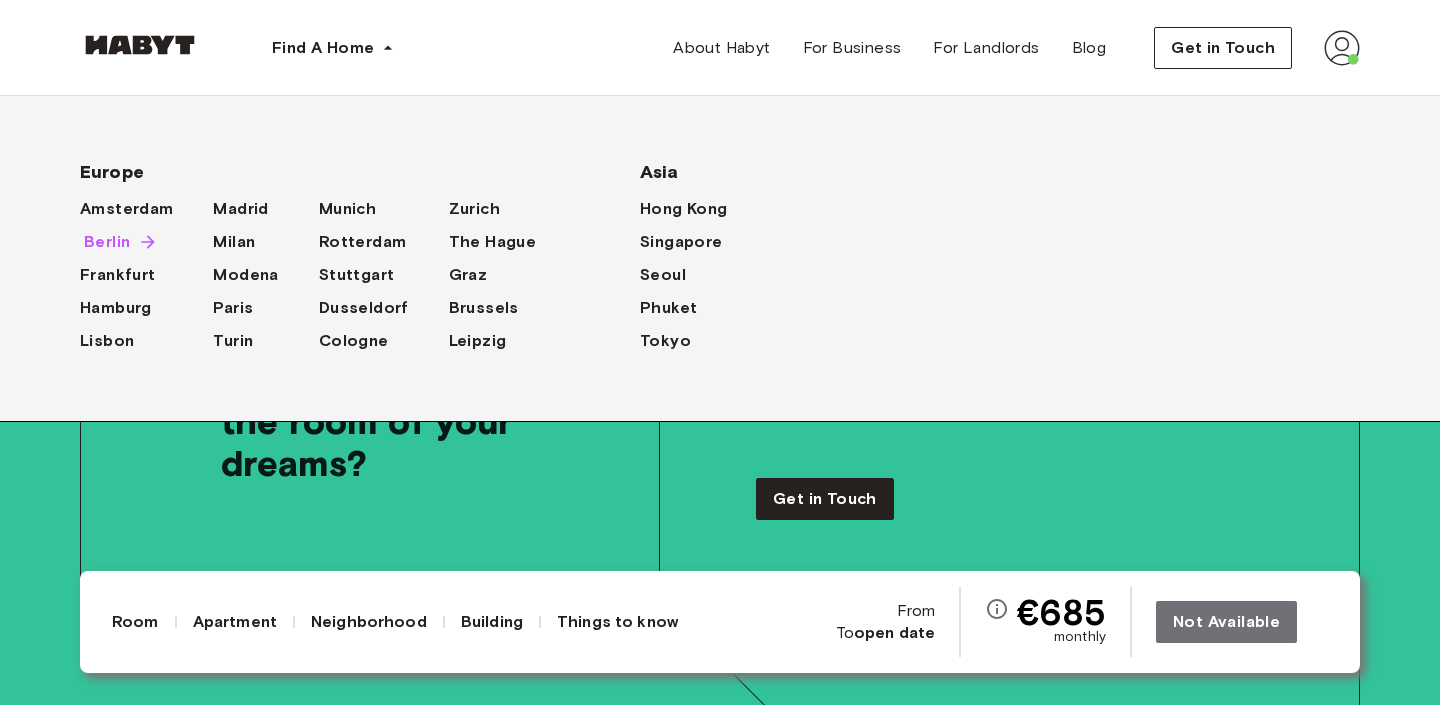 click on "Berlin" at bounding box center [107, 242] 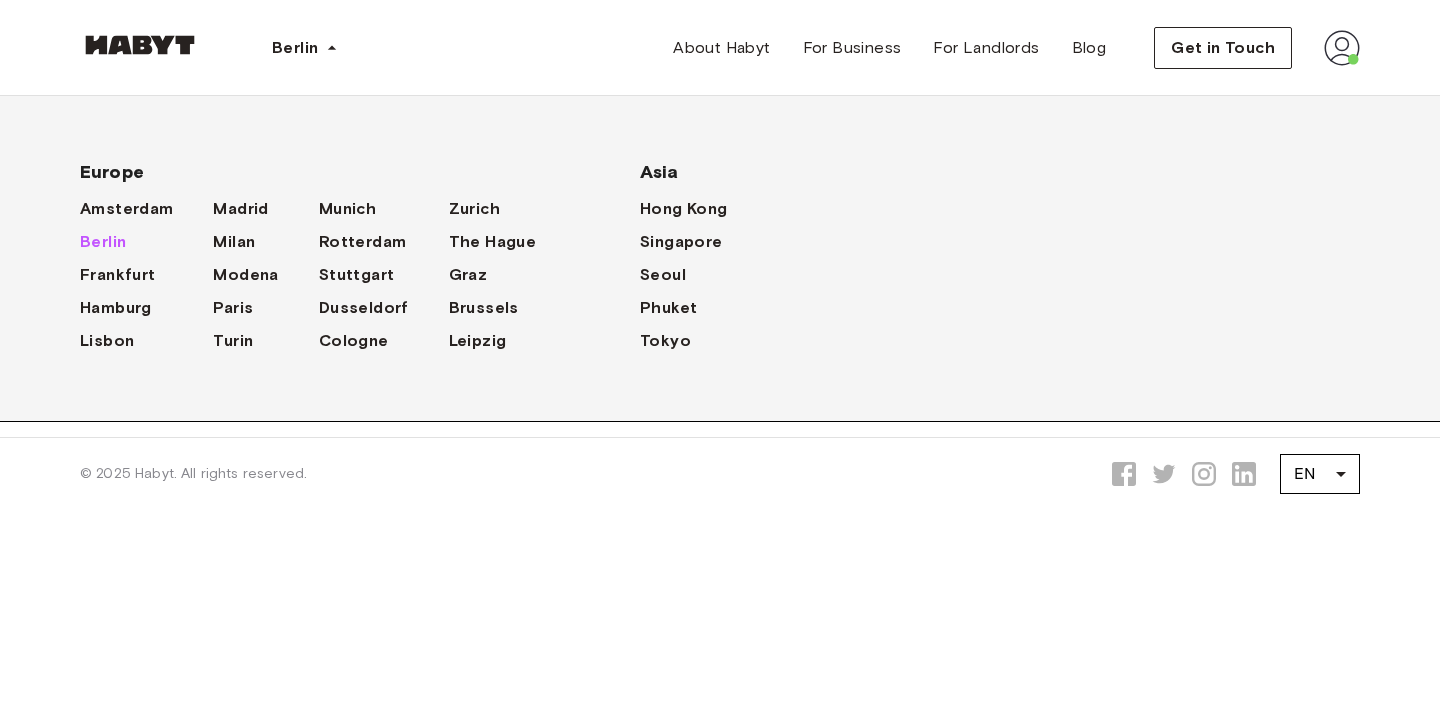 scroll, scrollTop: 0, scrollLeft: 0, axis: both 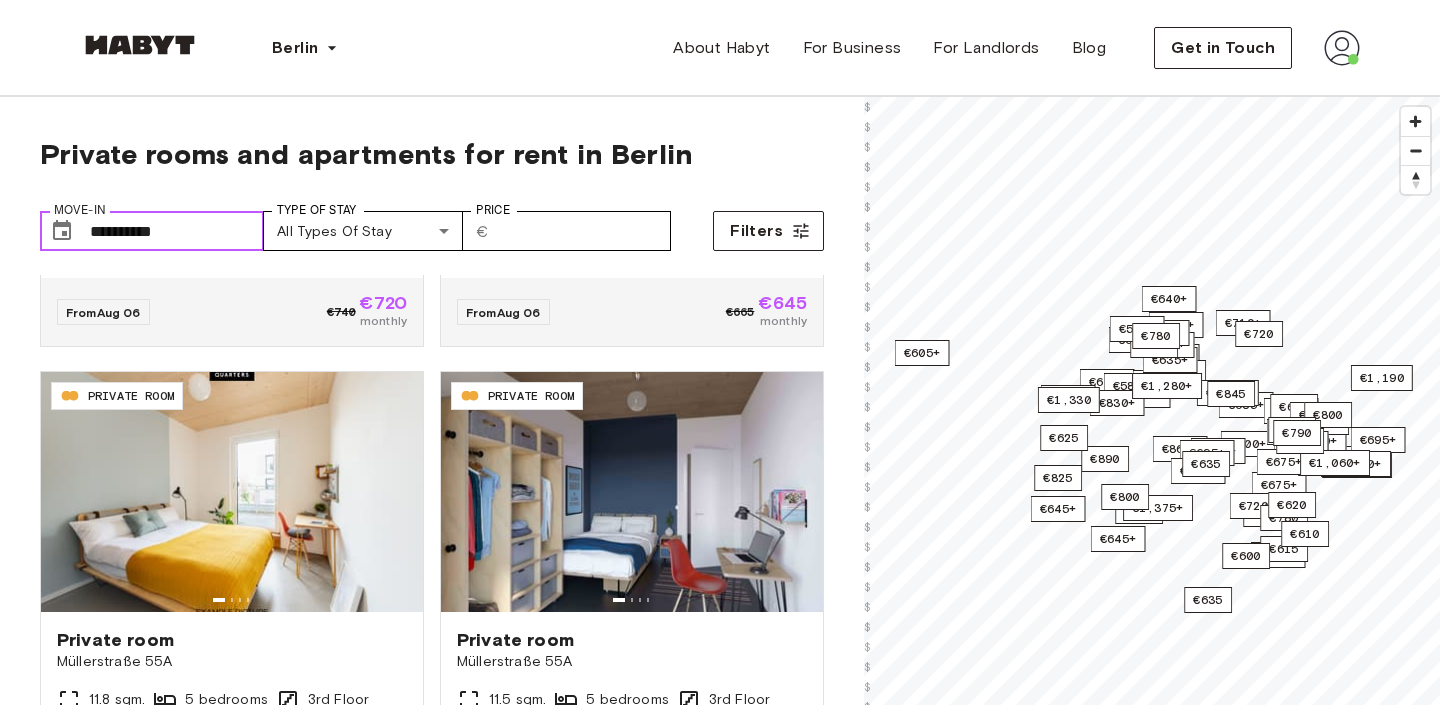 click on "**********" at bounding box center (177, 231) 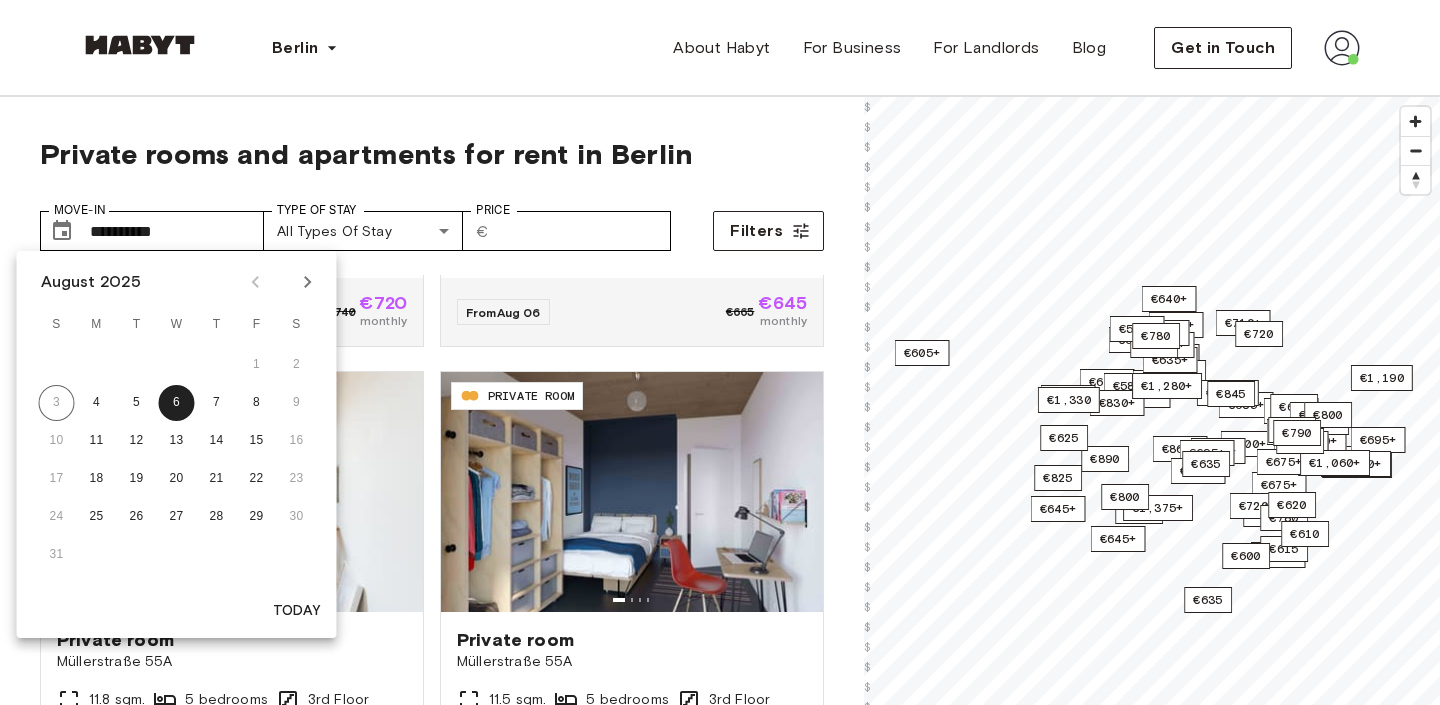 click 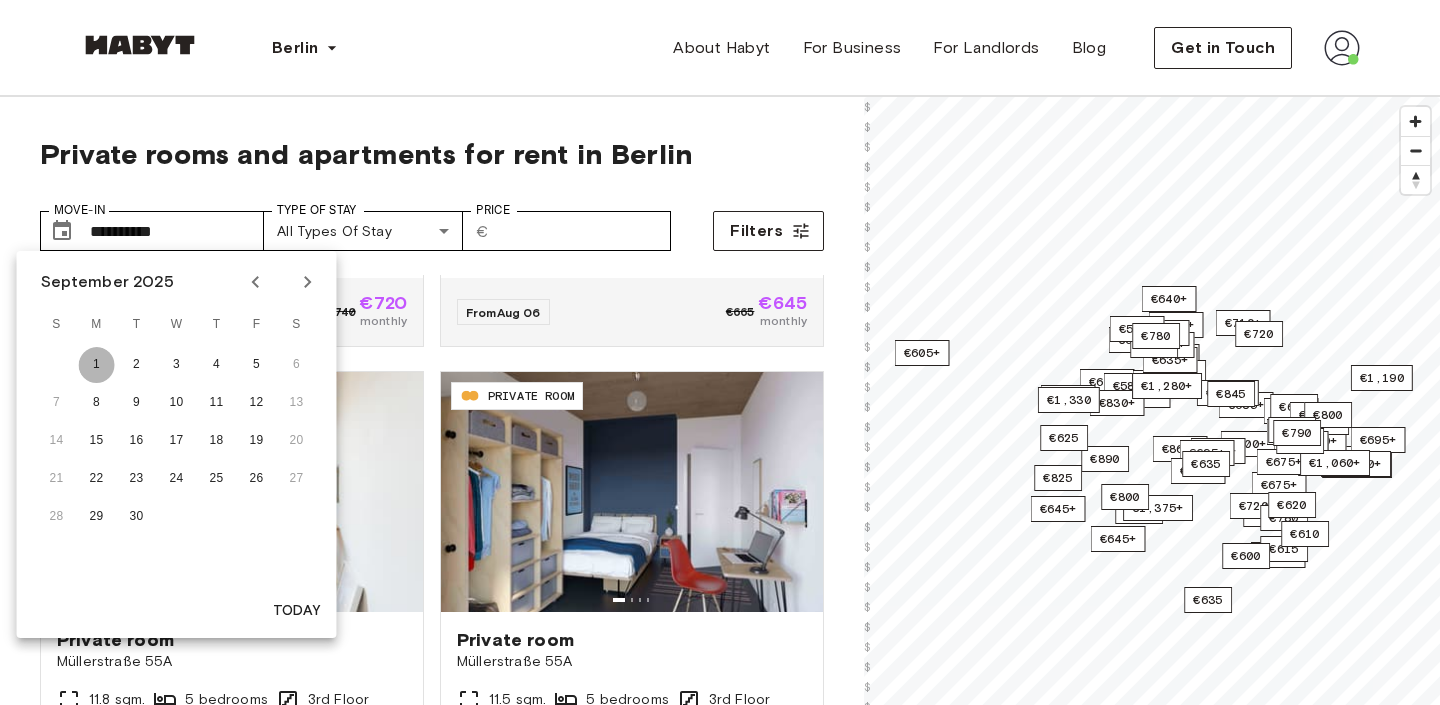click on "1" at bounding box center [97, 365] 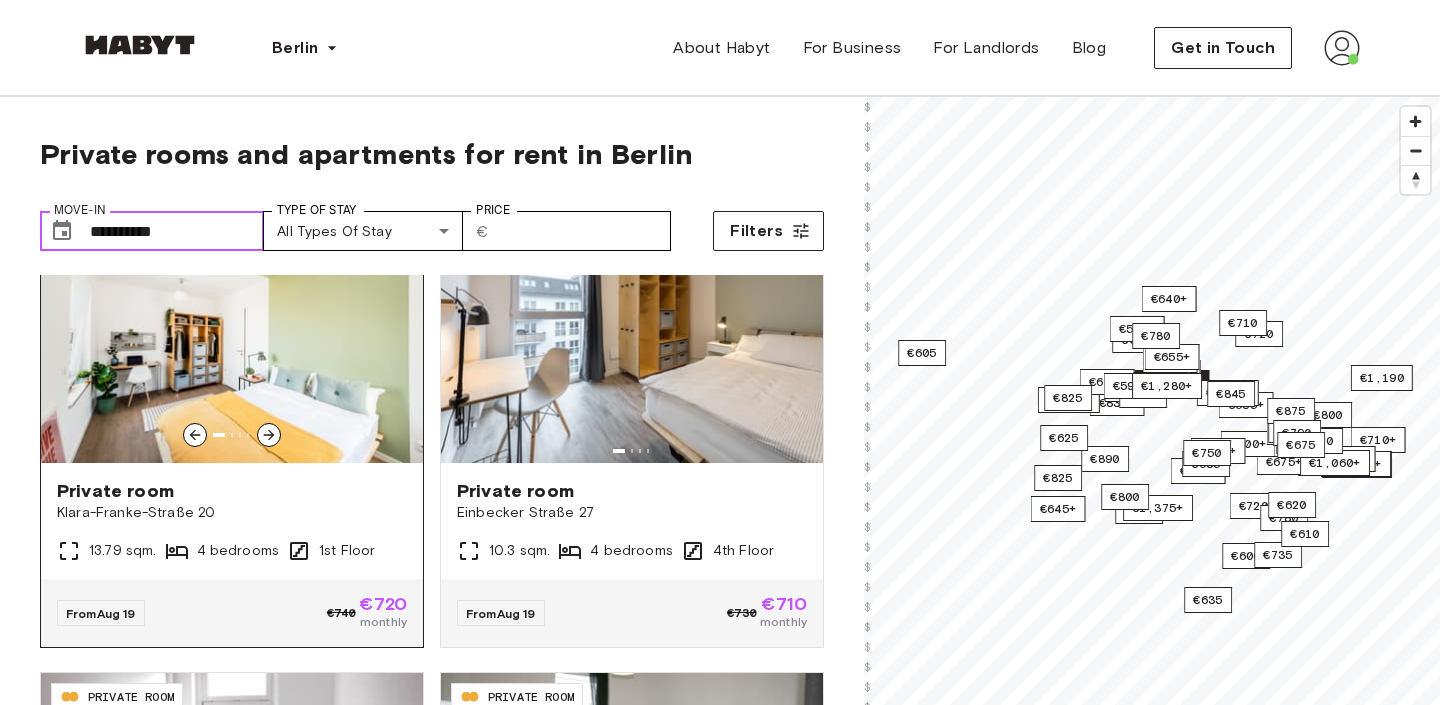 scroll, scrollTop: 504, scrollLeft: 0, axis: vertical 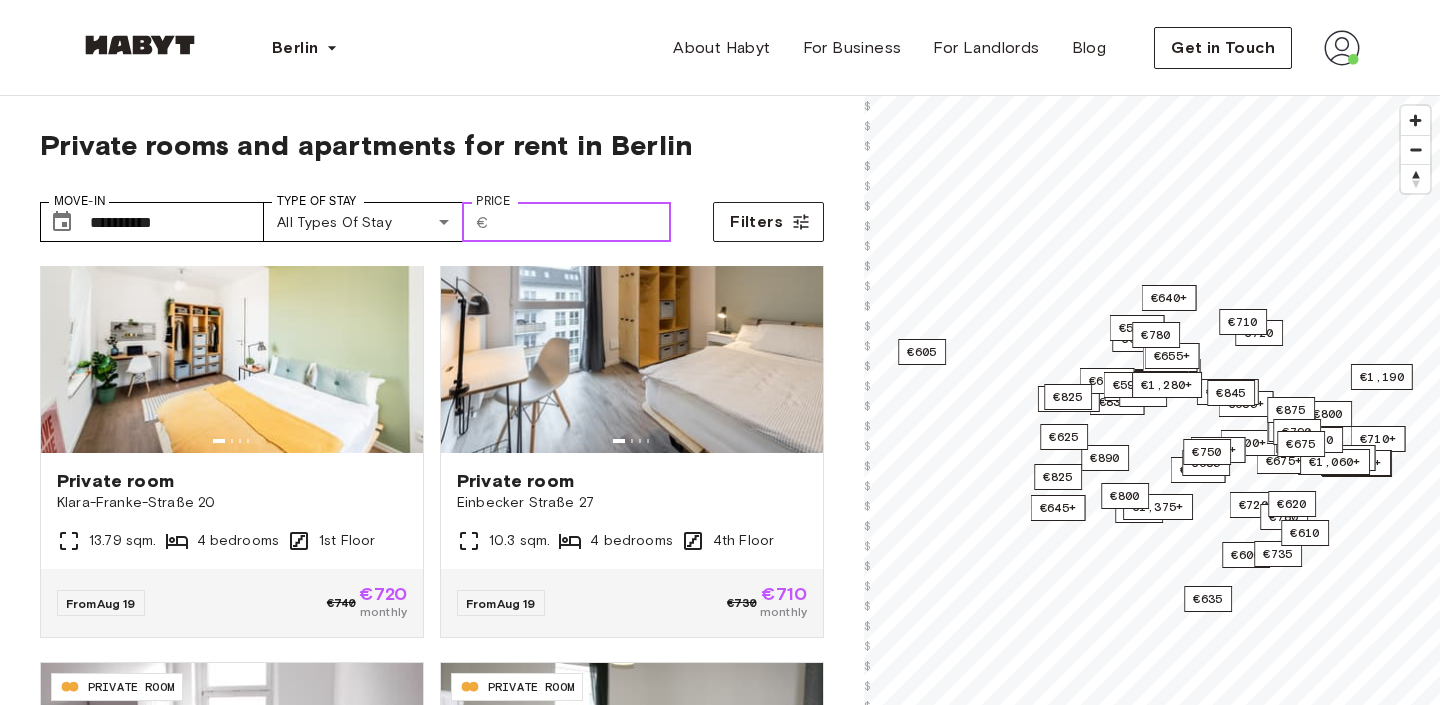 click on "Price" at bounding box center (584, 222) 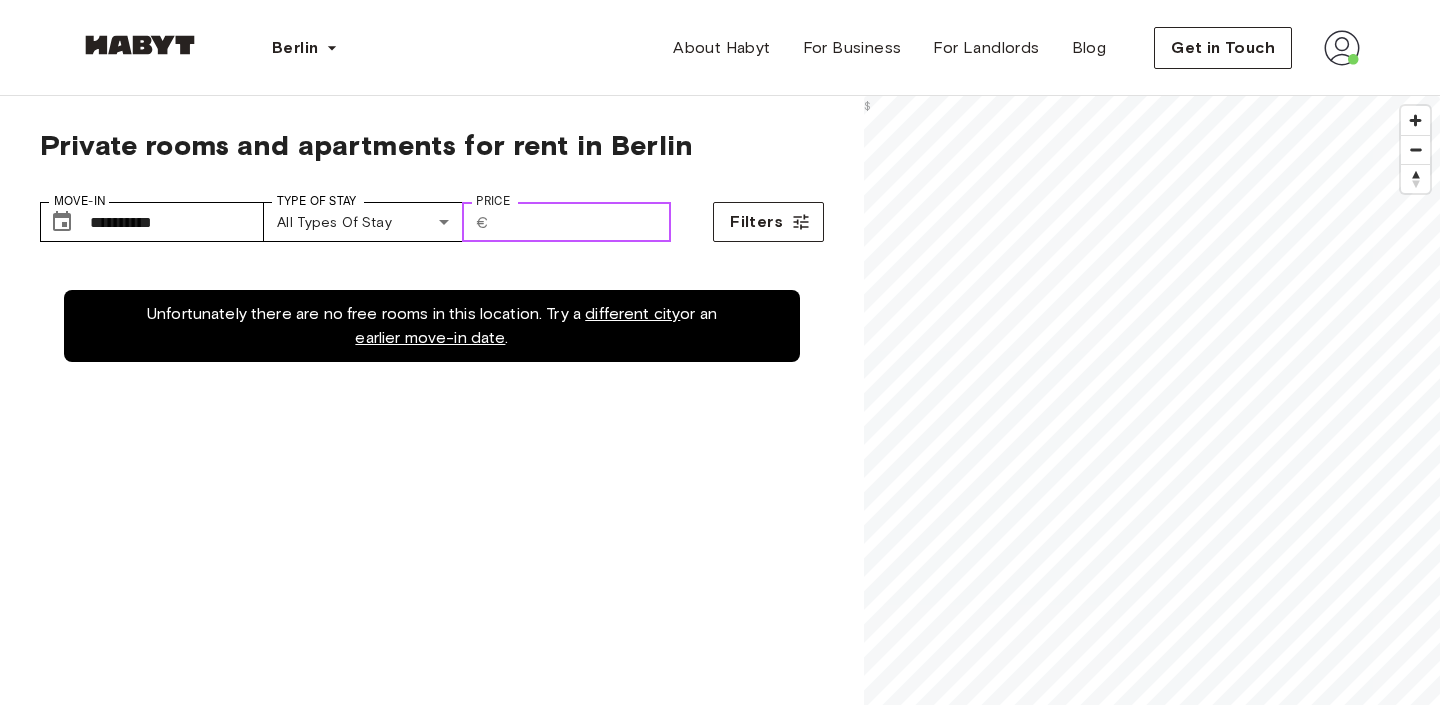 scroll, scrollTop: 0, scrollLeft: 0, axis: both 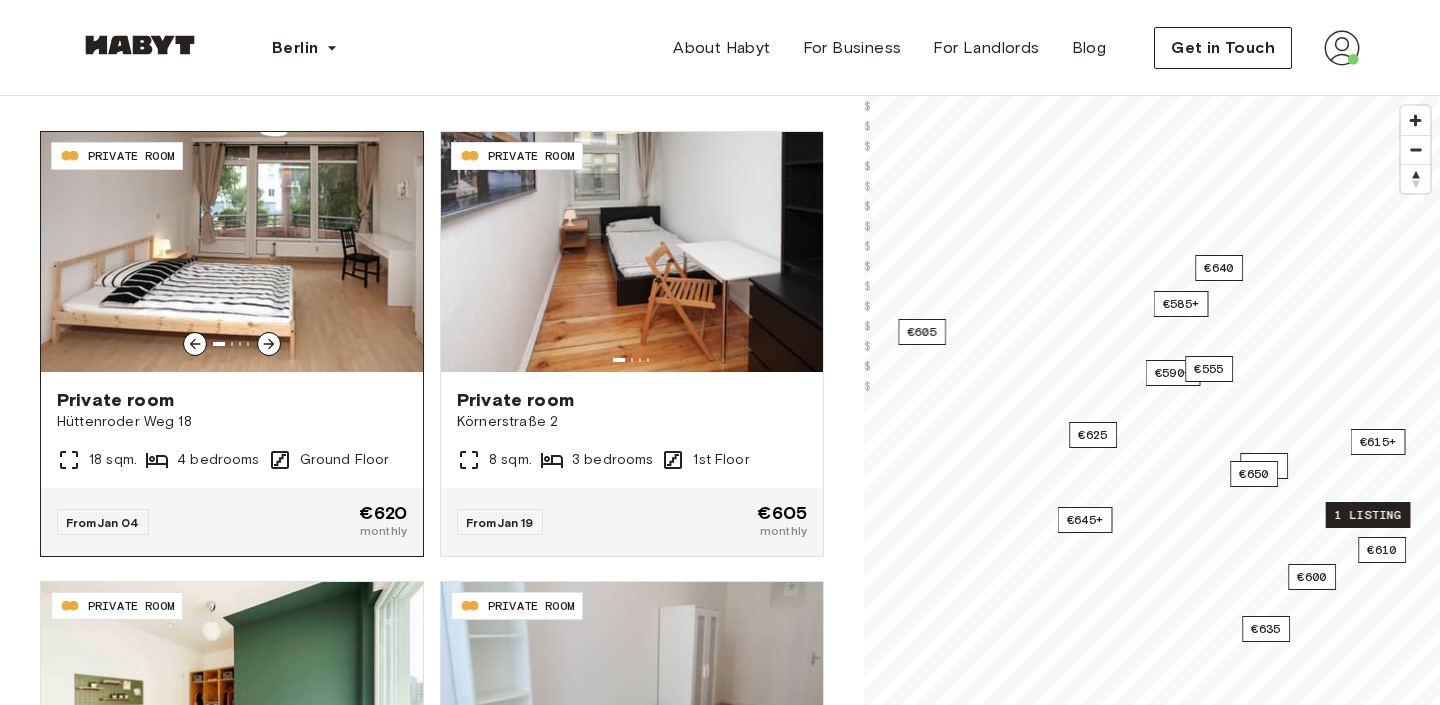 type on "***" 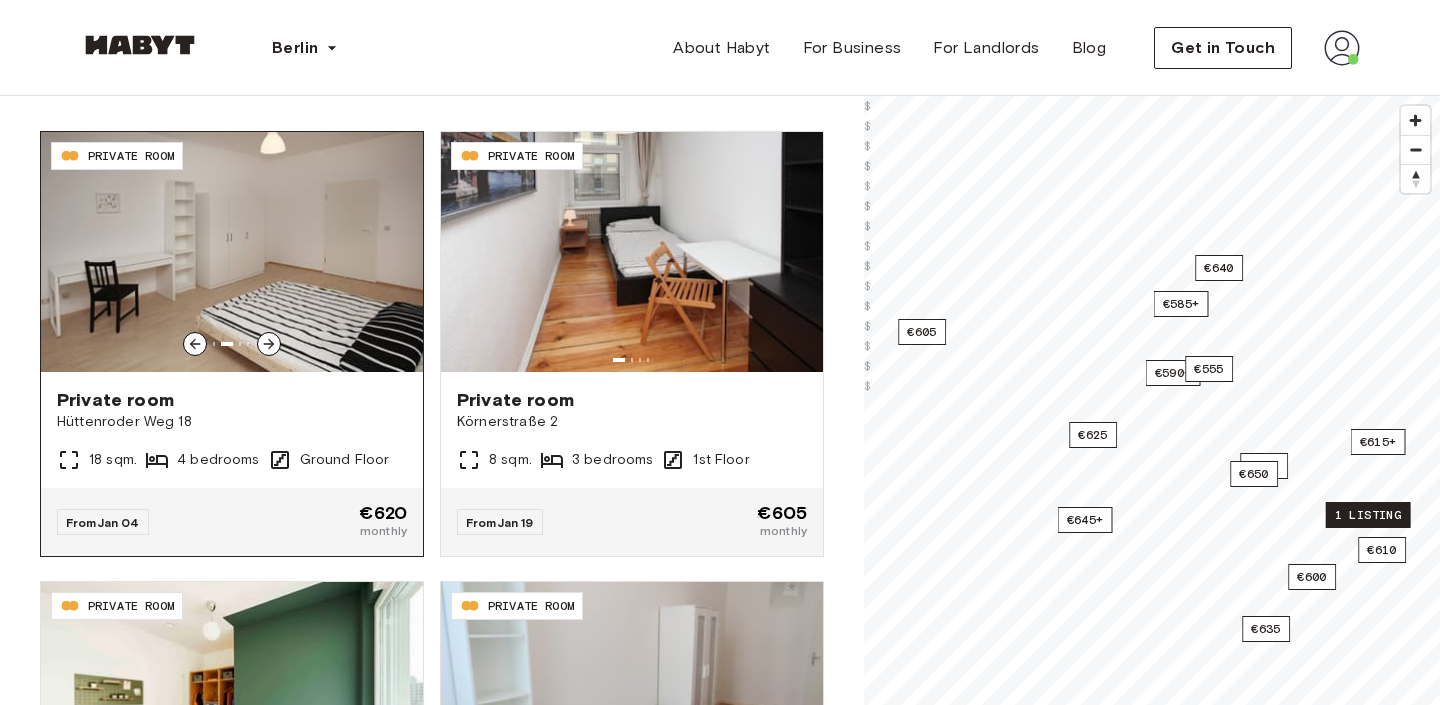 click 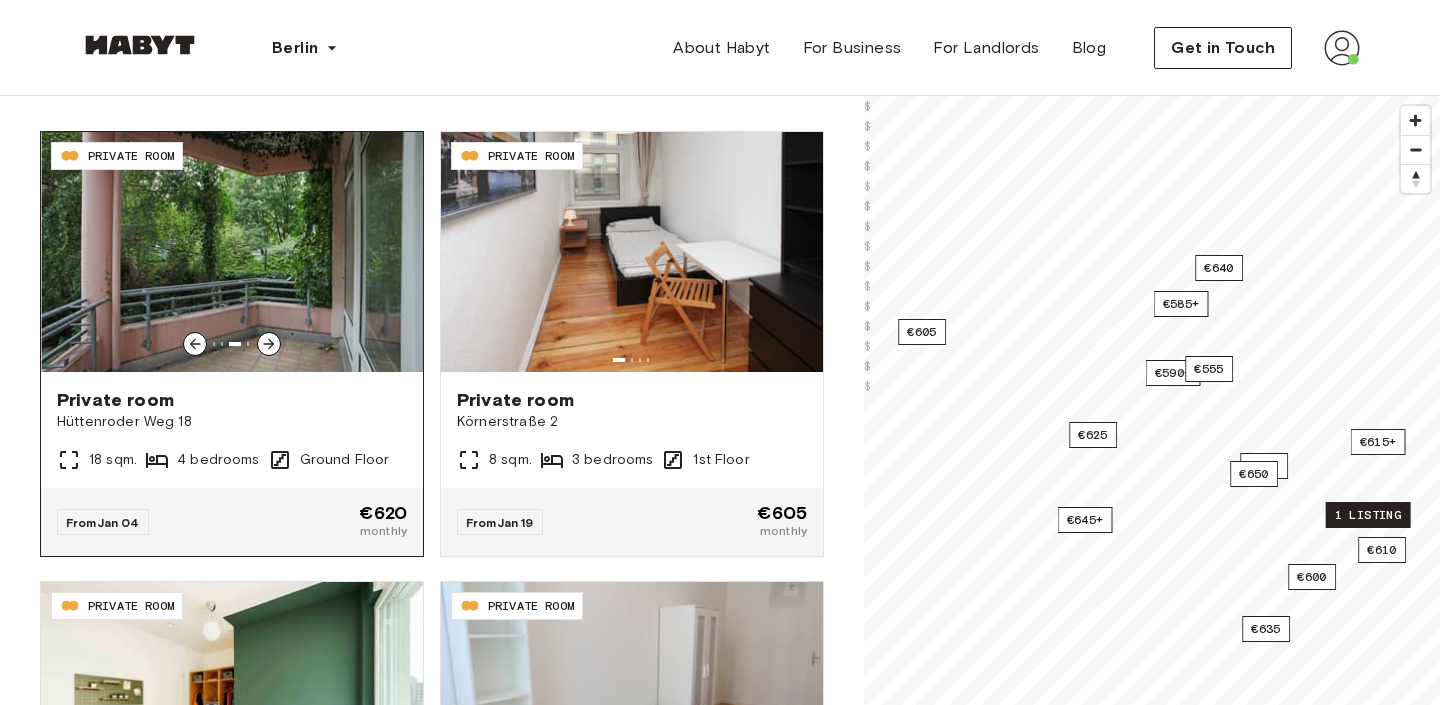 click 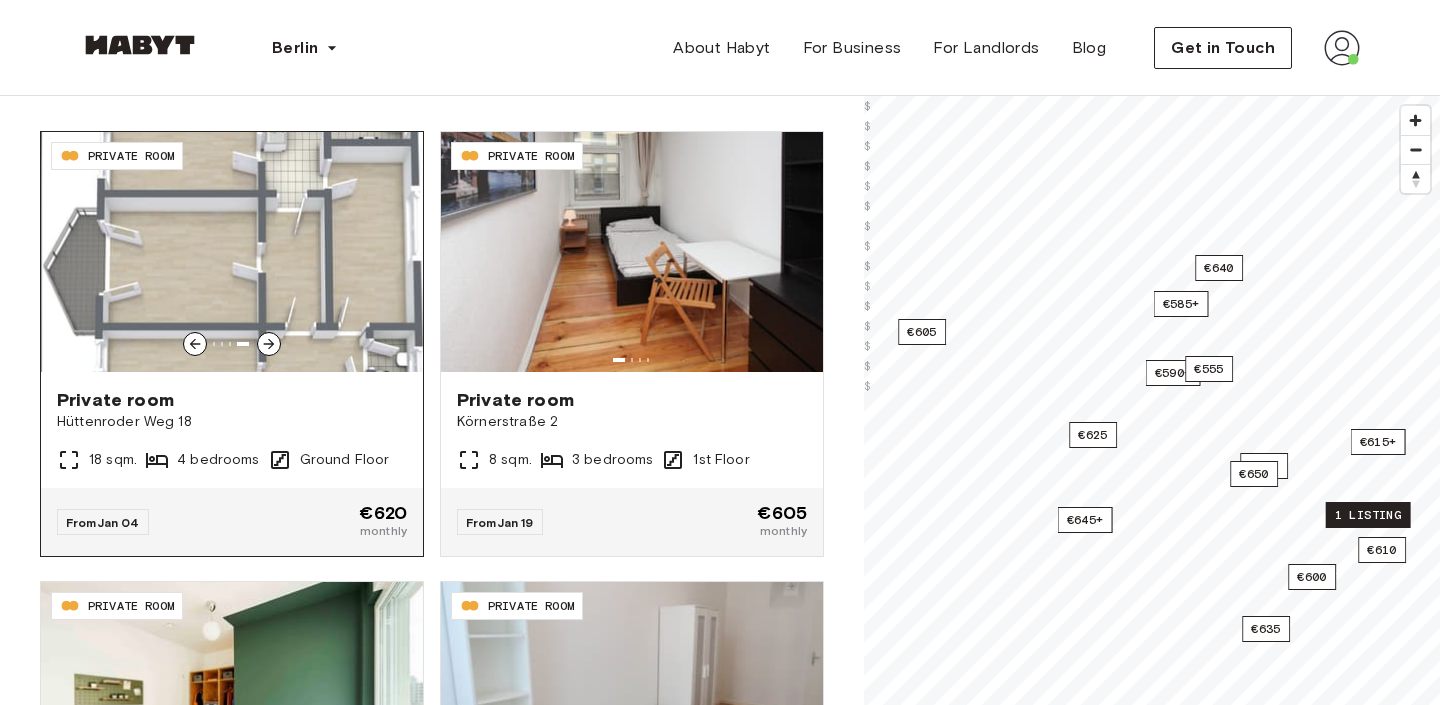 click 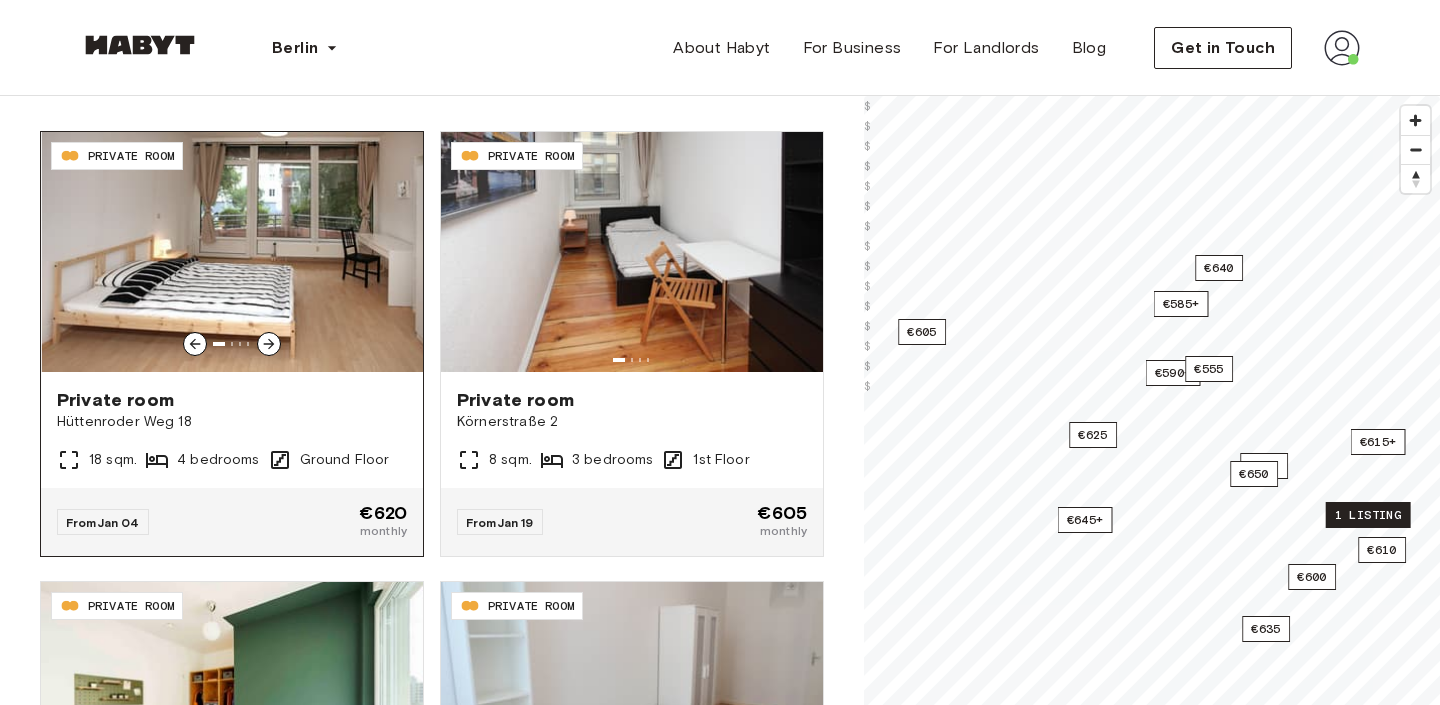 click 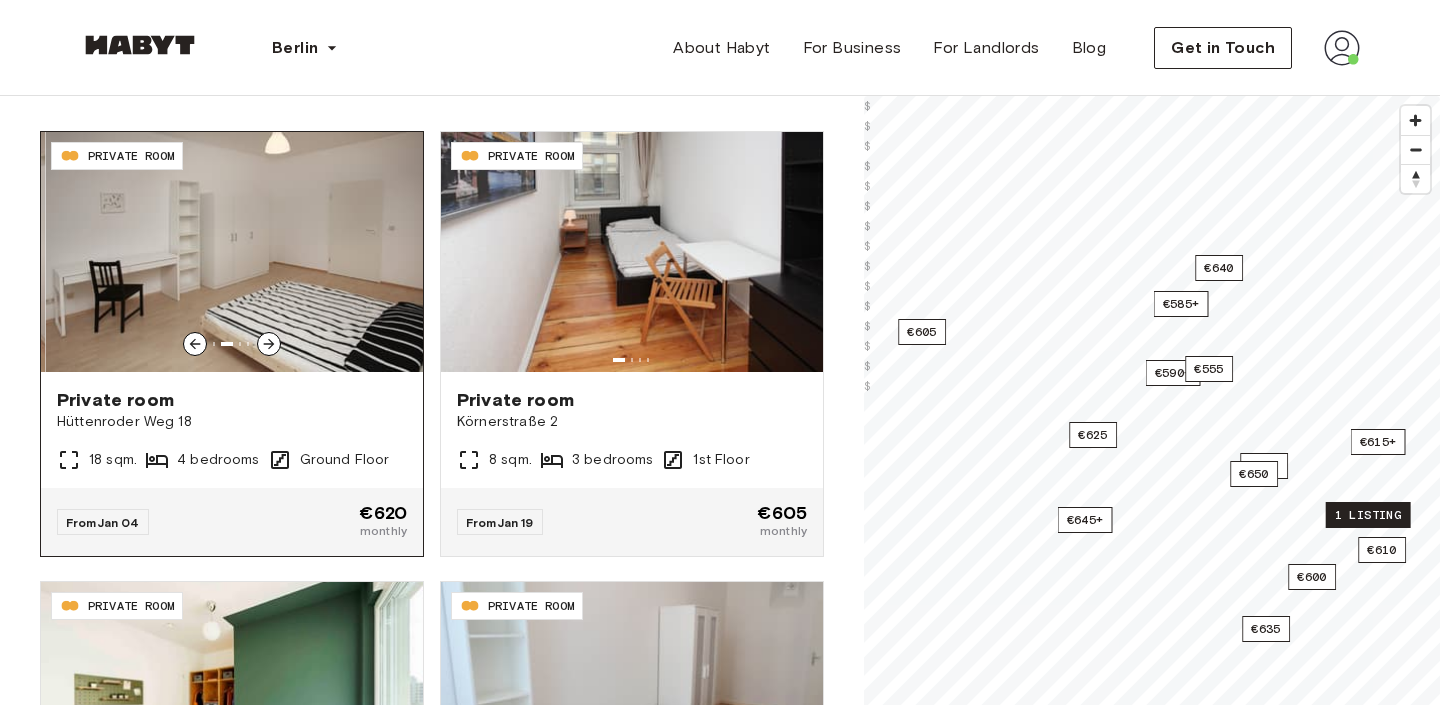 click 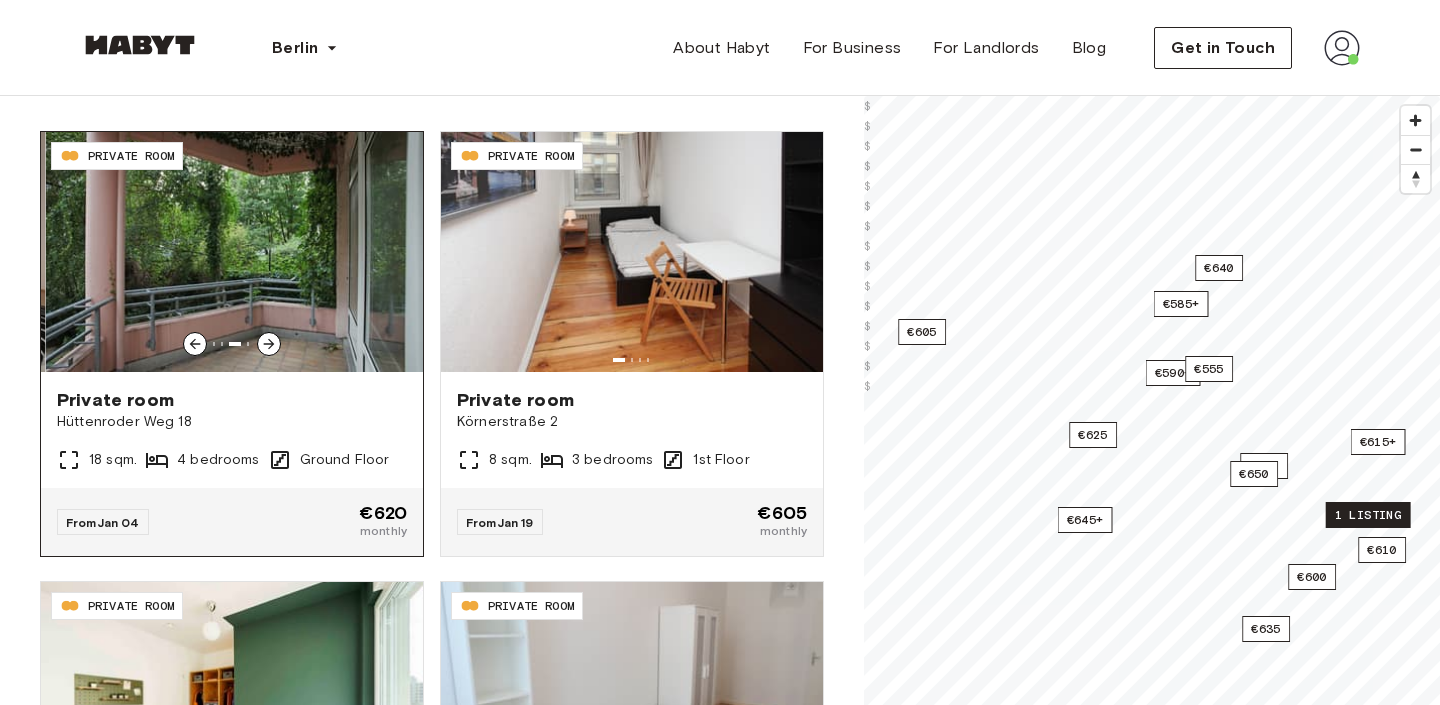click 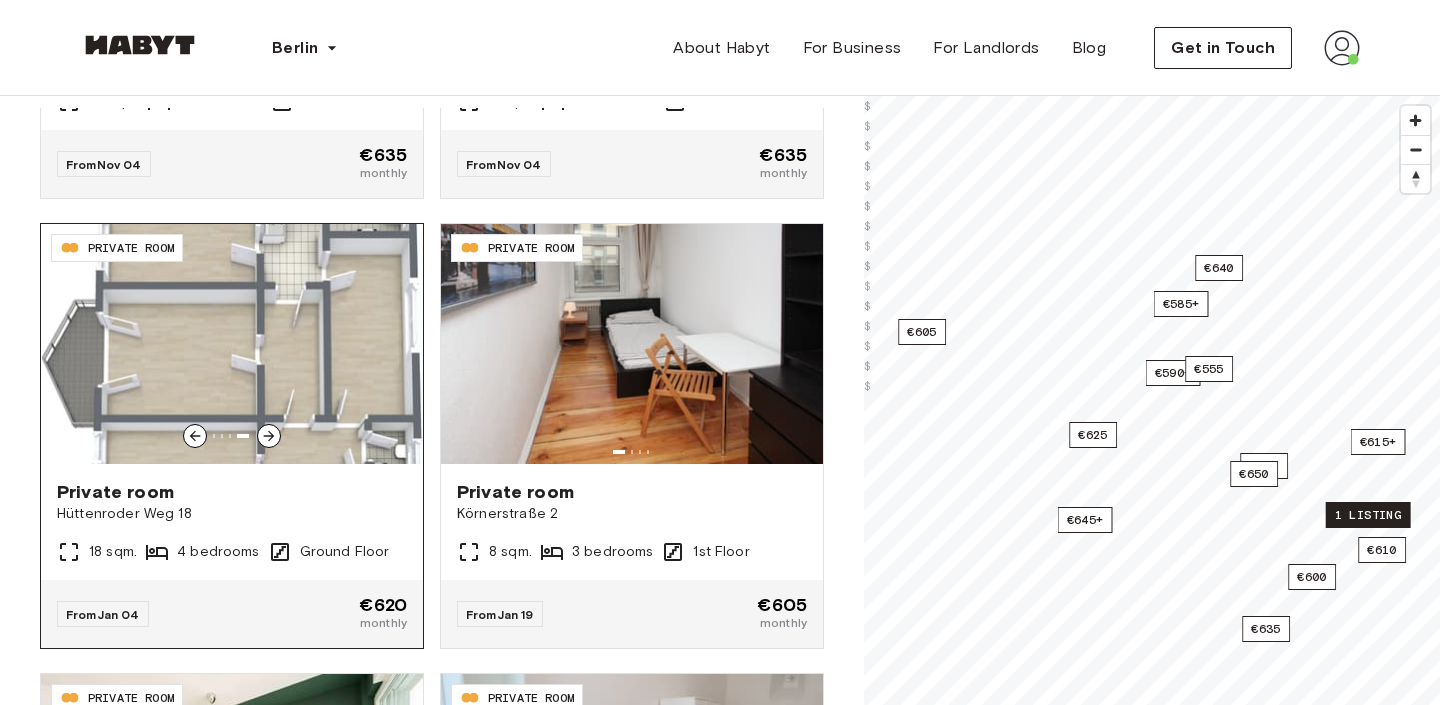 scroll, scrollTop: 3490, scrollLeft: 0, axis: vertical 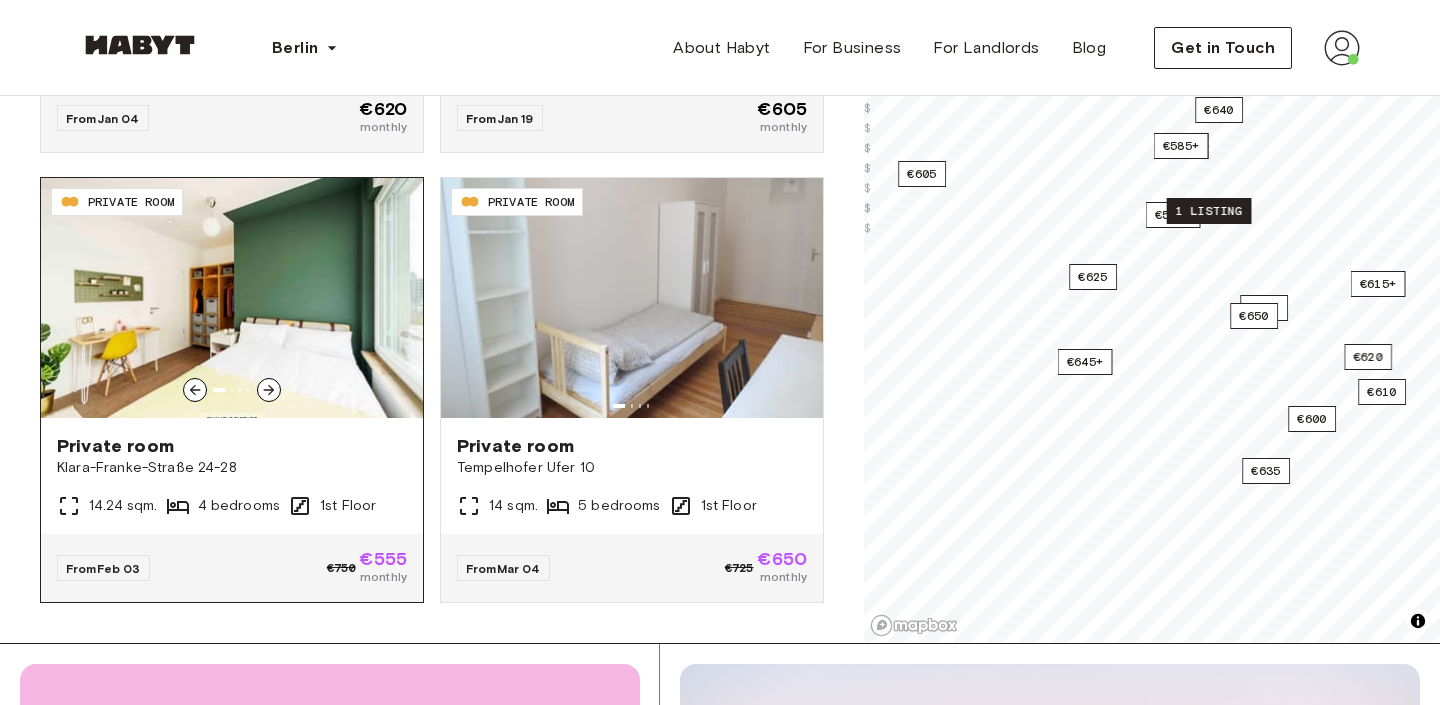 click 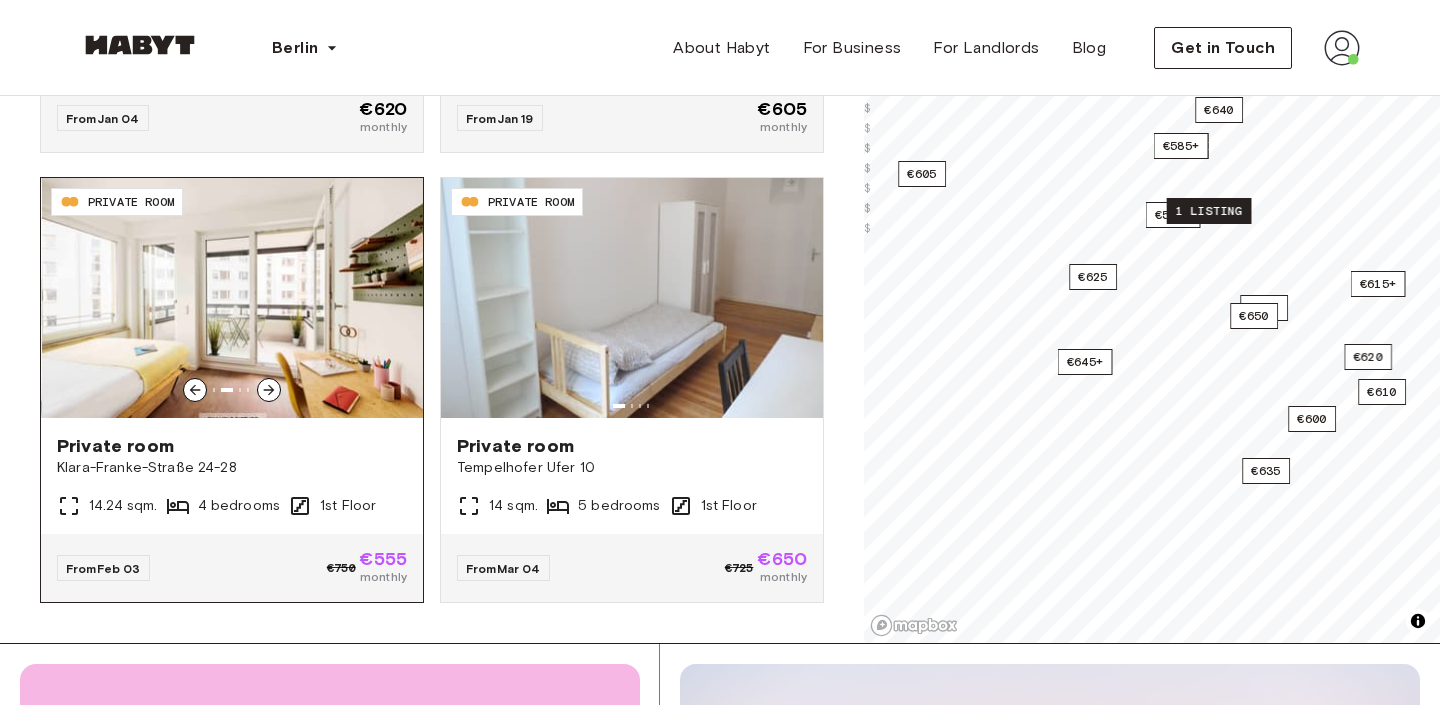 click 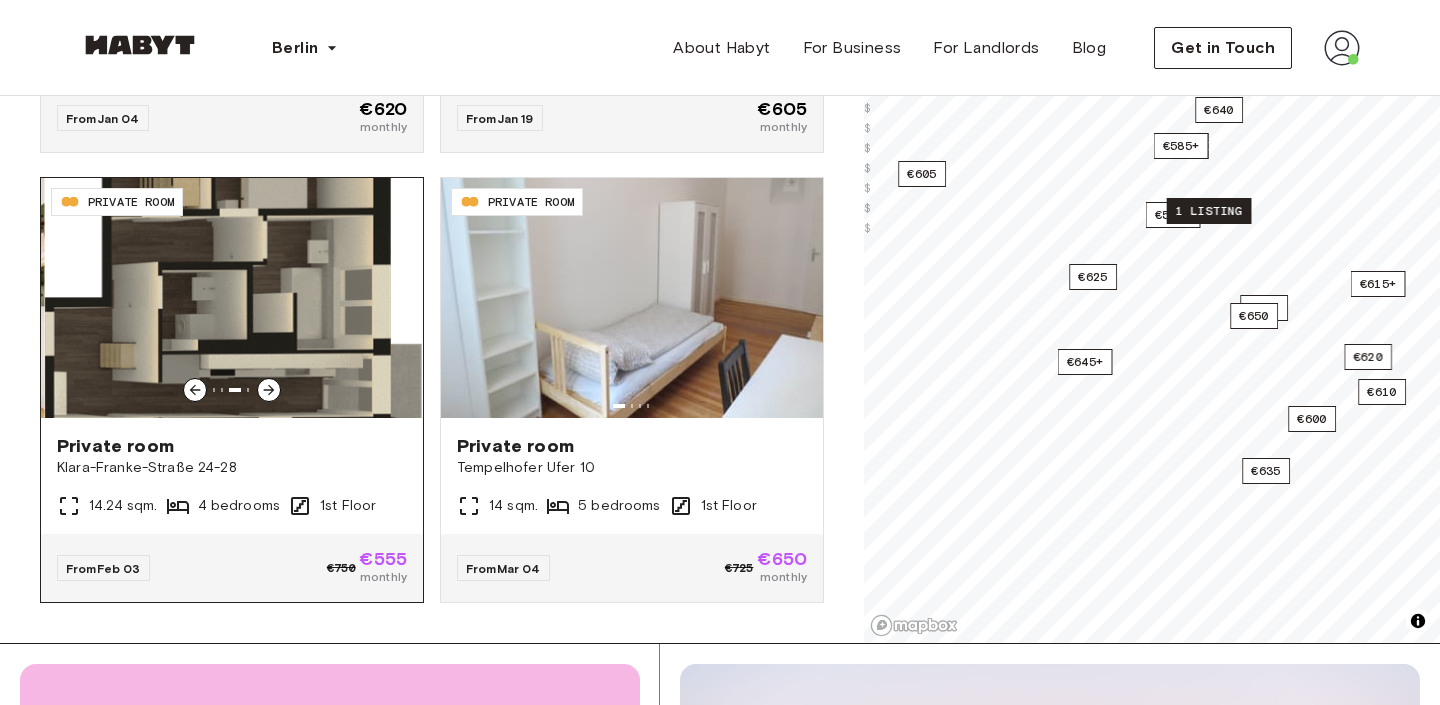 click at bounding box center (236, 298) 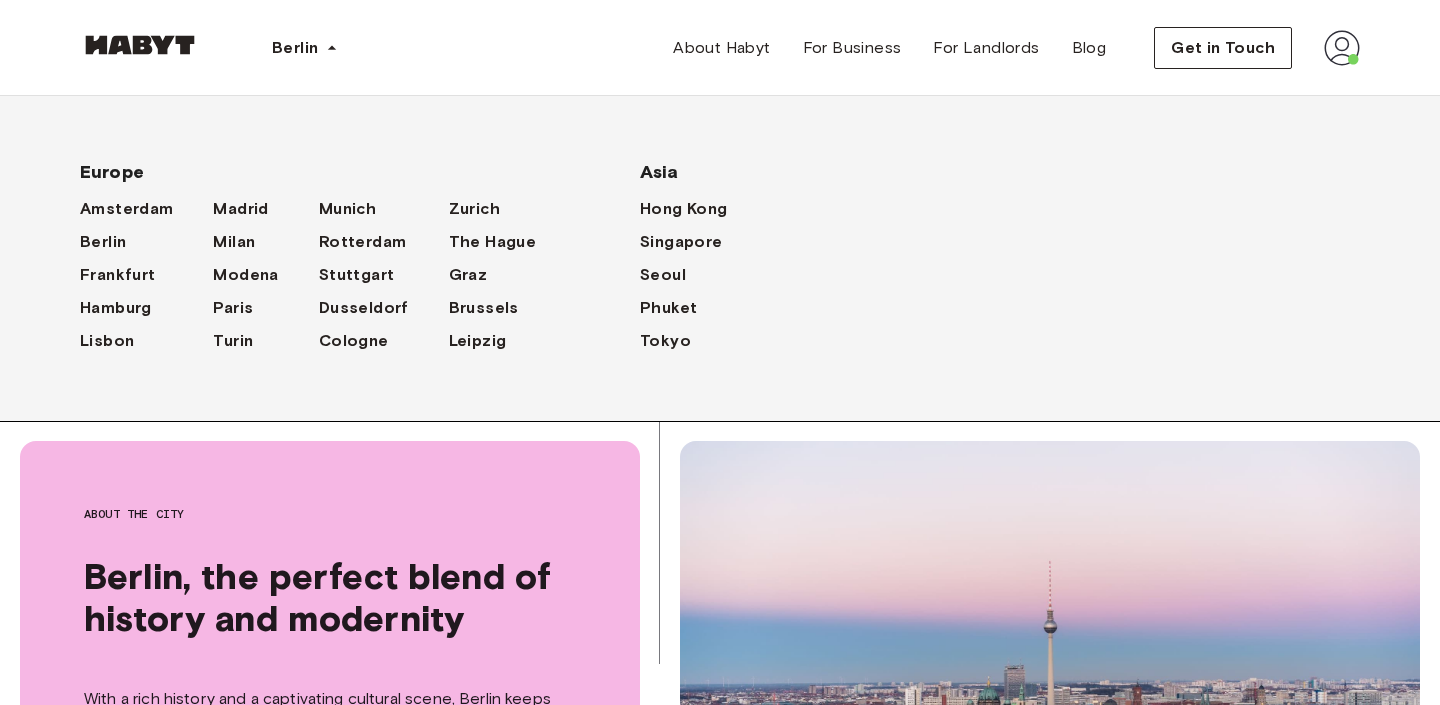 scroll, scrollTop: 617, scrollLeft: 0, axis: vertical 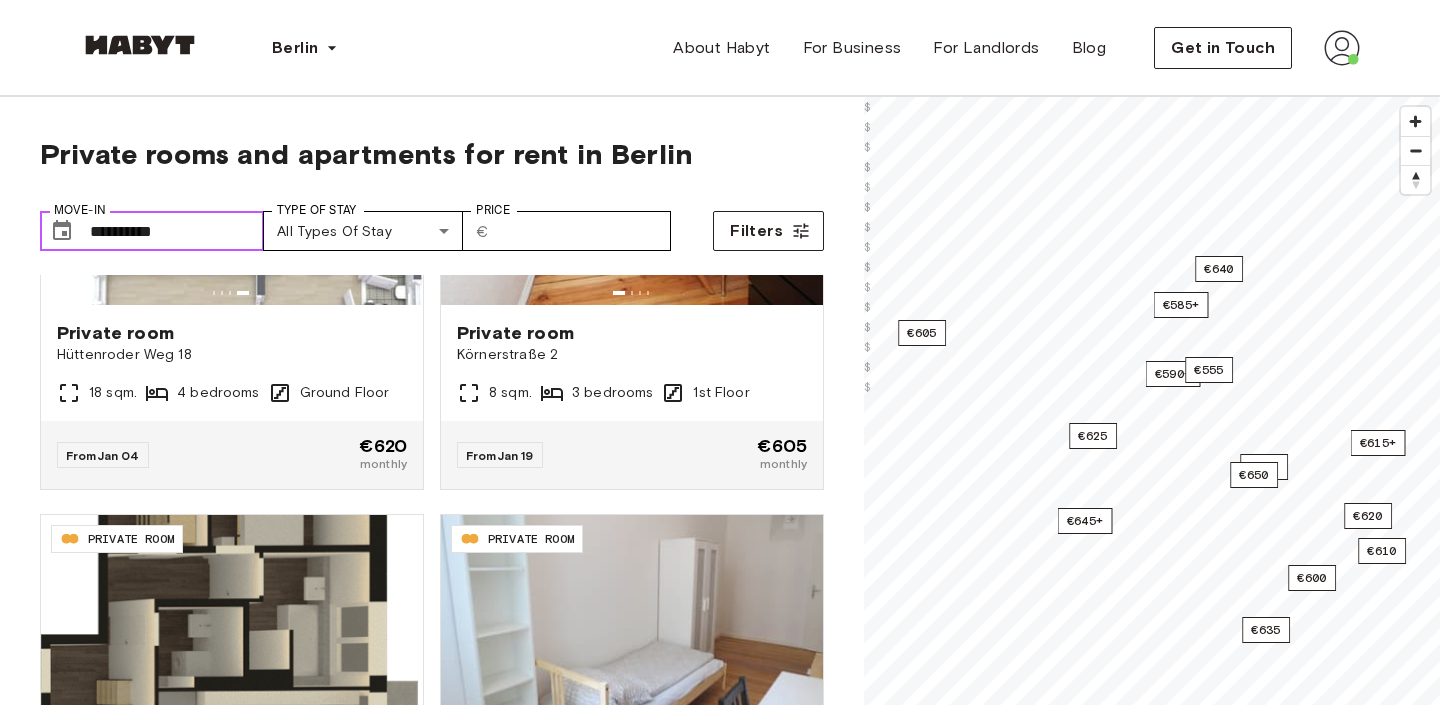click on "**********" at bounding box center (177, 231) 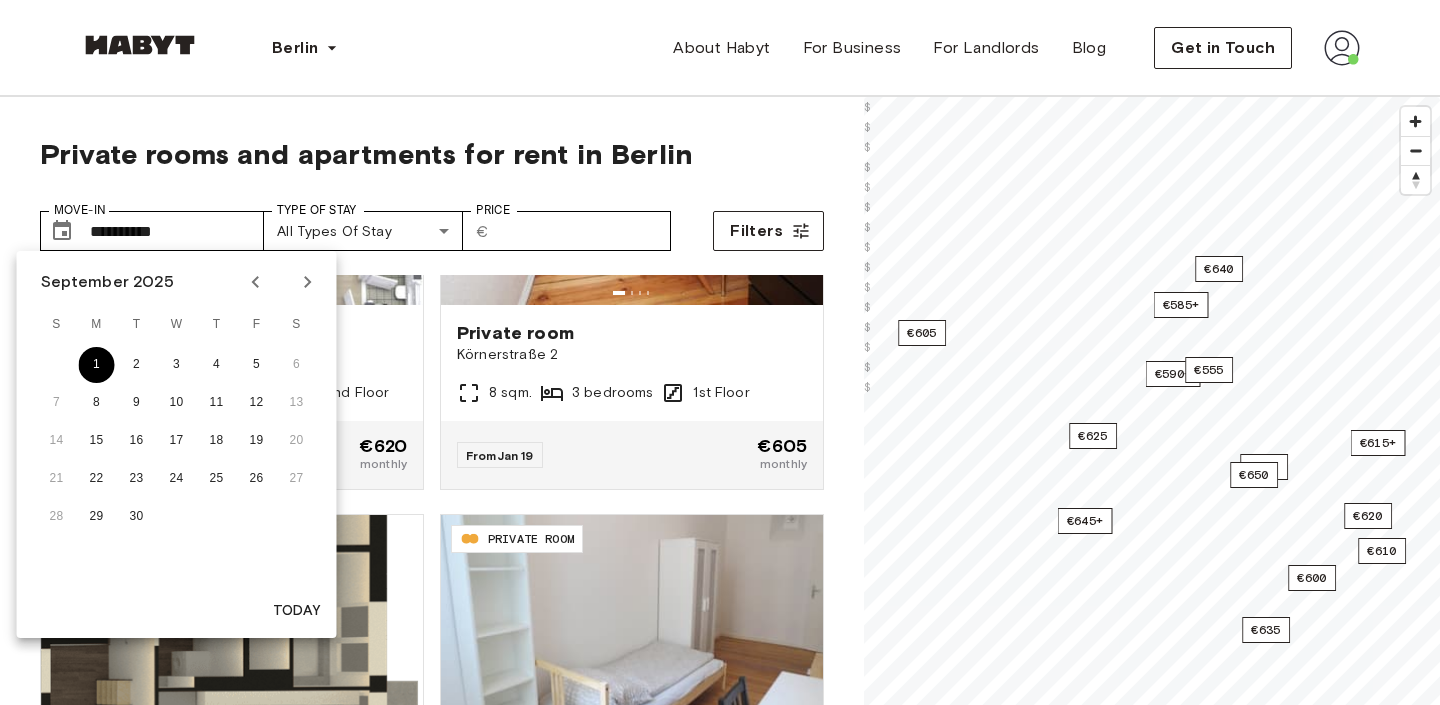 click on "1" at bounding box center [97, 365] 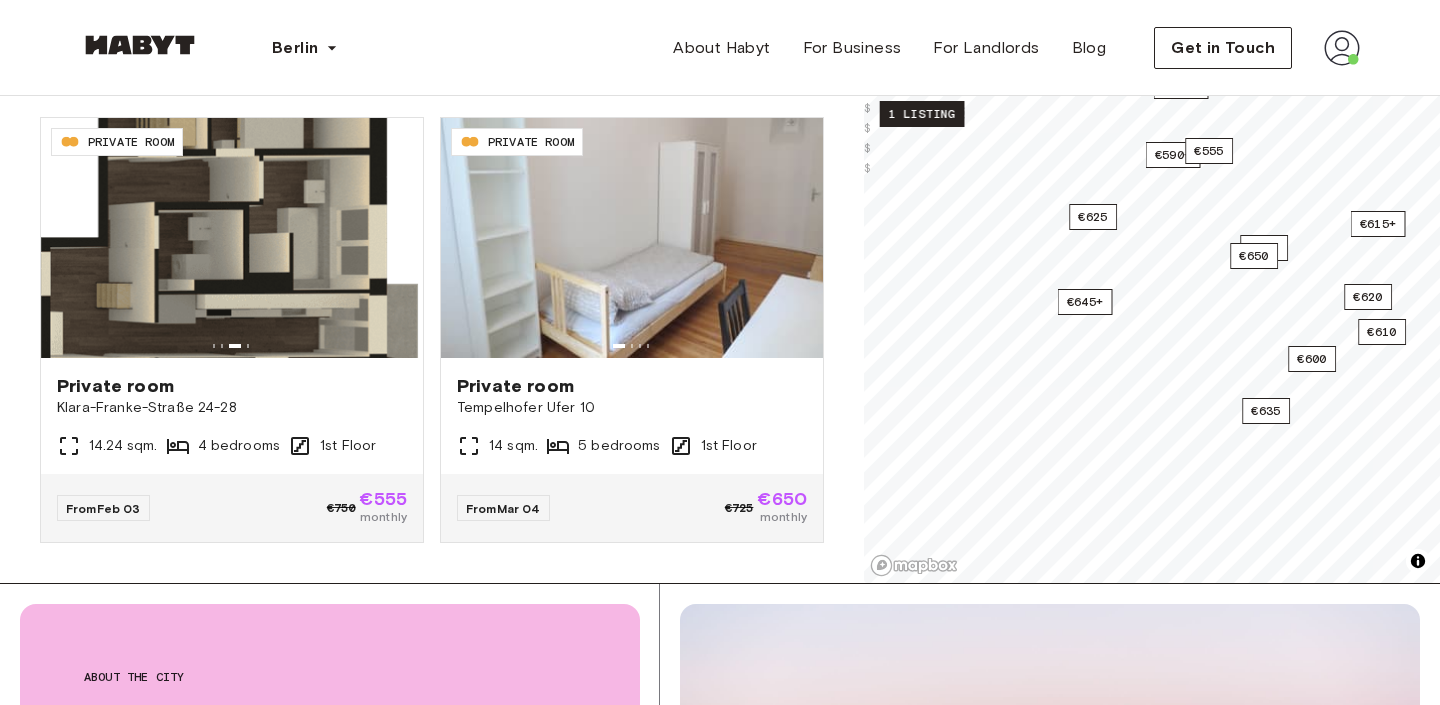 scroll, scrollTop: 491, scrollLeft: 0, axis: vertical 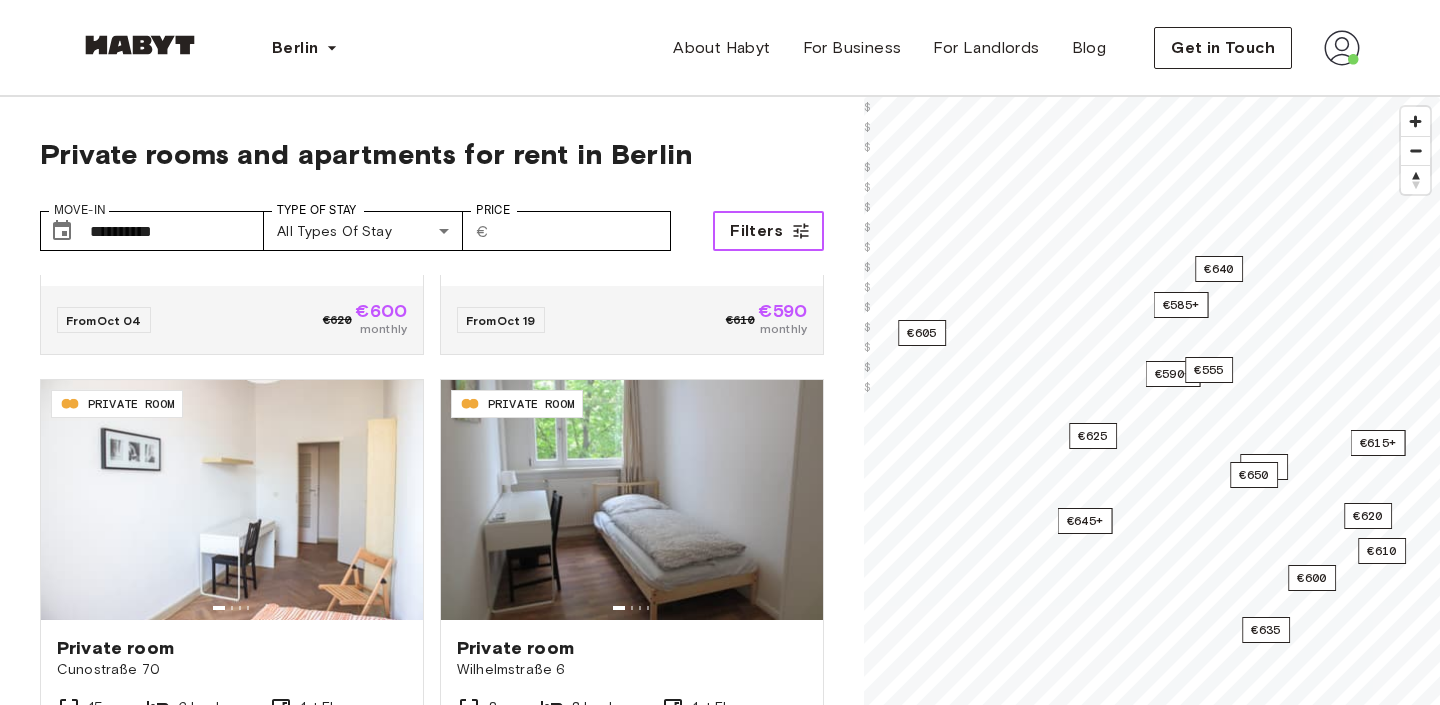 click on "Filters" at bounding box center (756, 231) 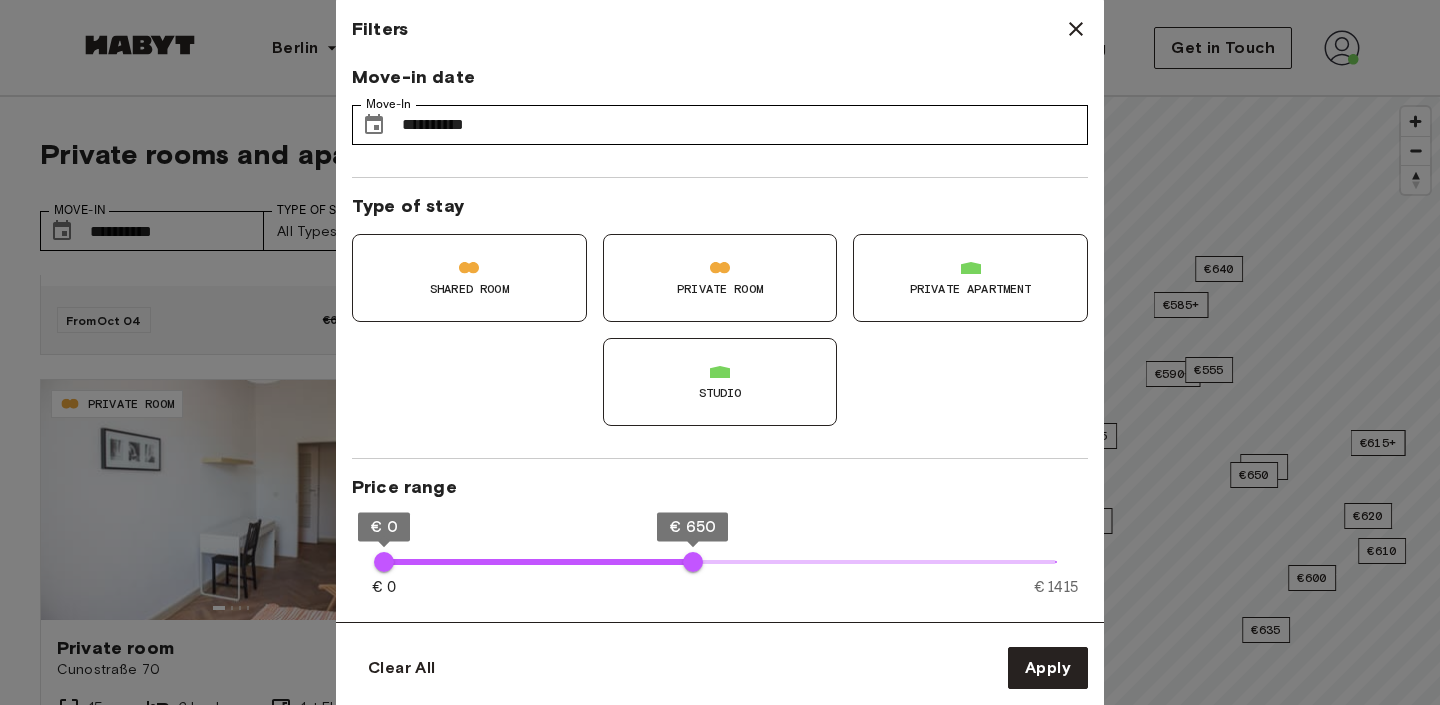 click on "Private Room" at bounding box center (720, 289) 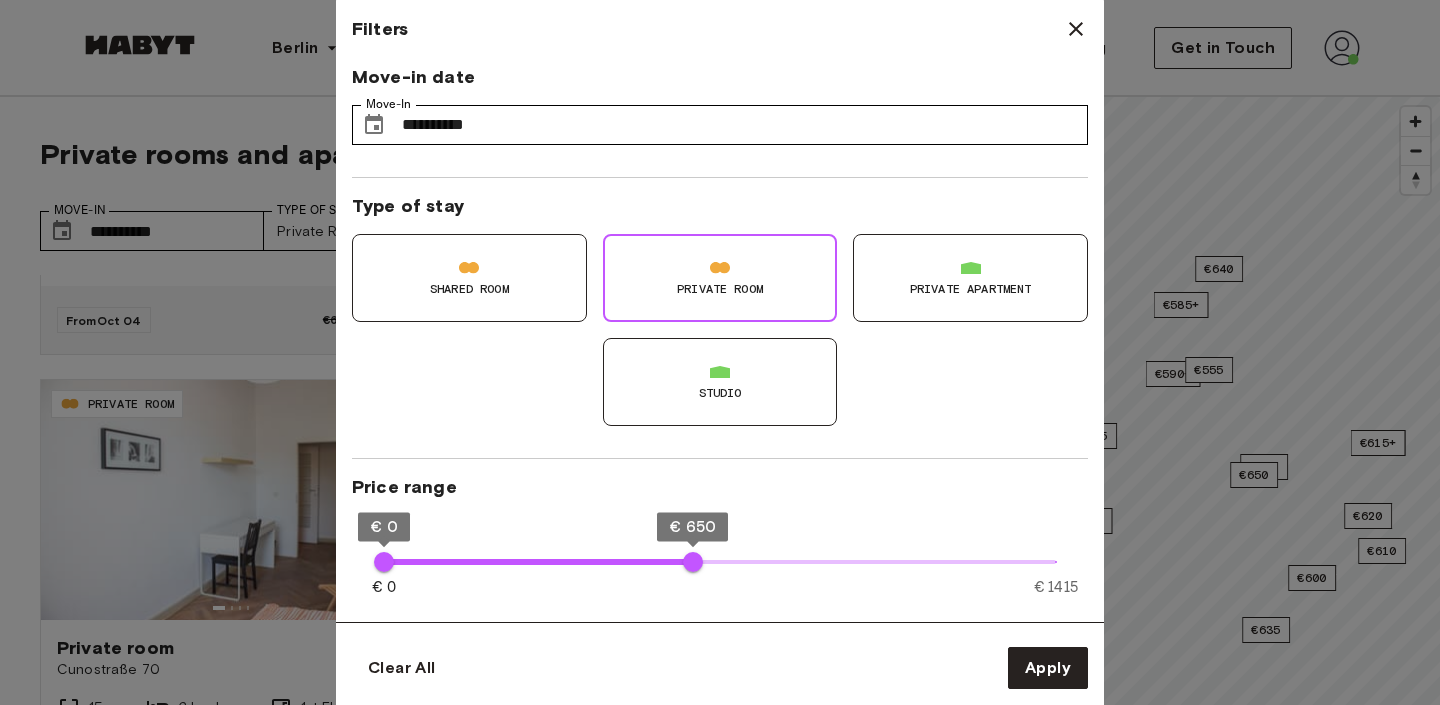 type on "**" 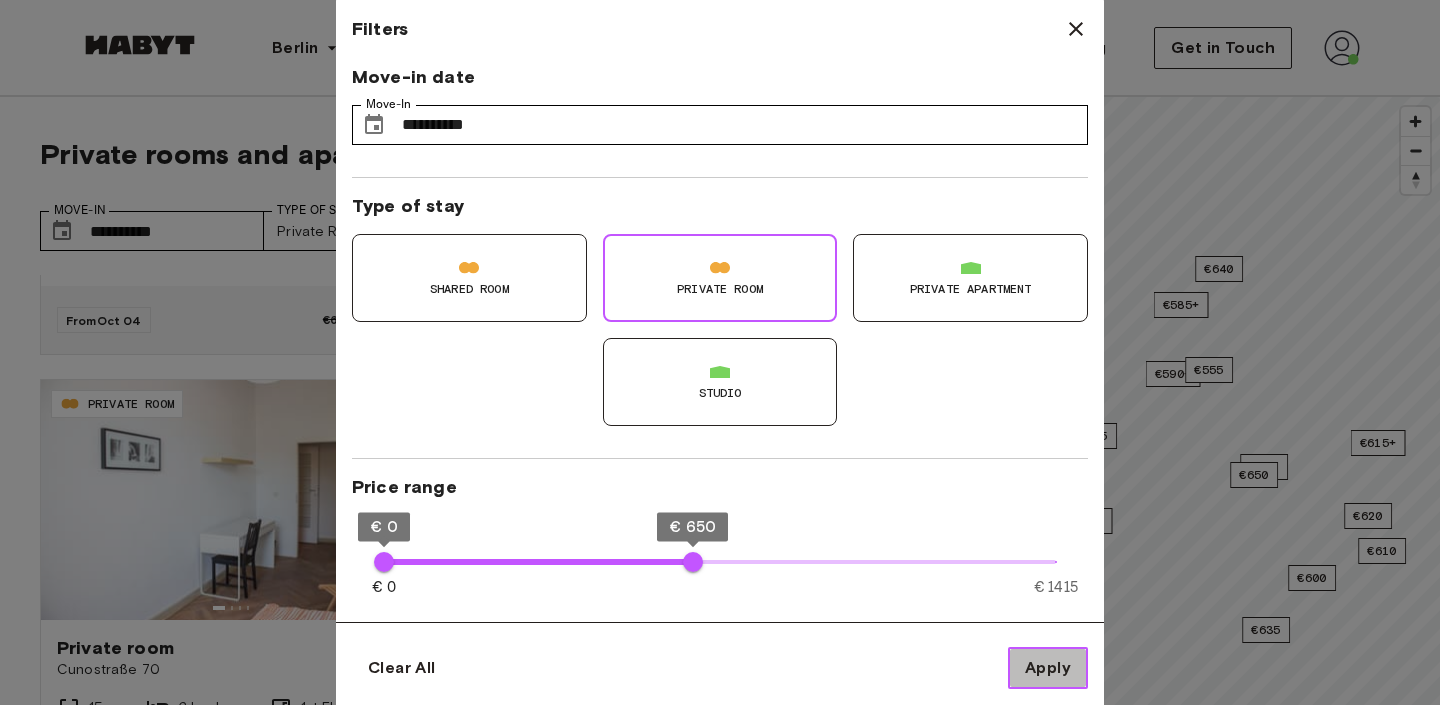 click on "Apply" at bounding box center (1048, 668) 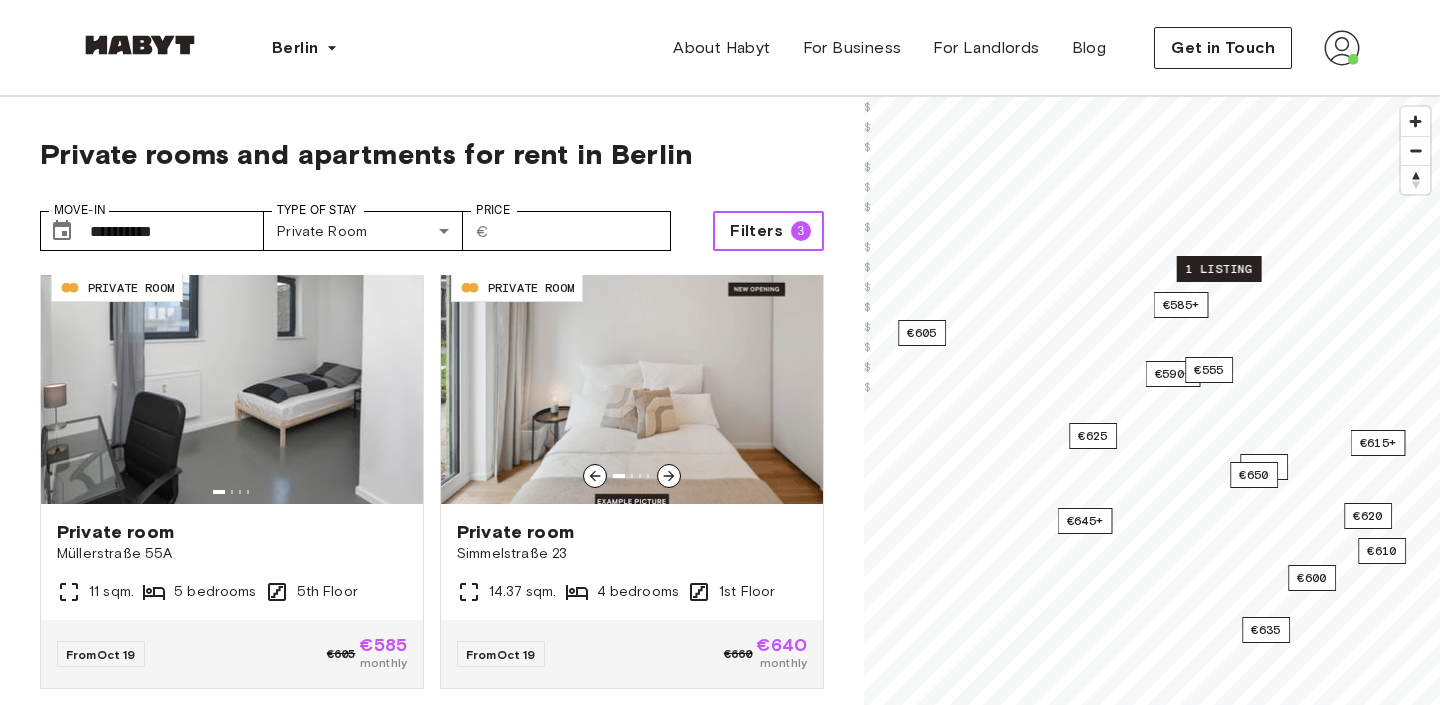 scroll, scrollTop: 2266, scrollLeft: 0, axis: vertical 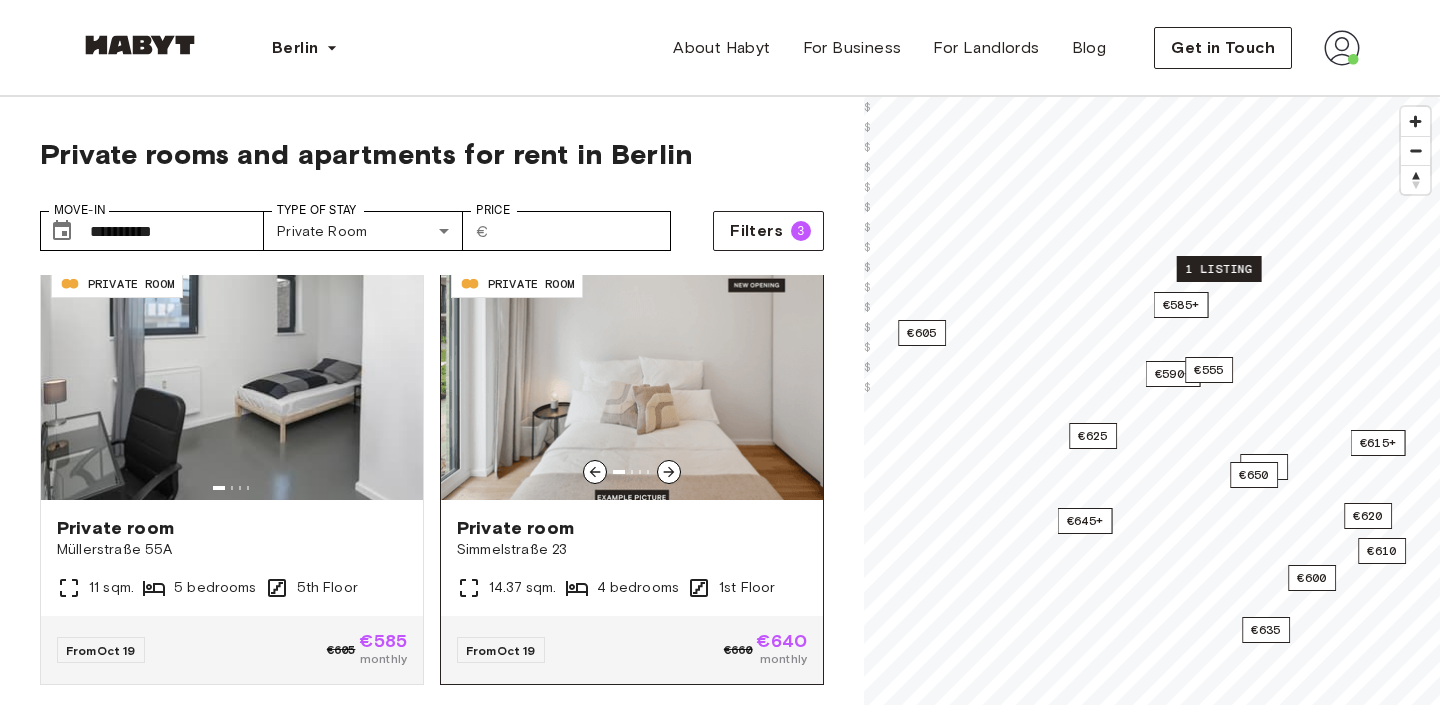 click 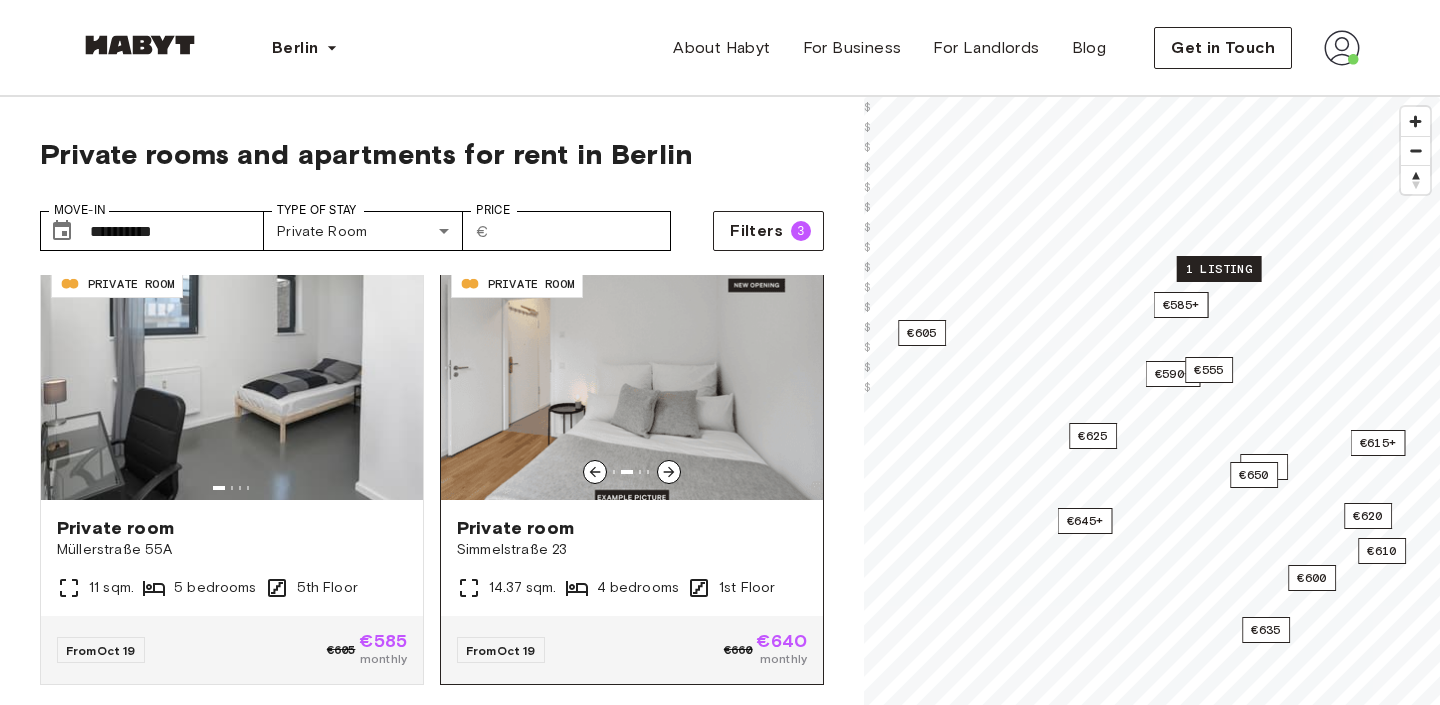 click 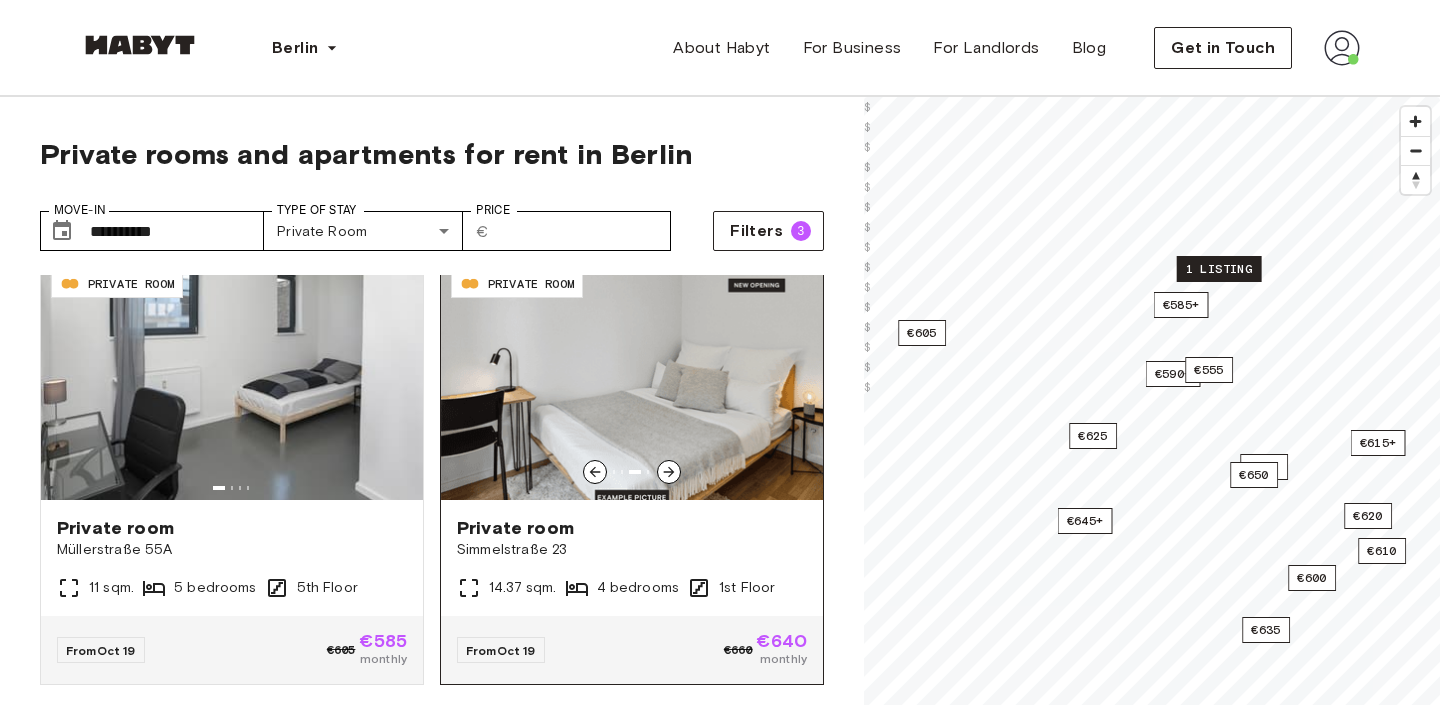 click 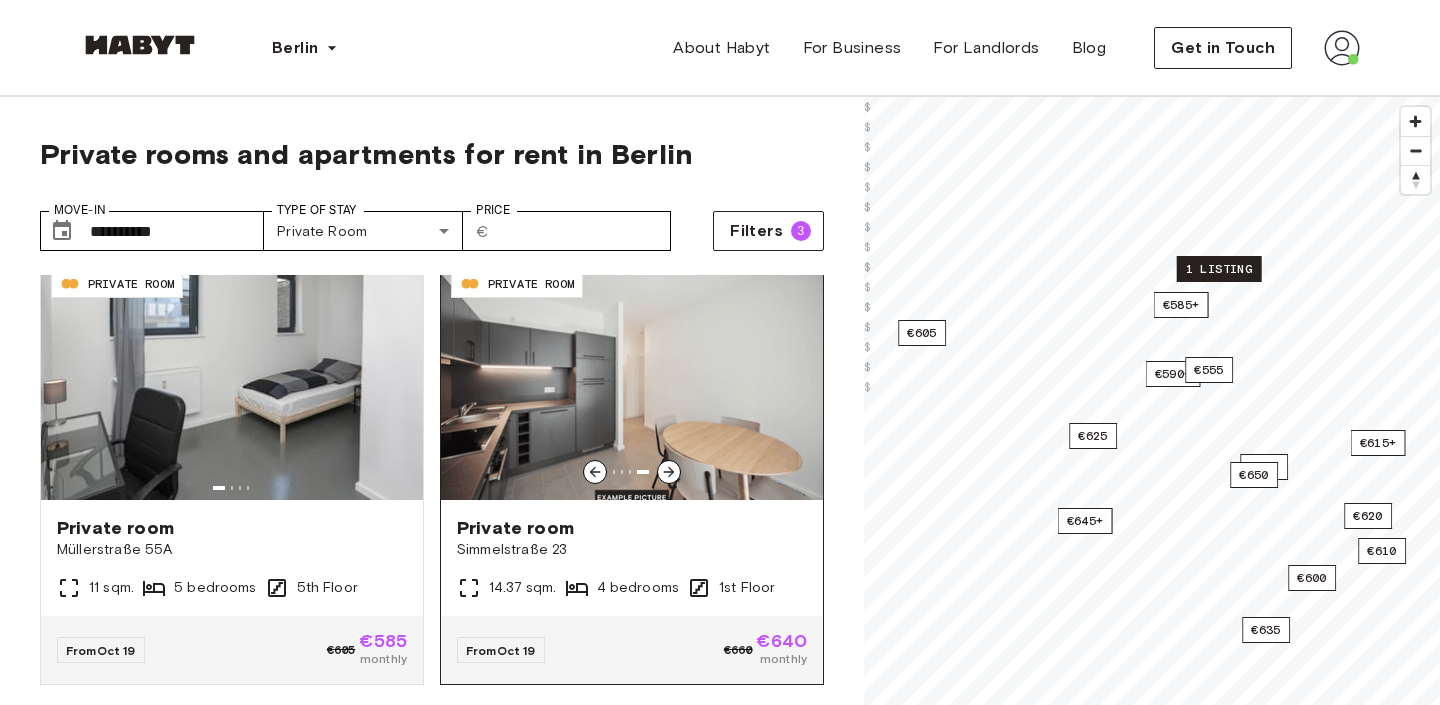 click 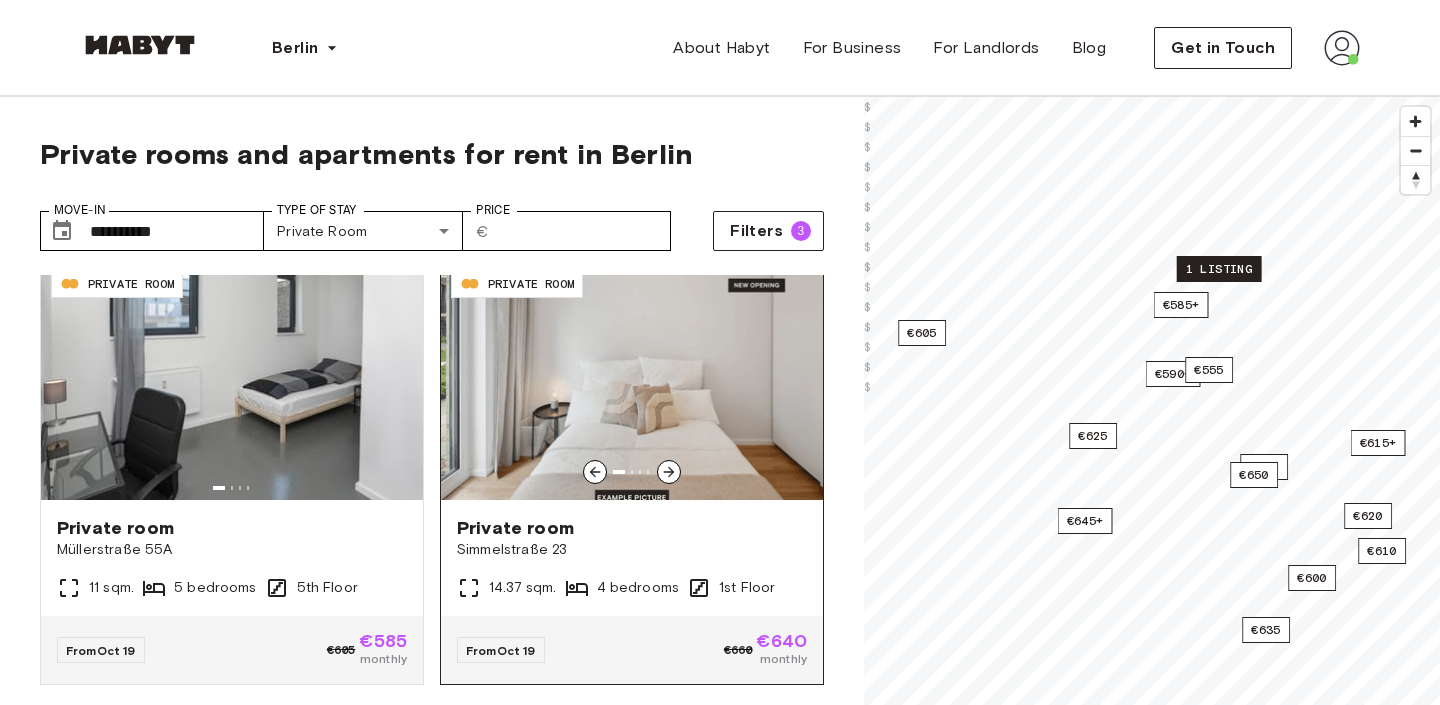 click 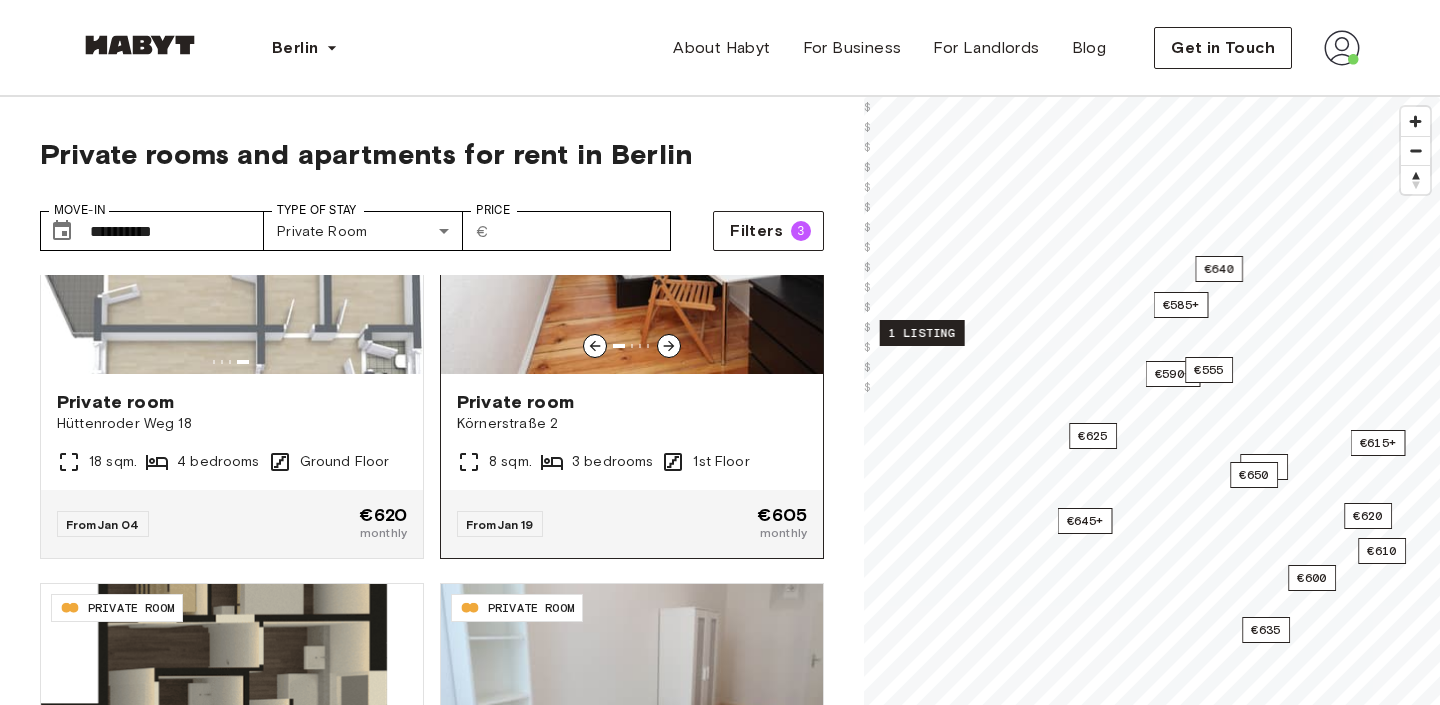 scroll, scrollTop: 3811, scrollLeft: 0, axis: vertical 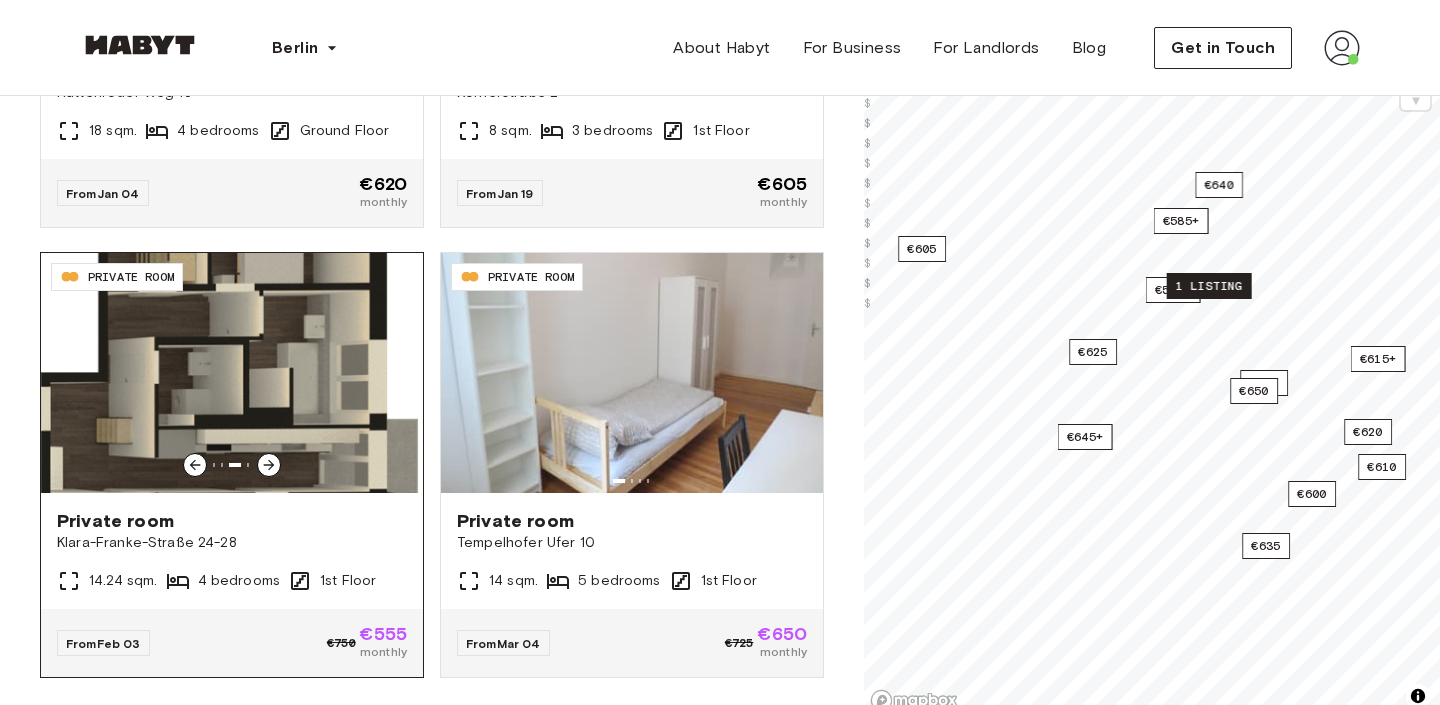 click 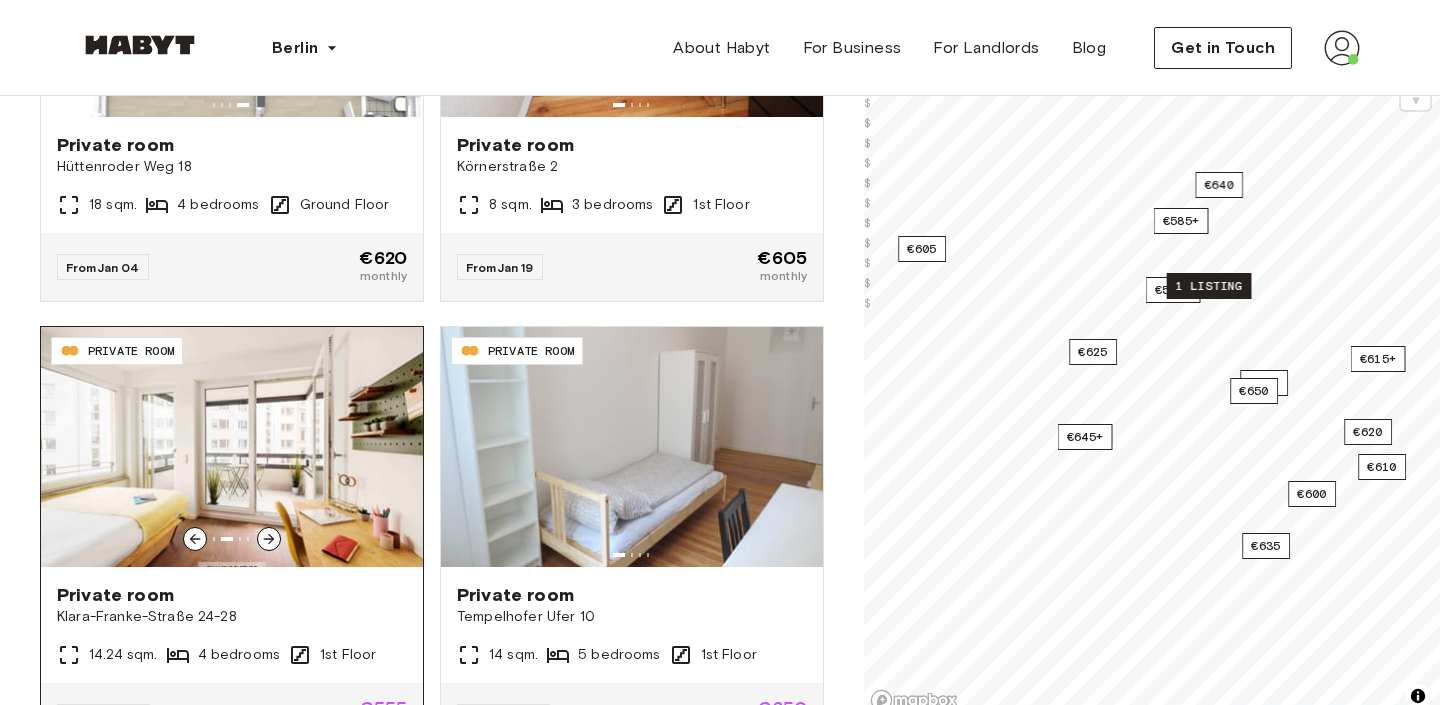 scroll, scrollTop: 3811, scrollLeft: 0, axis: vertical 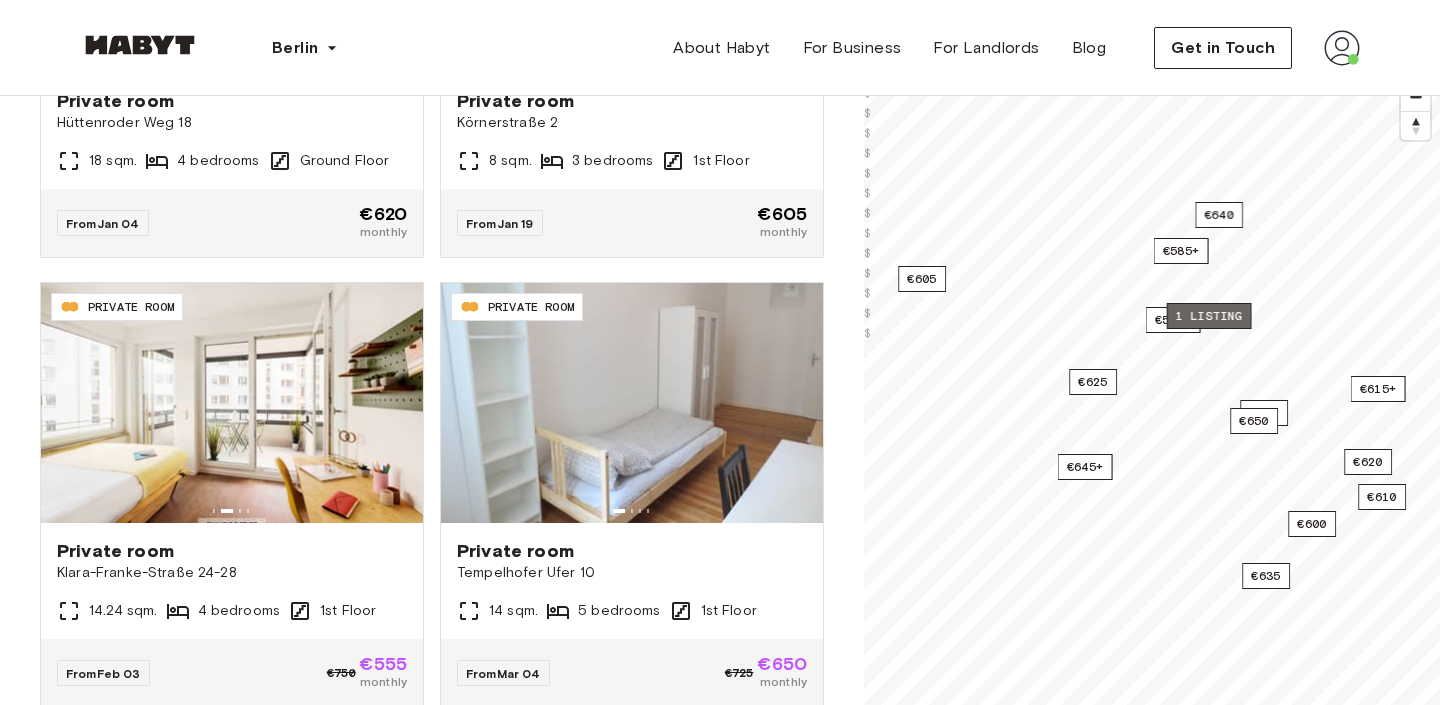 click on "1 listing" at bounding box center [1209, 316] 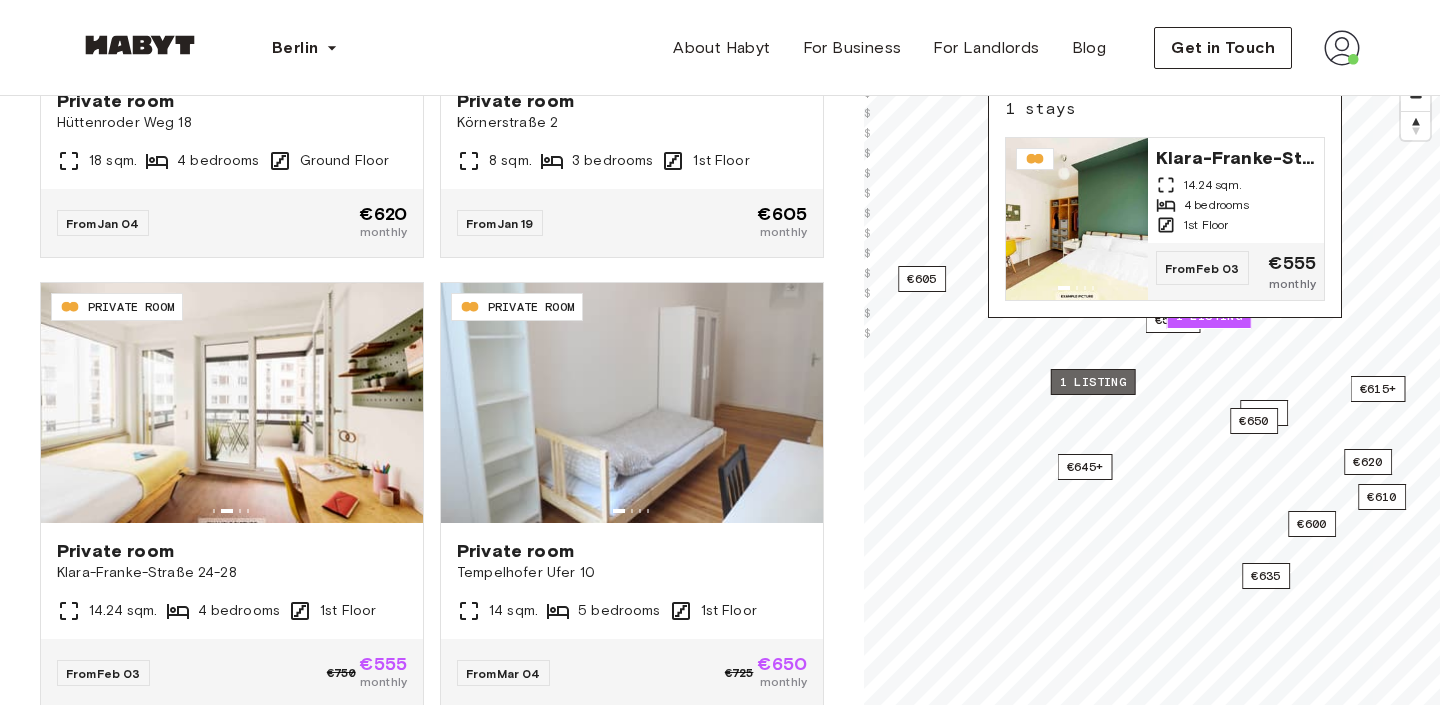 click on "1 listing" at bounding box center [1093, 382] 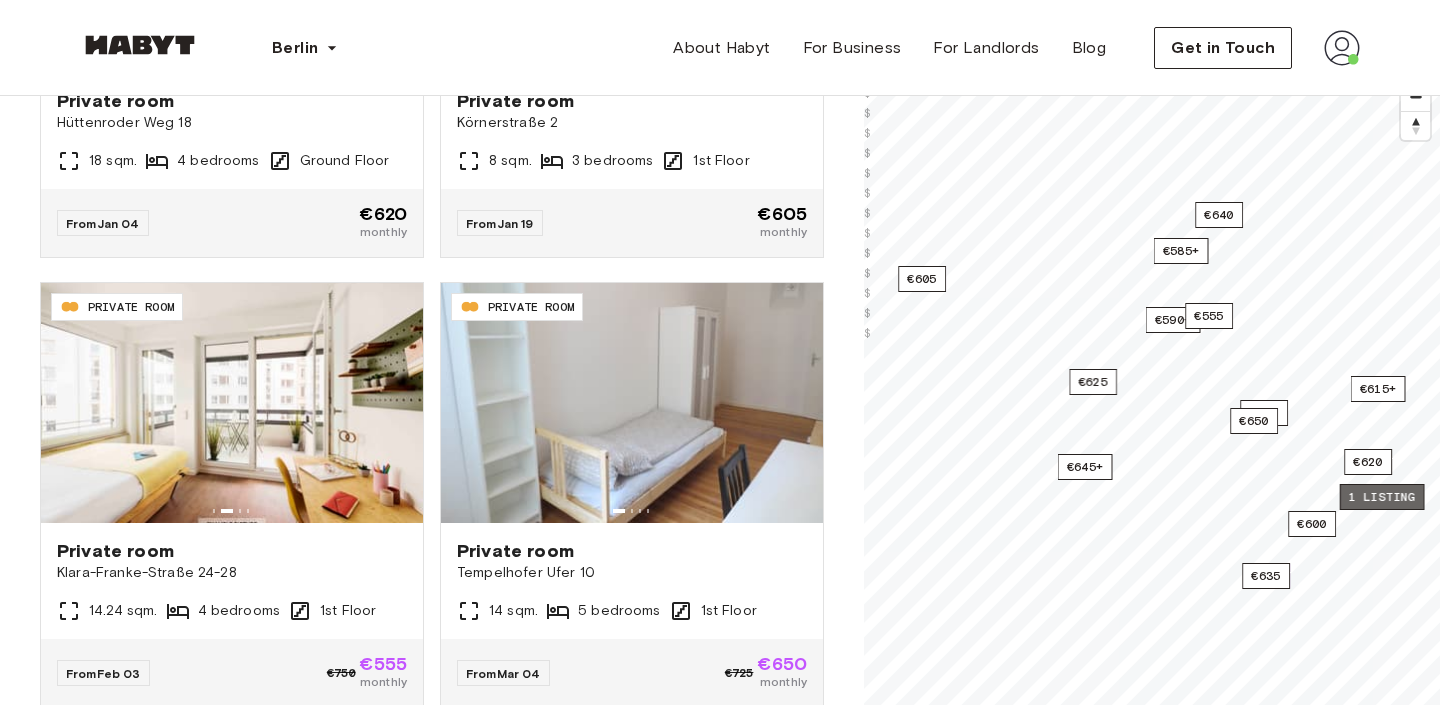 click on "1 listing" at bounding box center (1382, 497) 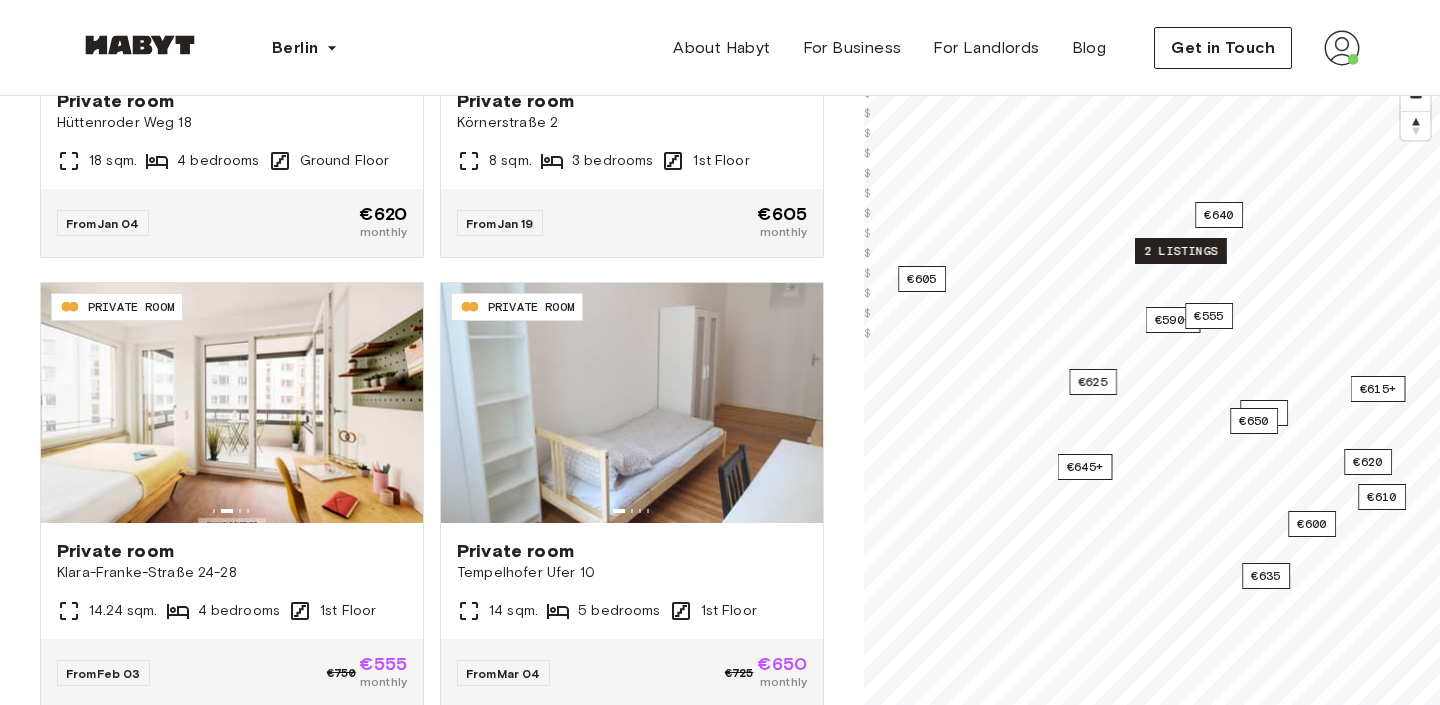 click on "2 listings" at bounding box center [1181, 251] 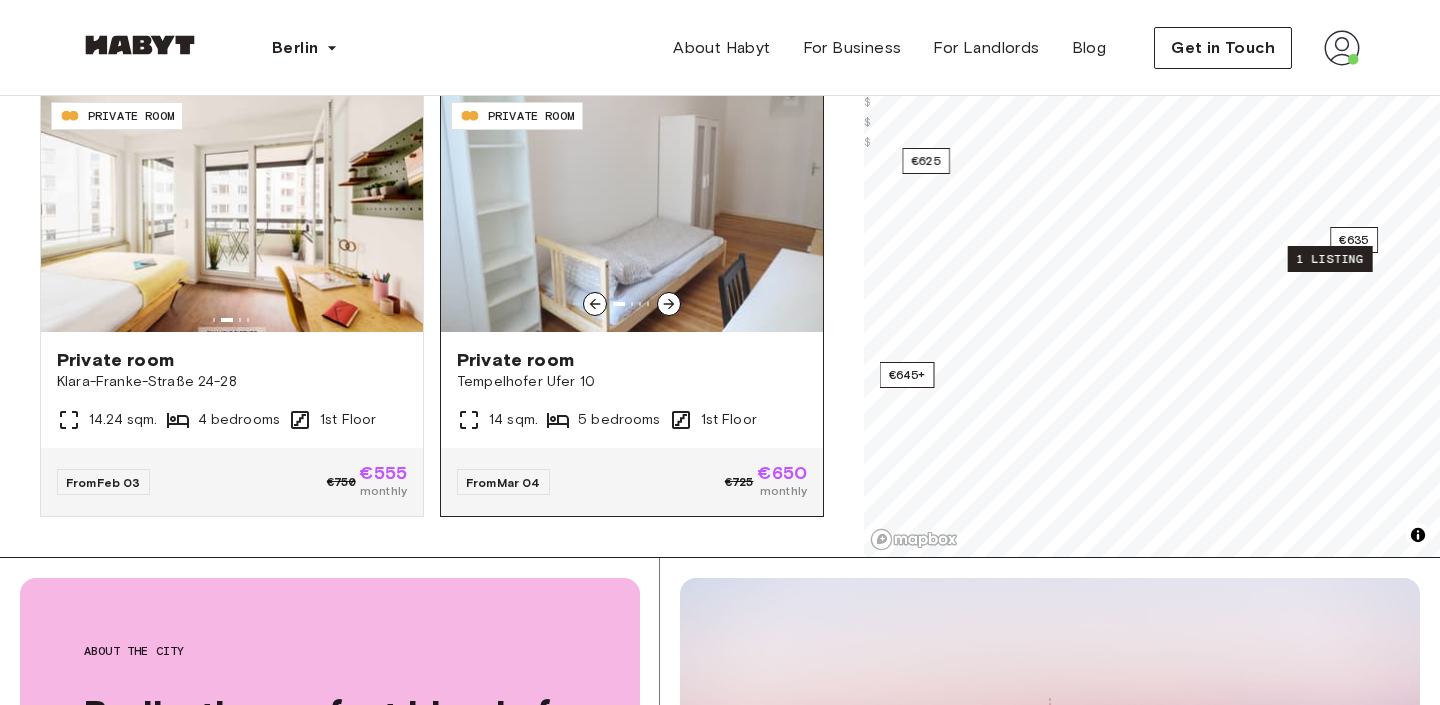 scroll, scrollTop: 428, scrollLeft: 0, axis: vertical 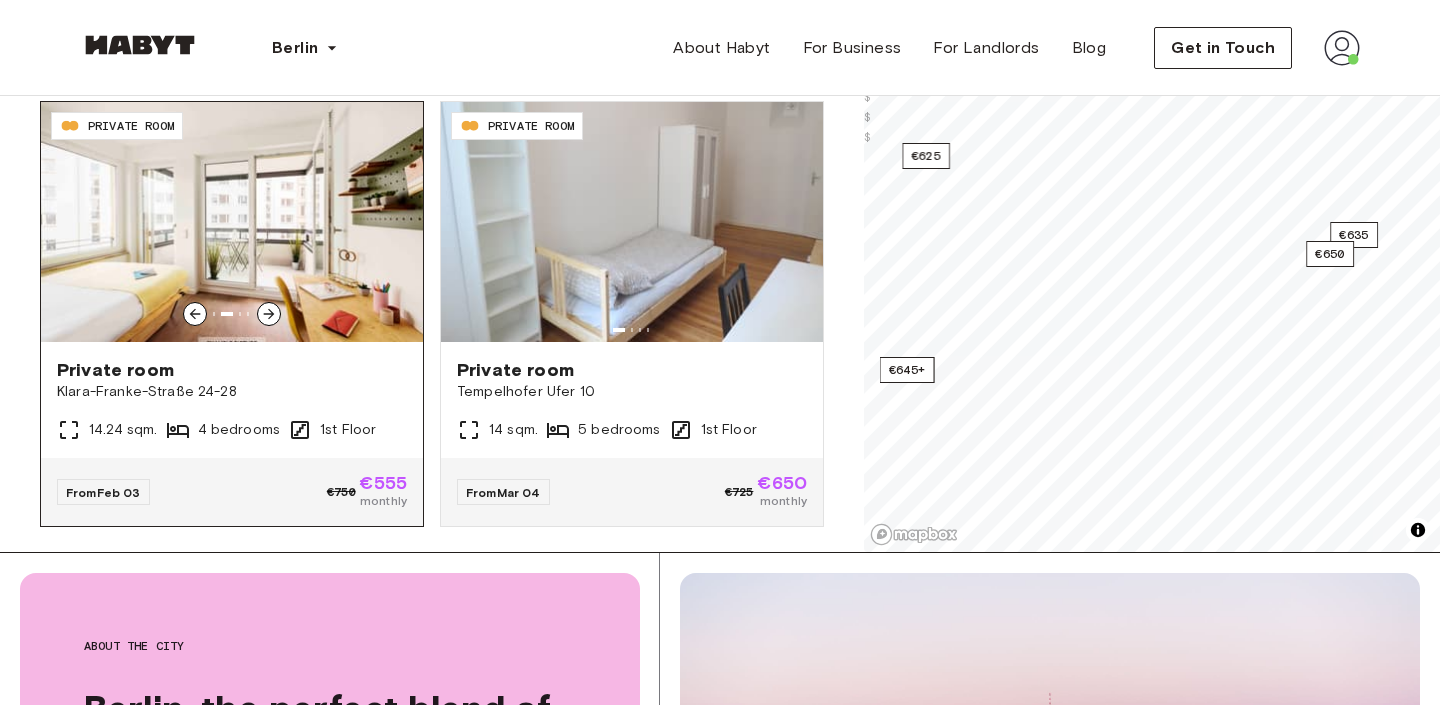 click at bounding box center [232, 222] 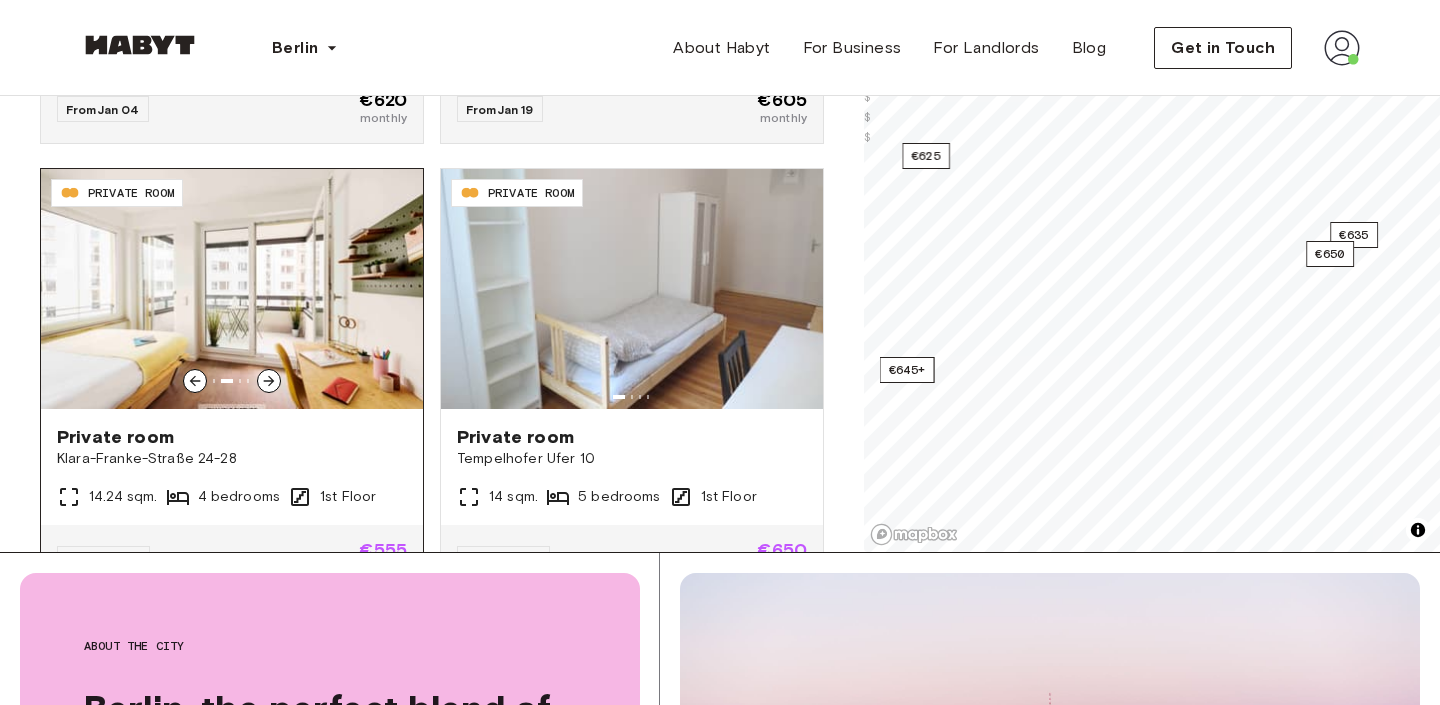scroll, scrollTop: 3722, scrollLeft: 0, axis: vertical 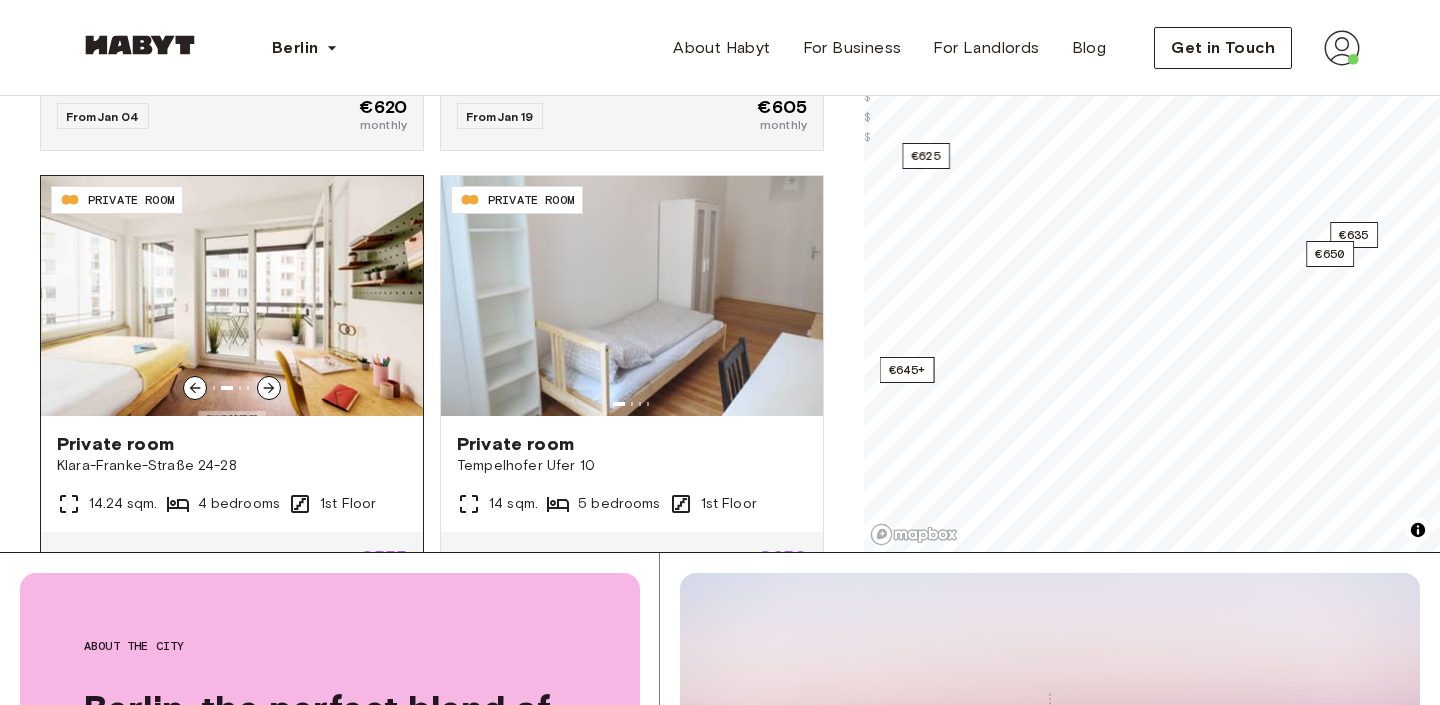 click 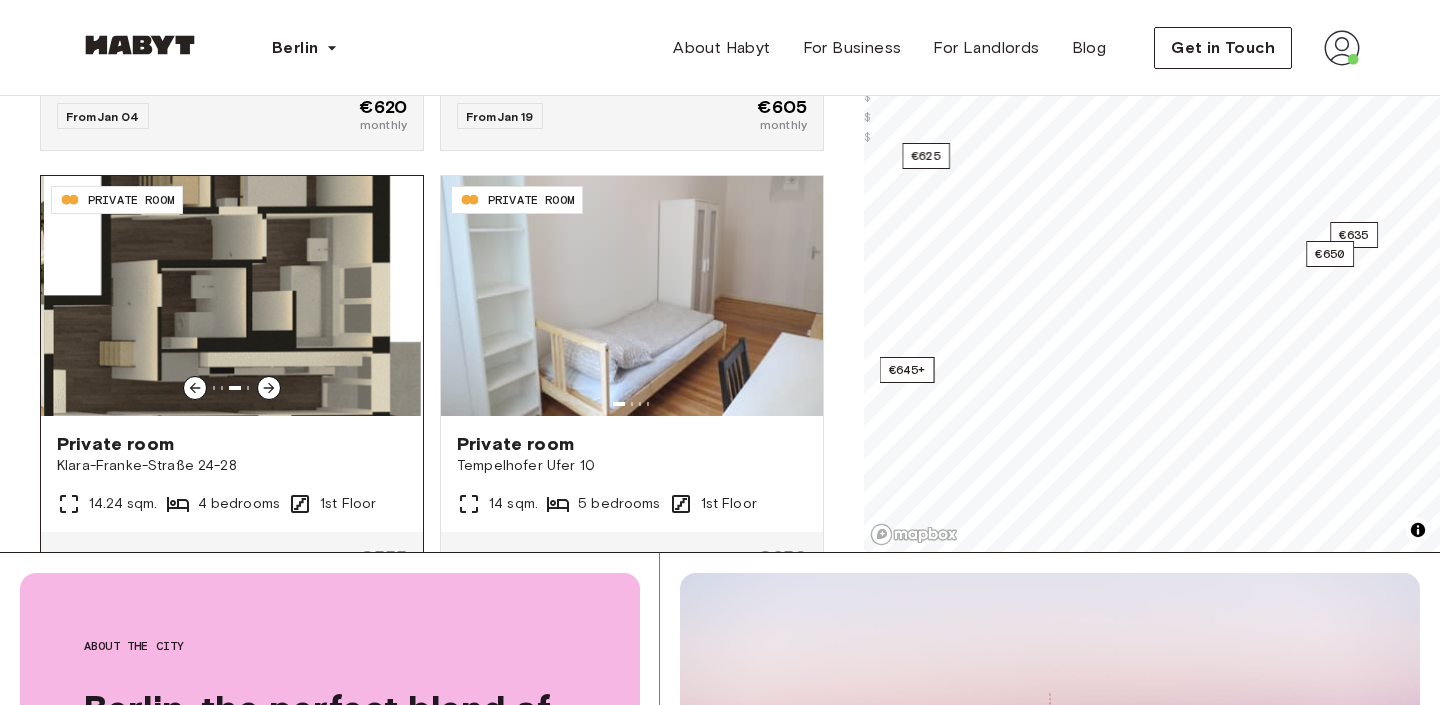 click 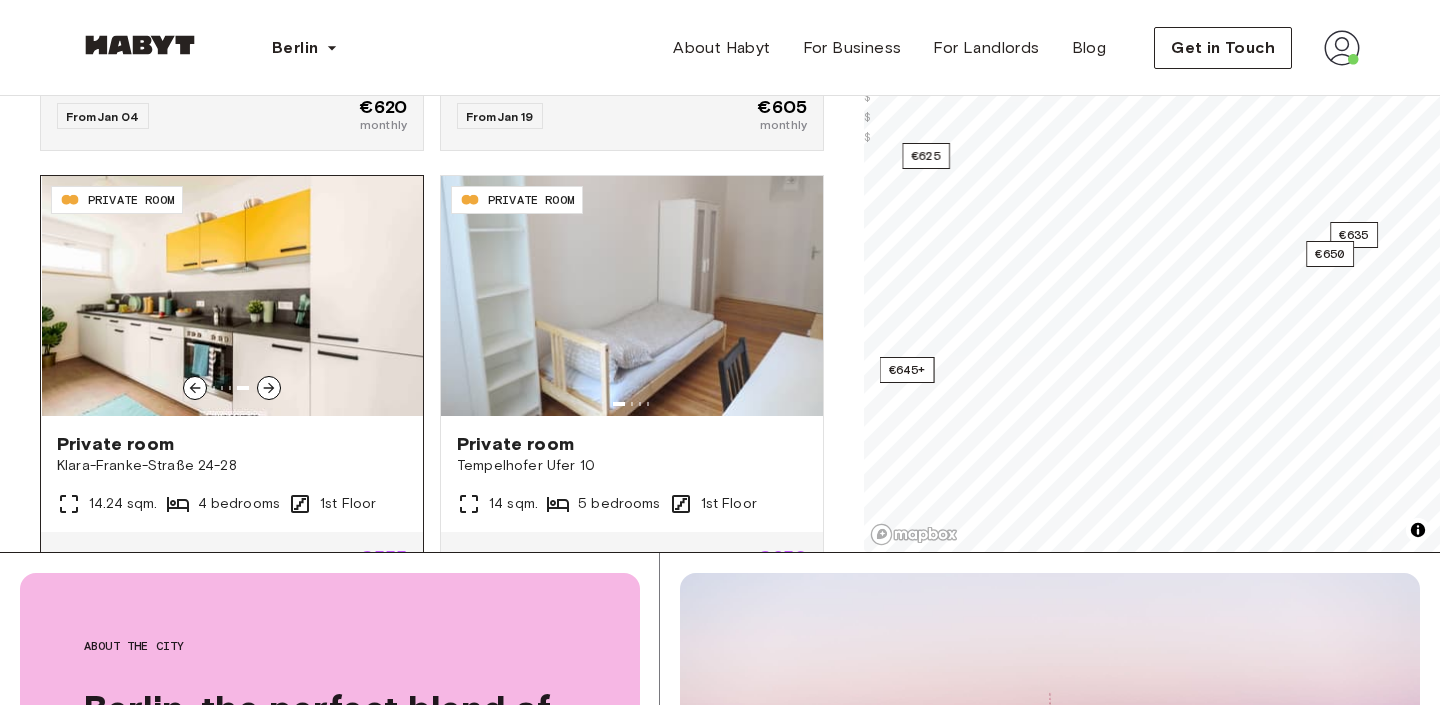 click 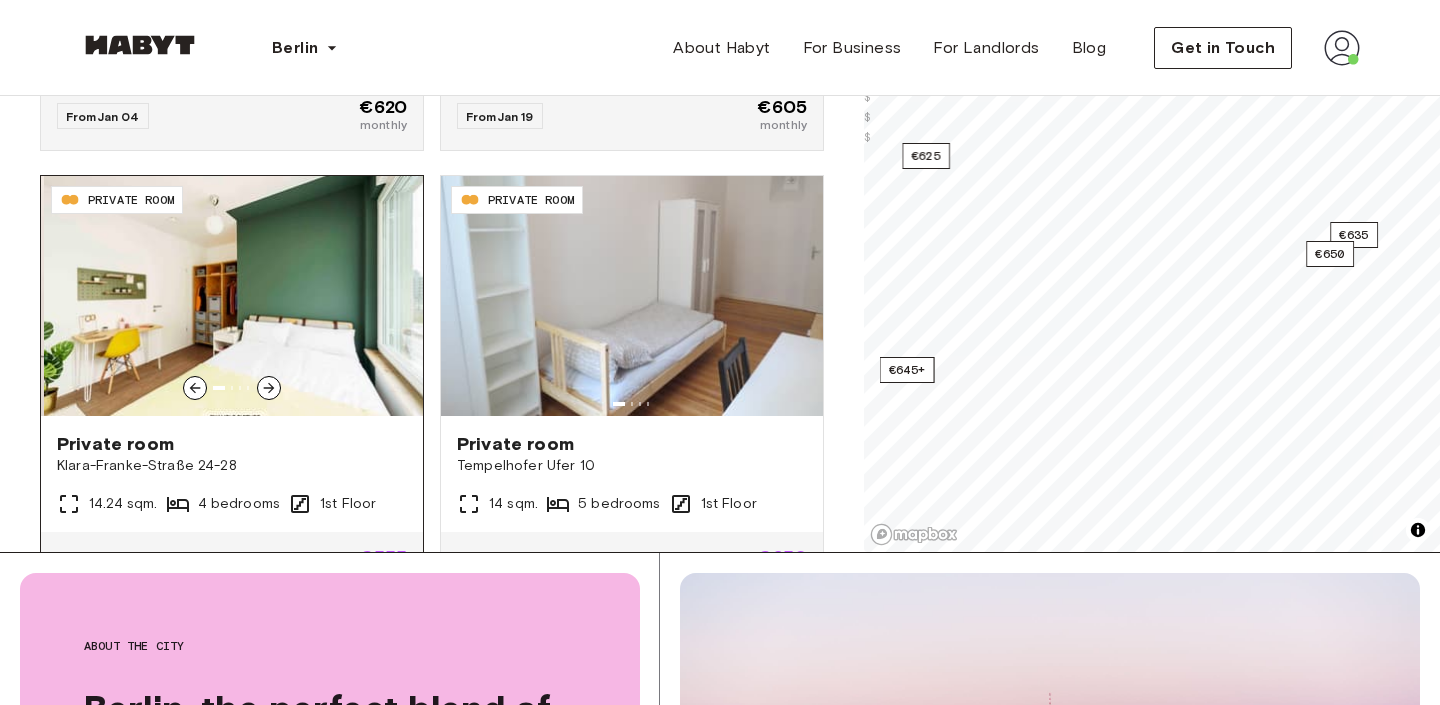click 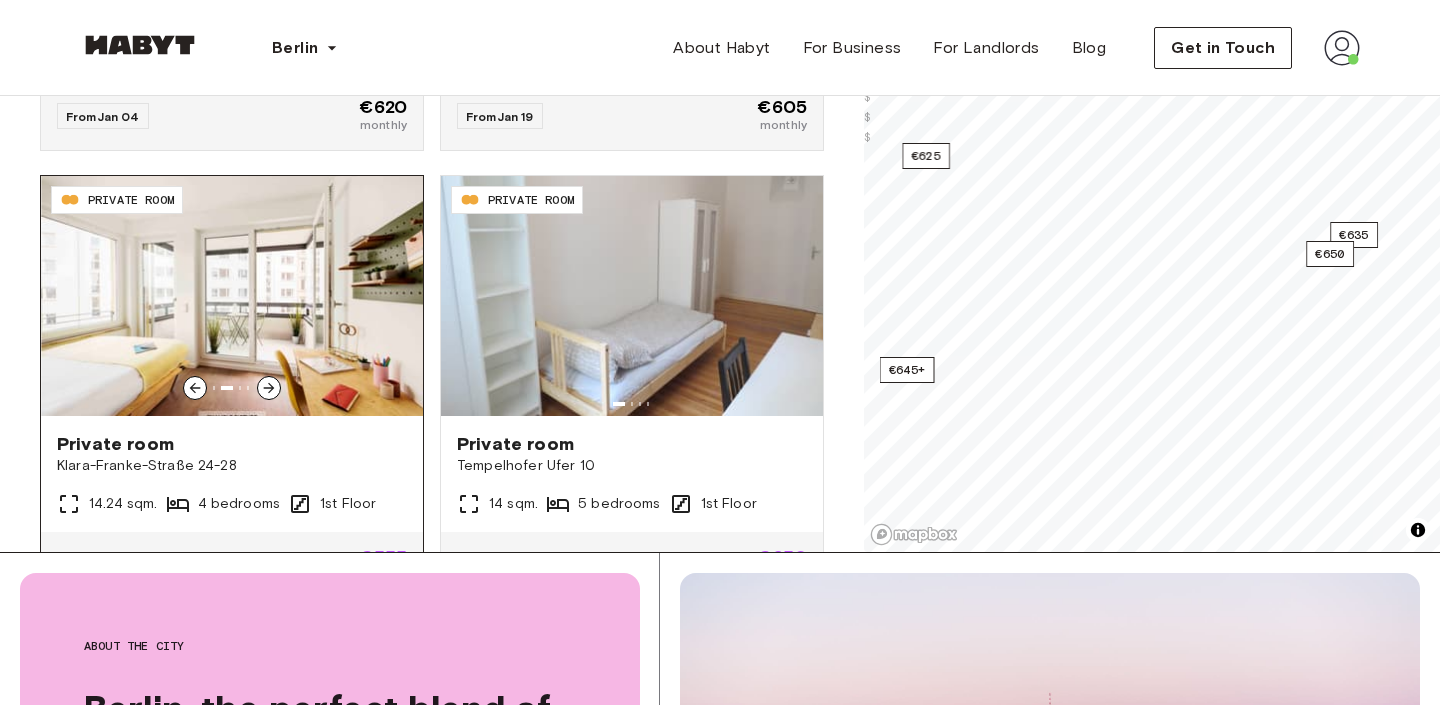 click at bounding box center [232, 296] 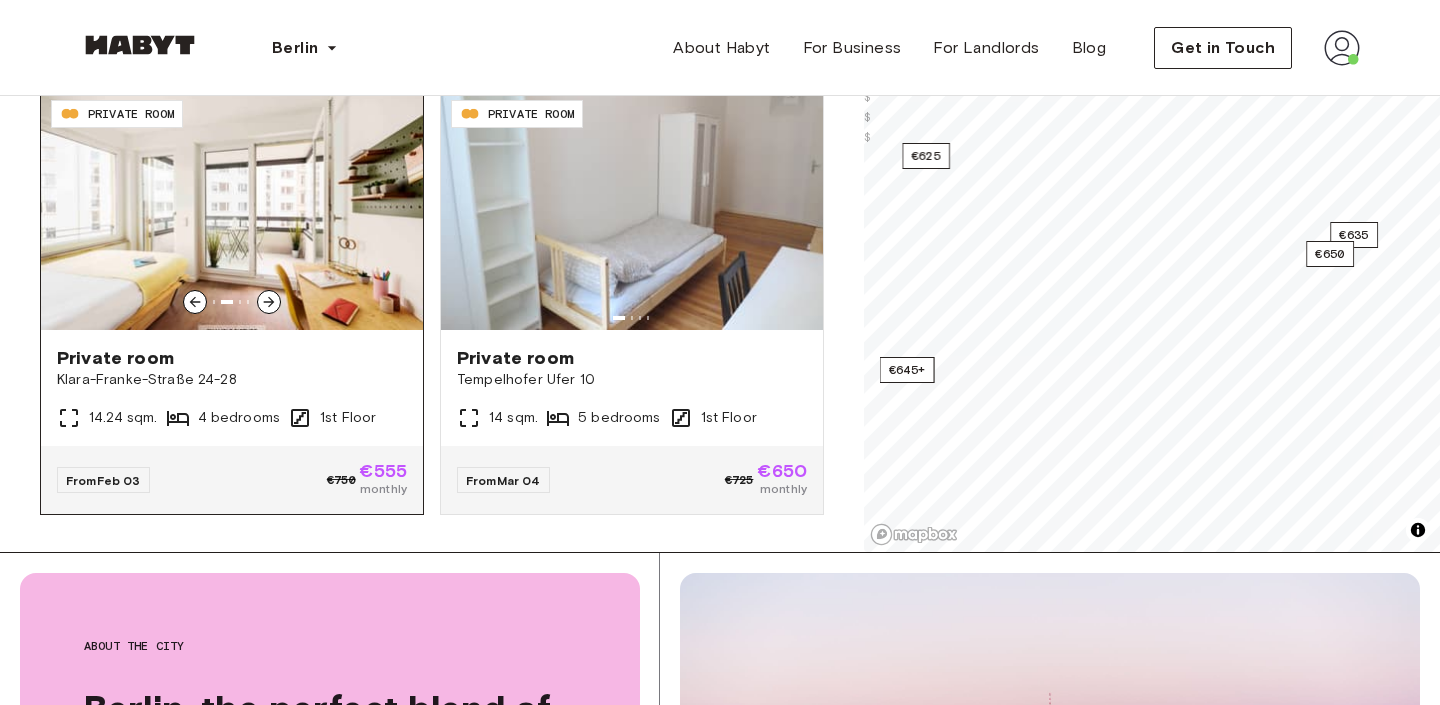 scroll, scrollTop: 3811, scrollLeft: 0, axis: vertical 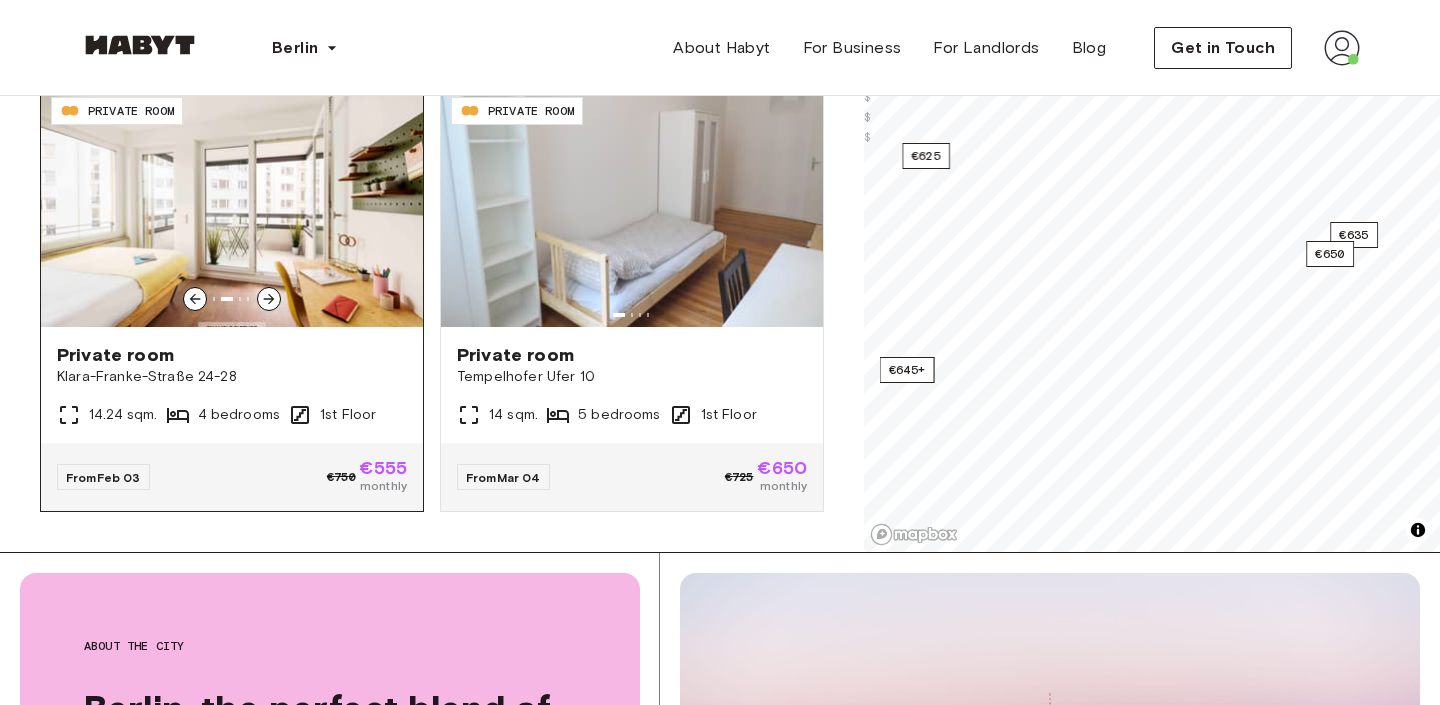 click on "Private room" at bounding box center (232, 355) 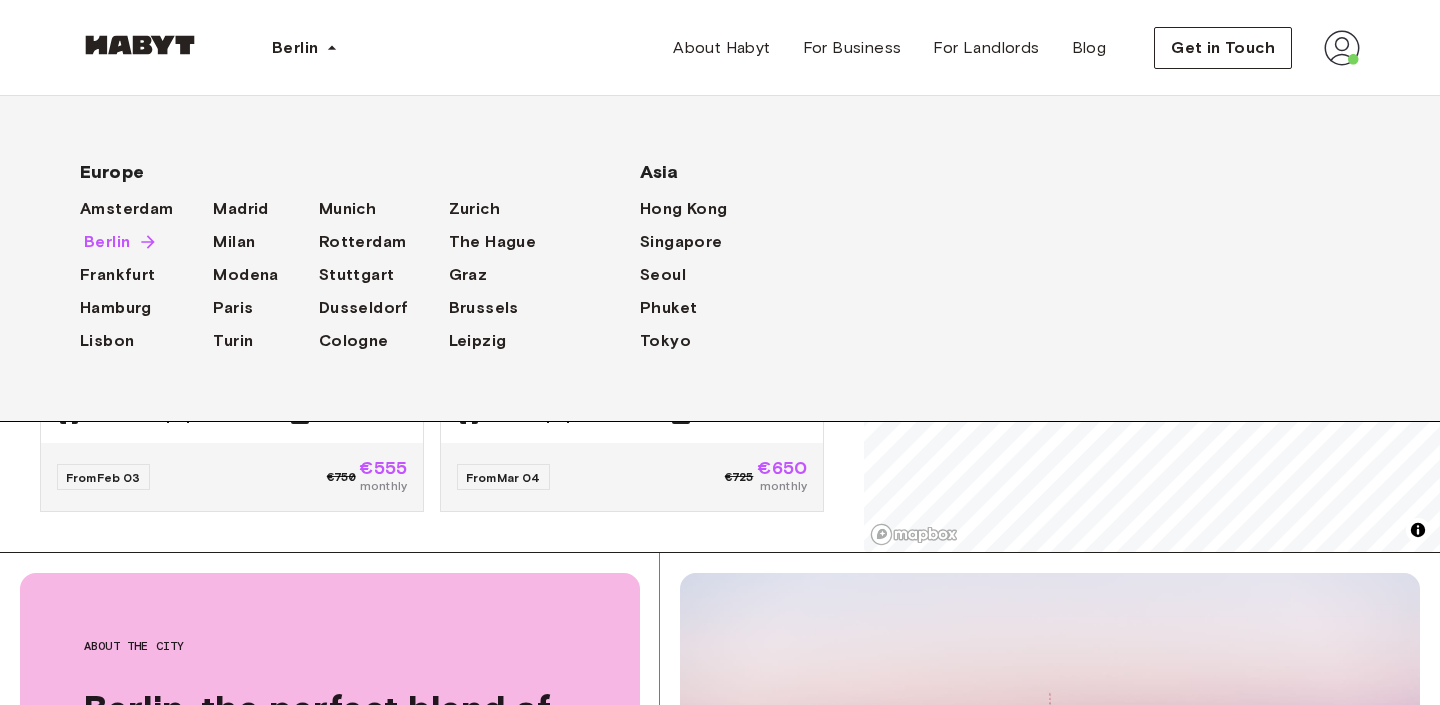 click on "Berlin" at bounding box center [107, 242] 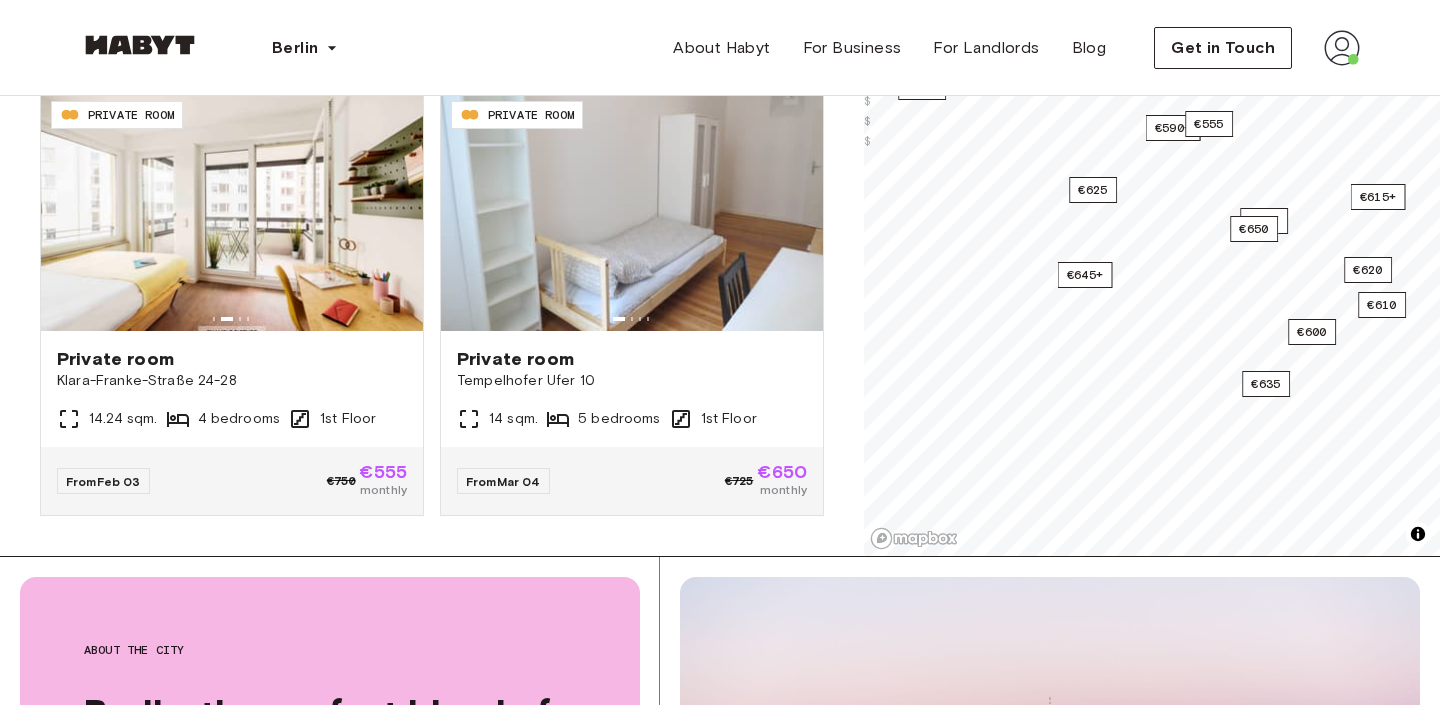 scroll, scrollTop: 421, scrollLeft: 0, axis: vertical 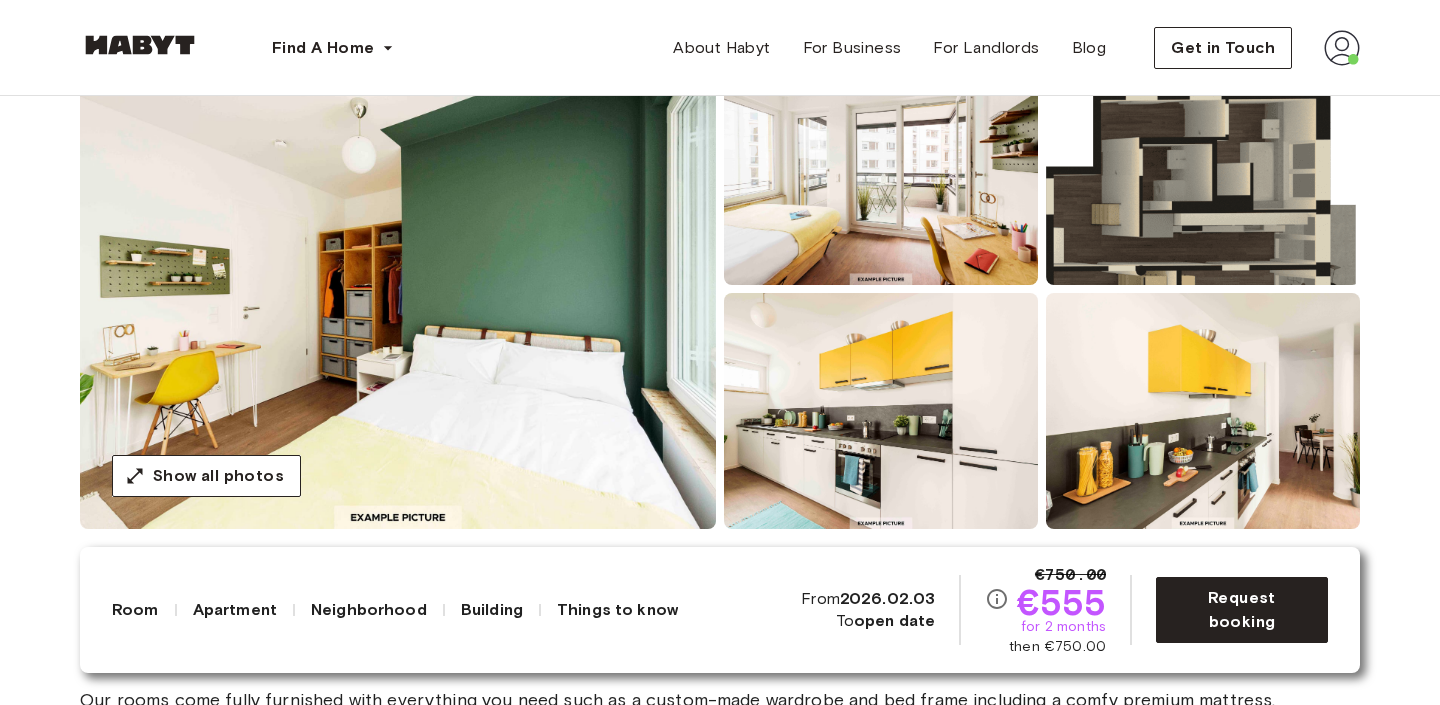click at bounding box center (398, 289) 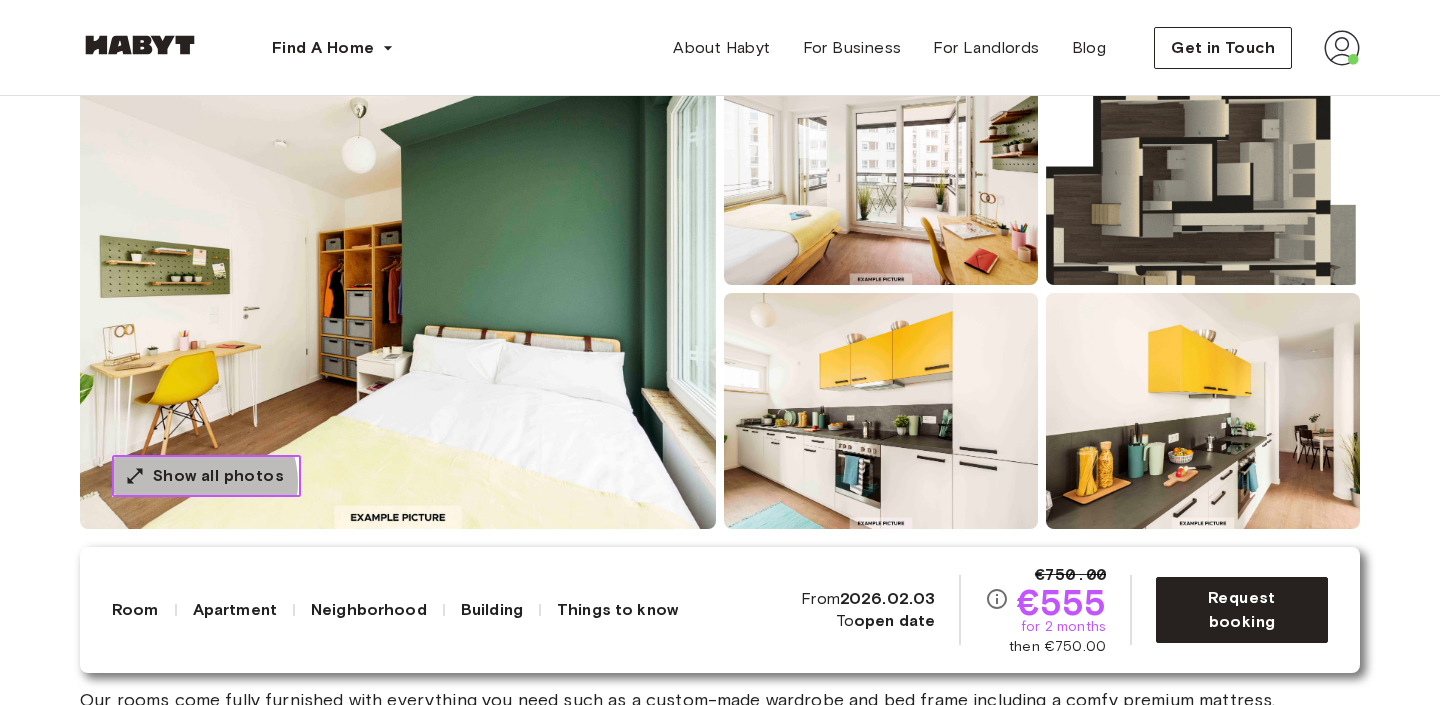 click on "Show all photos" at bounding box center [218, 476] 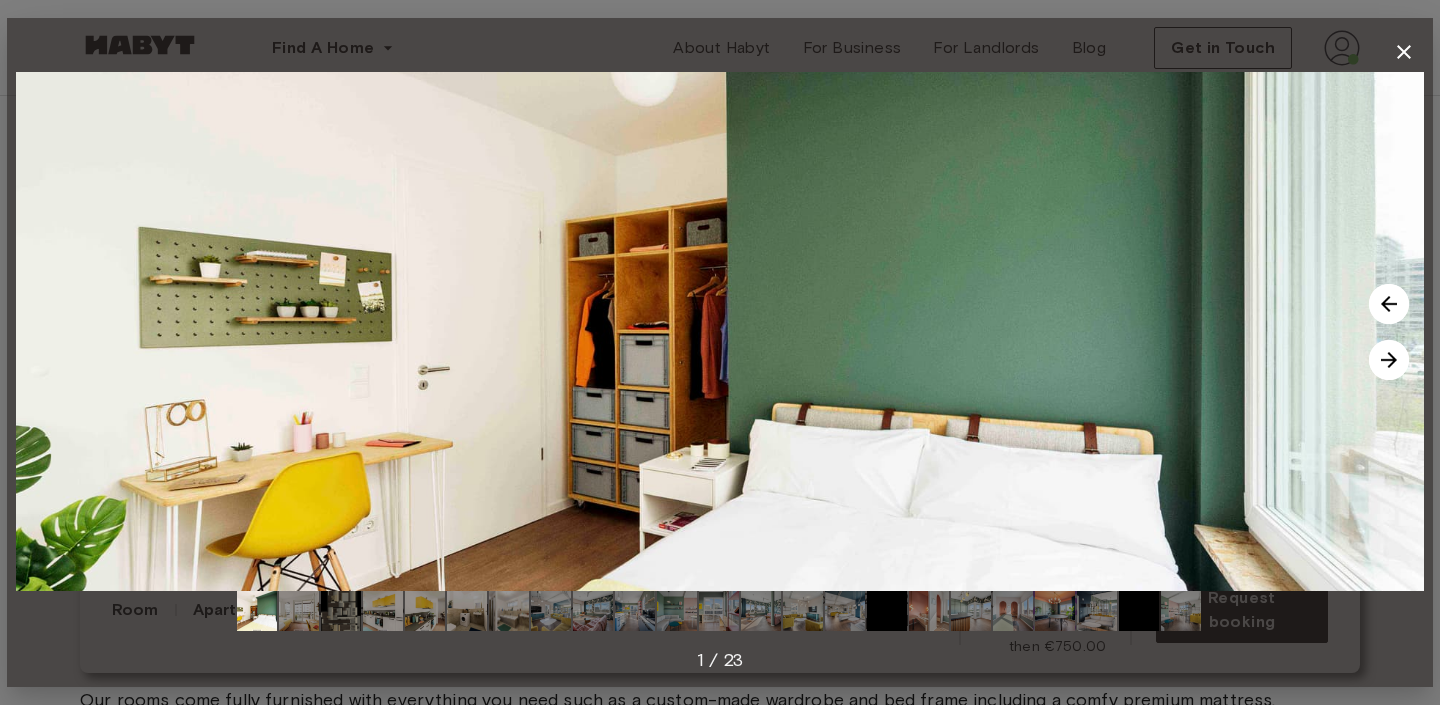 click at bounding box center [1389, 360] 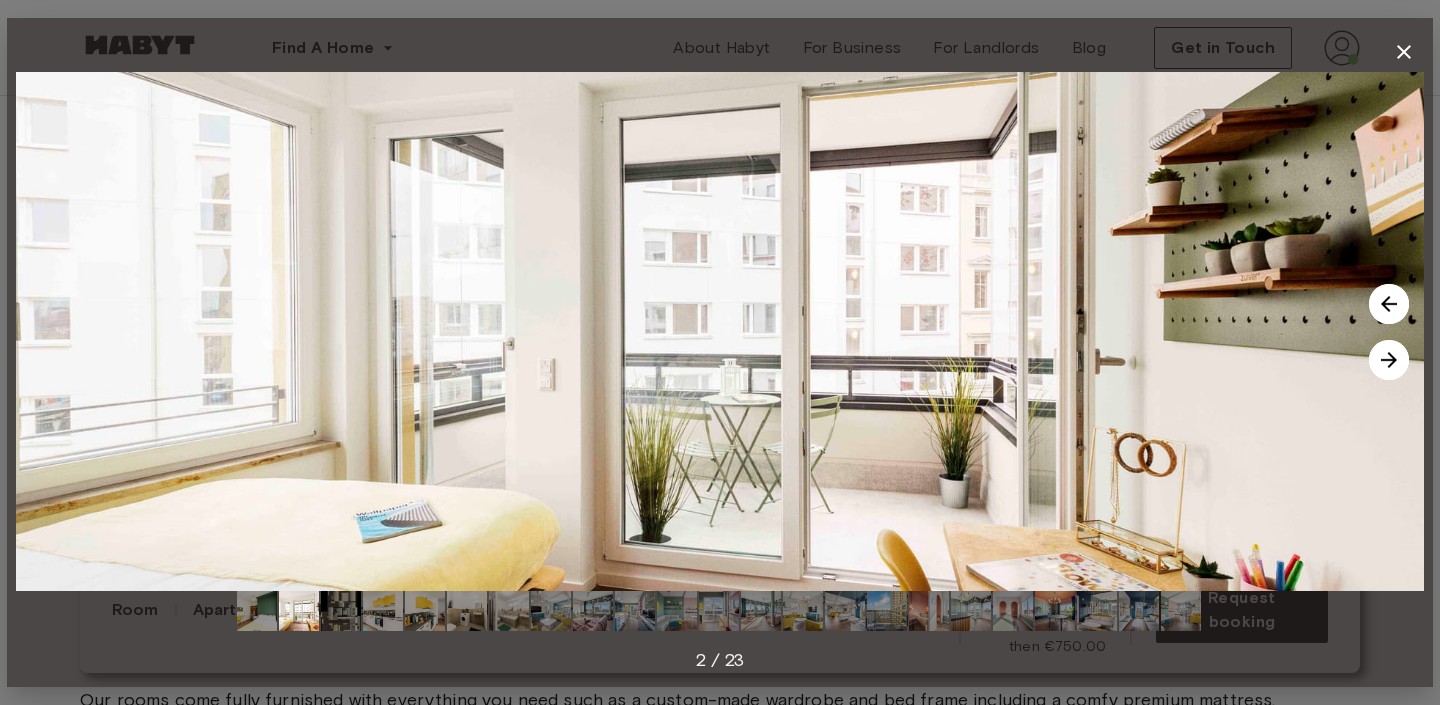 click at bounding box center (720, 331) 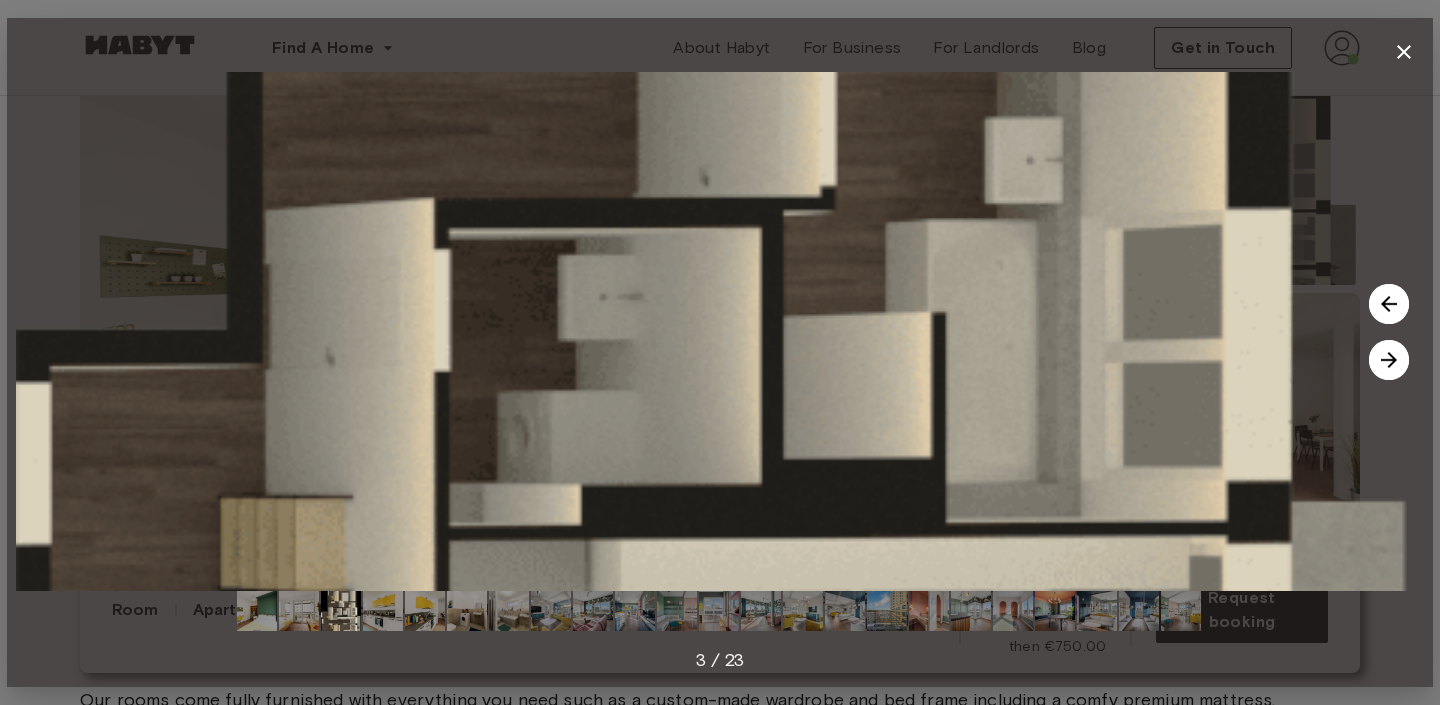 click at bounding box center [1389, 360] 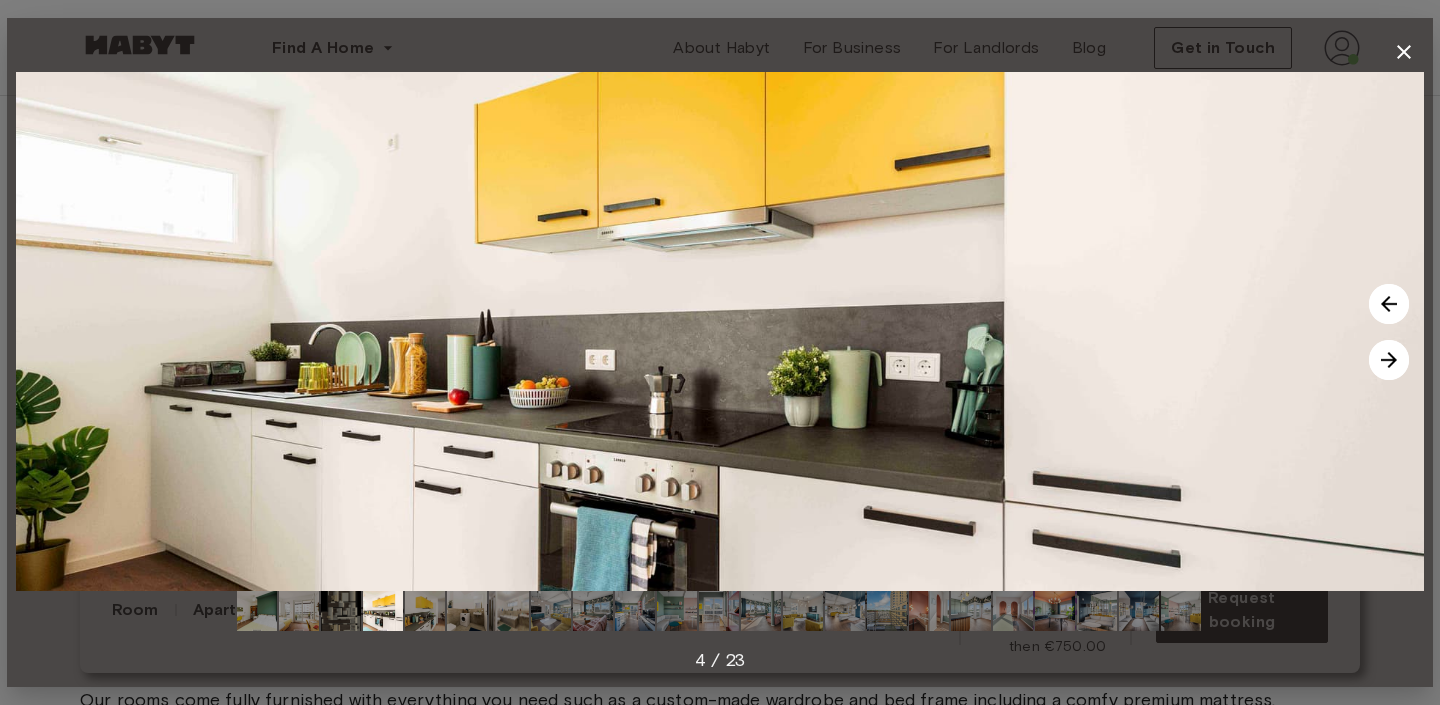 click at bounding box center (1389, 360) 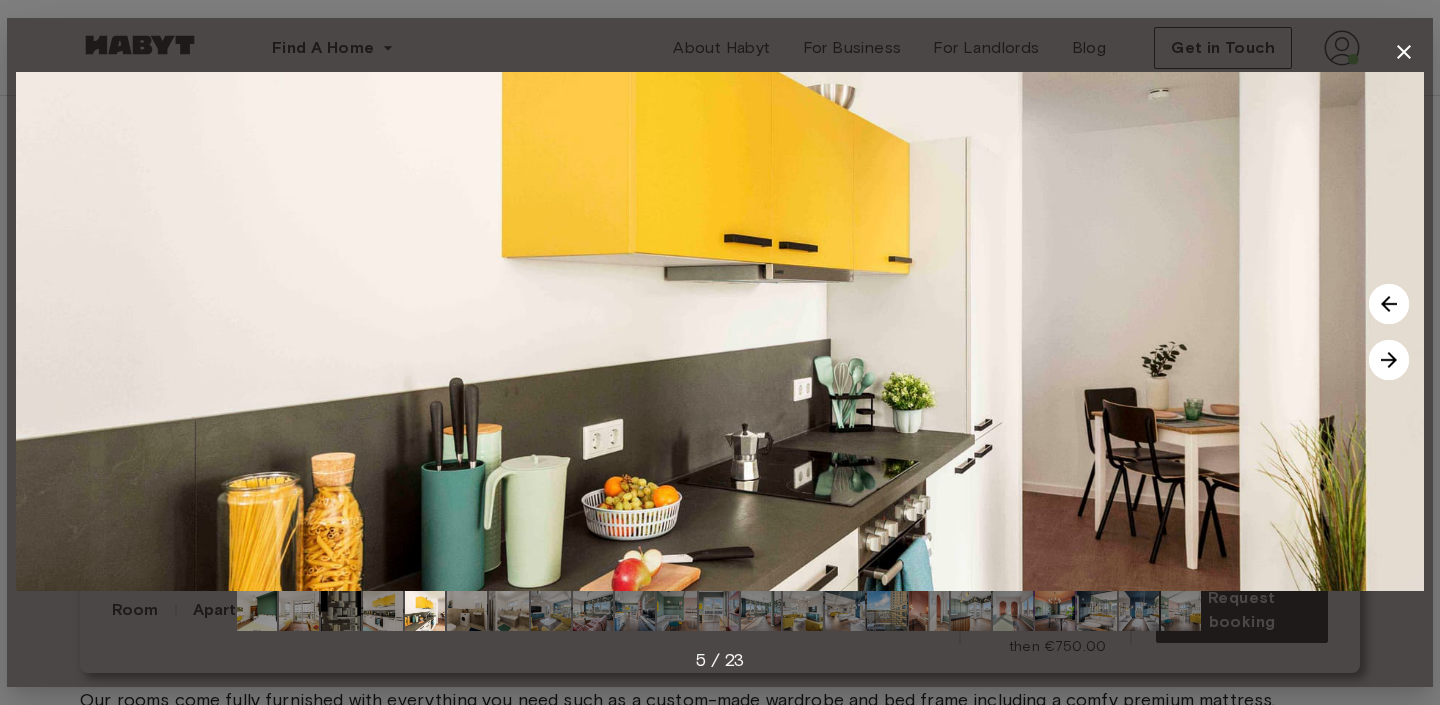 click at bounding box center [1389, 360] 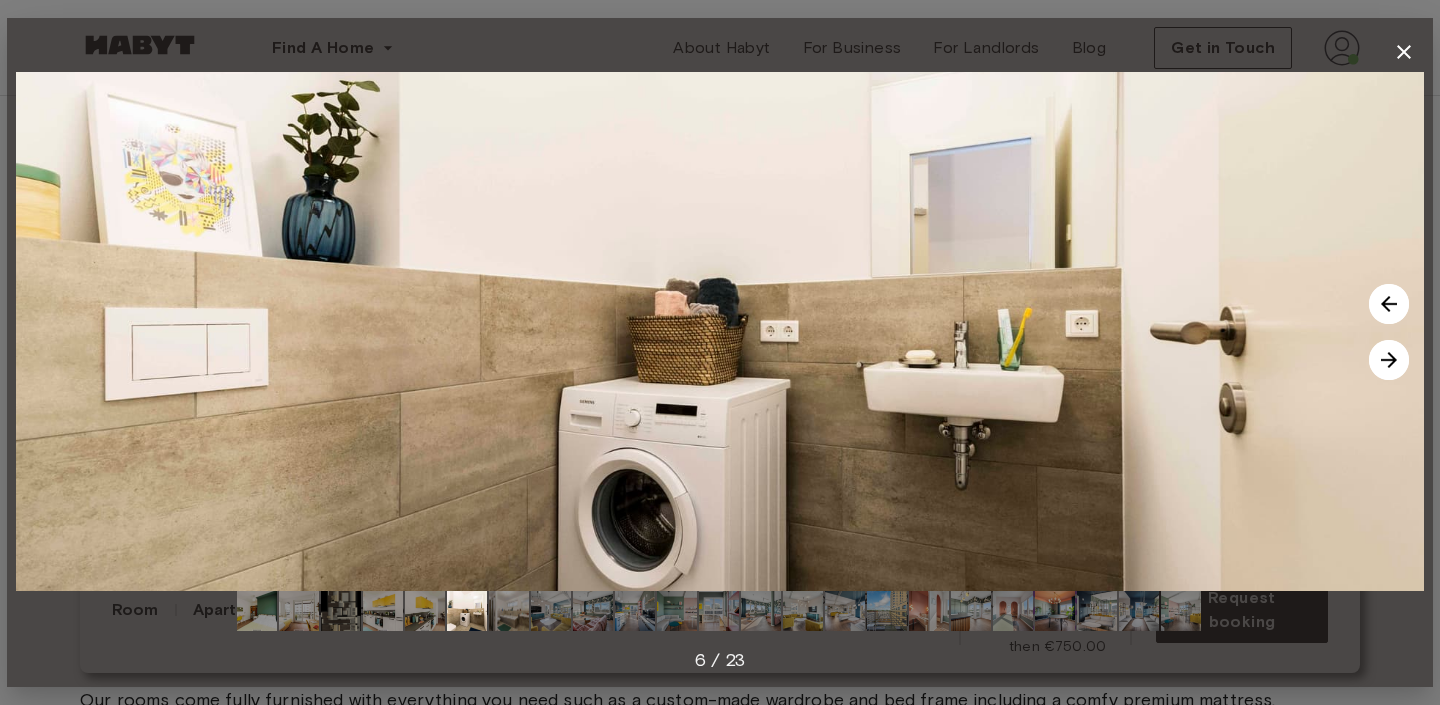 click at bounding box center [1389, 360] 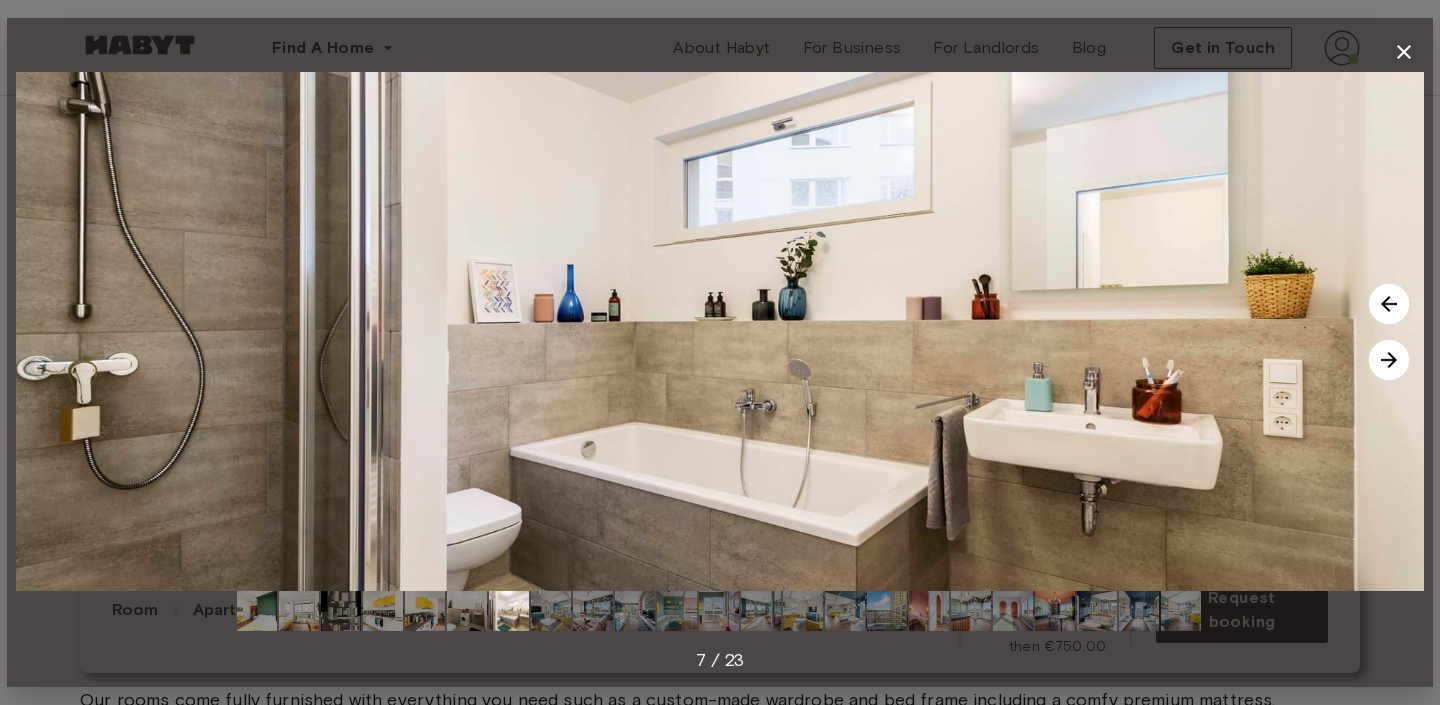 click at bounding box center (1389, 360) 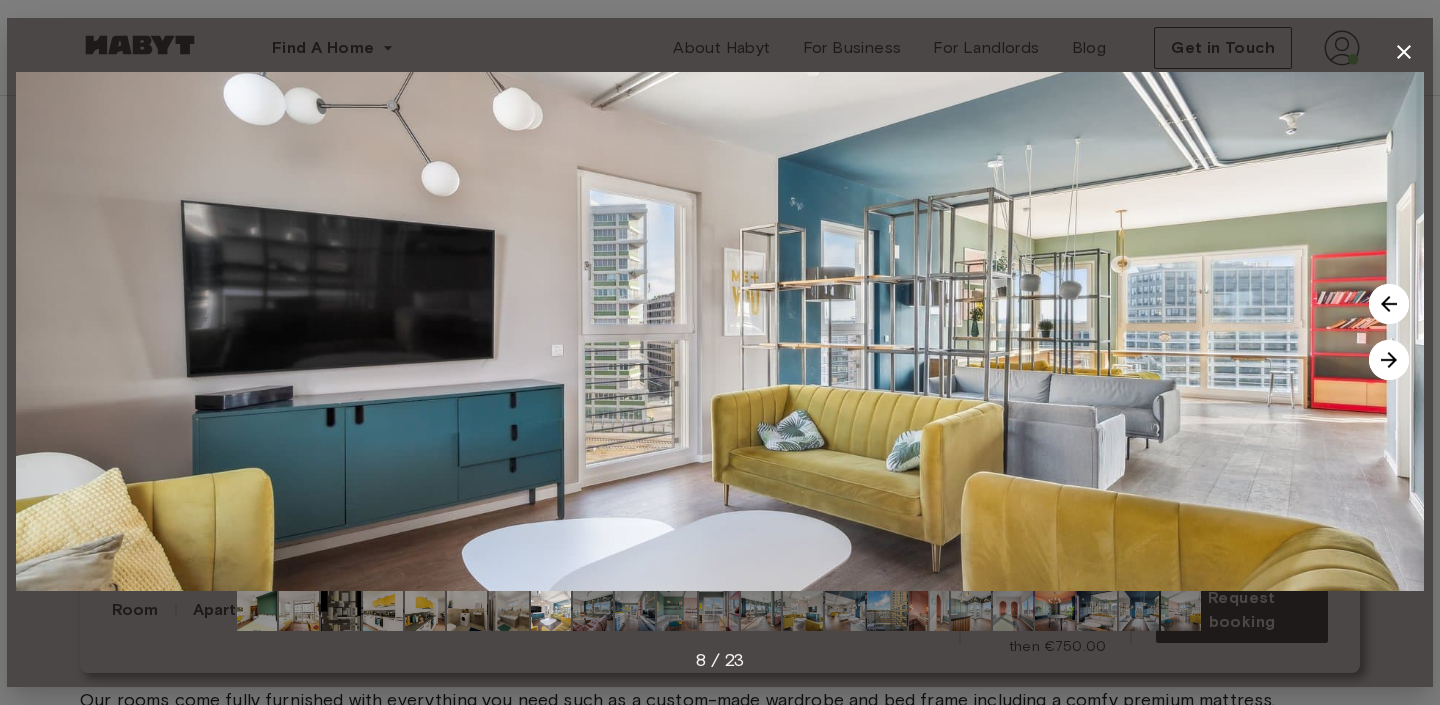 click at bounding box center [1389, 360] 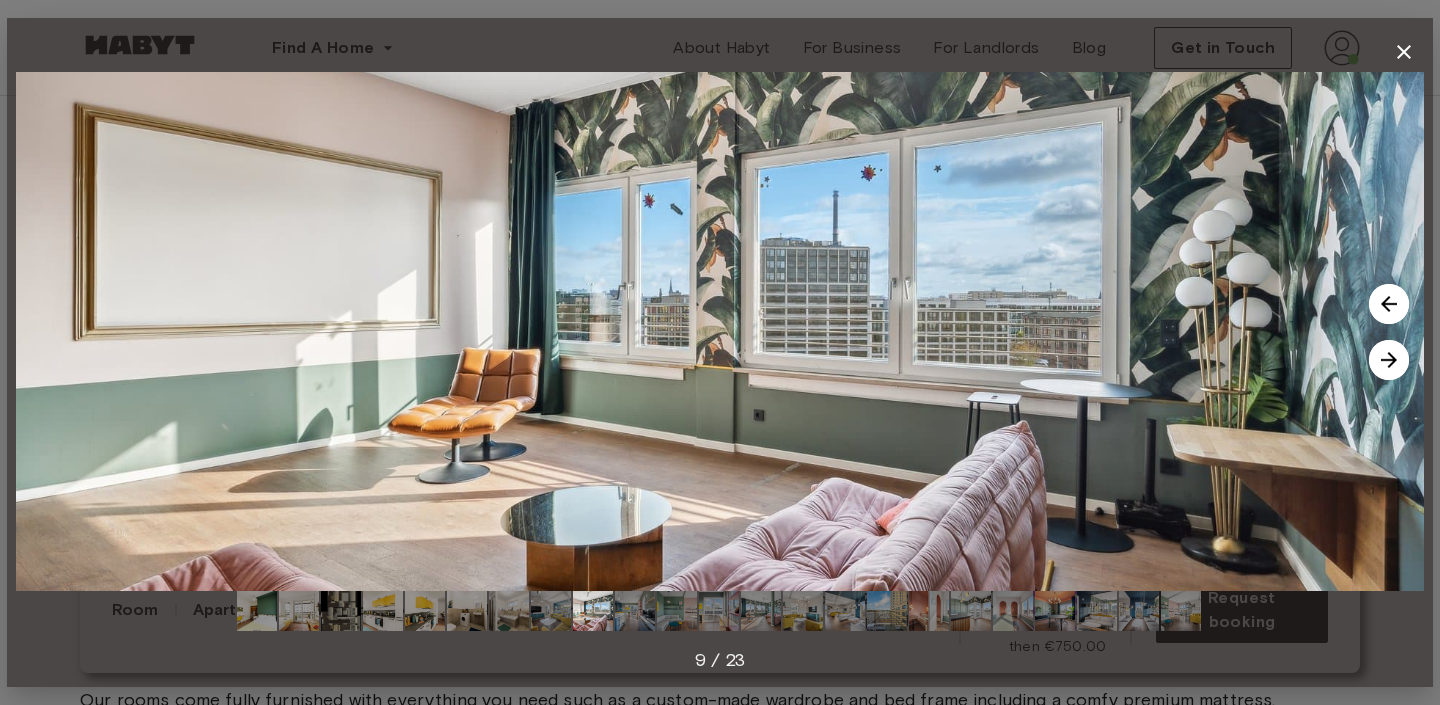 click at bounding box center [1389, 360] 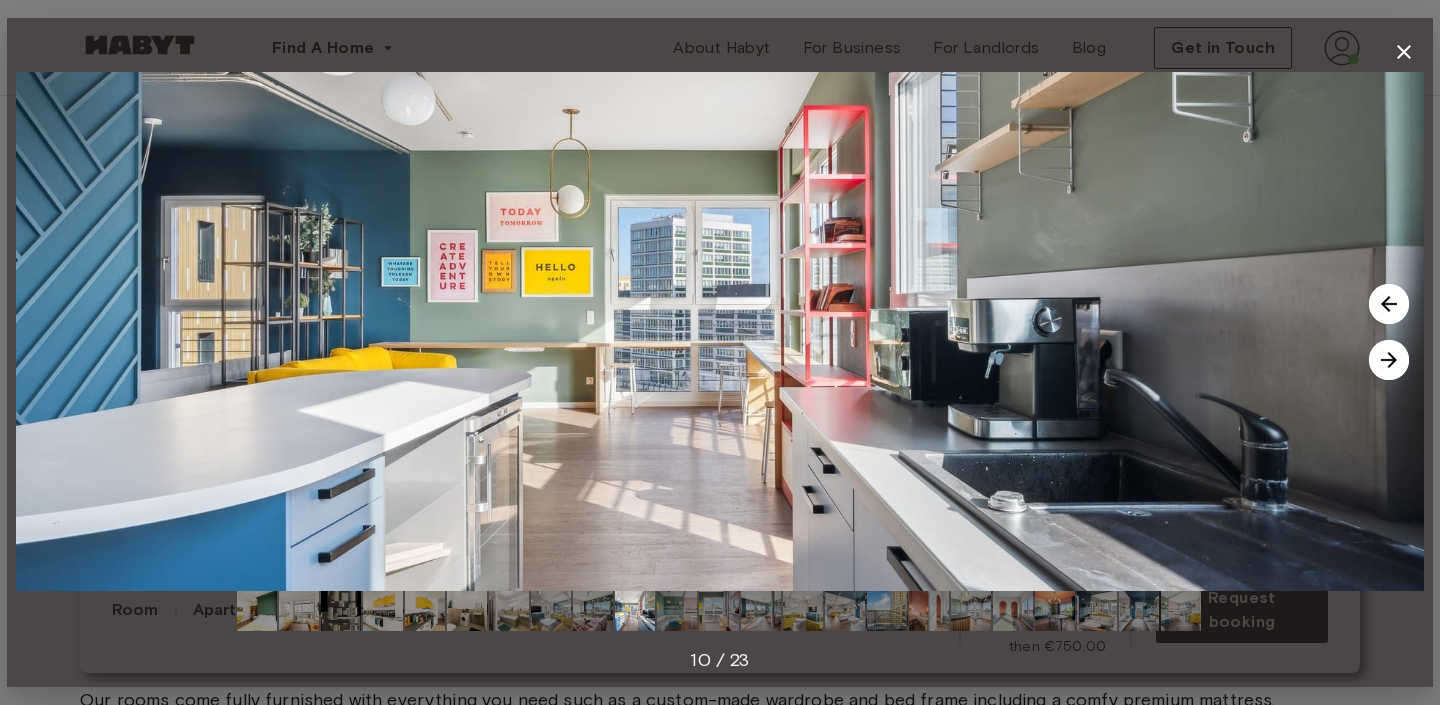click at bounding box center (1404, 52) 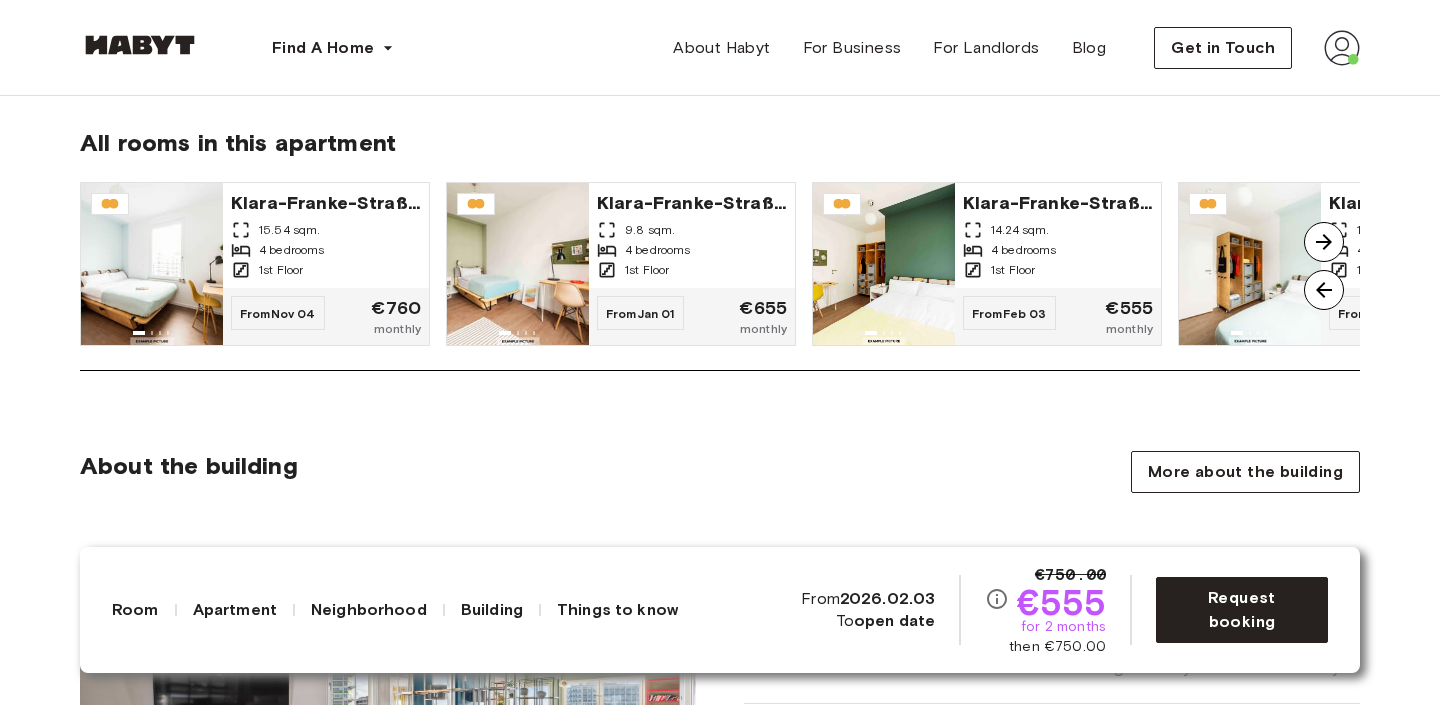 scroll, scrollTop: 1699, scrollLeft: 0, axis: vertical 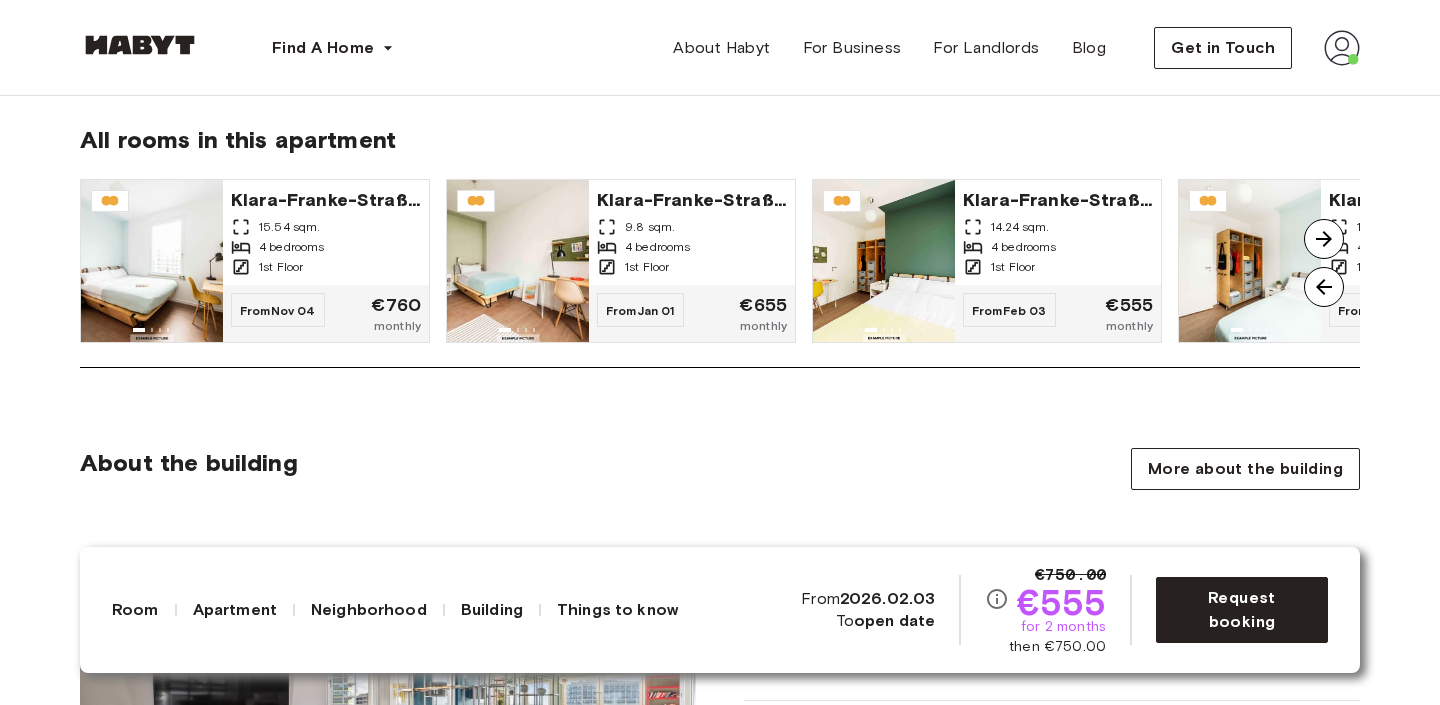 click at bounding box center [1324, 287] 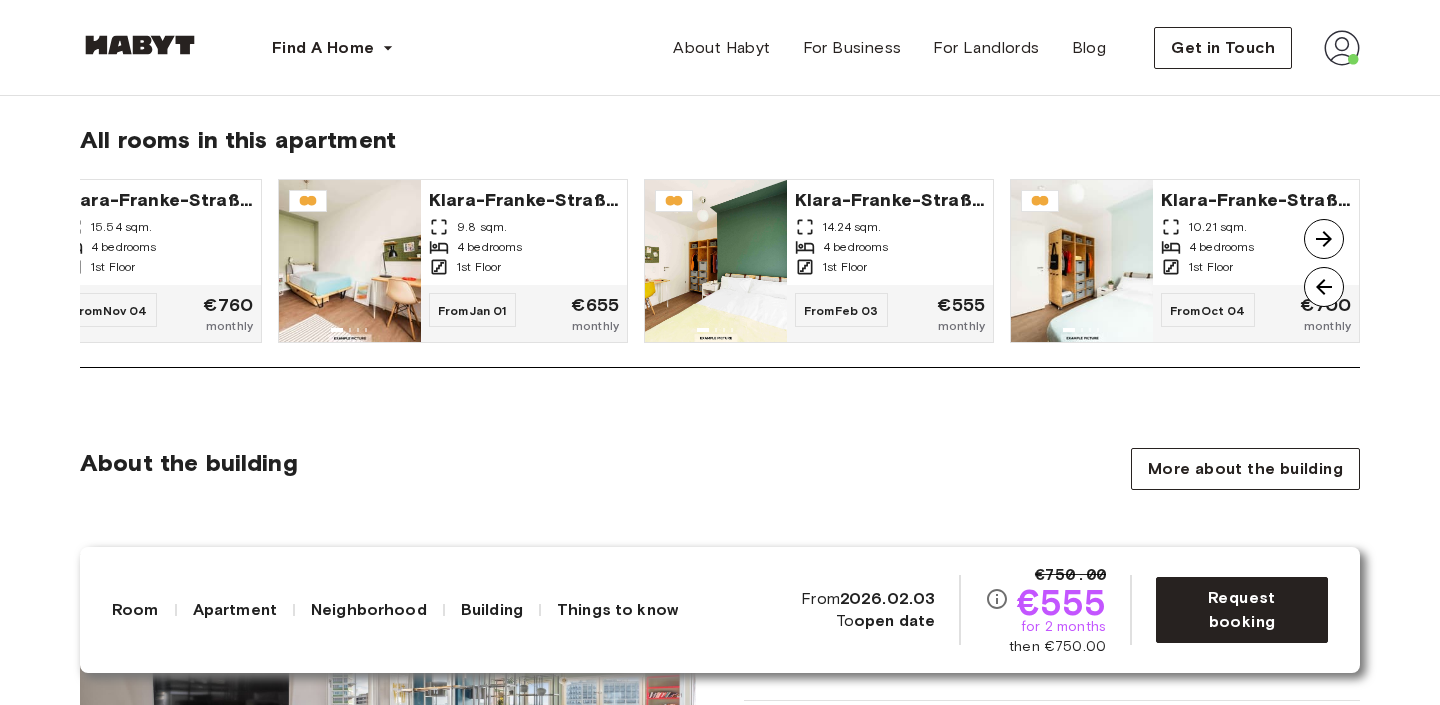click at bounding box center (1324, 239) 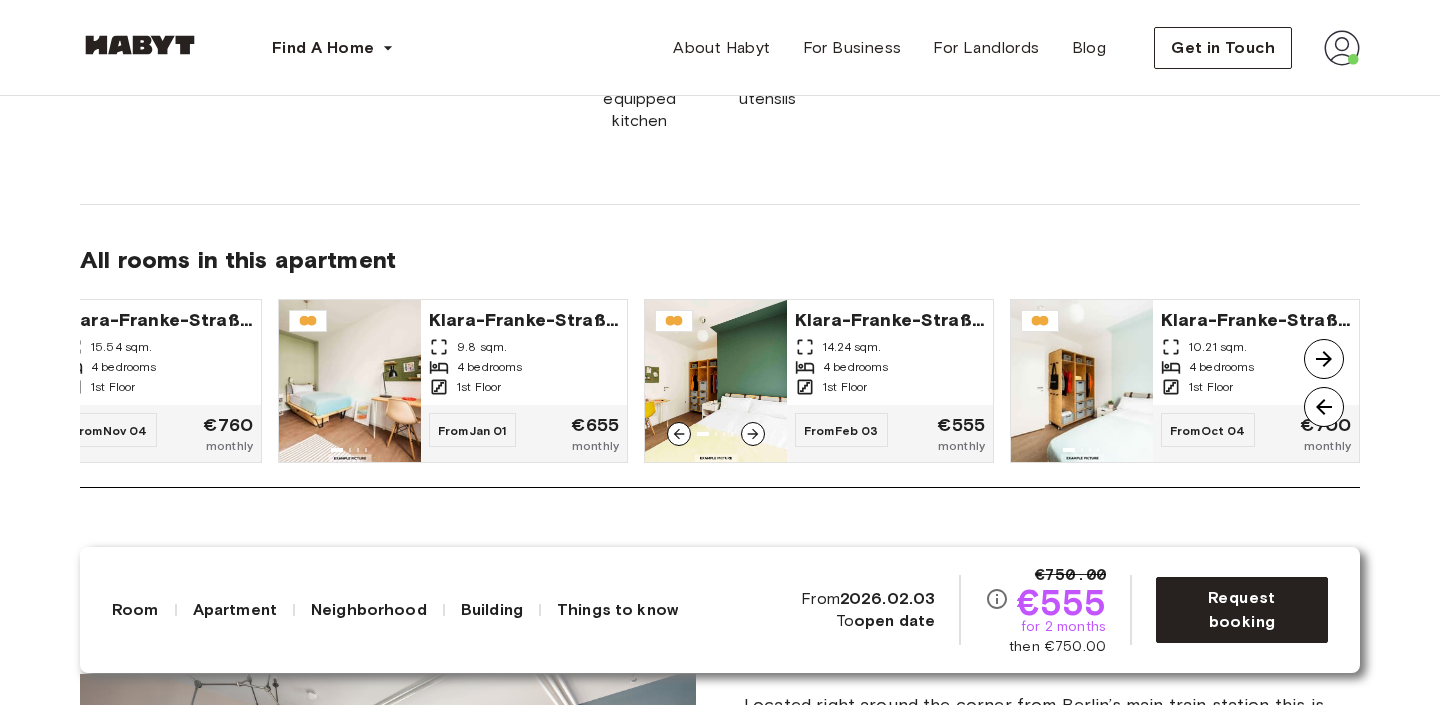 scroll, scrollTop: 1615, scrollLeft: 0, axis: vertical 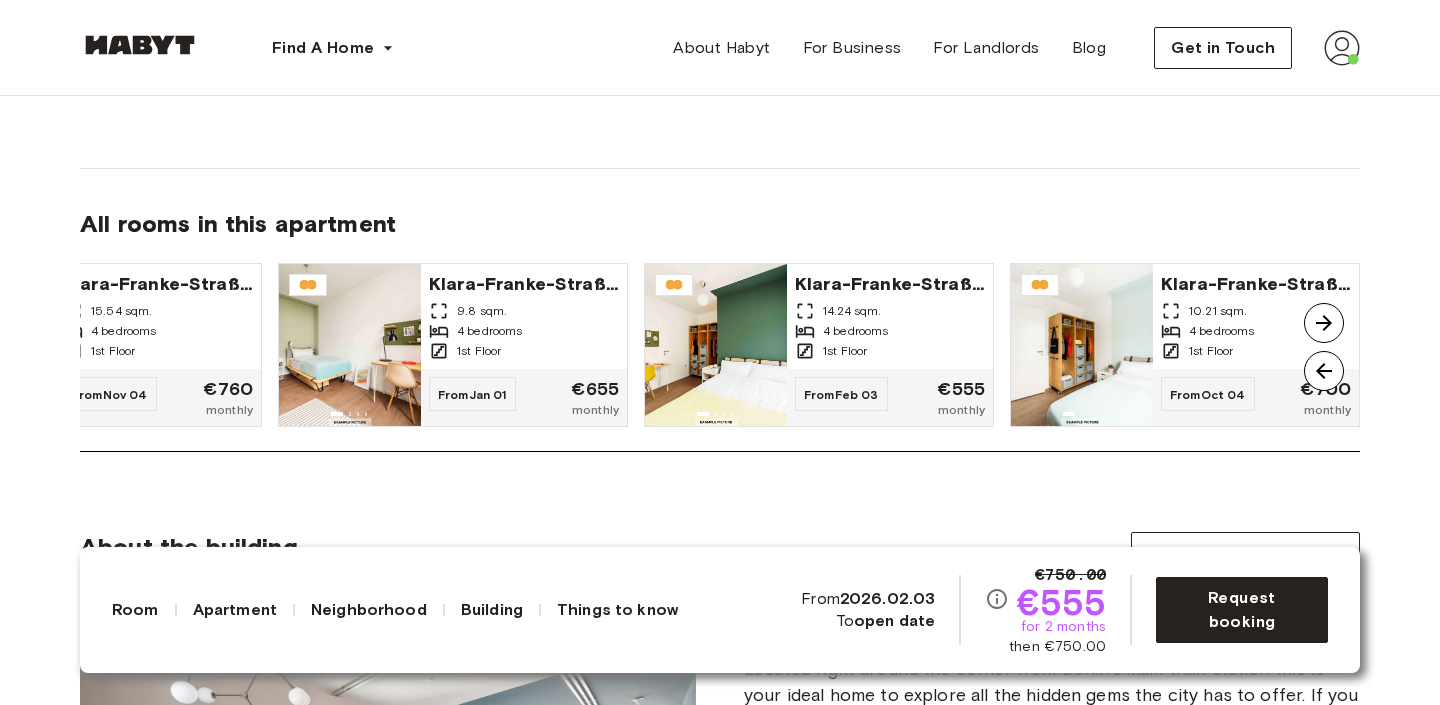 click at bounding box center [1324, 323] 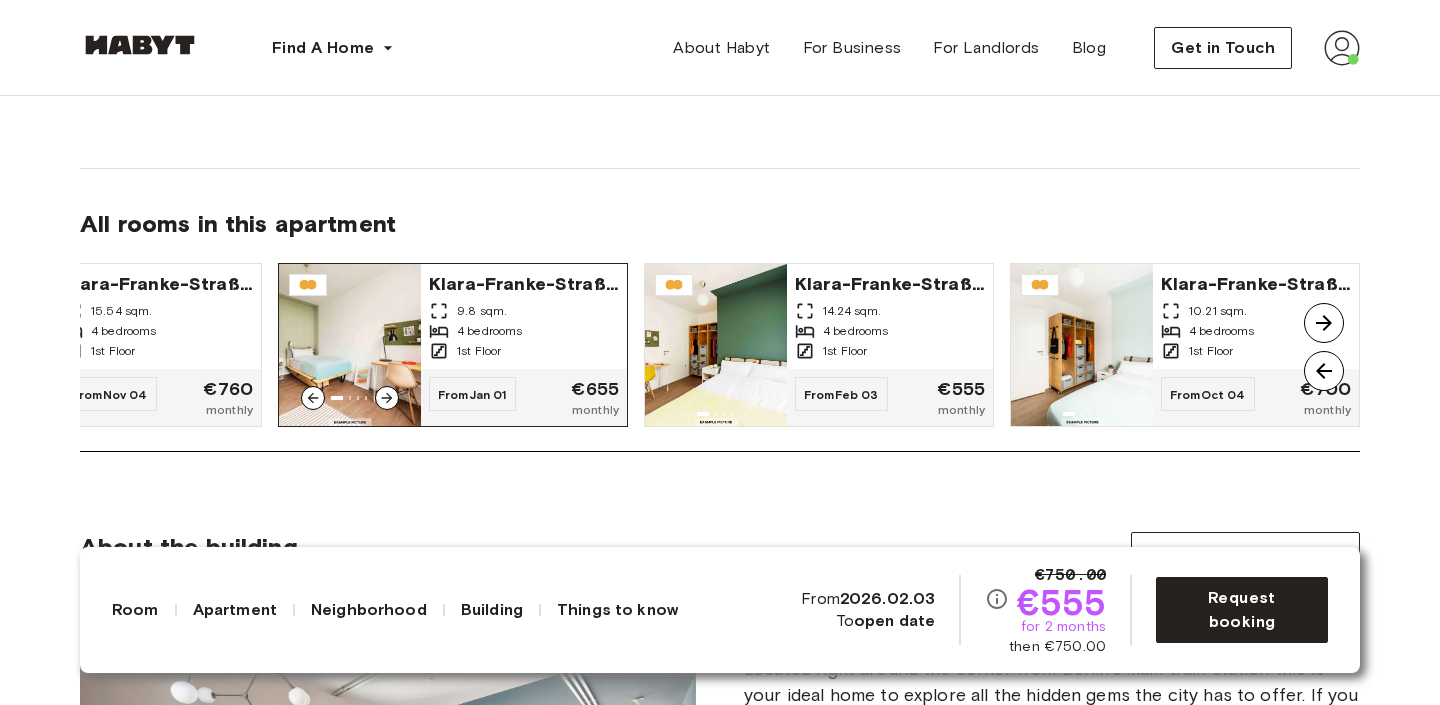 click on "1st Floor" at bounding box center (524, 351) 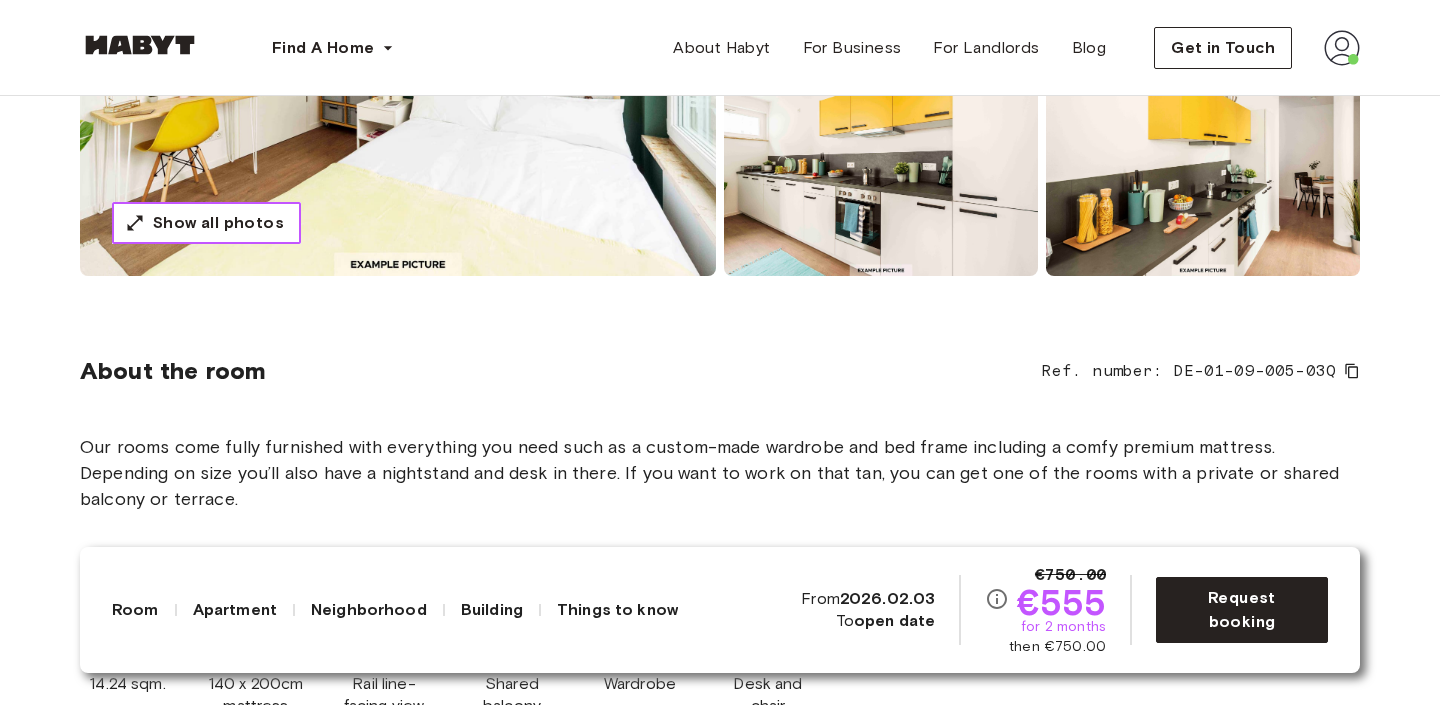 scroll, scrollTop: 477, scrollLeft: 0, axis: vertical 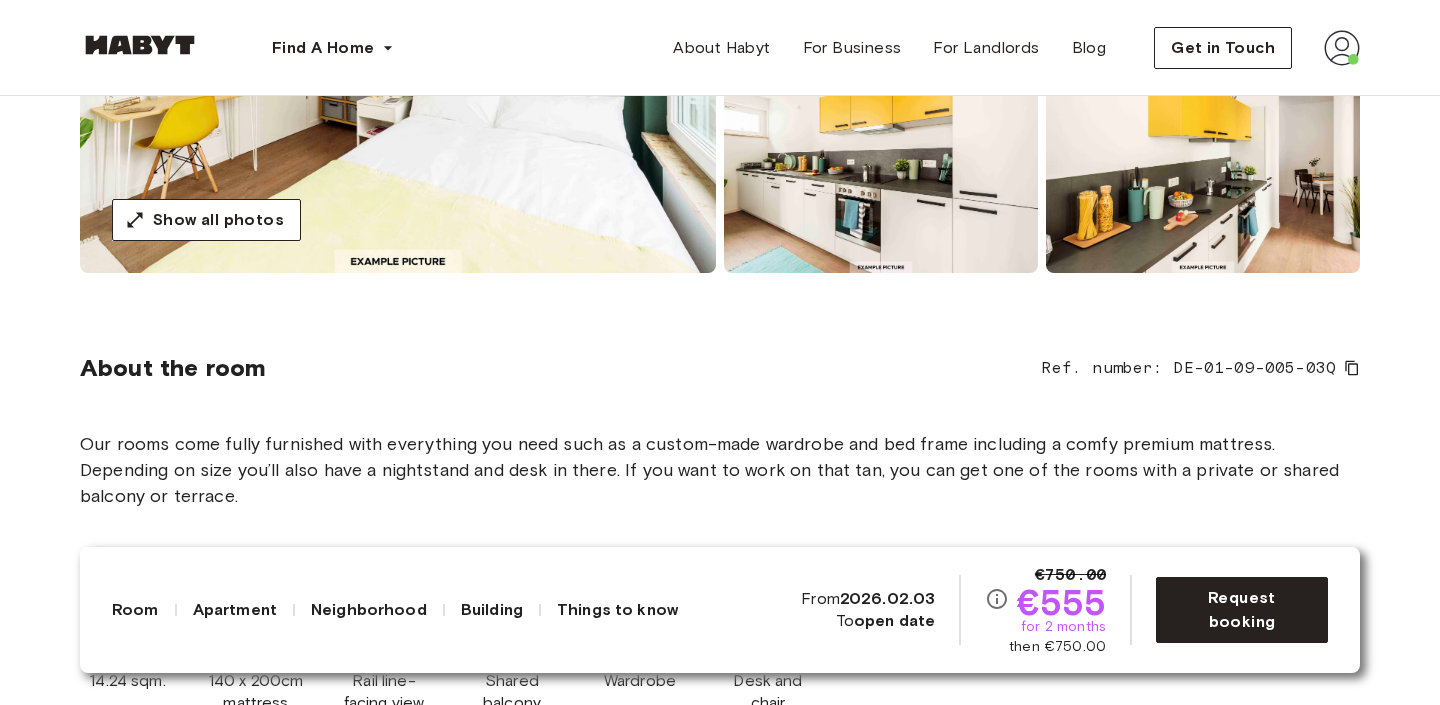 click on "Apartment" at bounding box center (235, 610) 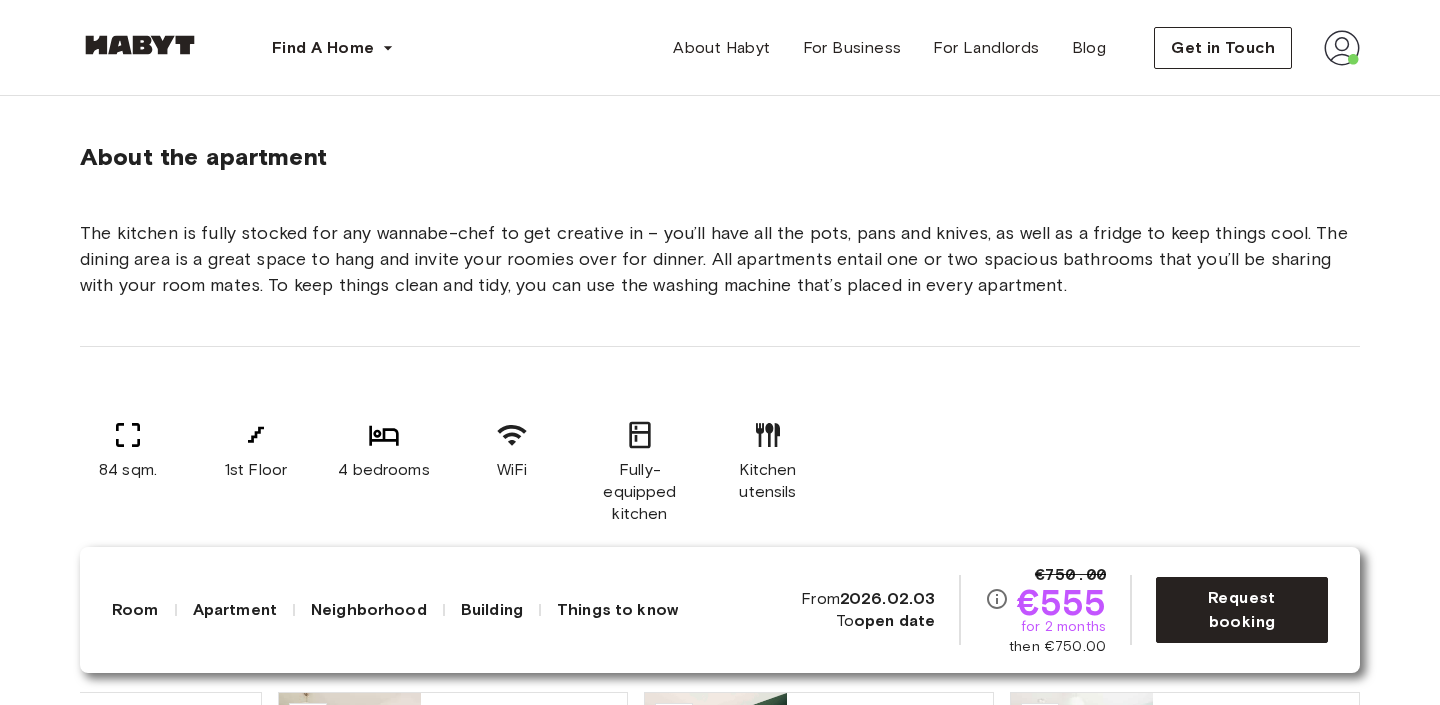 click on "Room" at bounding box center (135, 610) 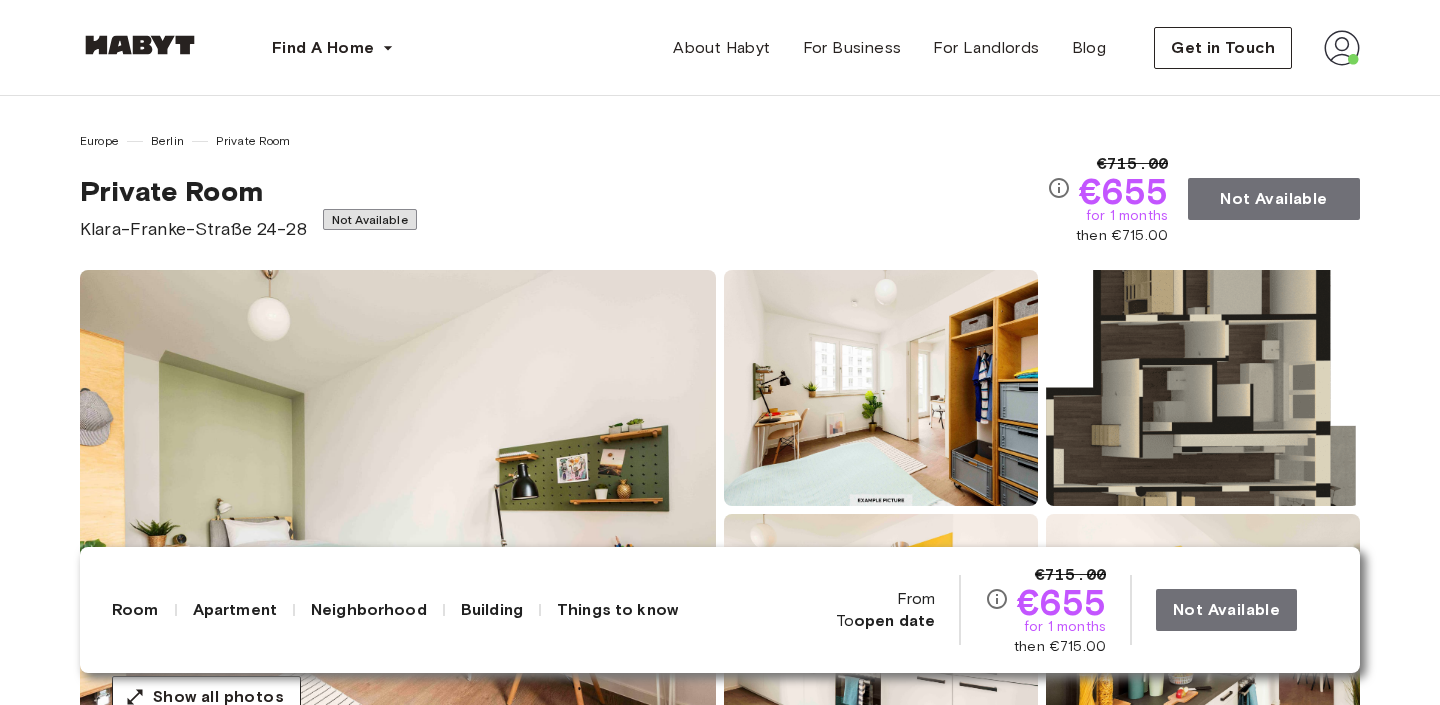 scroll, scrollTop: 0, scrollLeft: 0, axis: both 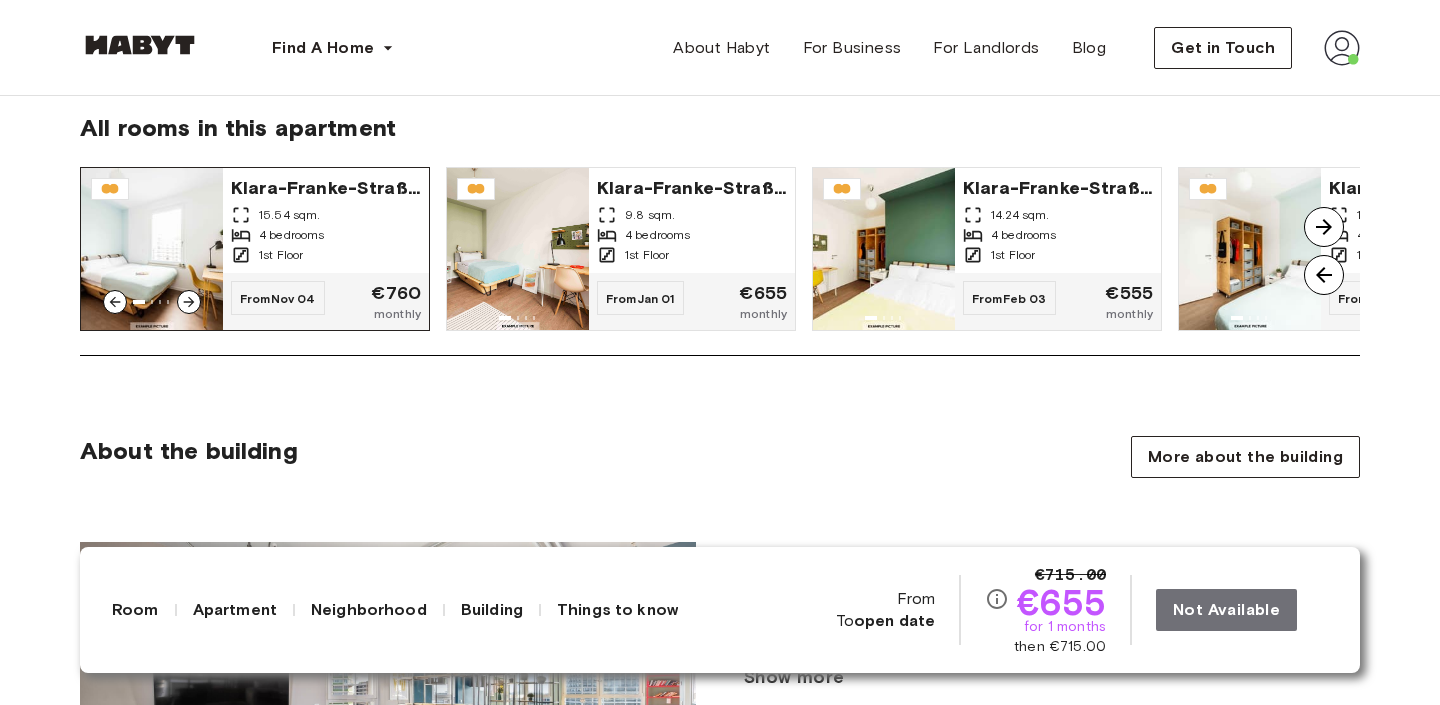 click on "1st Floor" at bounding box center (326, 255) 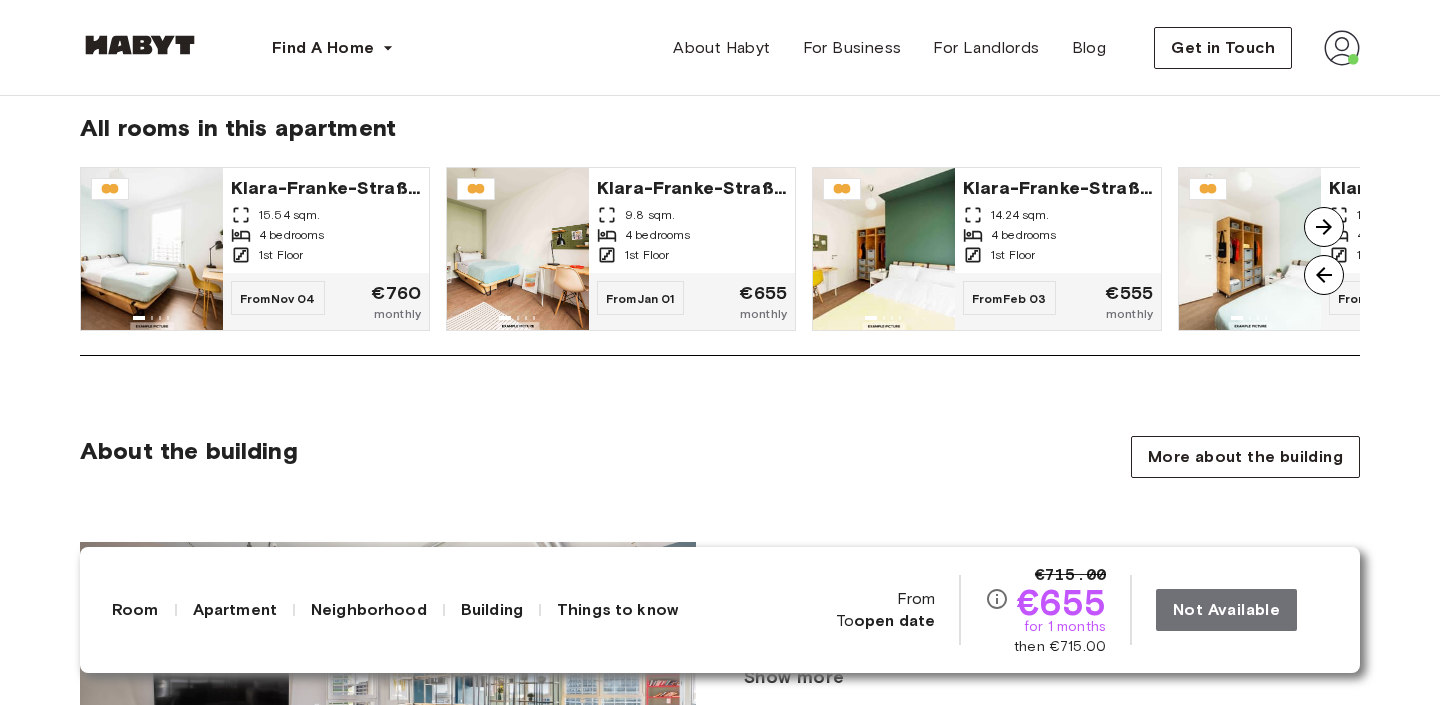 click at bounding box center (1324, 227) 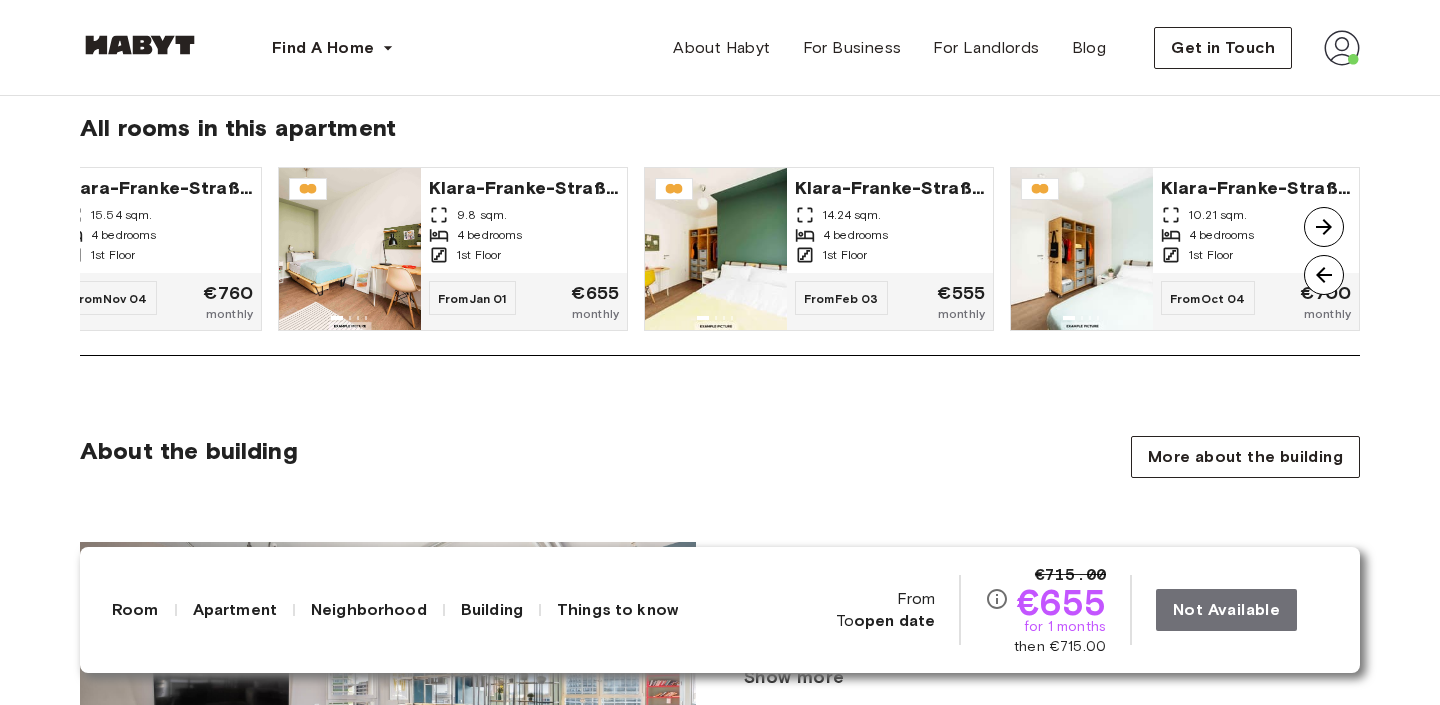 click at bounding box center (1324, 227) 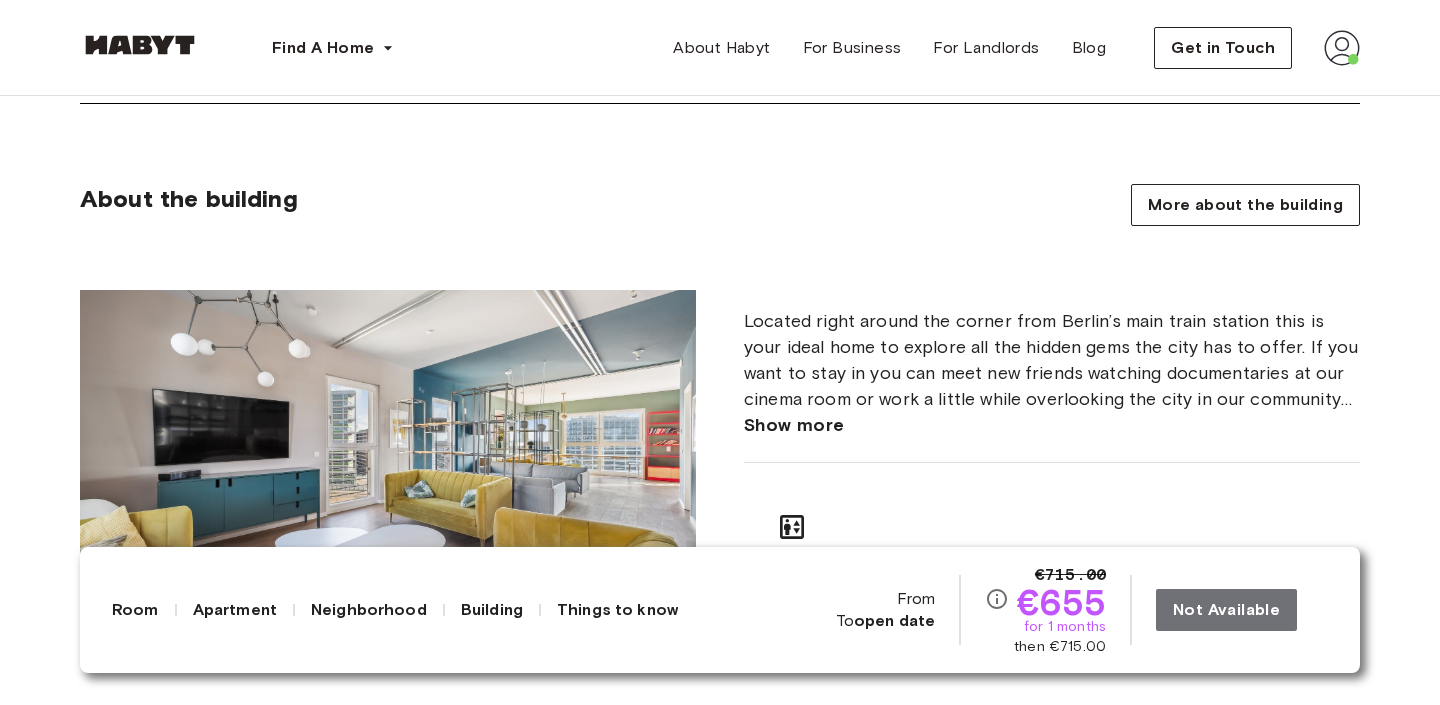 scroll, scrollTop: 2131, scrollLeft: 0, axis: vertical 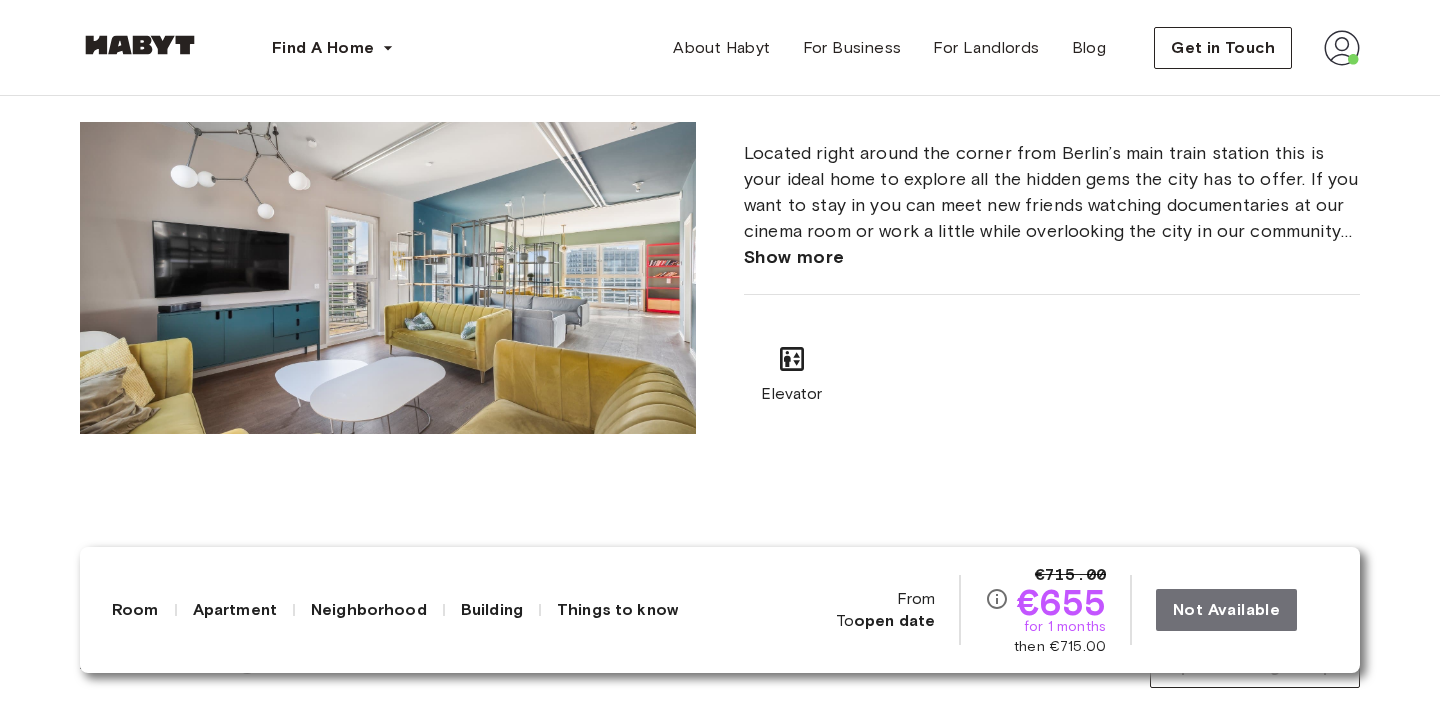 click on "Building" at bounding box center [492, 610] 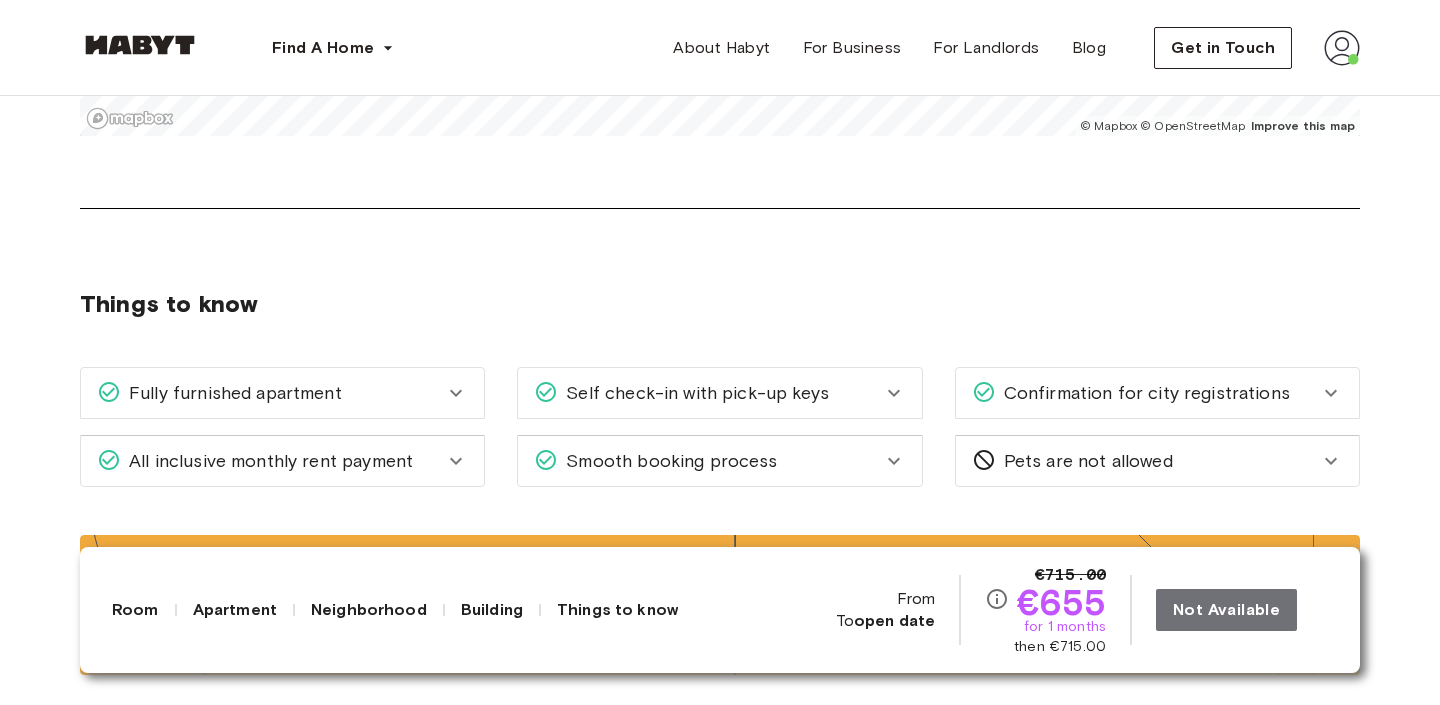 scroll, scrollTop: 3235, scrollLeft: 0, axis: vertical 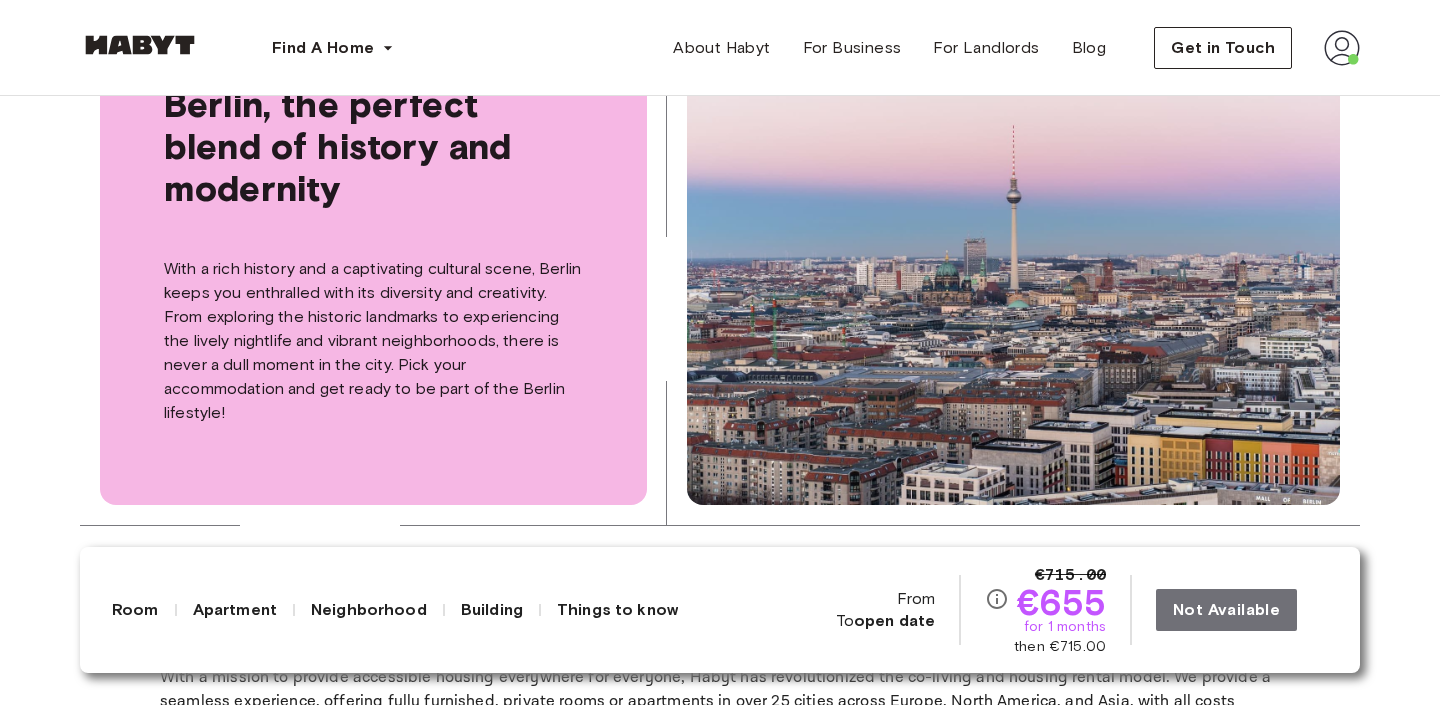click on "Apartment" at bounding box center [235, 610] 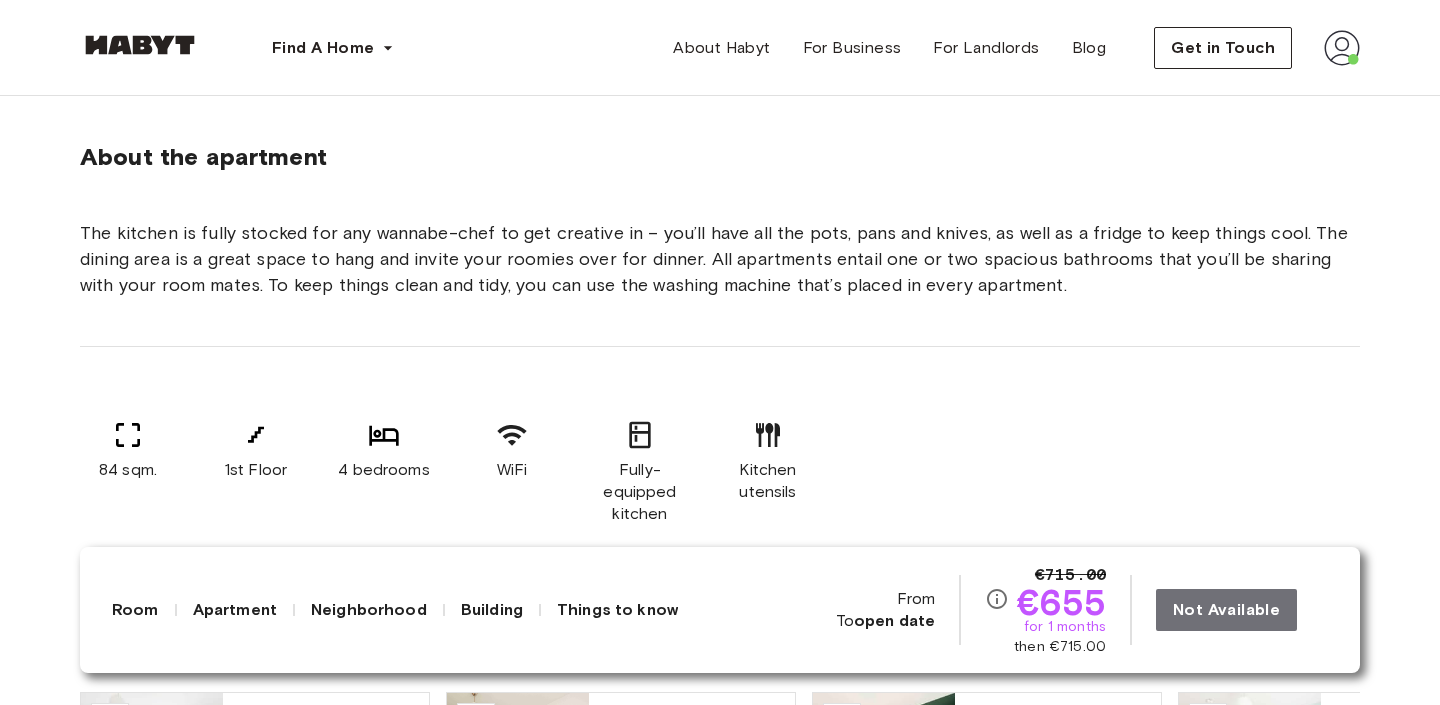 click on "Apartment" at bounding box center (235, 610) 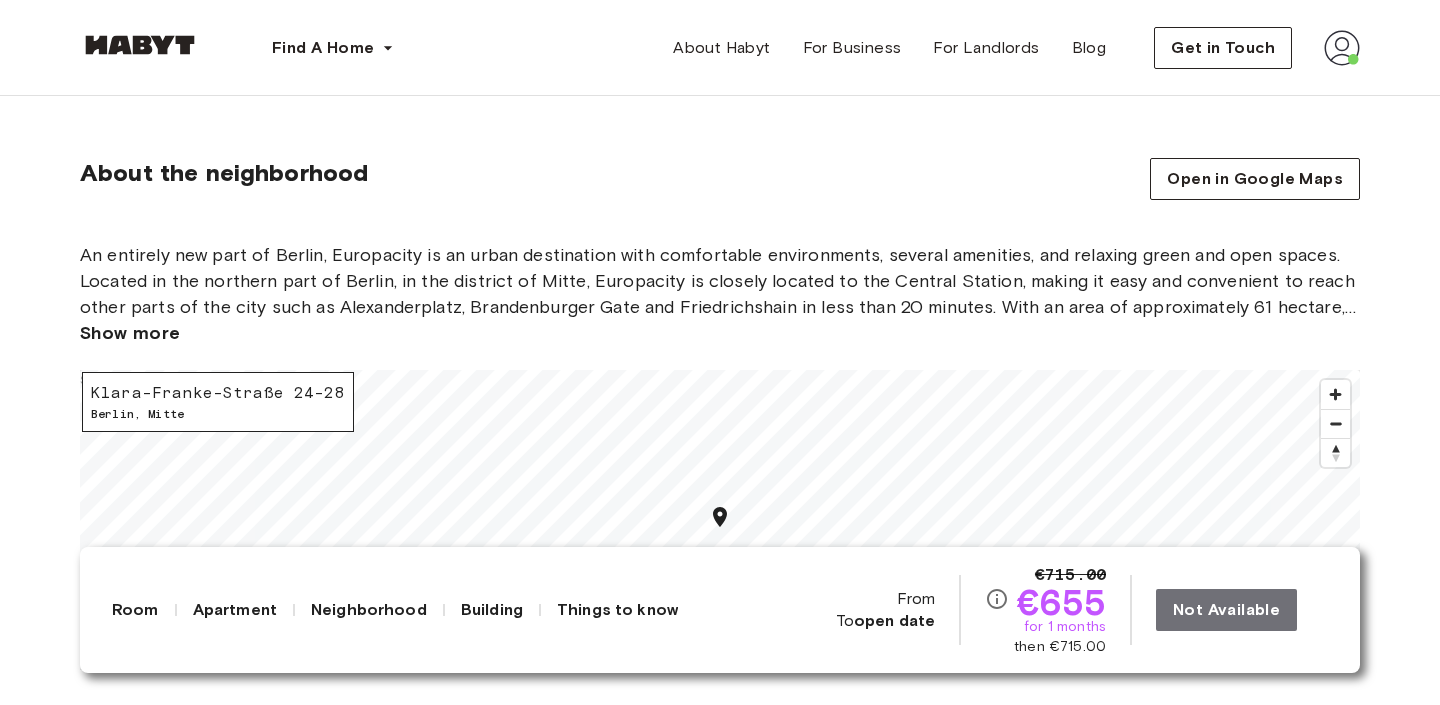 click on "Room Apartment Neighborhood Building Things to know €715.00 €655 for 1 months then €715.00 From  To  open date Not Available" at bounding box center [720, 610] 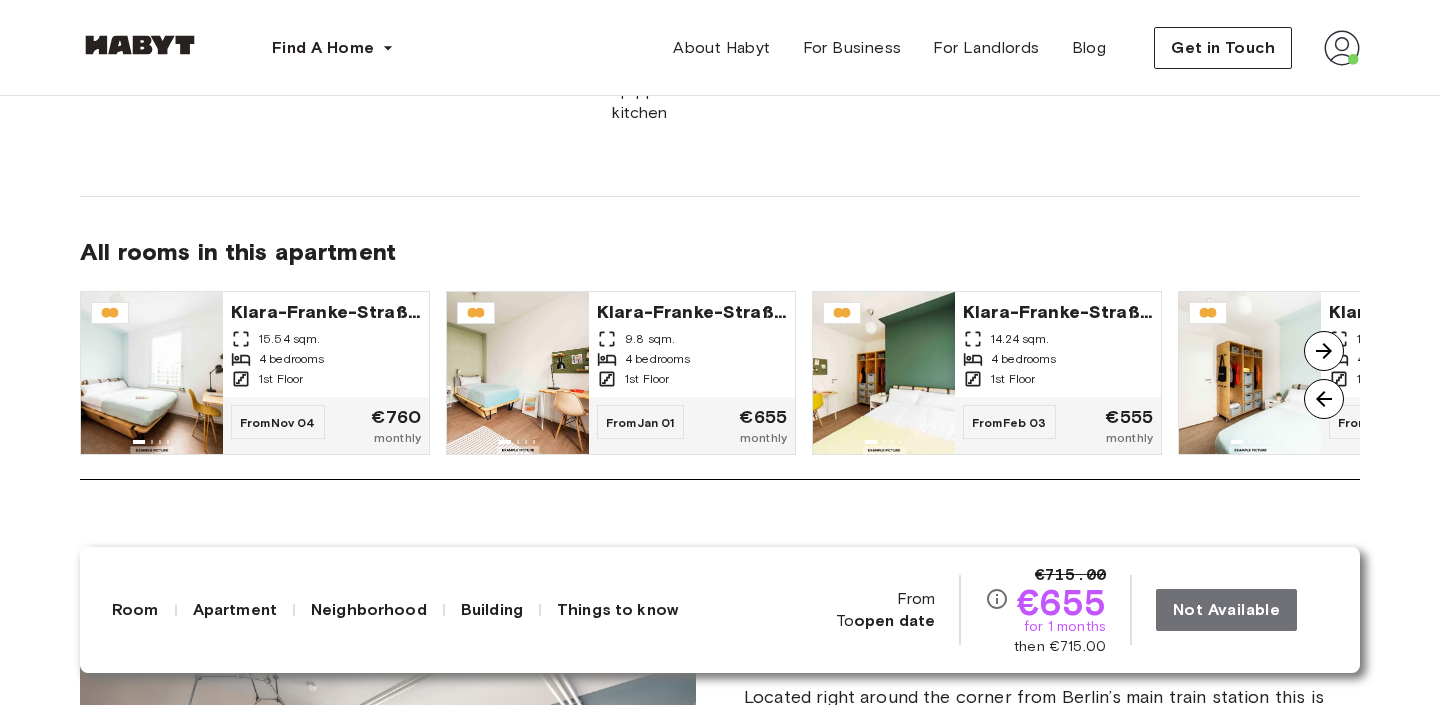 scroll, scrollTop: 1587, scrollLeft: 0, axis: vertical 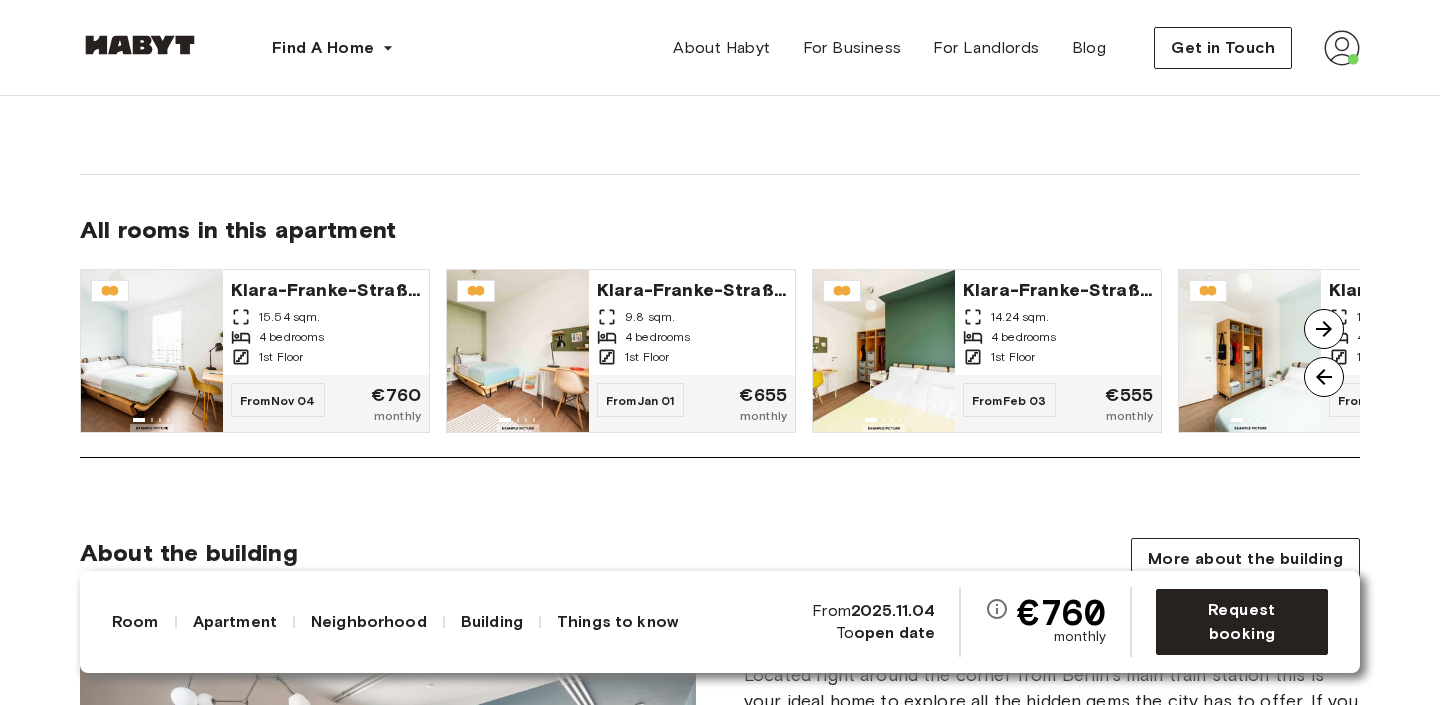 click at bounding box center [1324, 329] 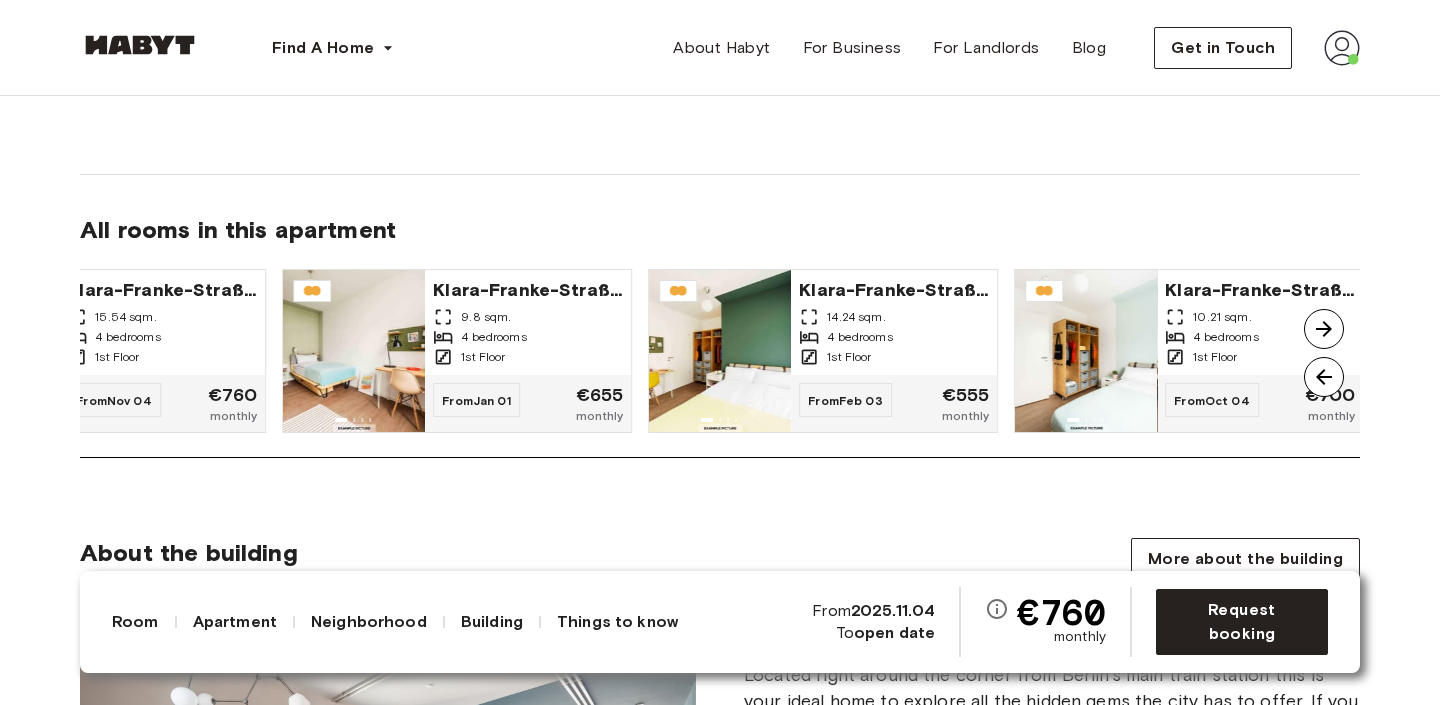 click at bounding box center [1324, 329] 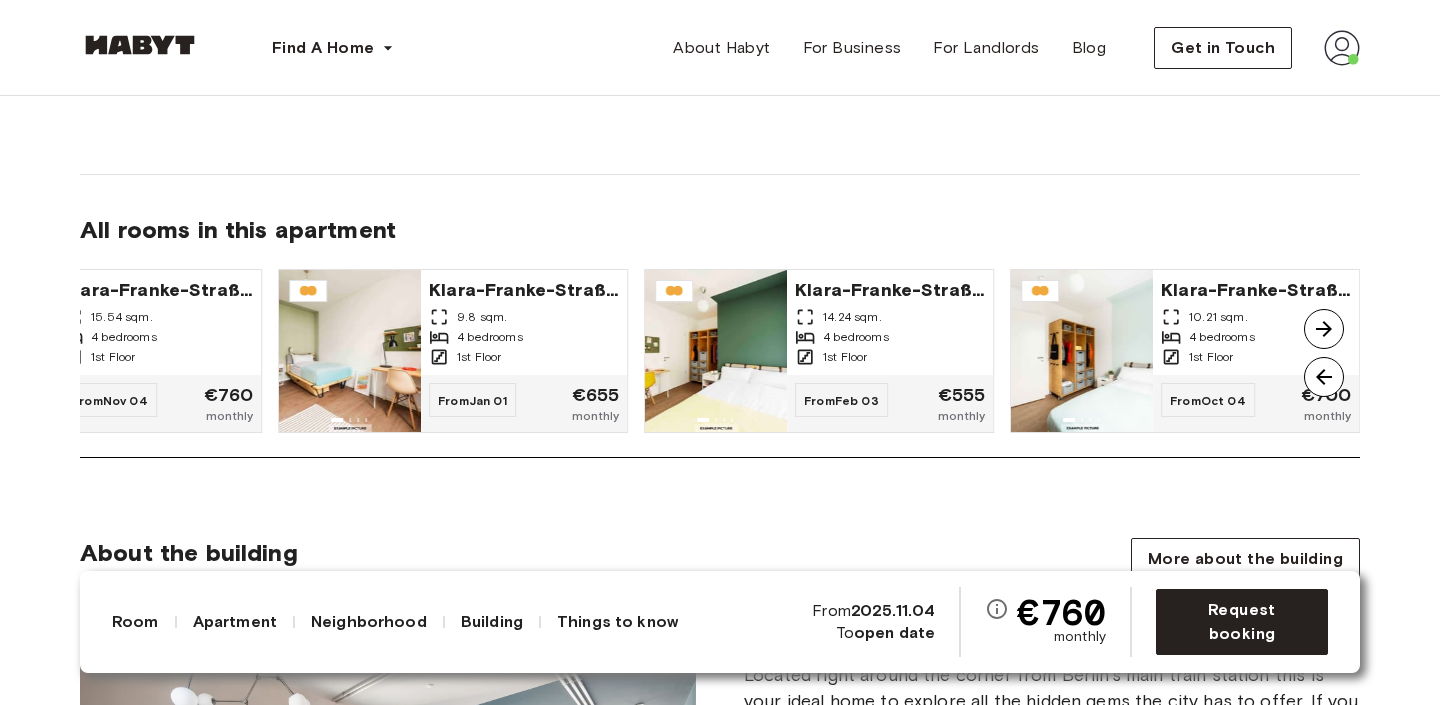 click at bounding box center (1324, 329) 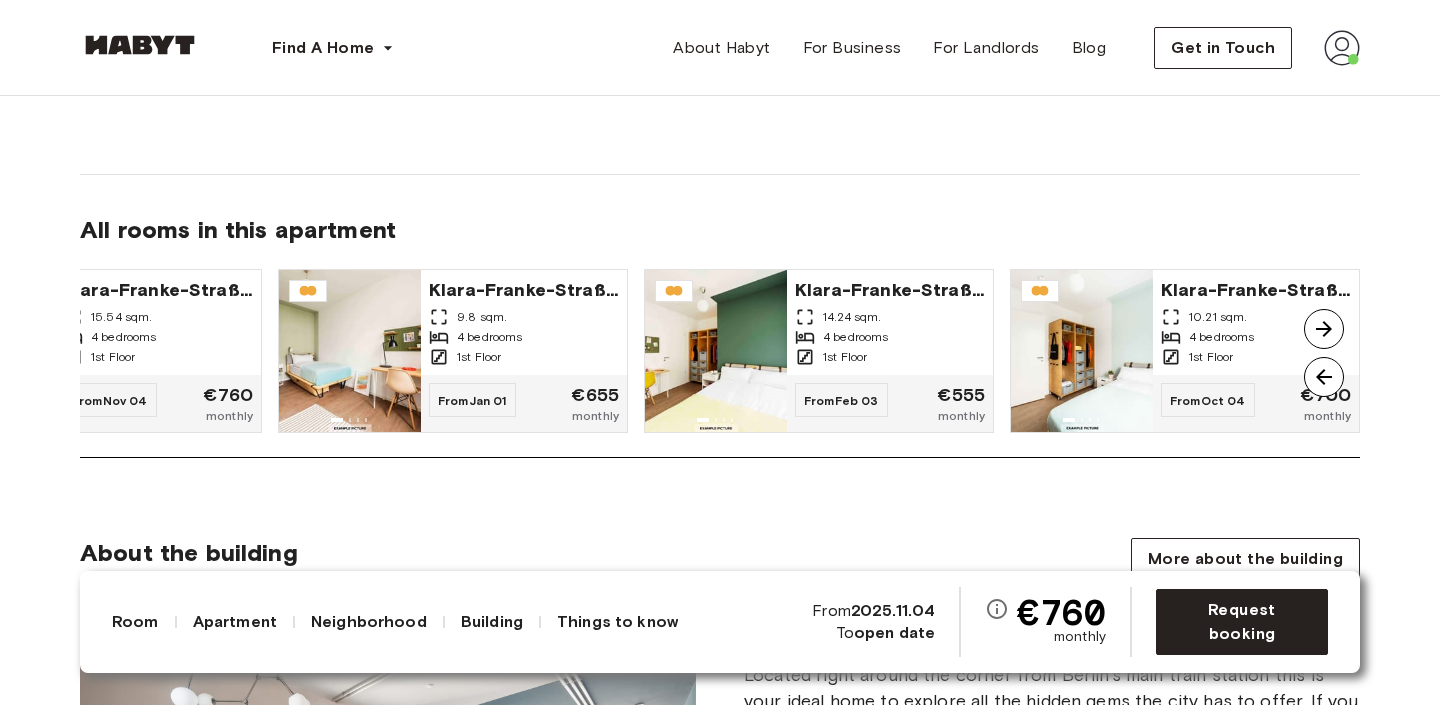 click at bounding box center (1324, 329) 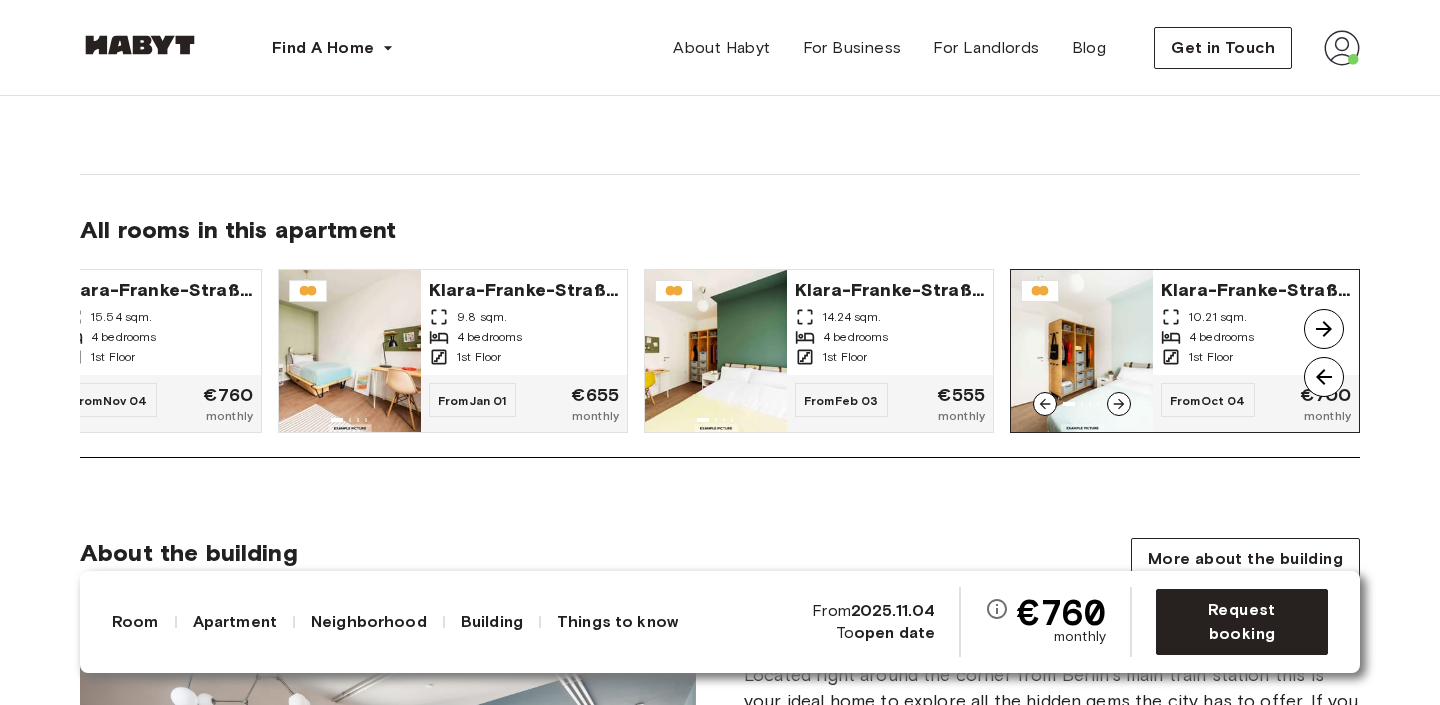 click on "10.21 sqm." at bounding box center (1218, 317) 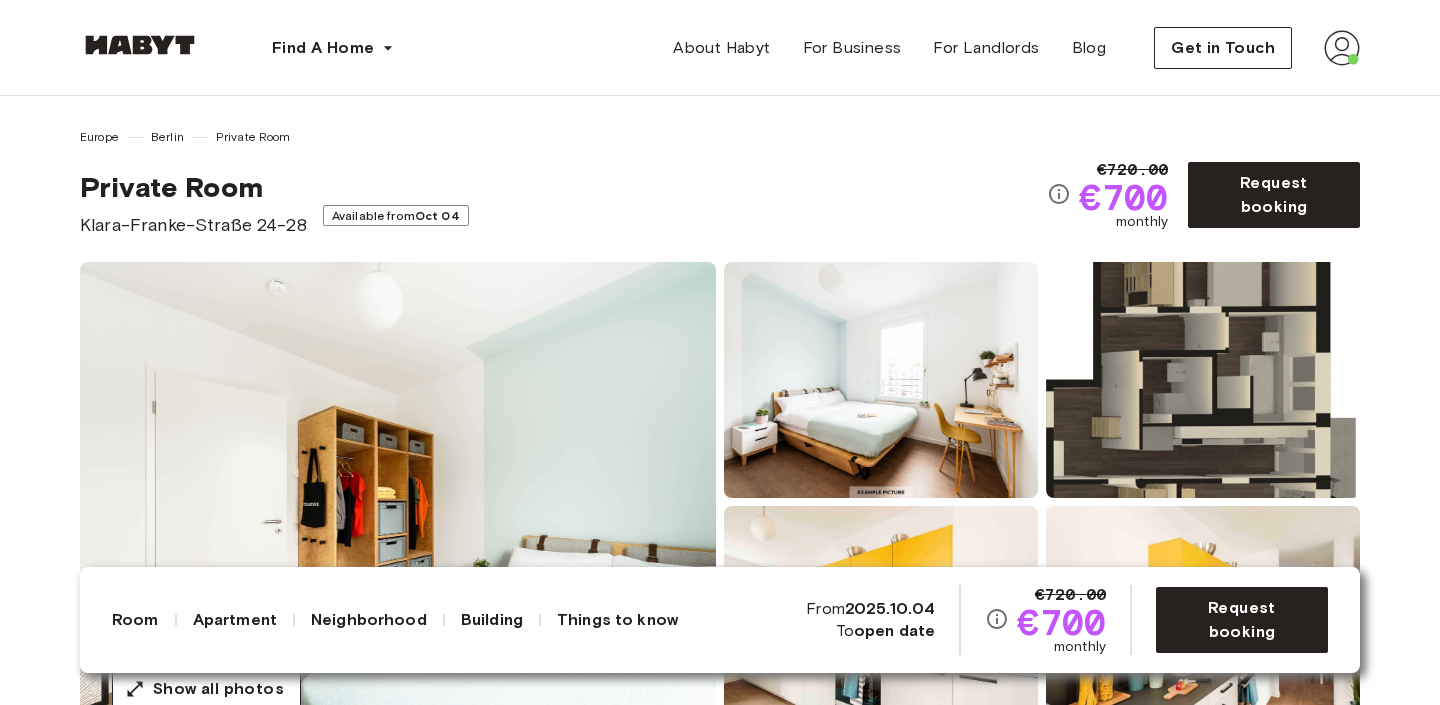 scroll, scrollTop: 0, scrollLeft: 0, axis: both 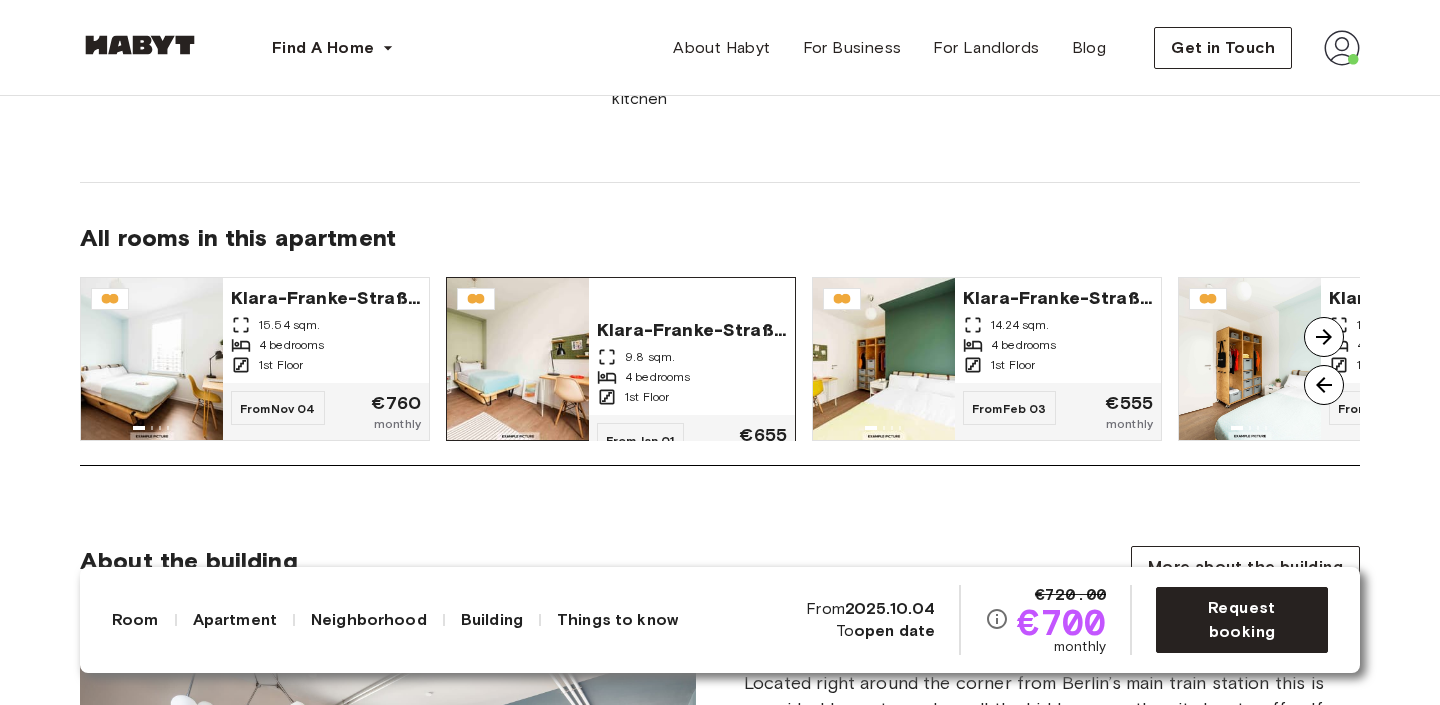 click on "9.8 sqm." at bounding box center (692, 357) 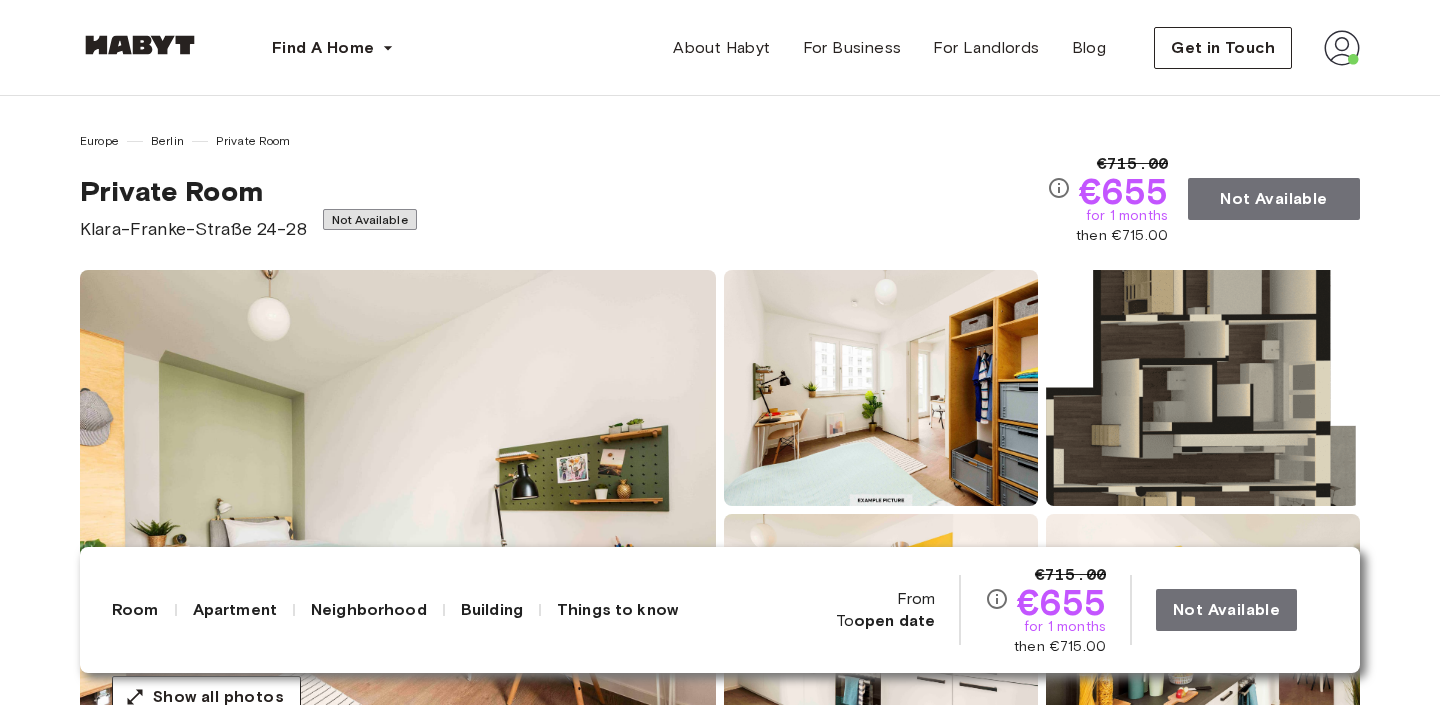 scroll, scrollTop: 189, scrollLeft: 0, axis: vertical 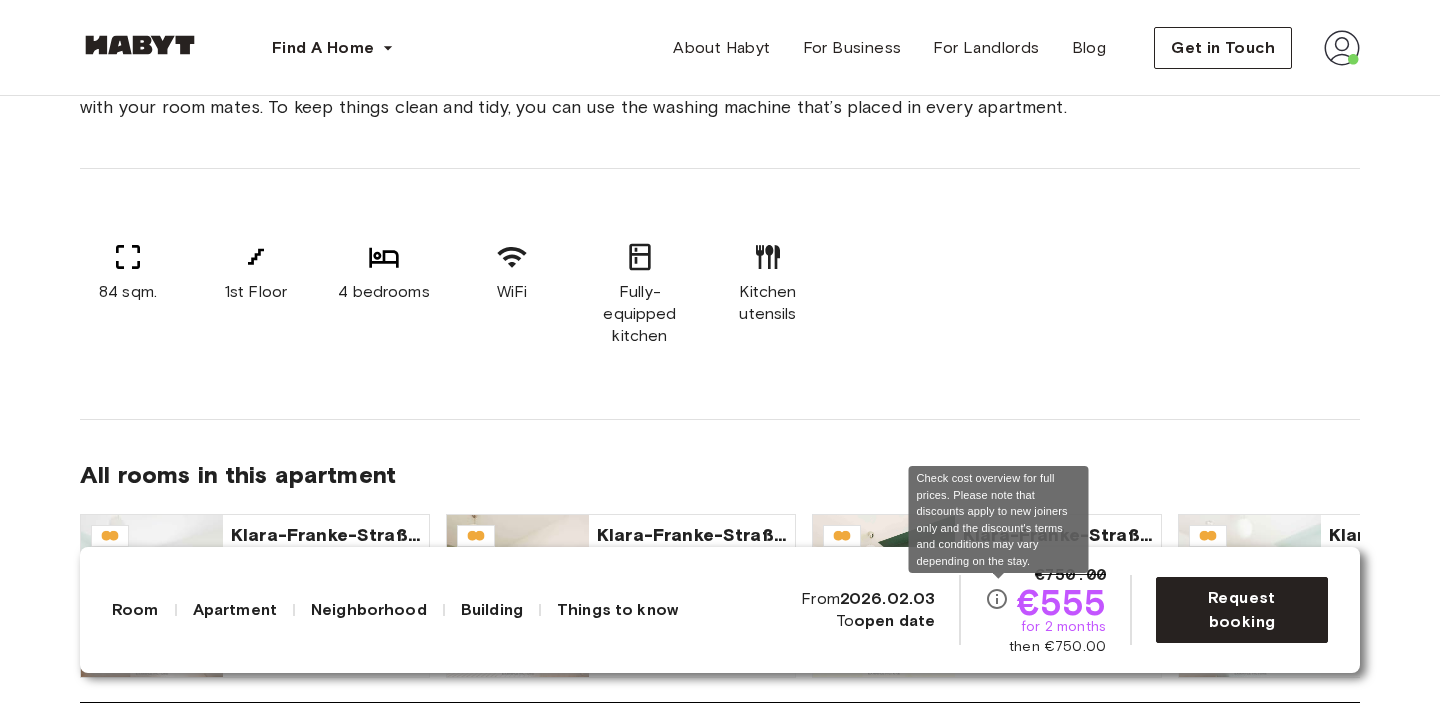 click 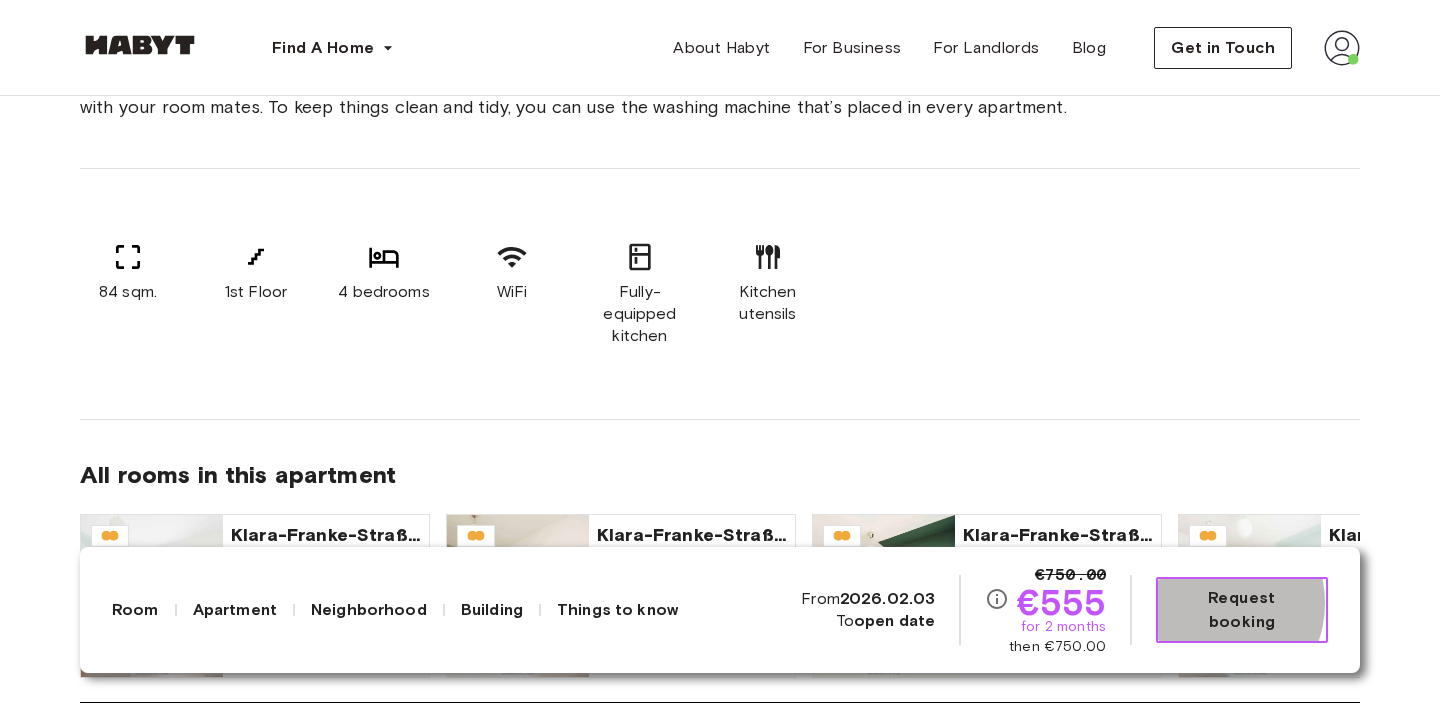 click on "Request booking" at bounding box center [1242, 610] 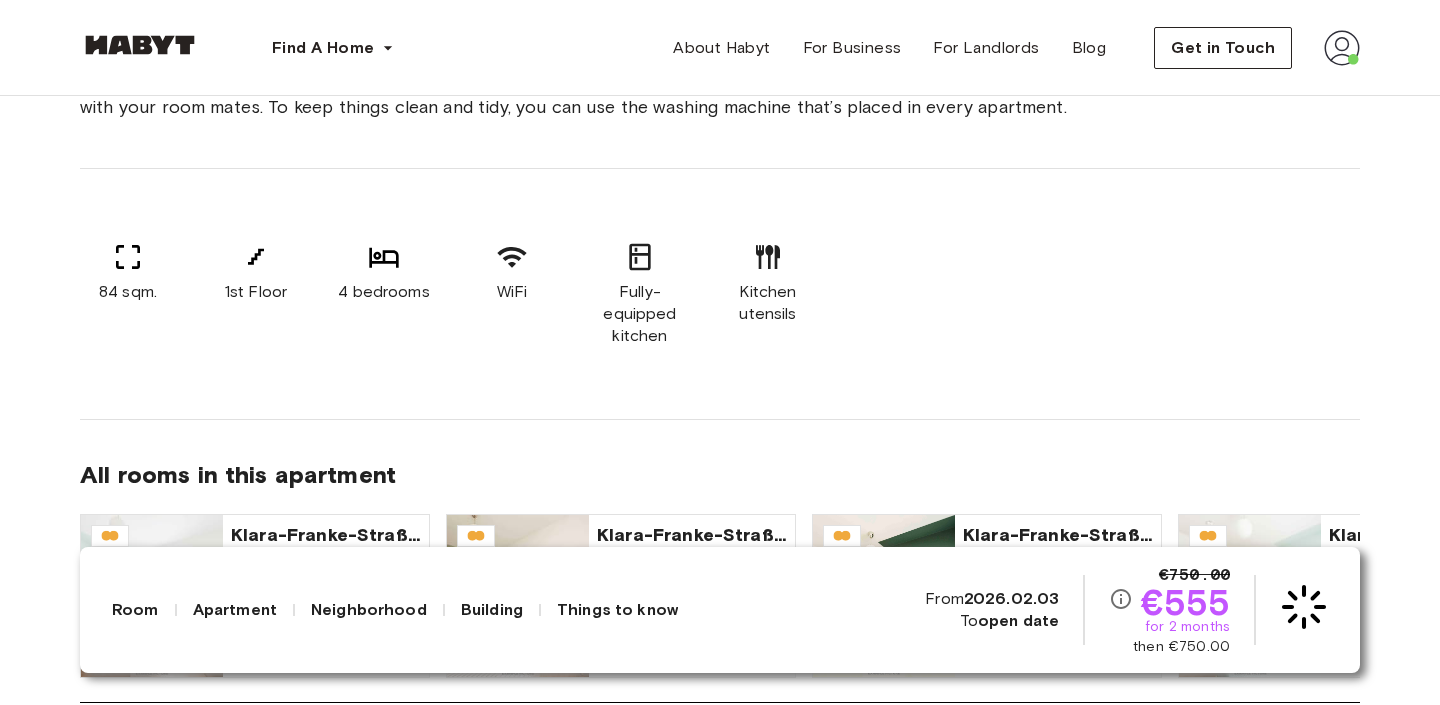 scroll, scrollTop: 0, scrollLeft: 0, axis: both 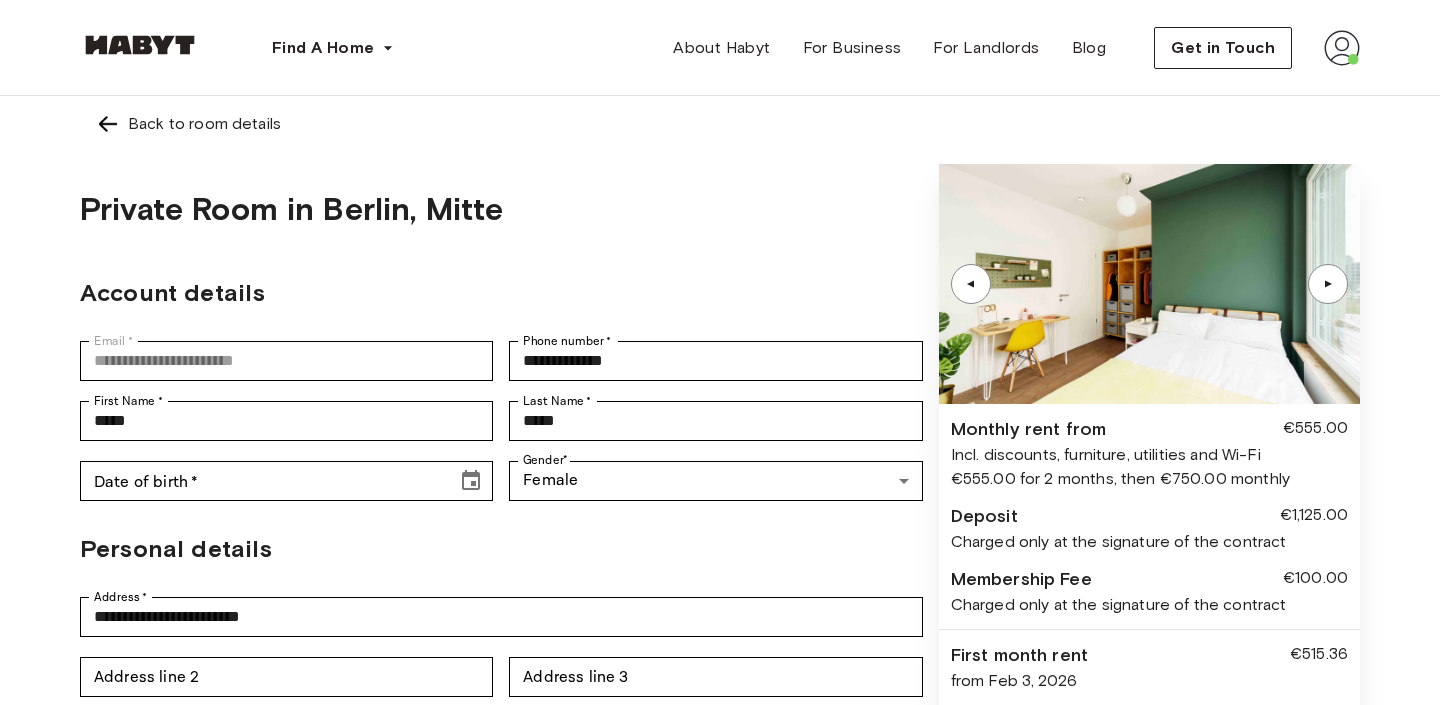 type on "**********" 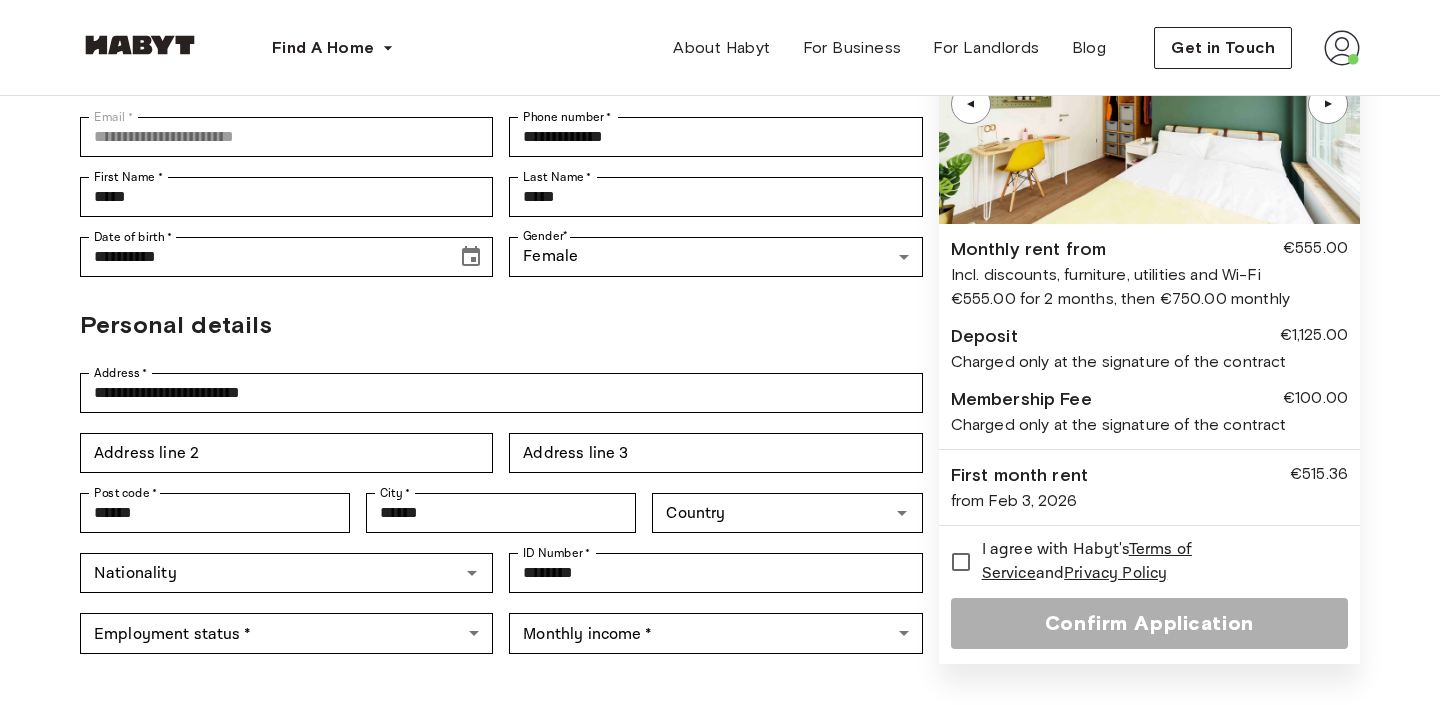 scroll, scrollTop: 225, scrollLeft: 0, axis: vertical 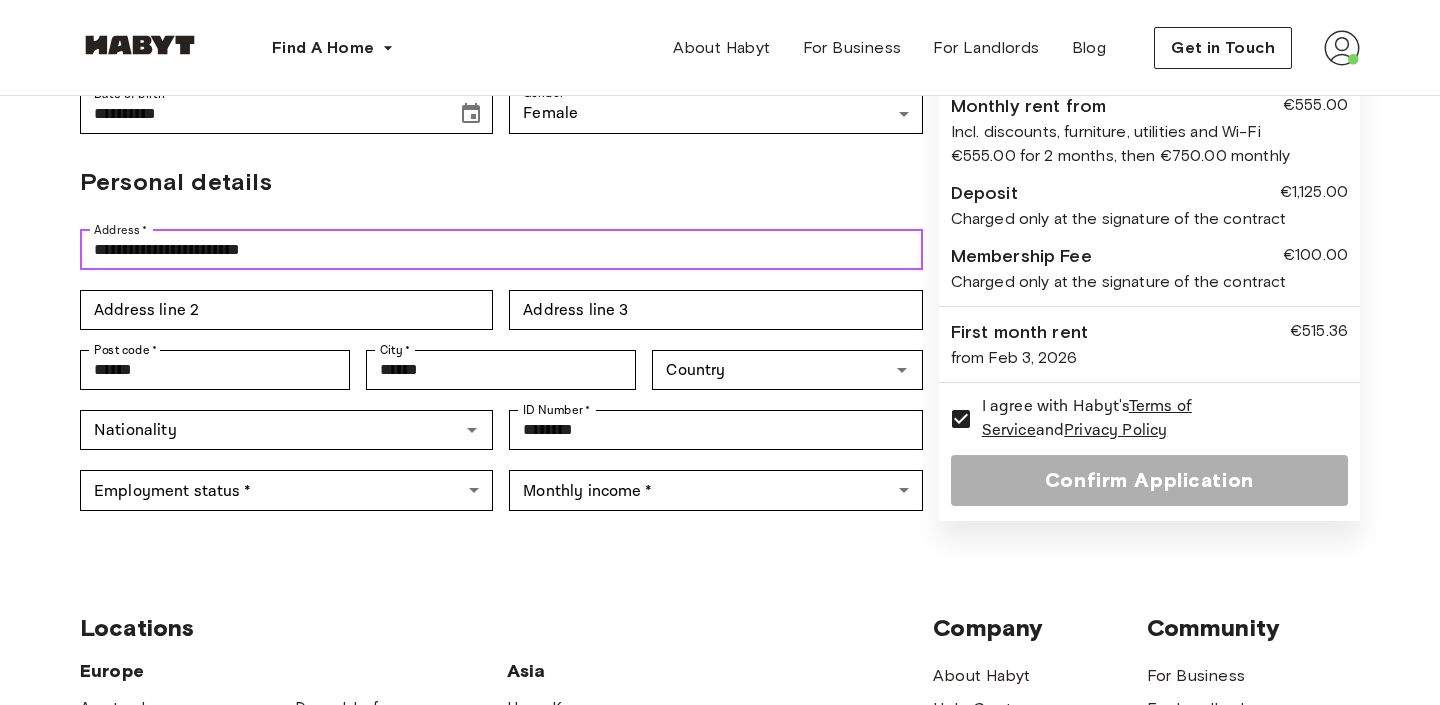 click on "**********" at bounding box center [501, 250] 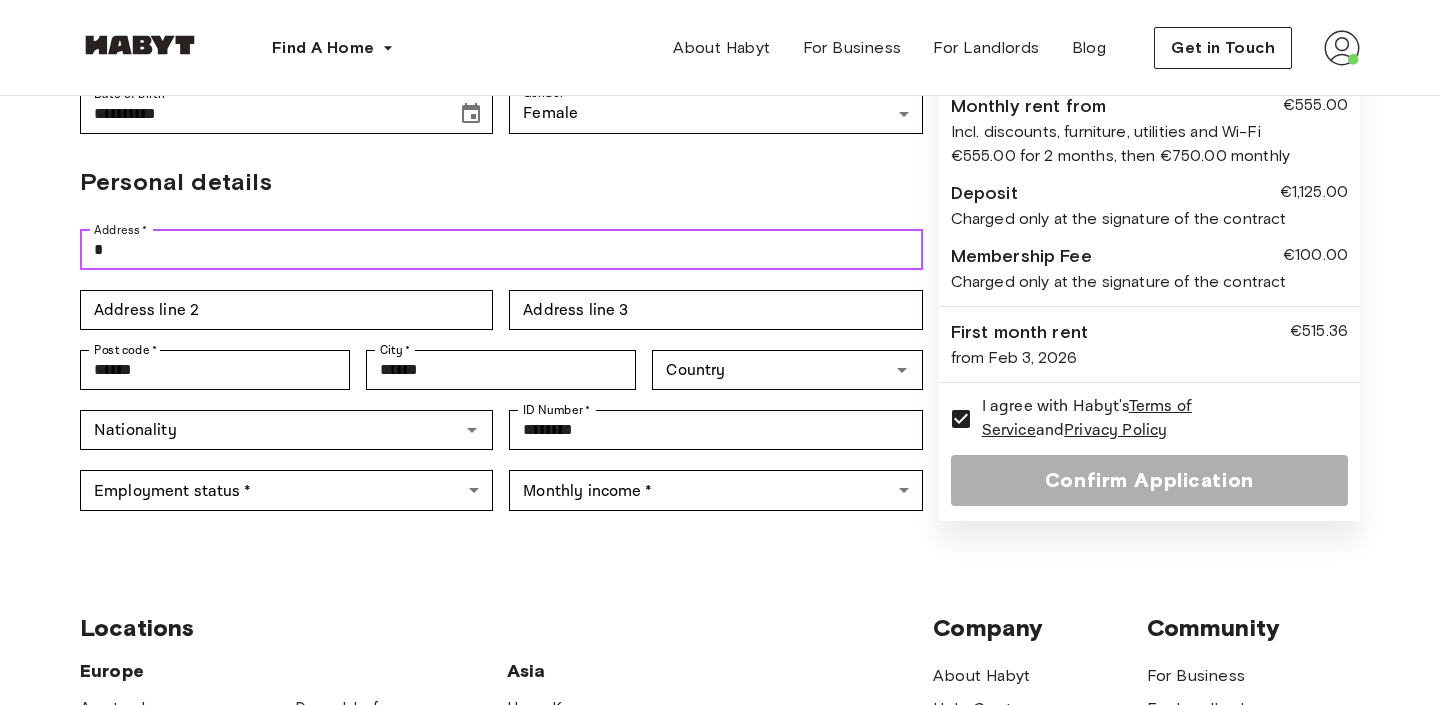 type on "**********" 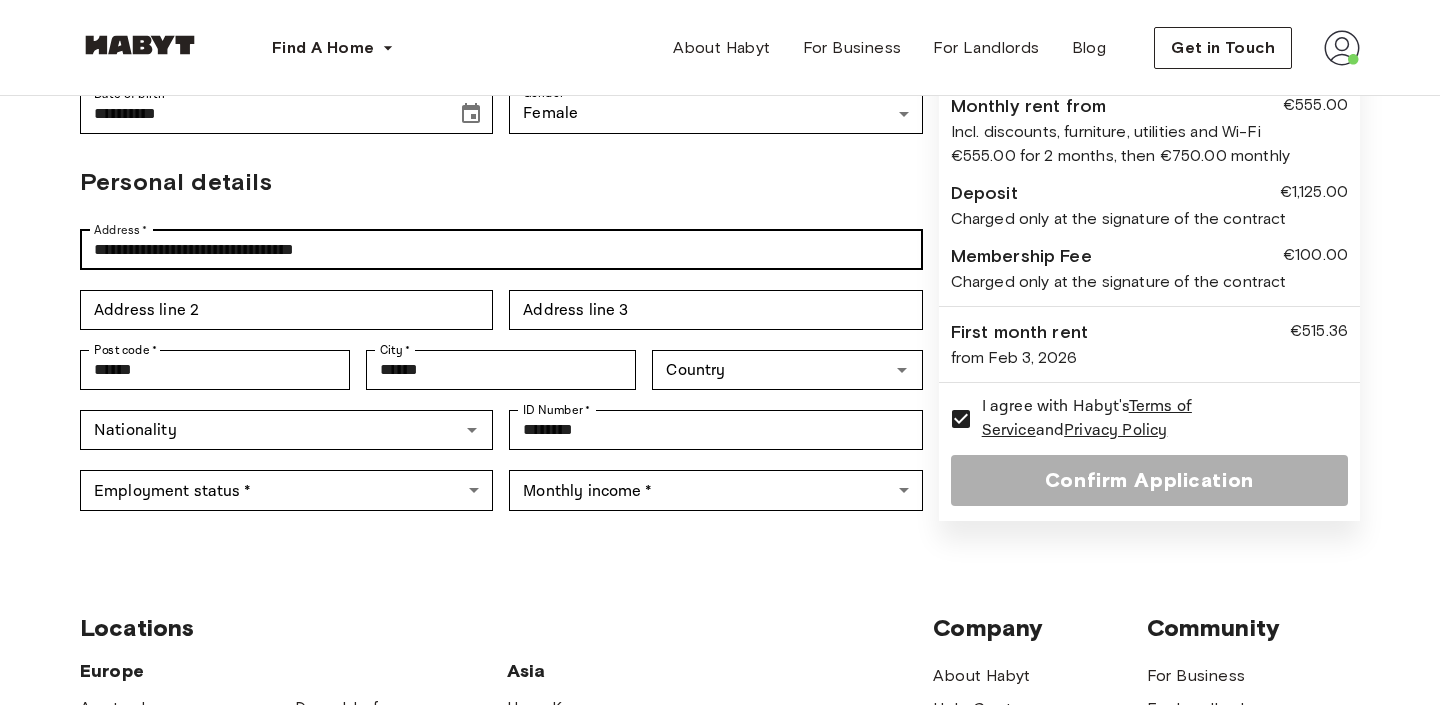 type on "**********" 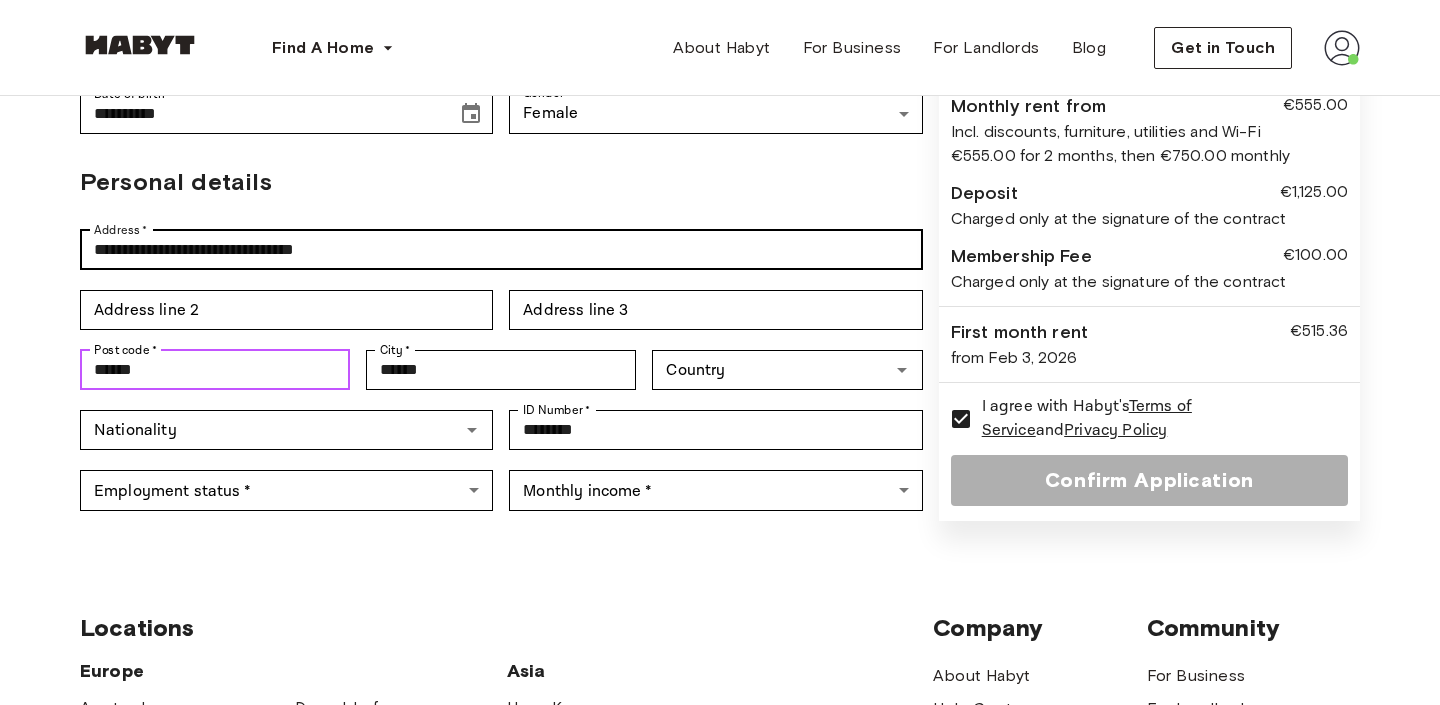 type on "*****" 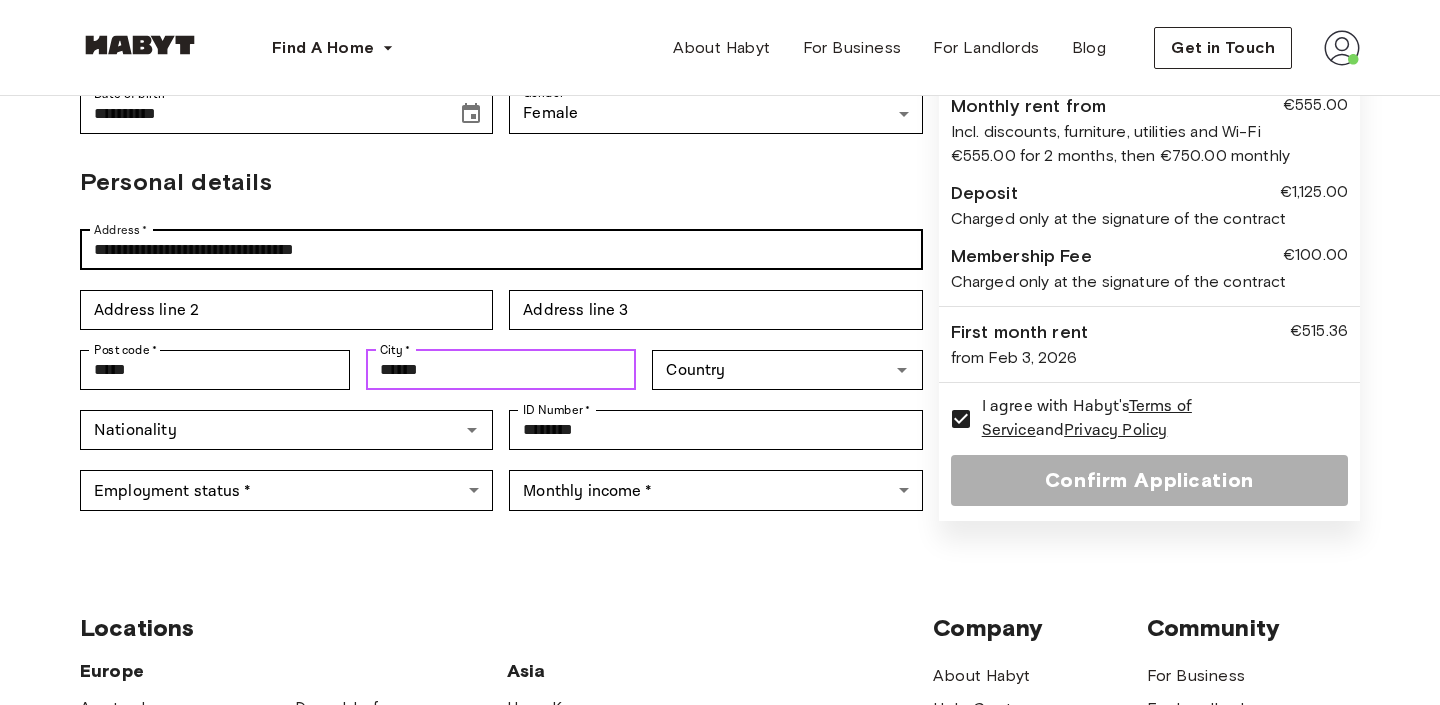 type on "******" 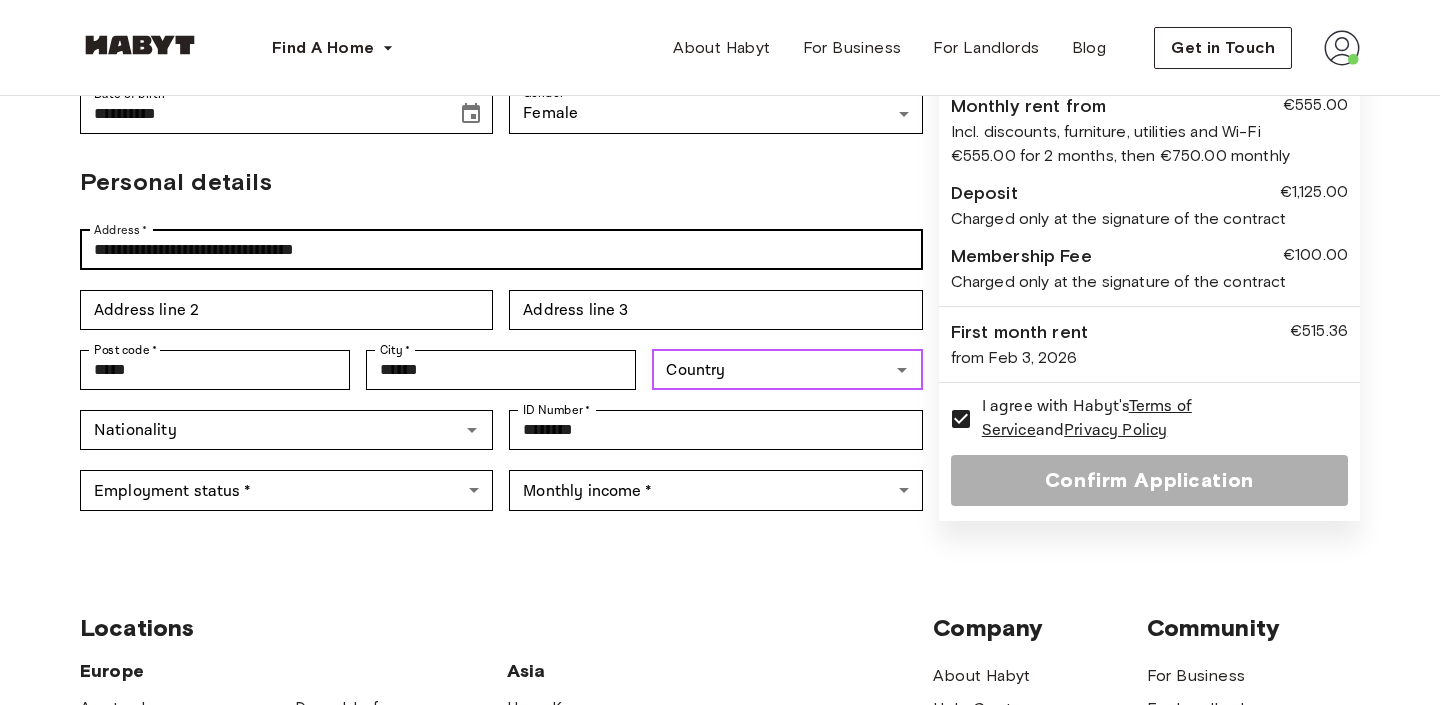 type on "*******" 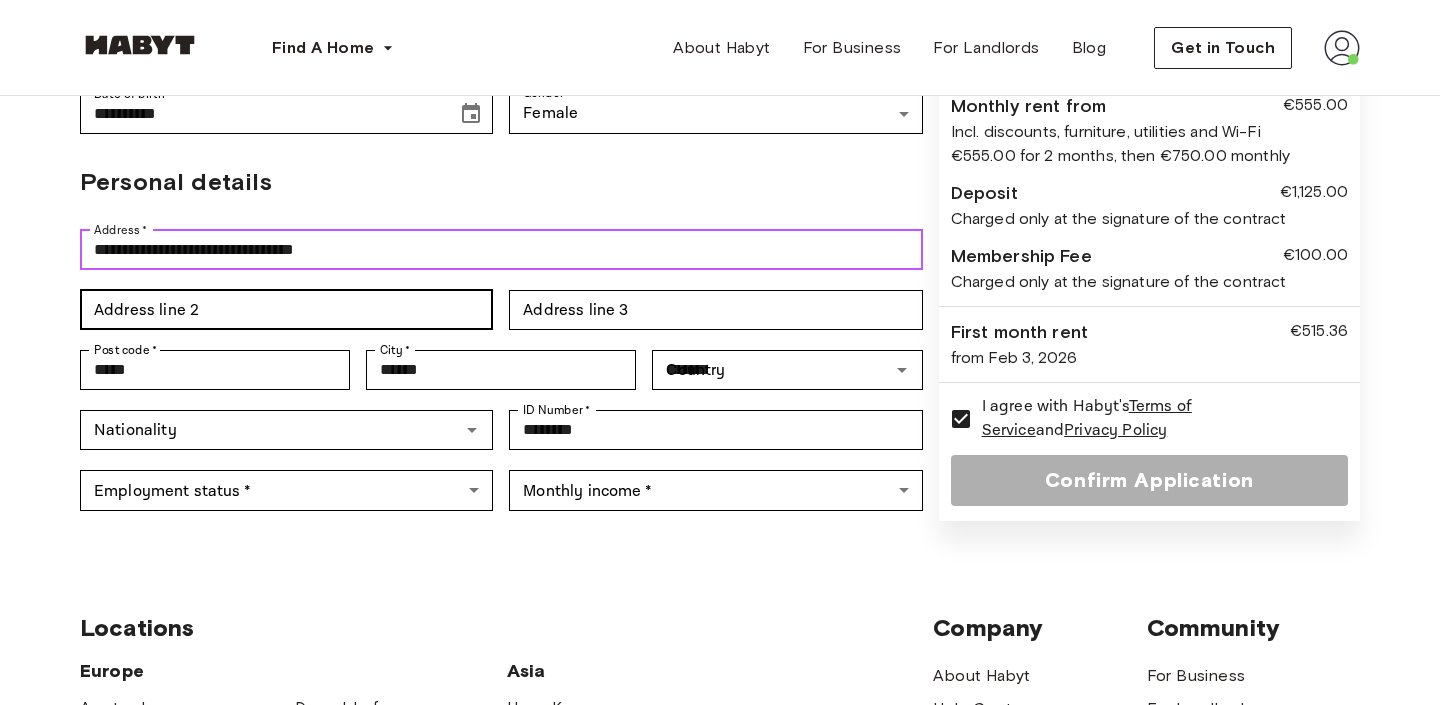 type 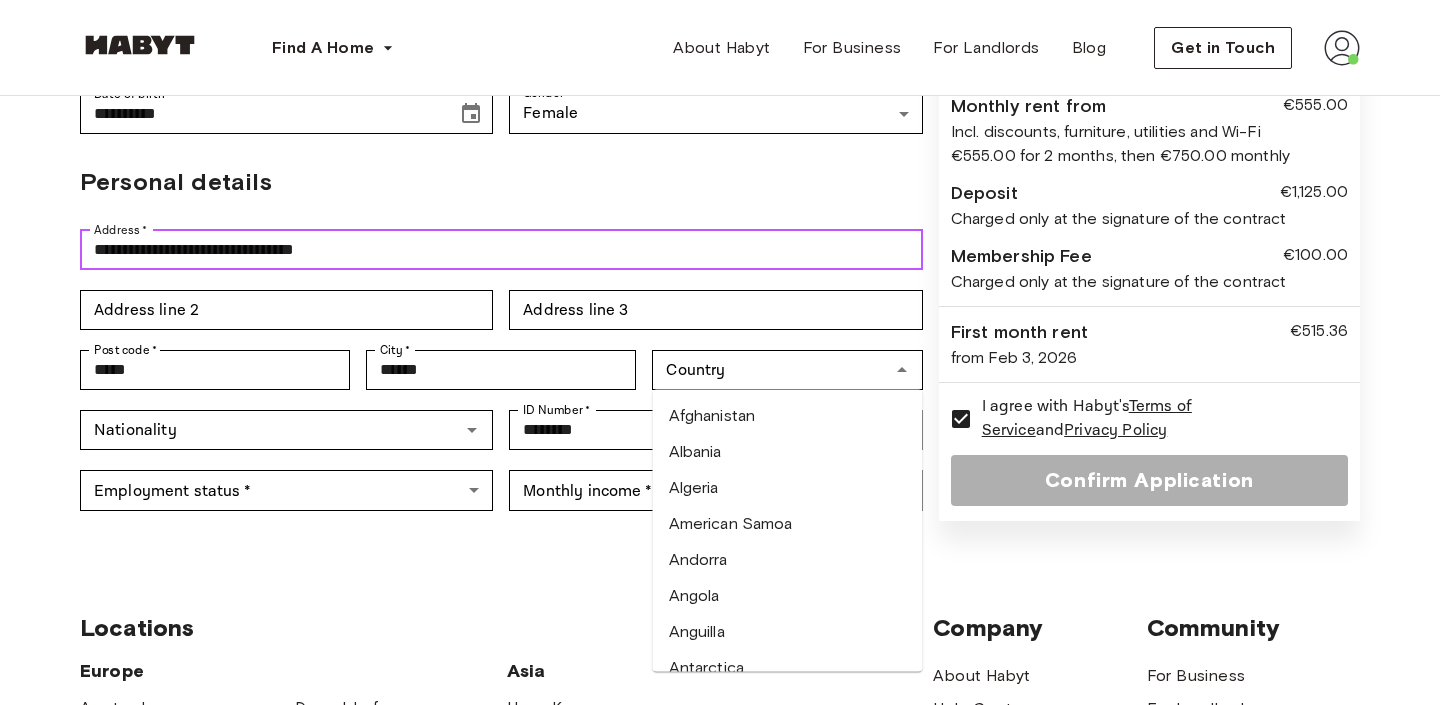 drag, startPoint x: 220, startPoint y: 253, endPoint x: 434, endPoint y: 256, distance: 214.02103 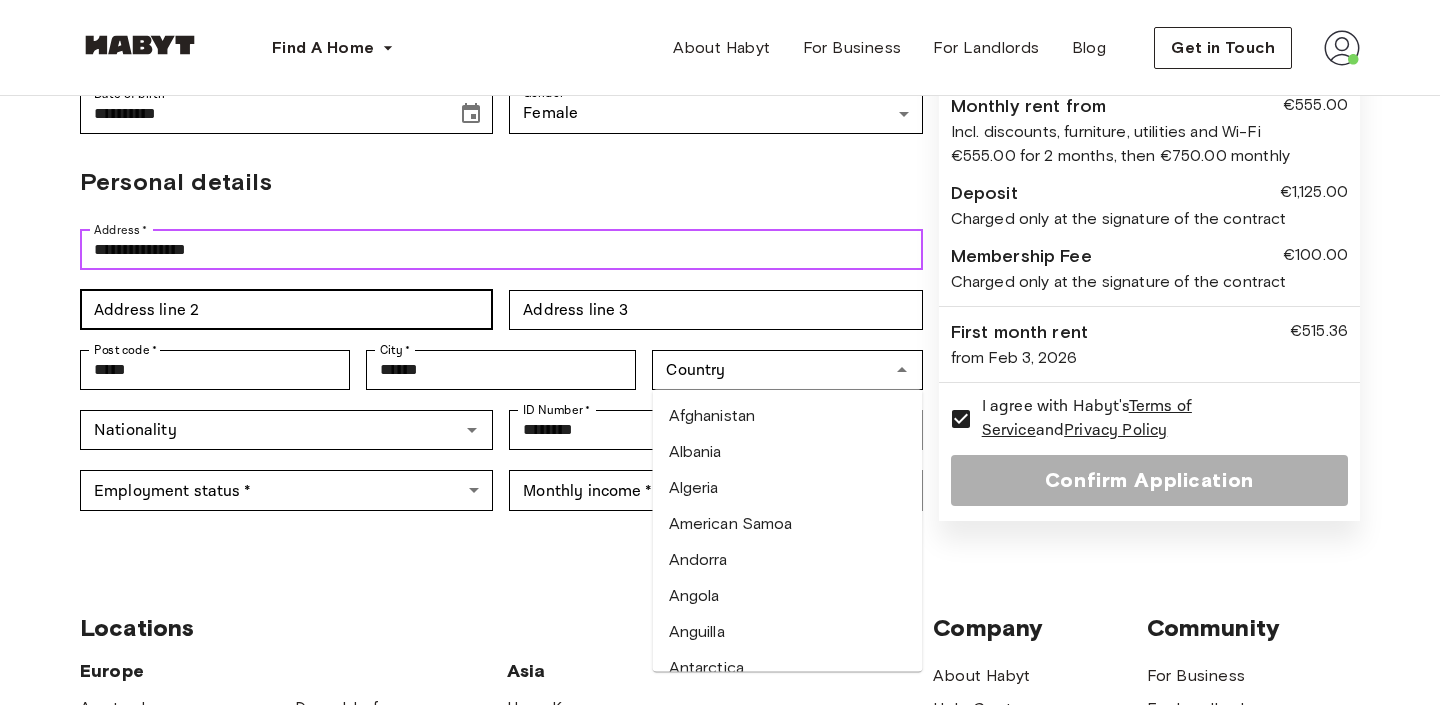 type on "**********" 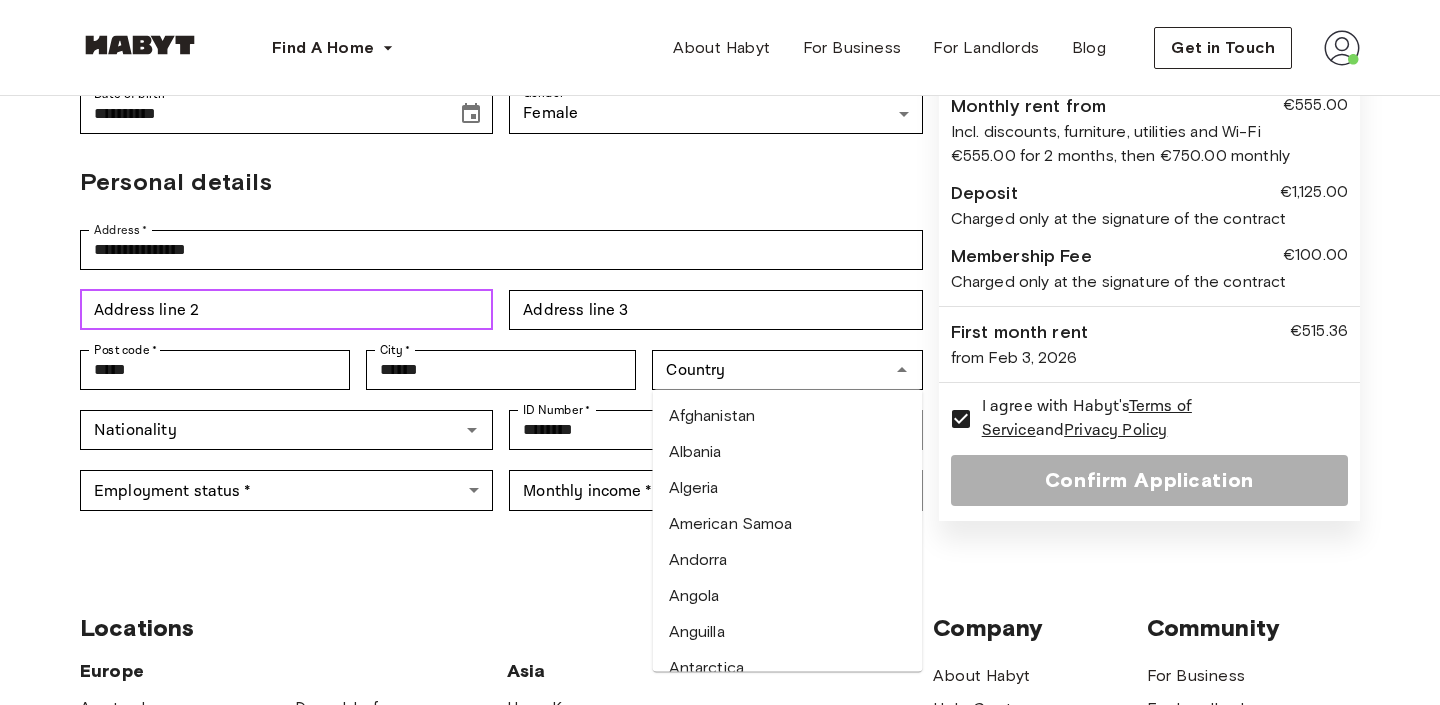 click on "Address line 2" at bounding box center (286, 310) 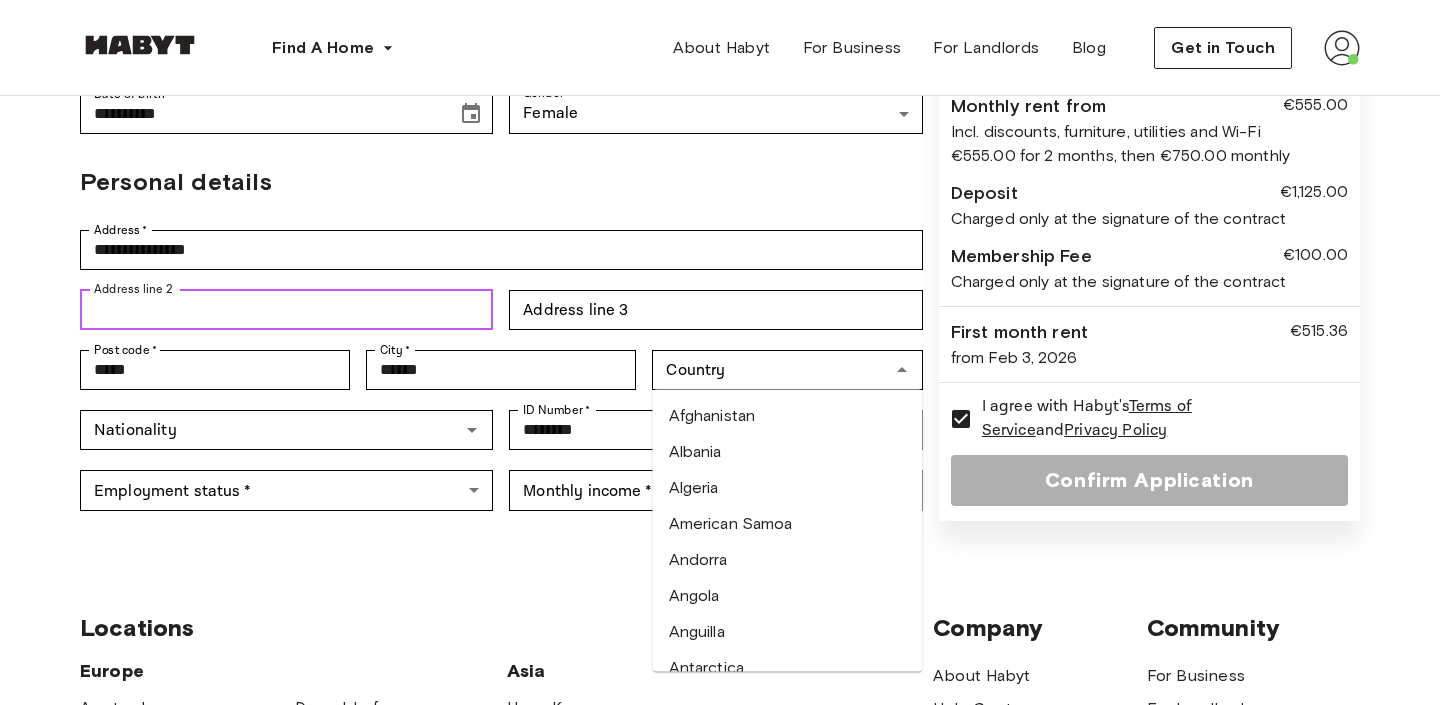 paste on "**********" 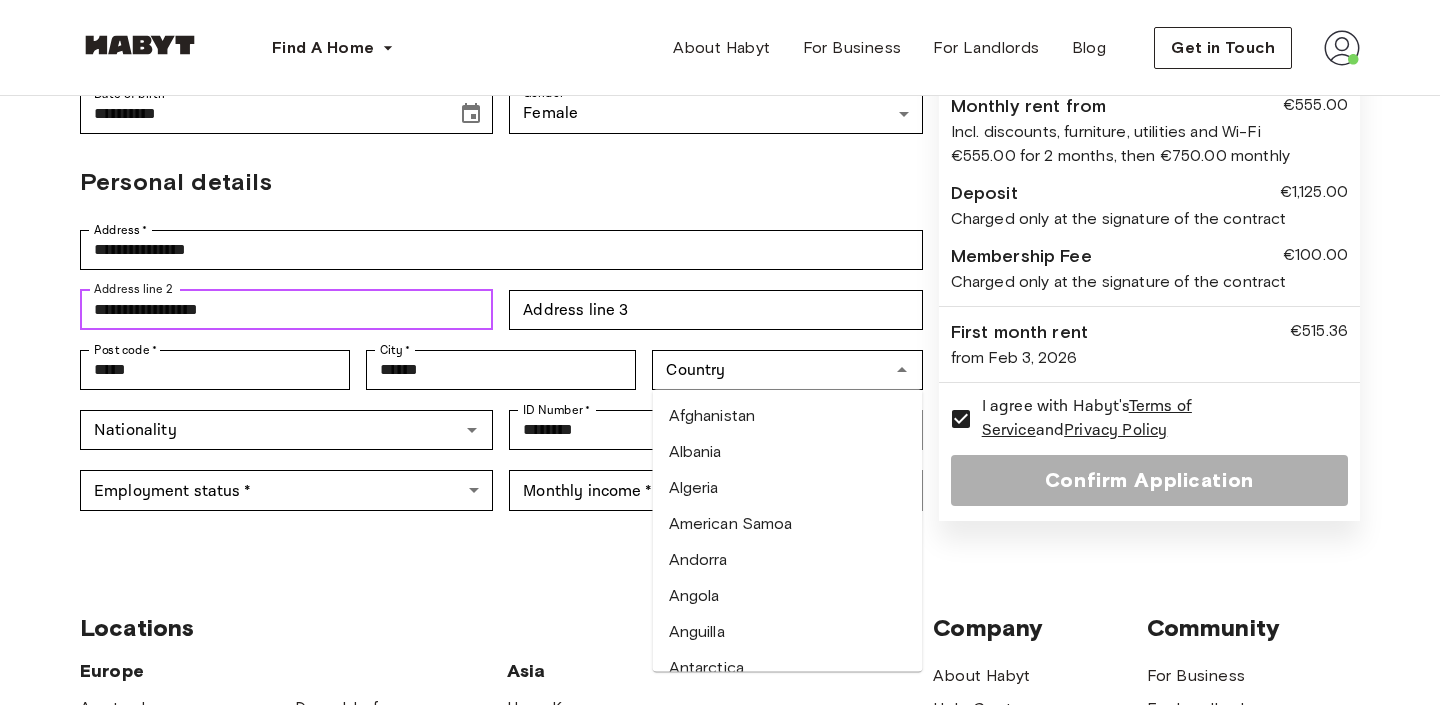 type on "**********" 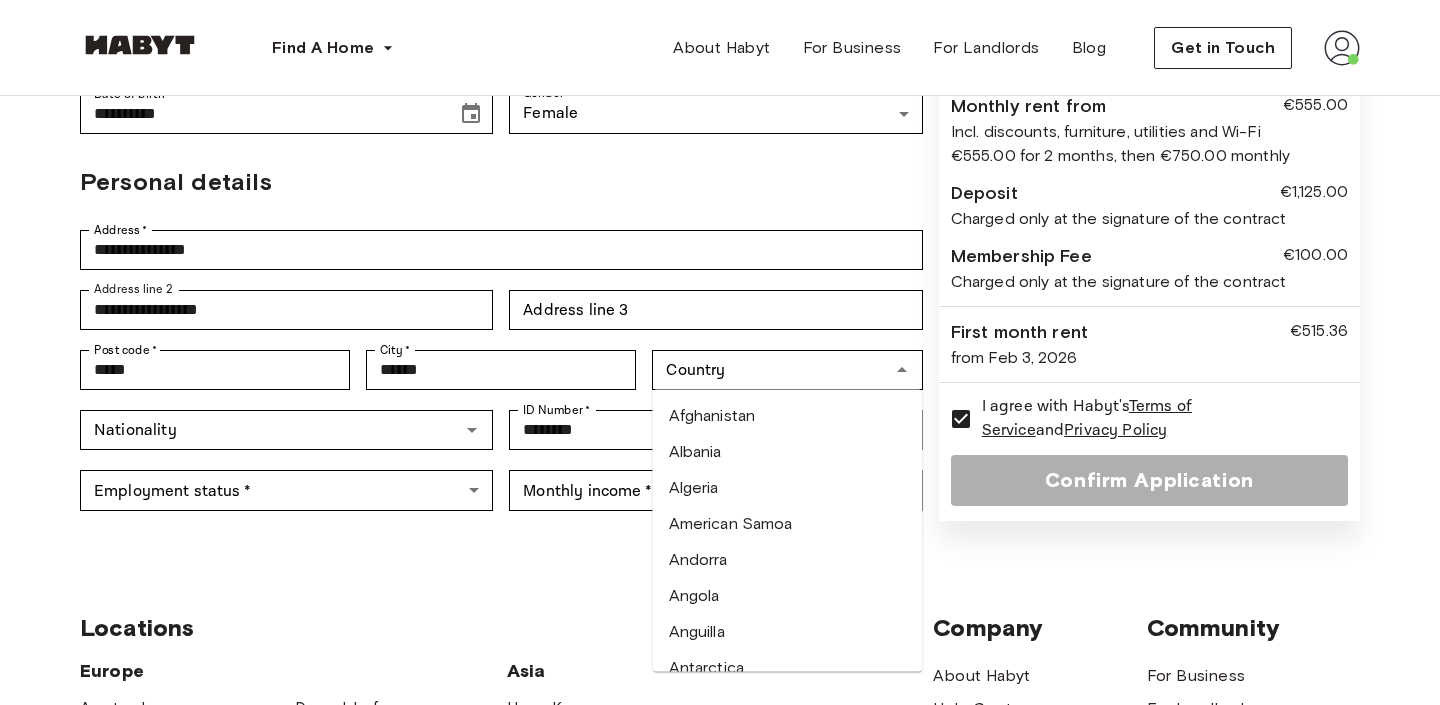 click on "Locations Europe Amsterdam Berlin Frankfurt Hamburg Lisbon Madrid Milan Modena Paris Turin Munich Rotterdam Stuttgart Dusseldorf Cologne Zurich The Hague Graz Brussels Leipzig Asia Hong Kong Singapore Seoul Phuket Tokyo Company About Habyt Help Center Blog Careers Terms Imprint Privacy Press Community For Business For Landlords Universities Corporates" at bounding box center (720, 866) 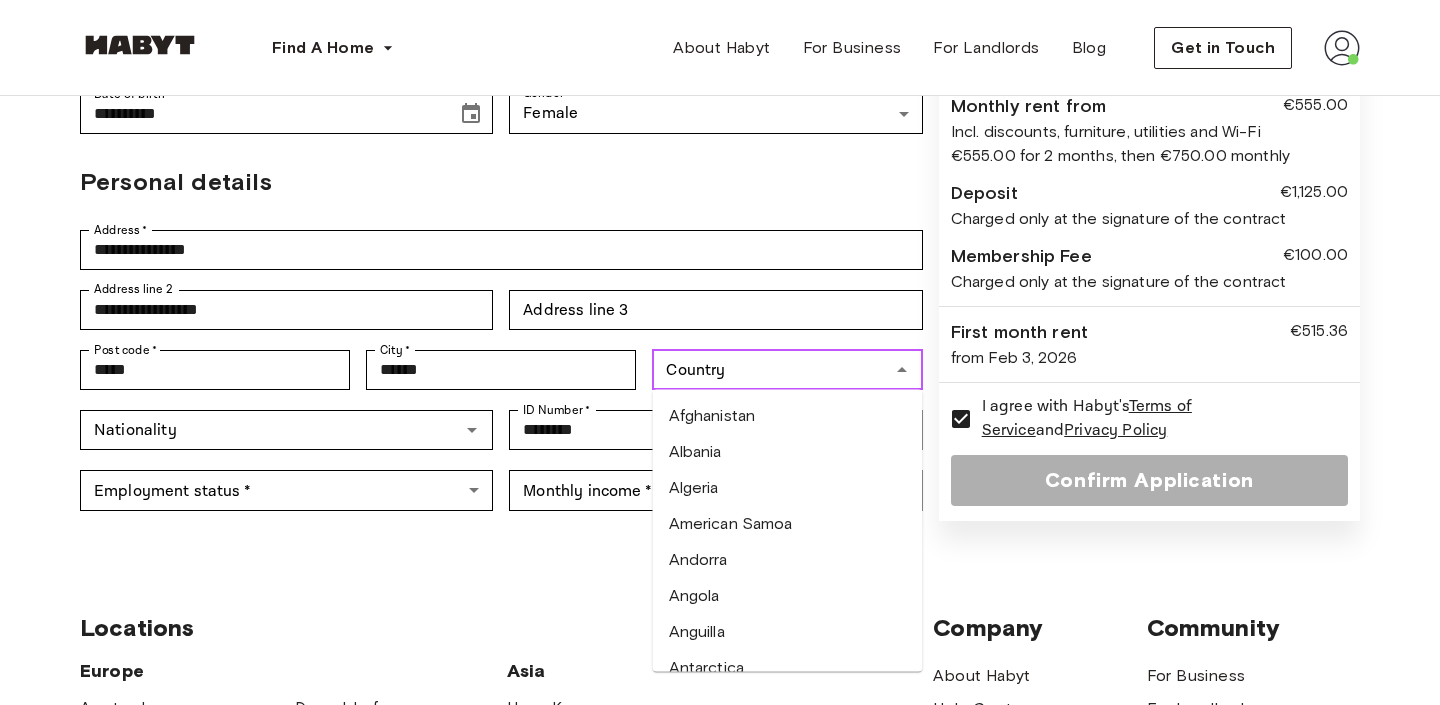 click on "Country Country" at bounding box center (787, 370) 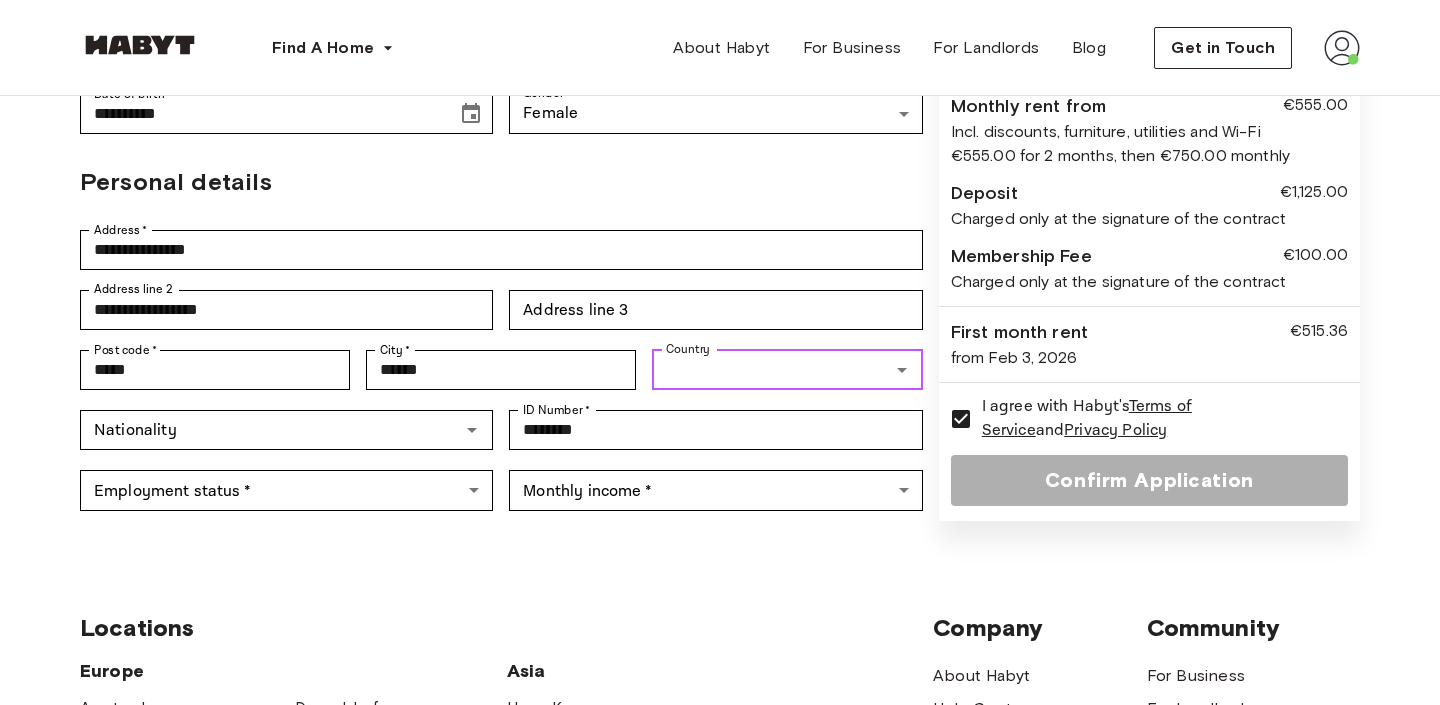type on "*******" 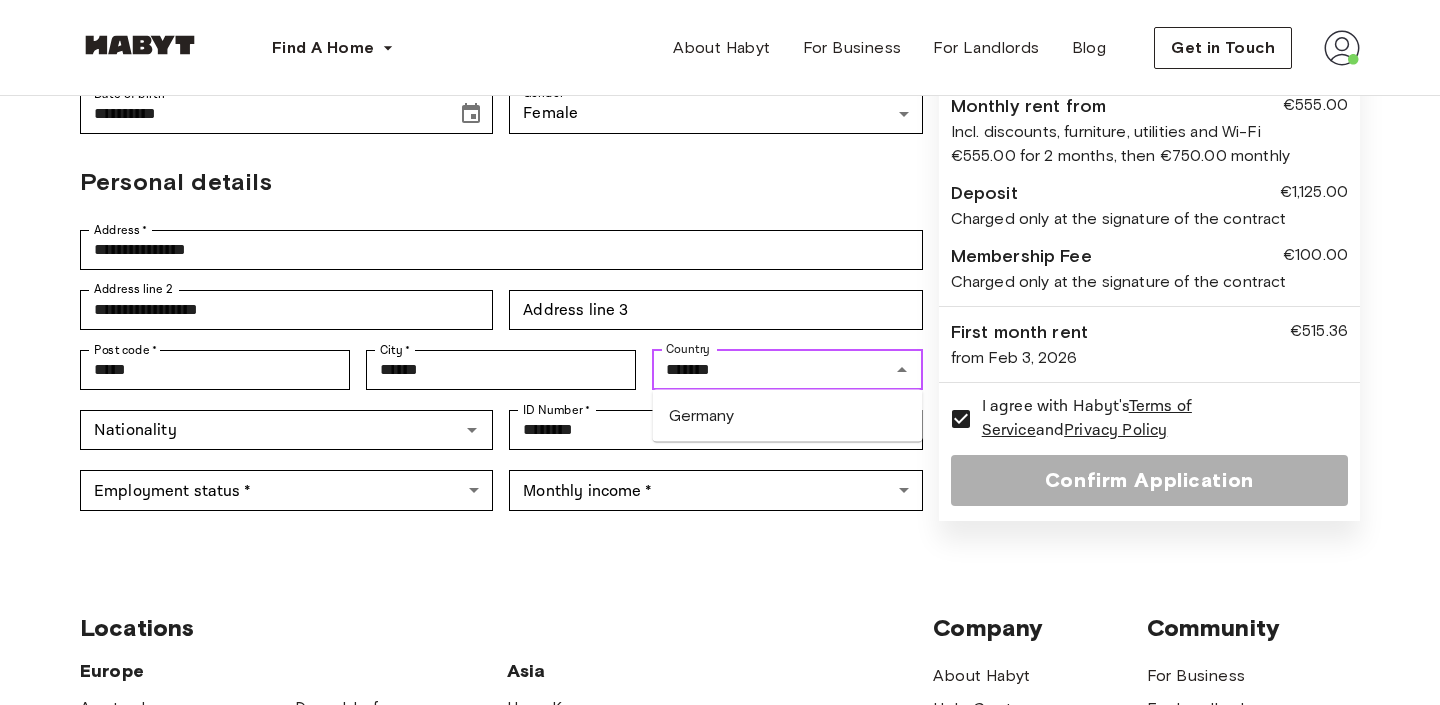 click on "Germany" at bounding box center [788, 416] 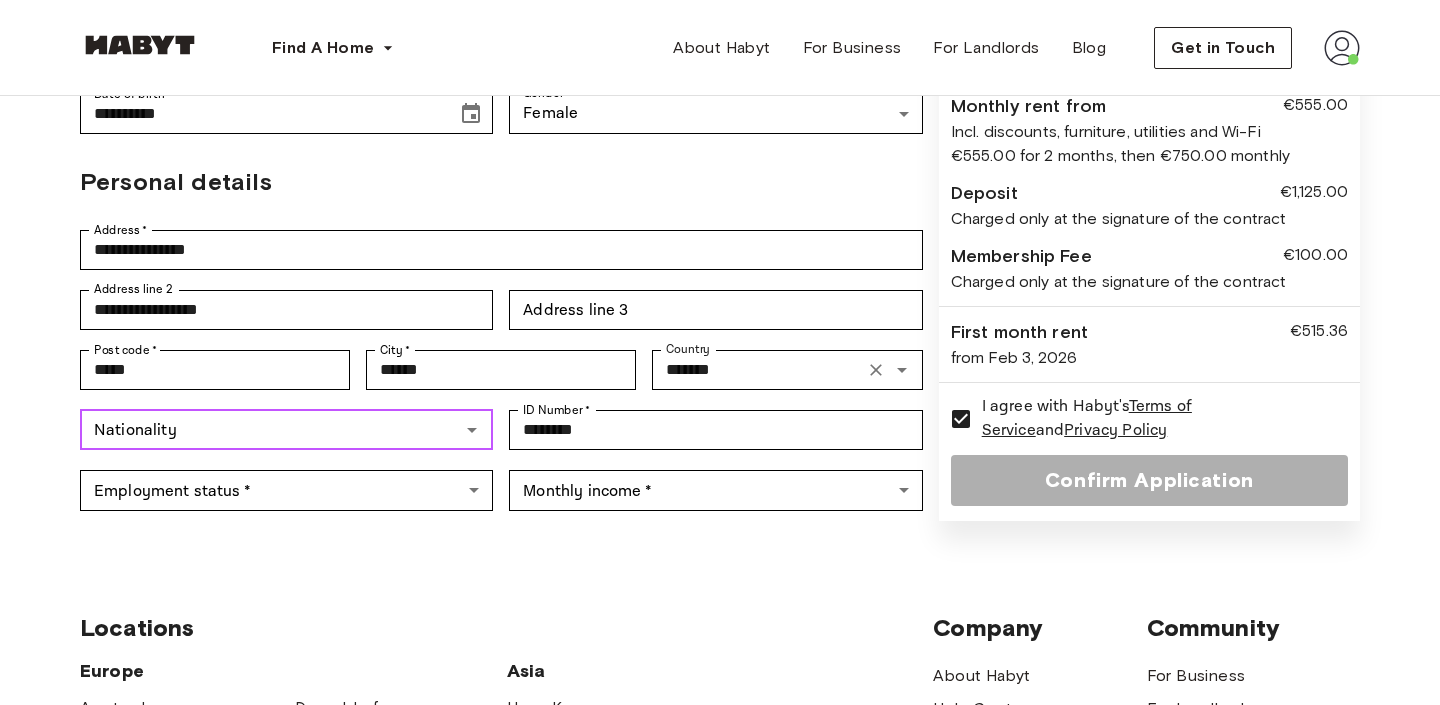 click on "Nationality" at bounding box center (270, 430) 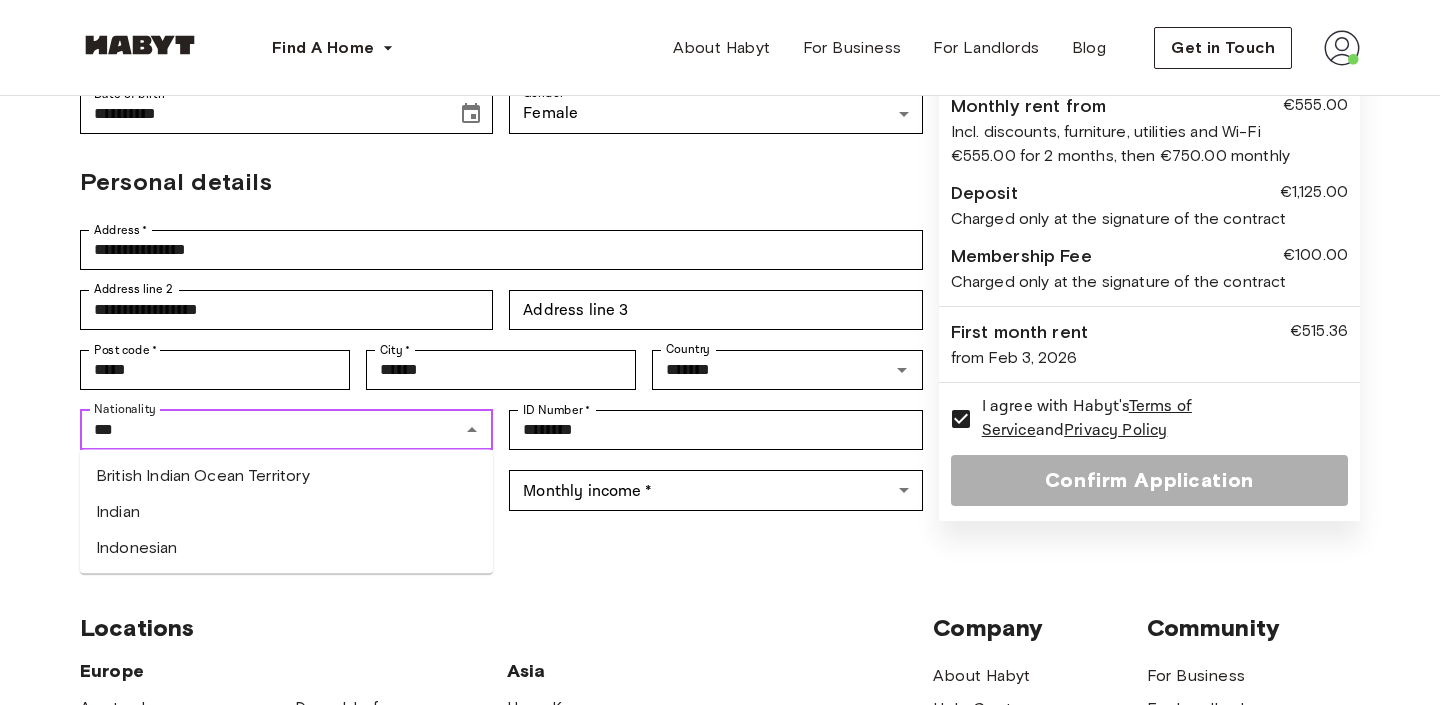 click on "Indian" at bounding box center [286, 512] 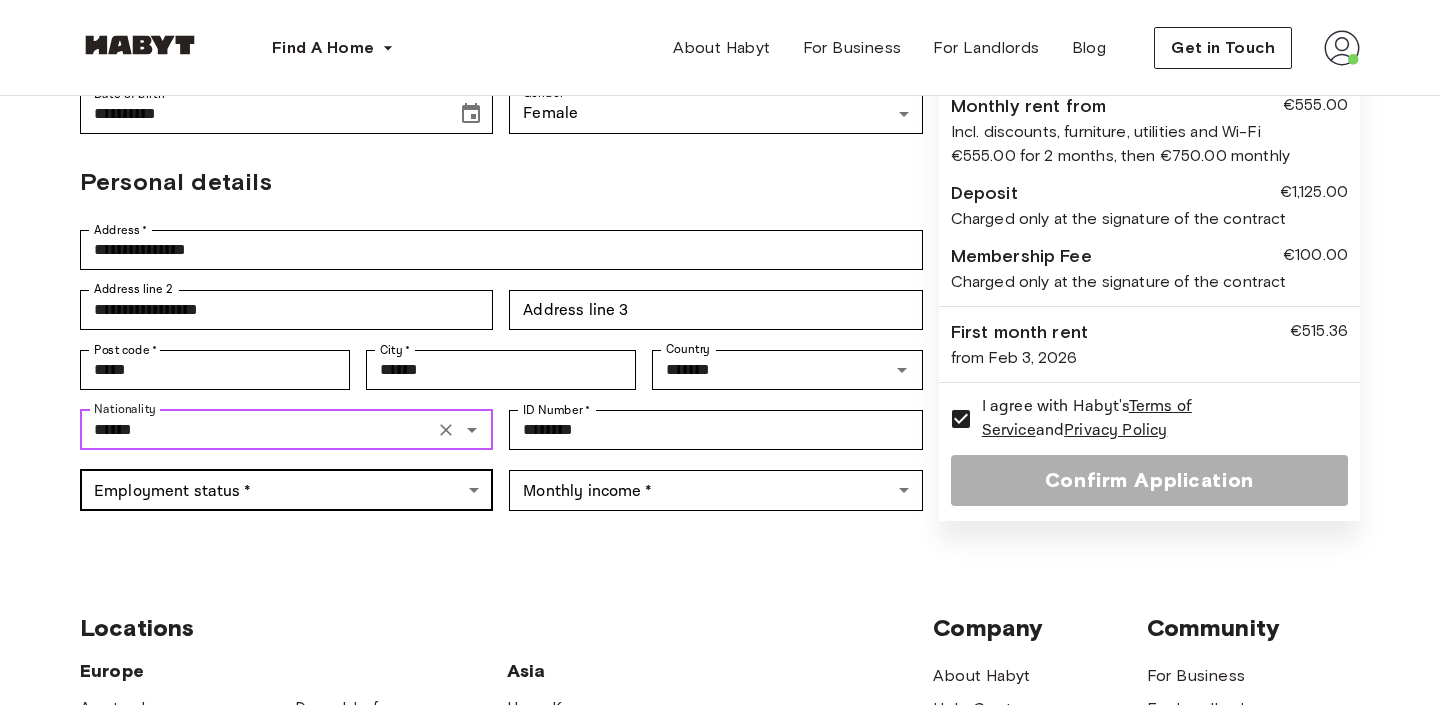 type on "******" 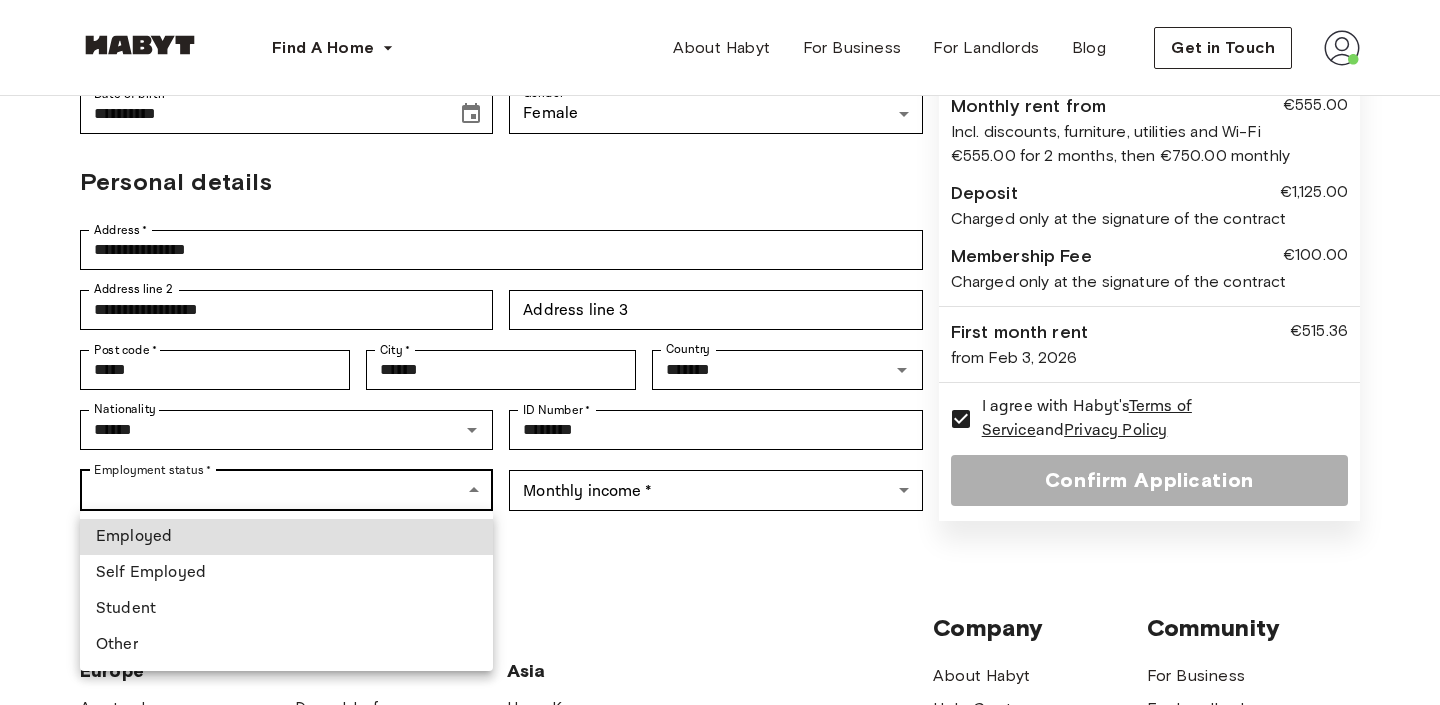 click on "**********" at bounding box center (720, 550) 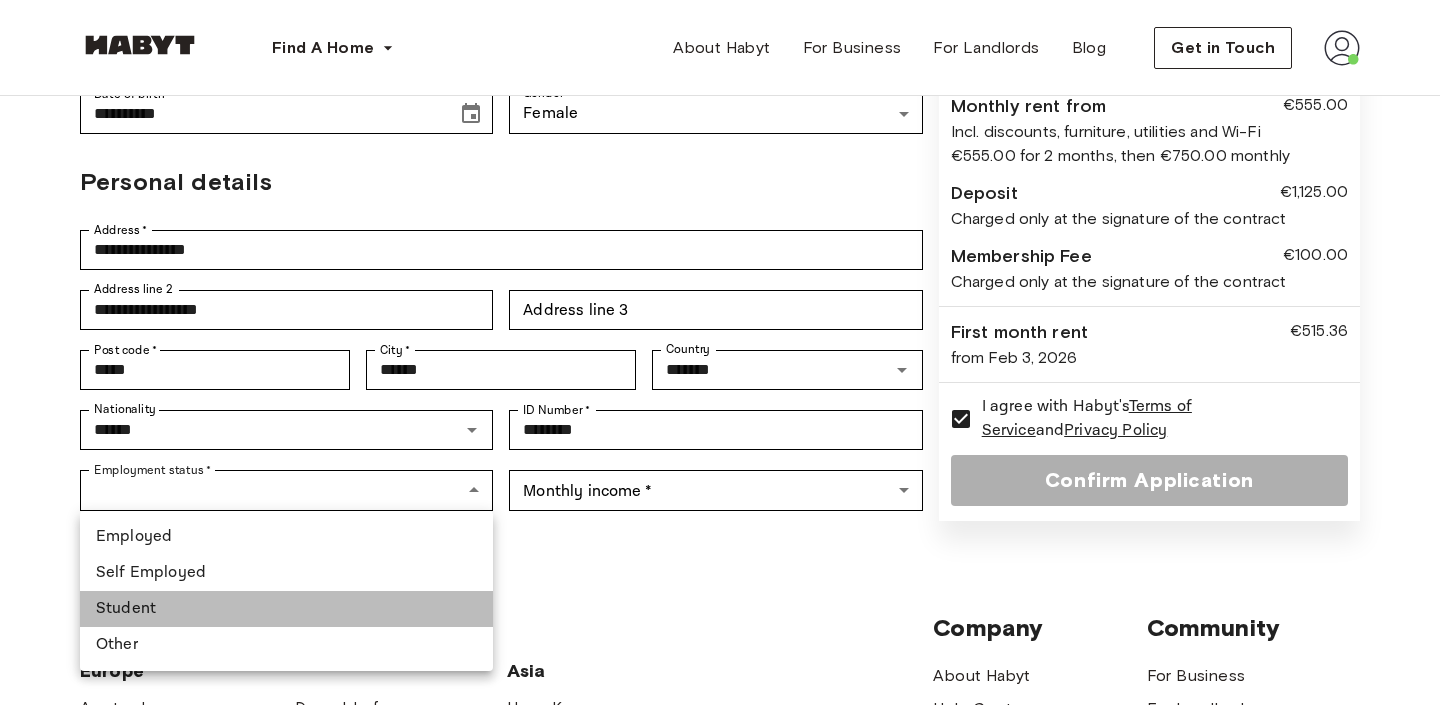 click on "Student" at bounding box center (286, 609) 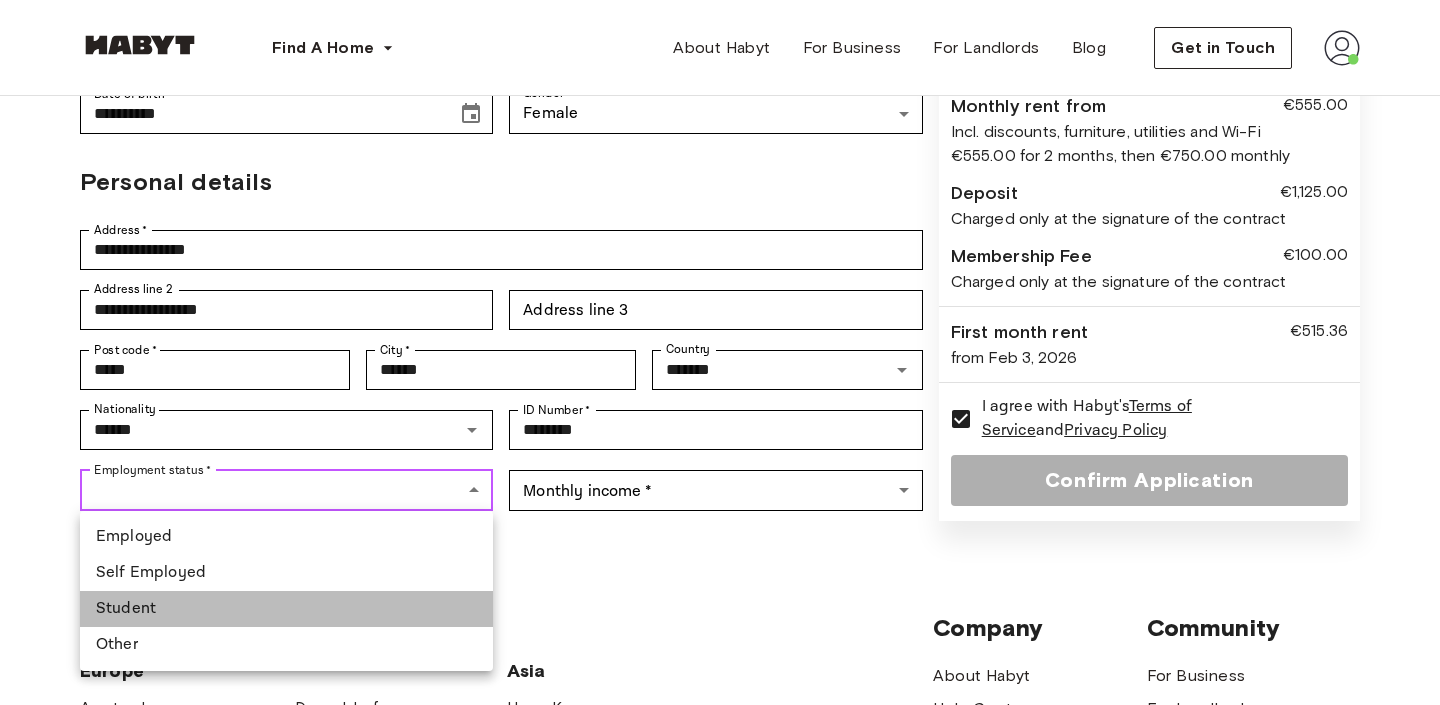 type on "*******" 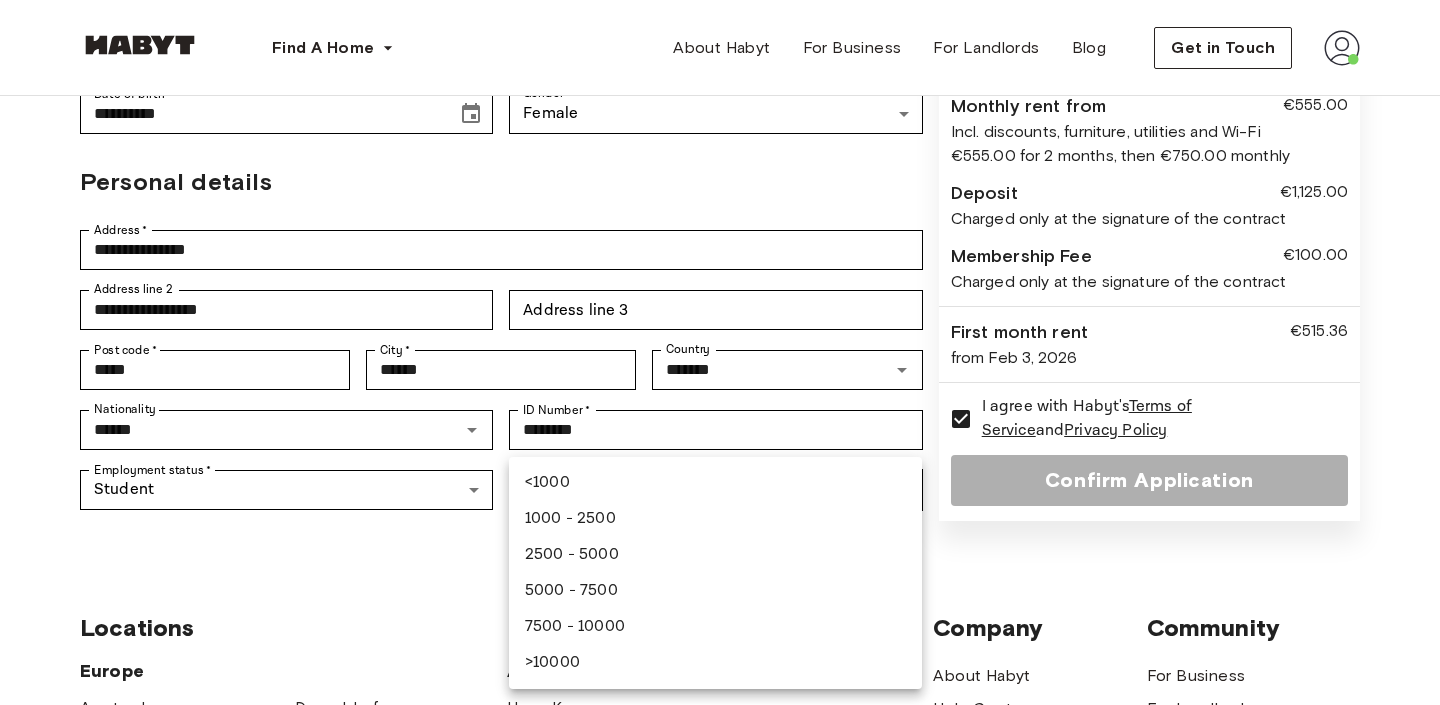 click on "**********" at bounding box center [720, 550] 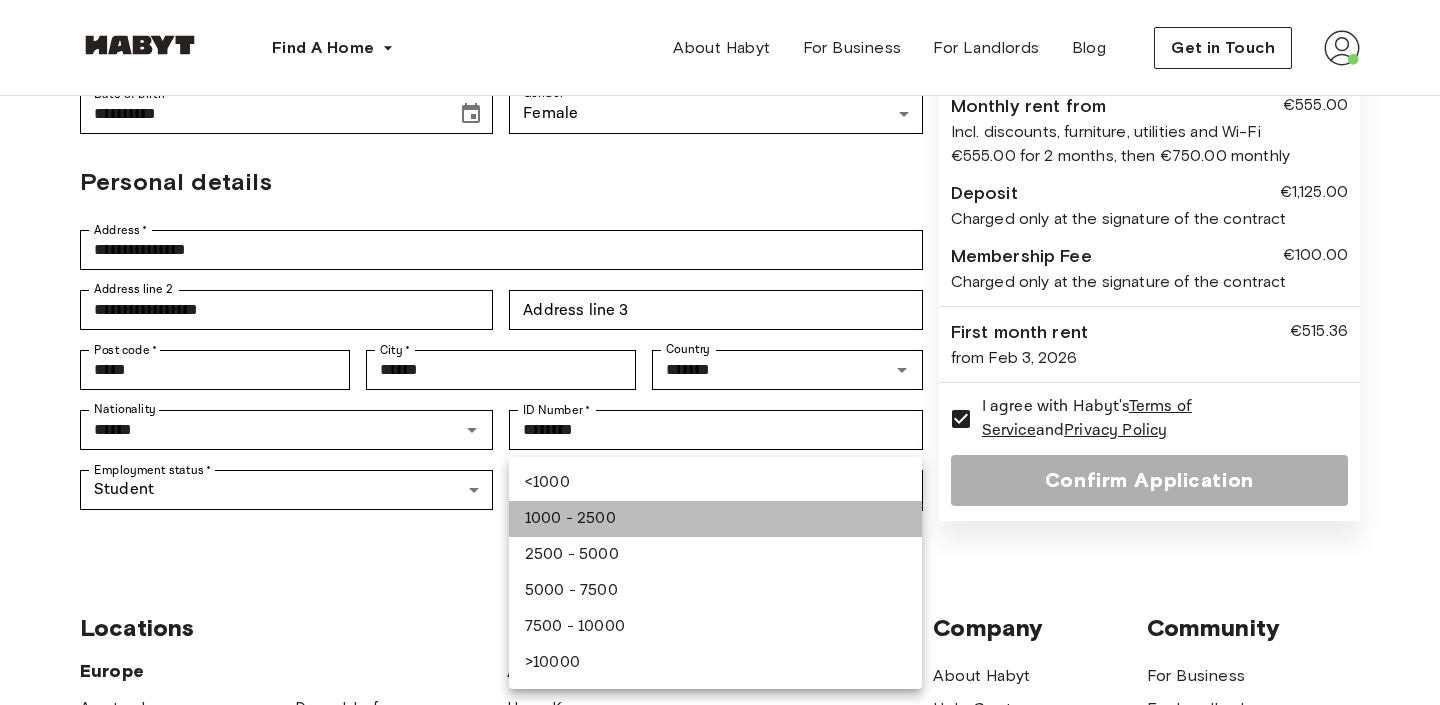 click on "1000 - 2500" at bounding box center (715, 519) 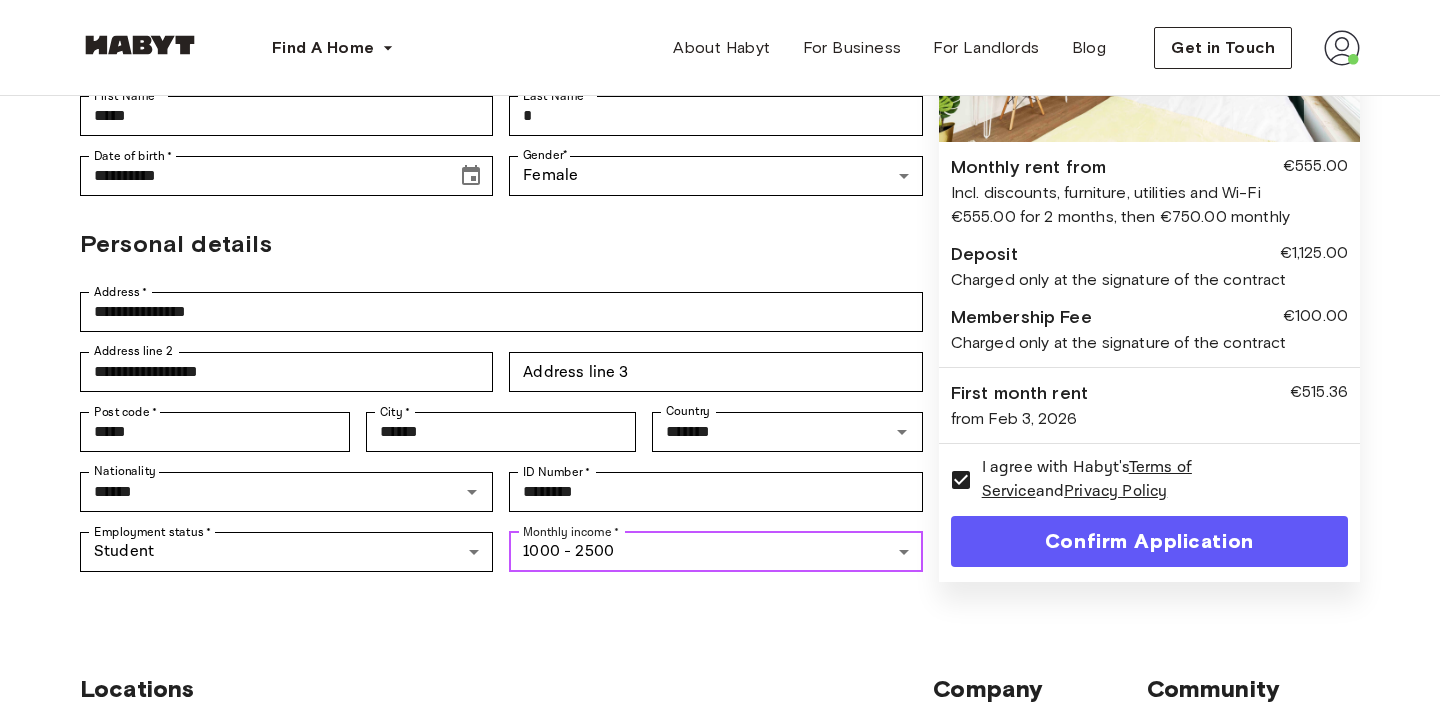 scroll, scrollTop: 338, scrollLeft: 0, axis: vertical 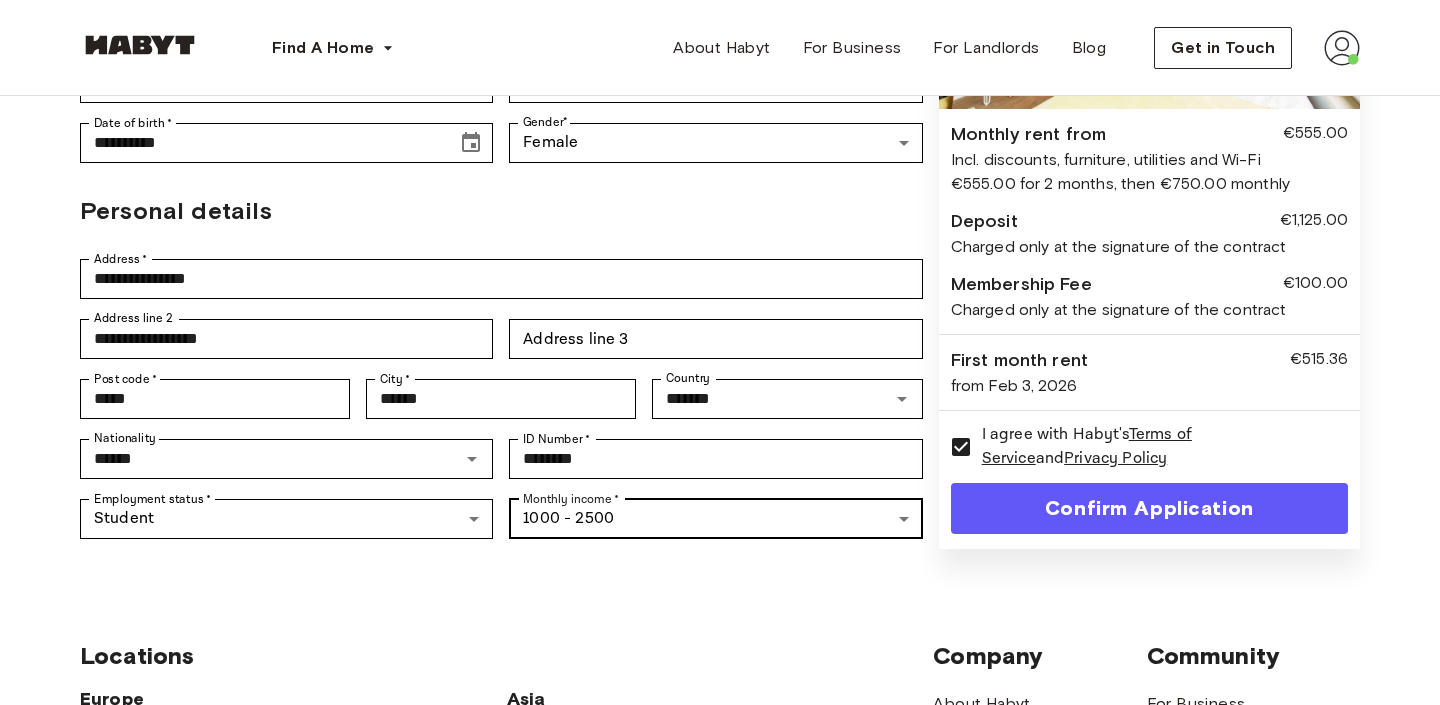 click on "**********" at bounding box center (720, 579) 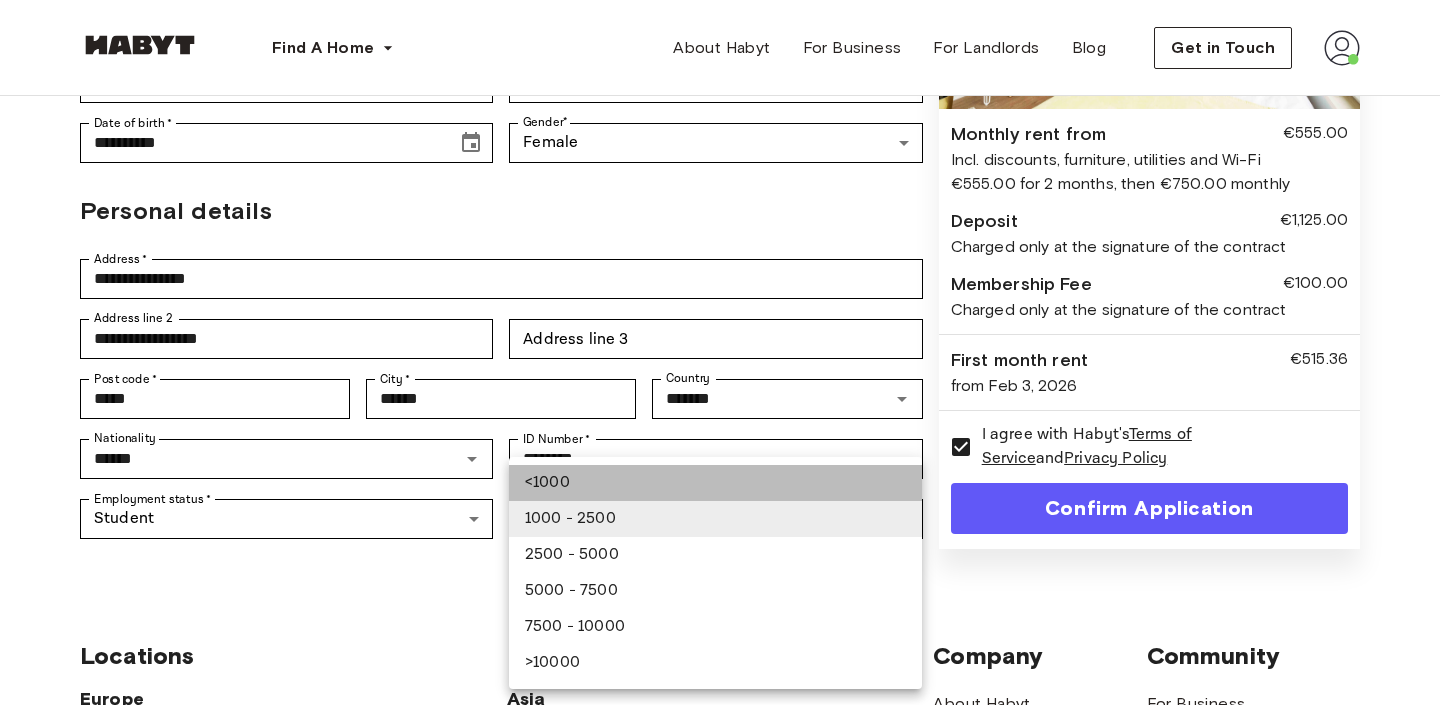 click on "<1000" at bounding box center [715, 483] 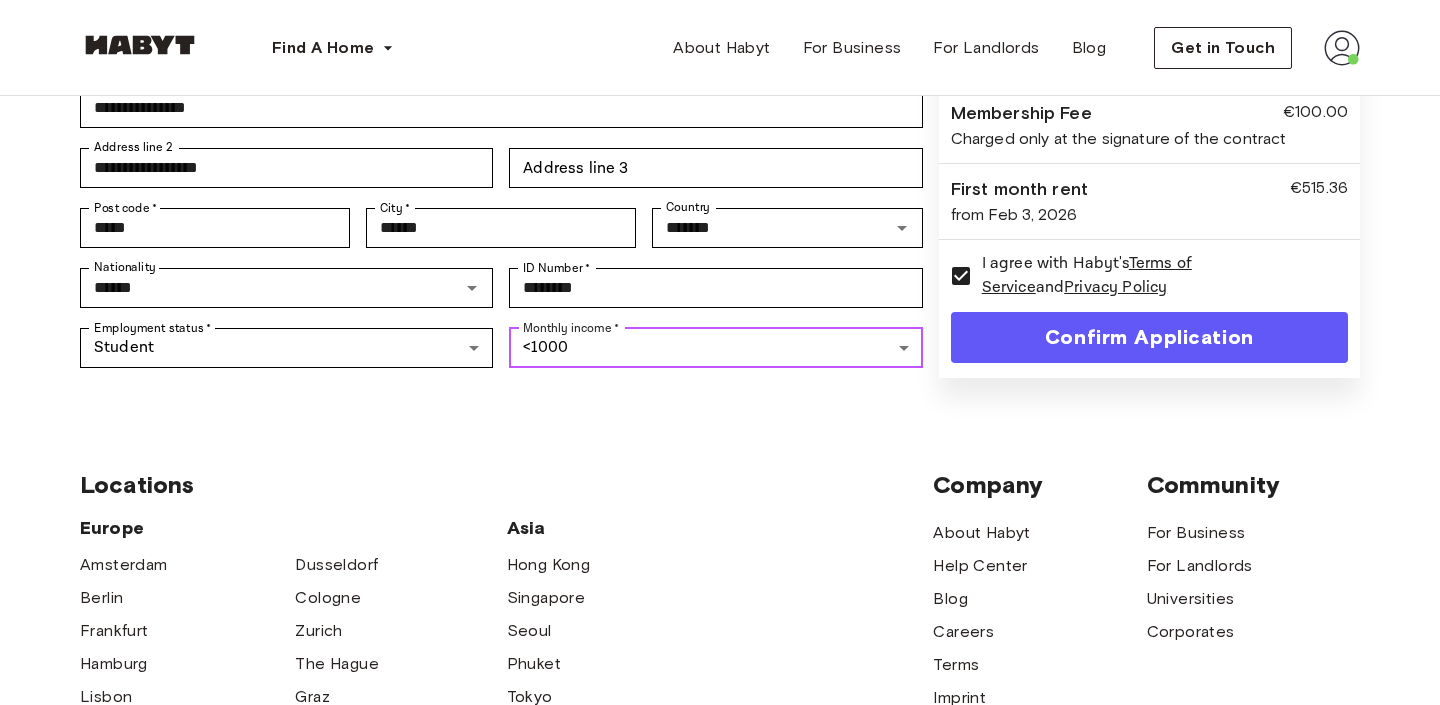scroll, scrollTop: 525, scrollLeft: 0, axis: vertical 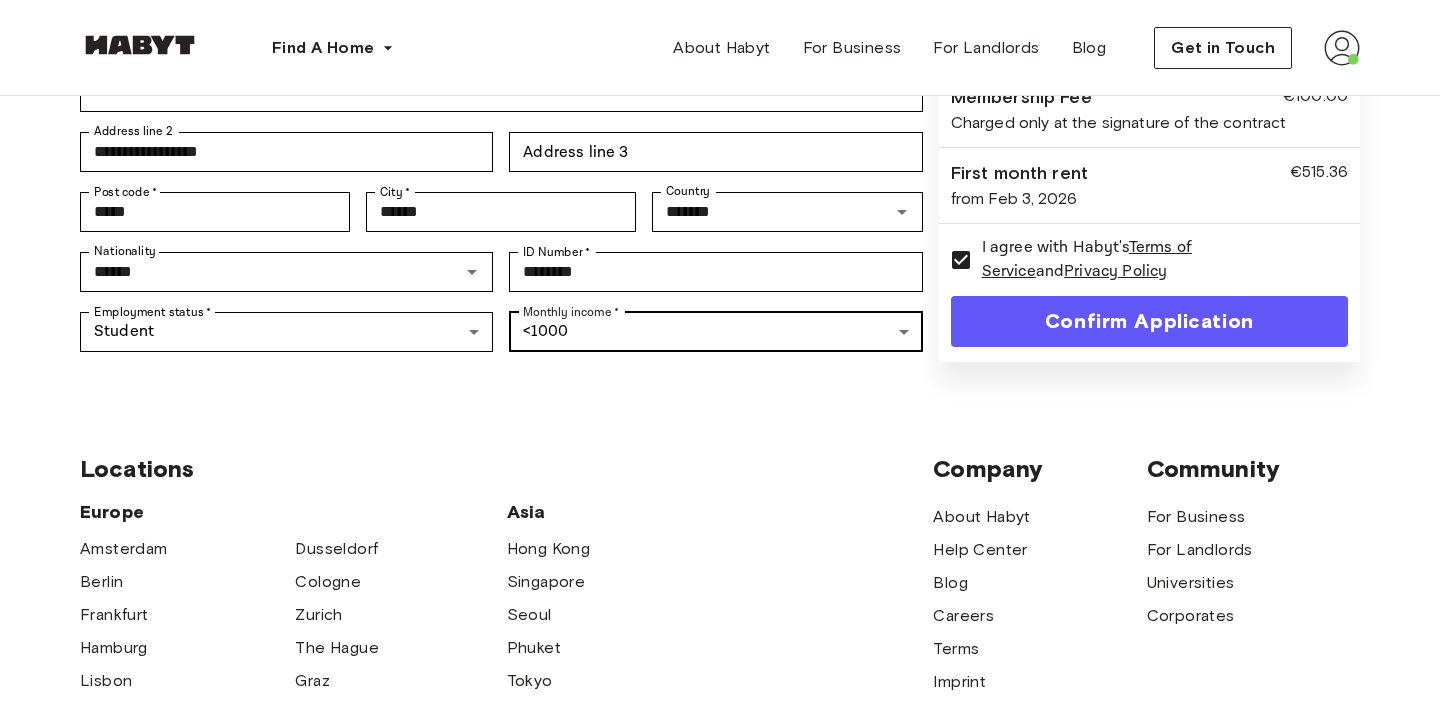 click on "**********" at bounding box center (720, 392) 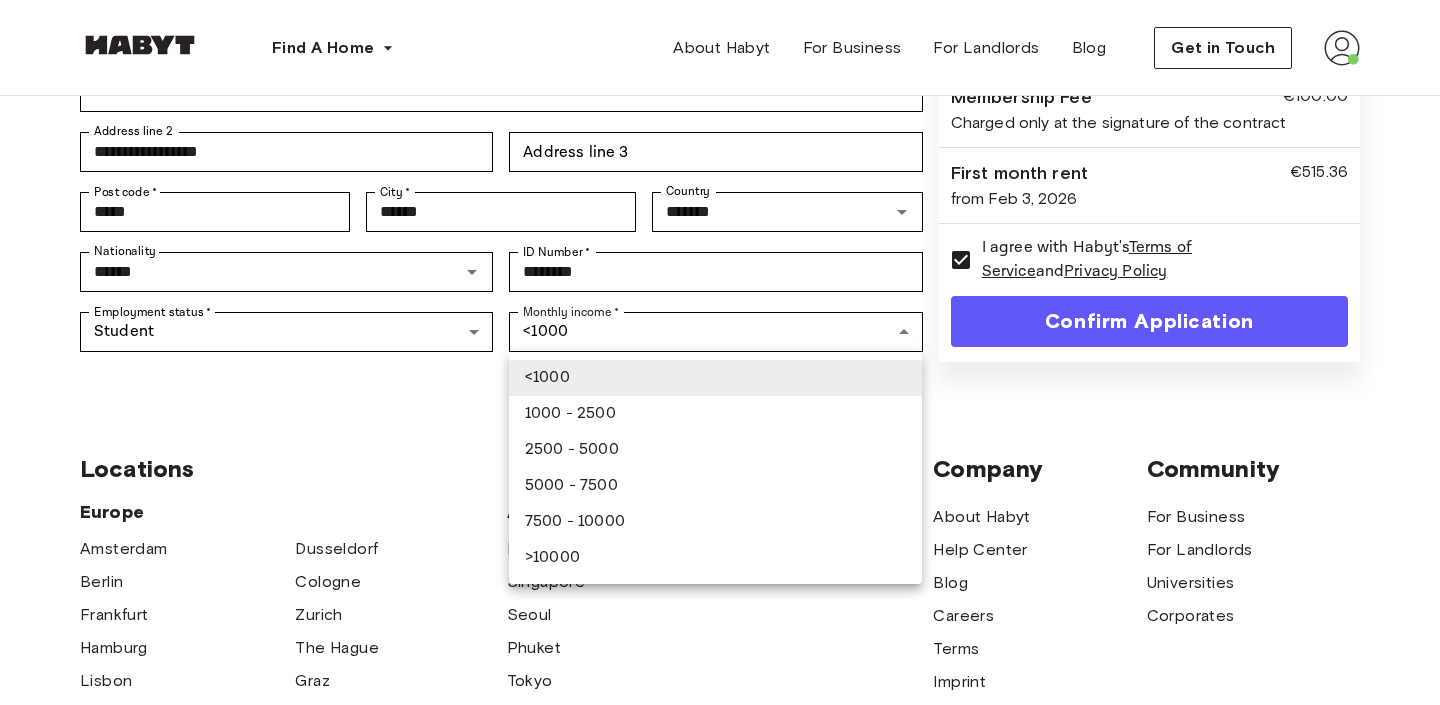click on "1000 - 2500" at bounding box center [715, 414] 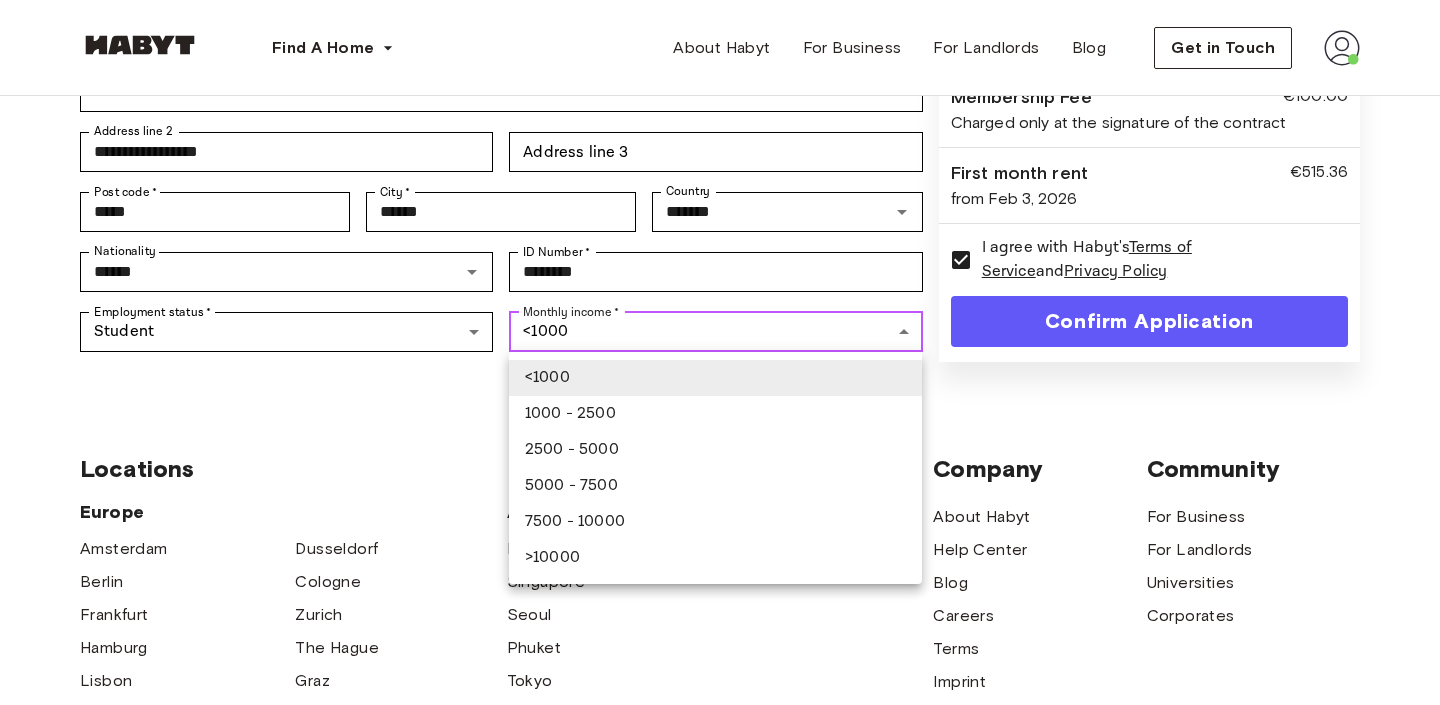 type on "**********" 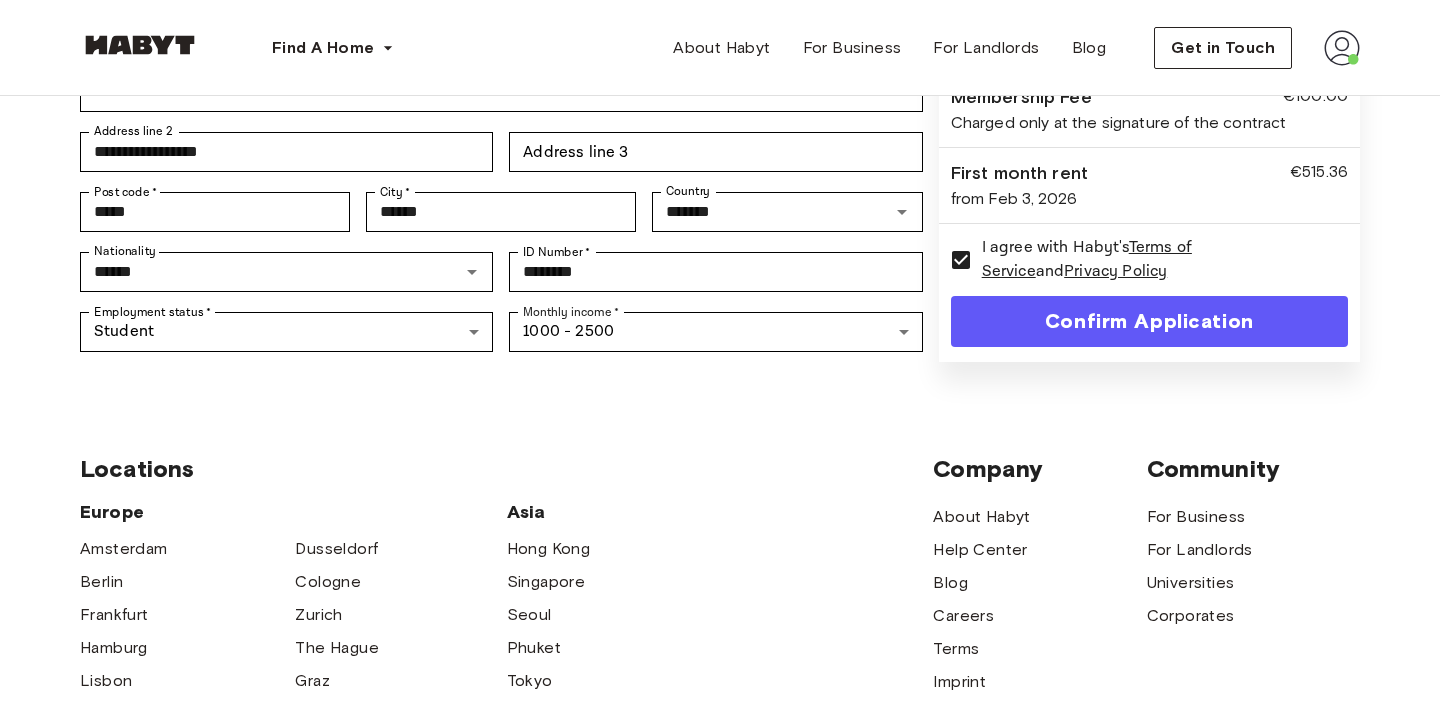 click on "Confirm Application" at bounding box center [1149, 321] 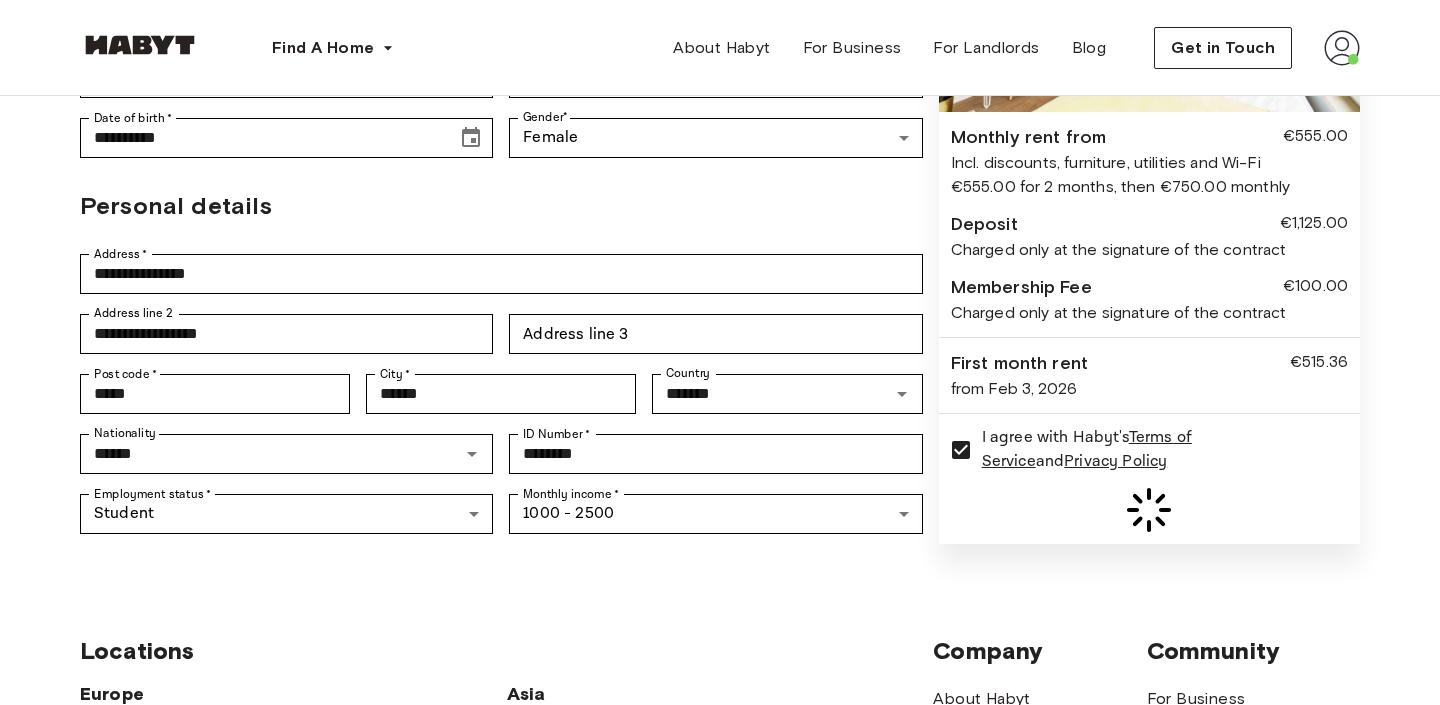 scroll, scrollTop: 342, scrollLeft: 0, axis: vertical 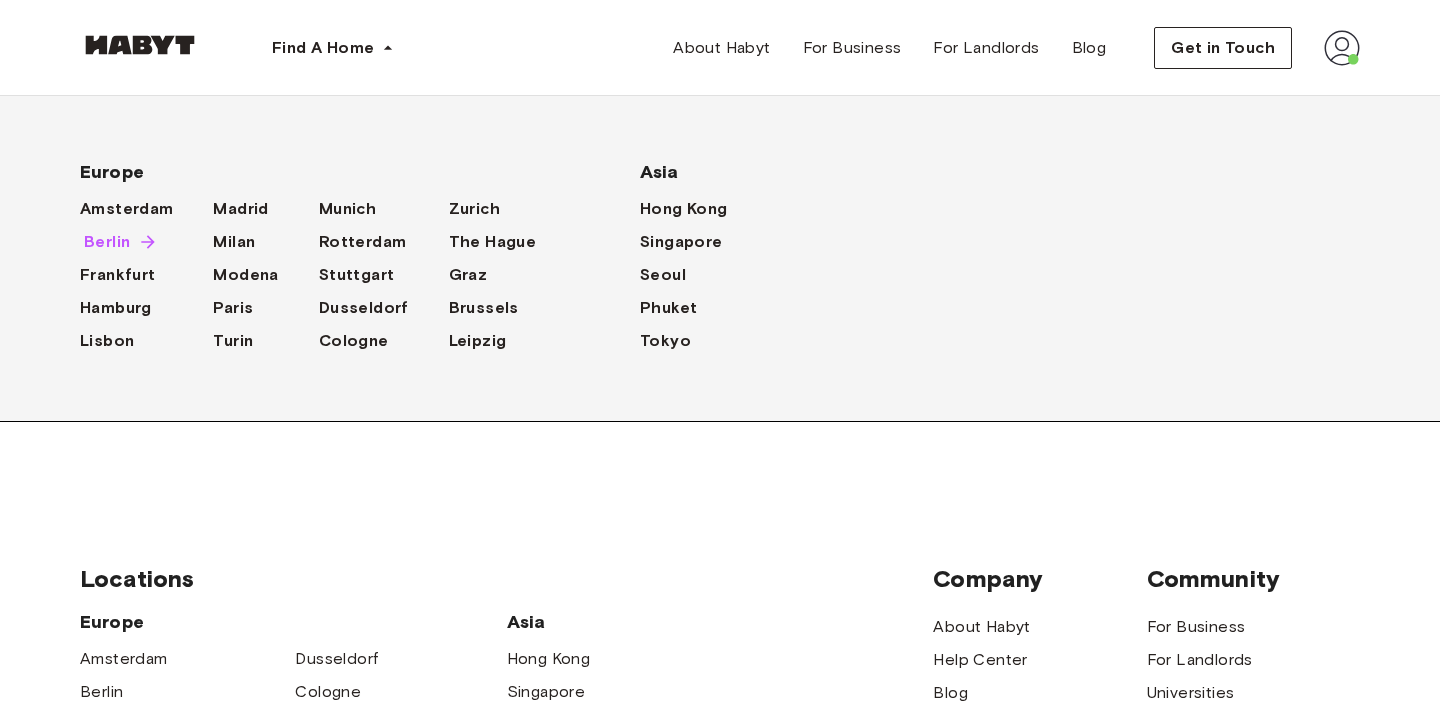 click on "Berlin" at bounding box center [107, 242] 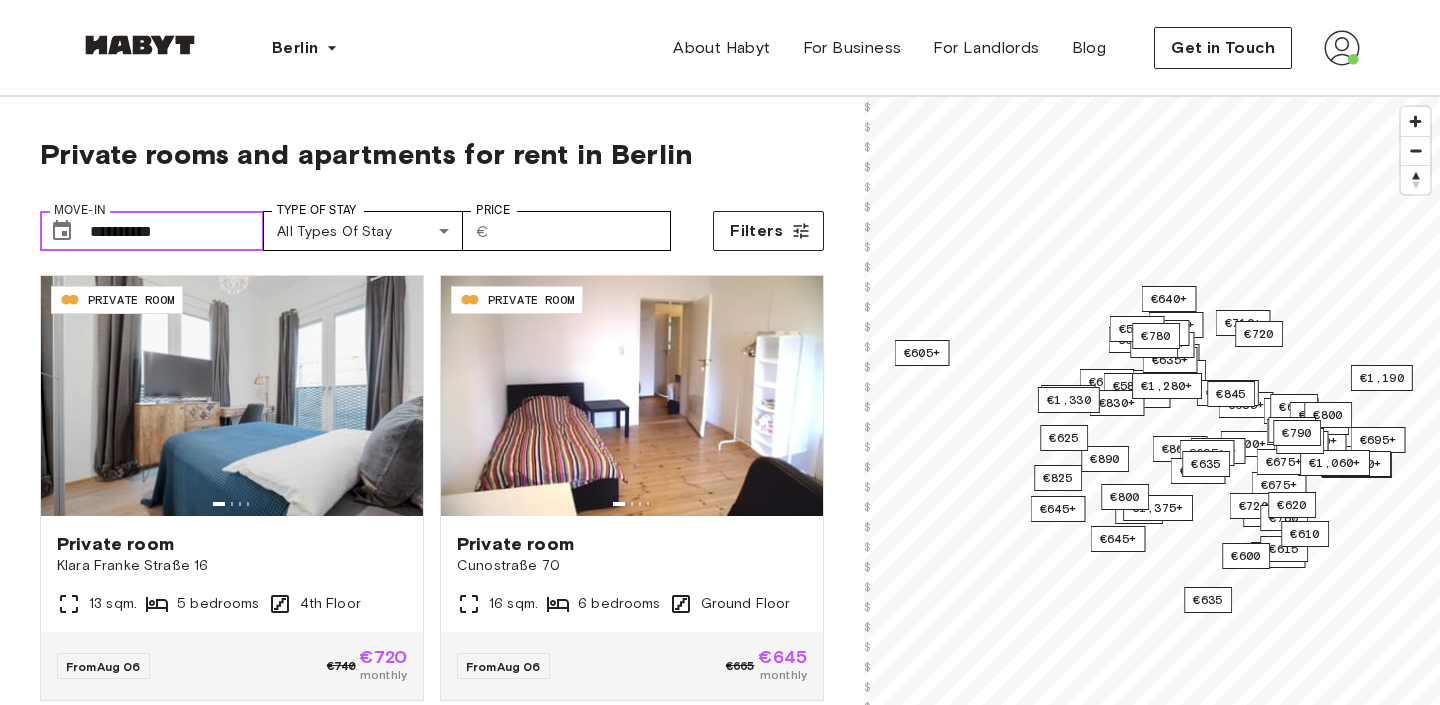 click on "**********" at bounding box center [177, 231] 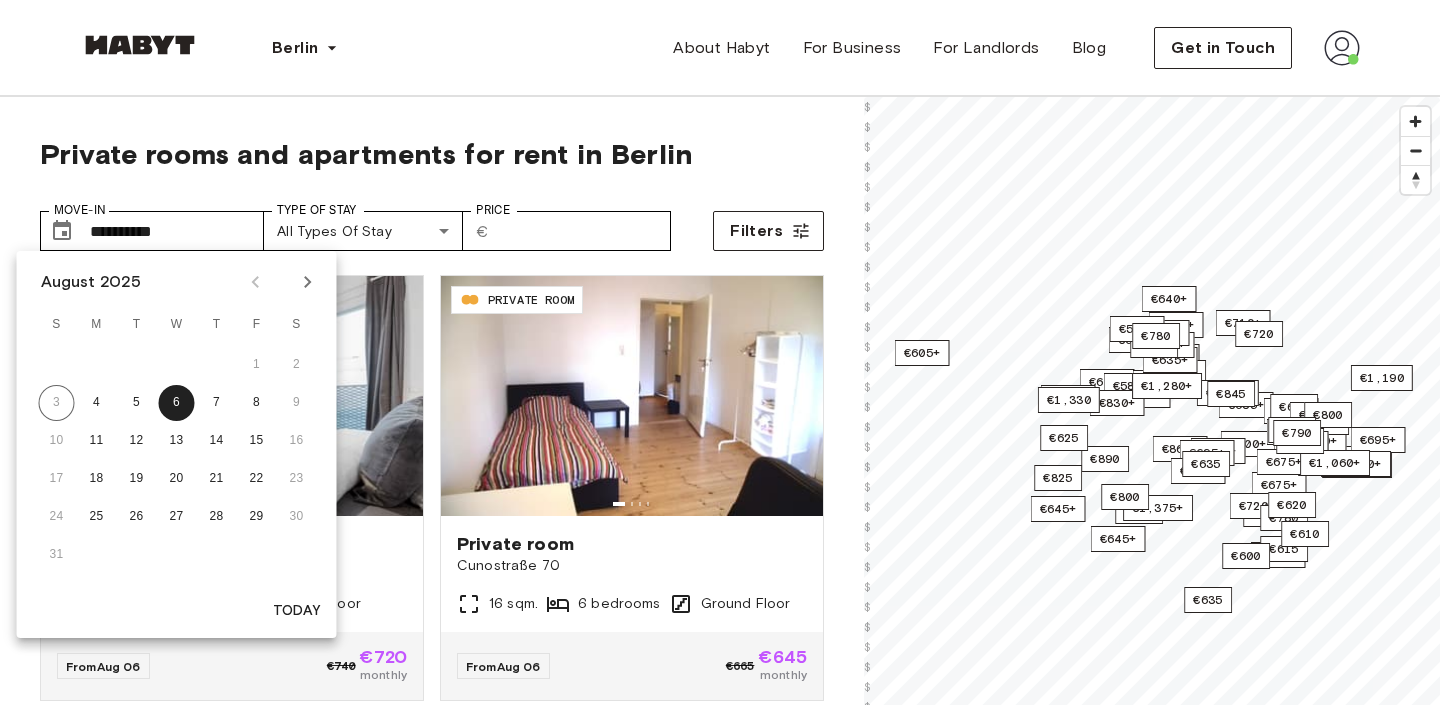 click 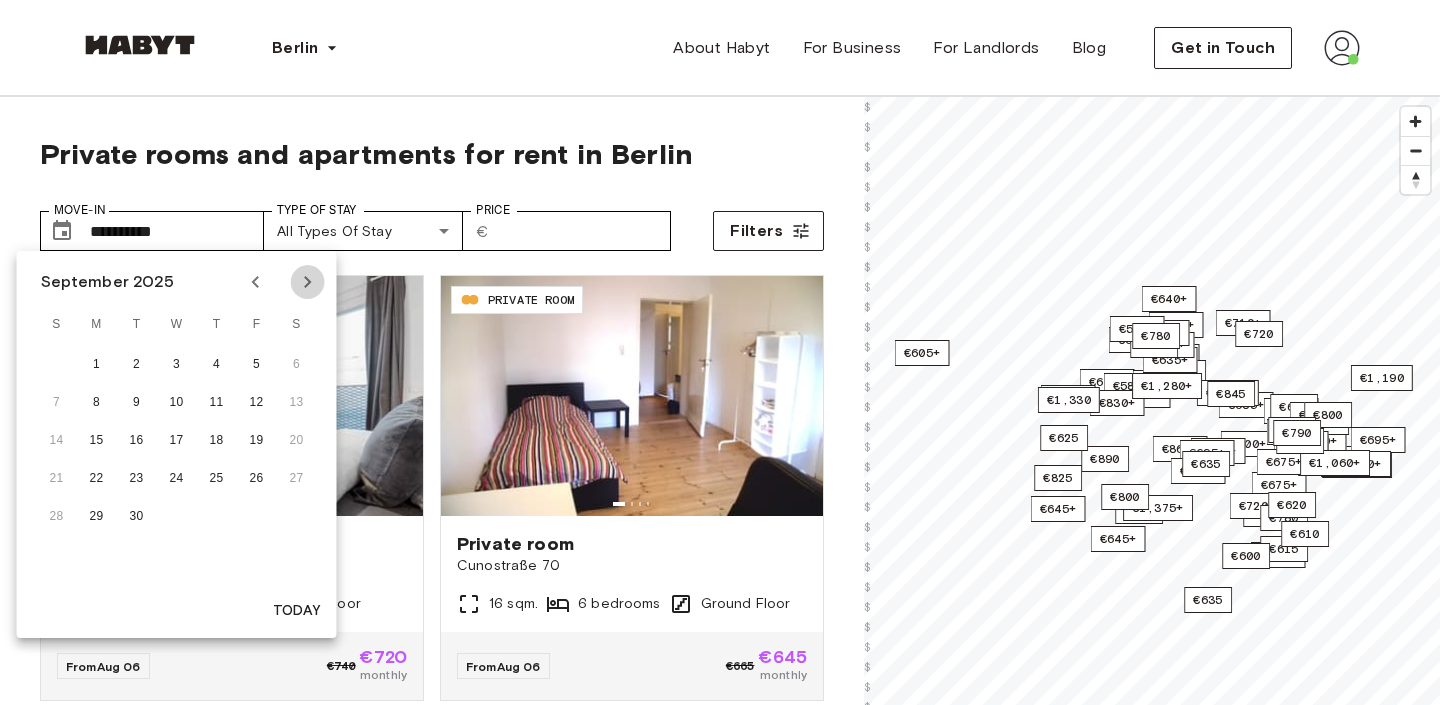 click 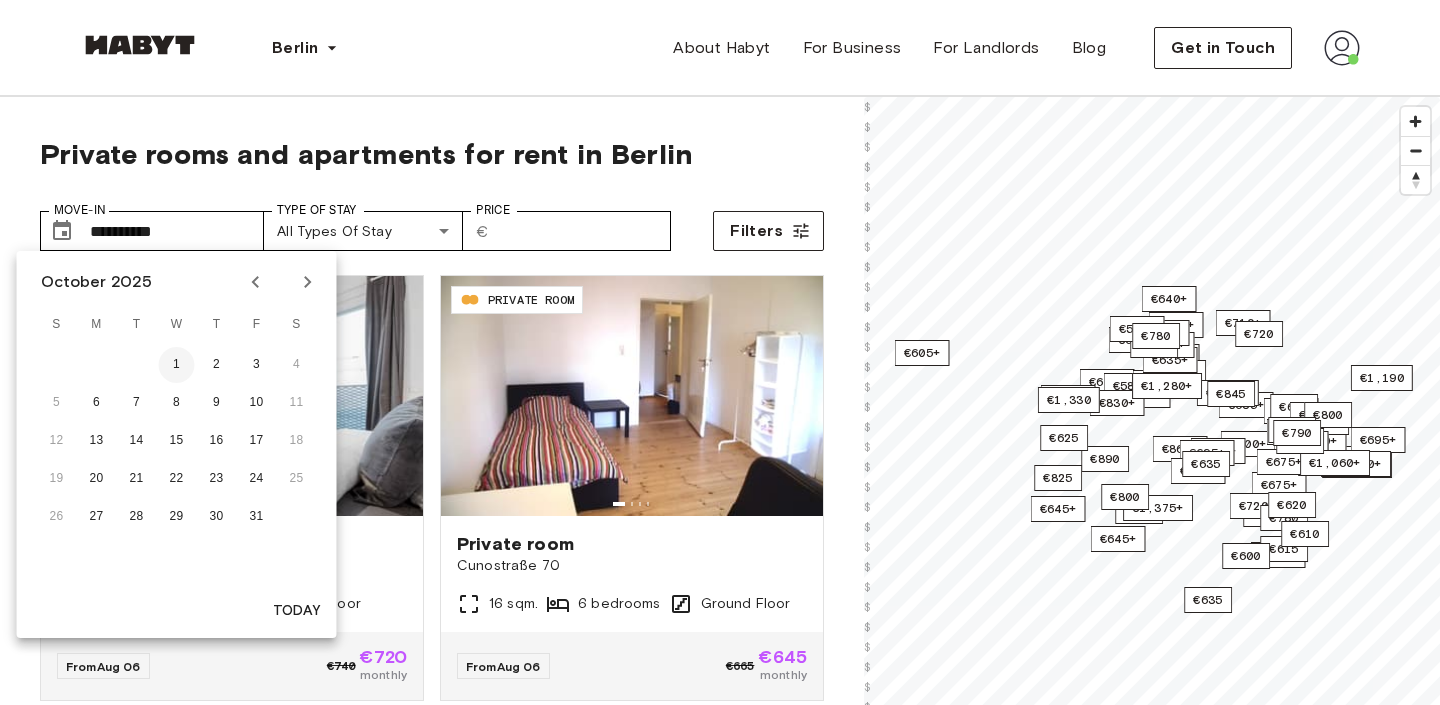 click on "1" at bounding box center (177, 365) 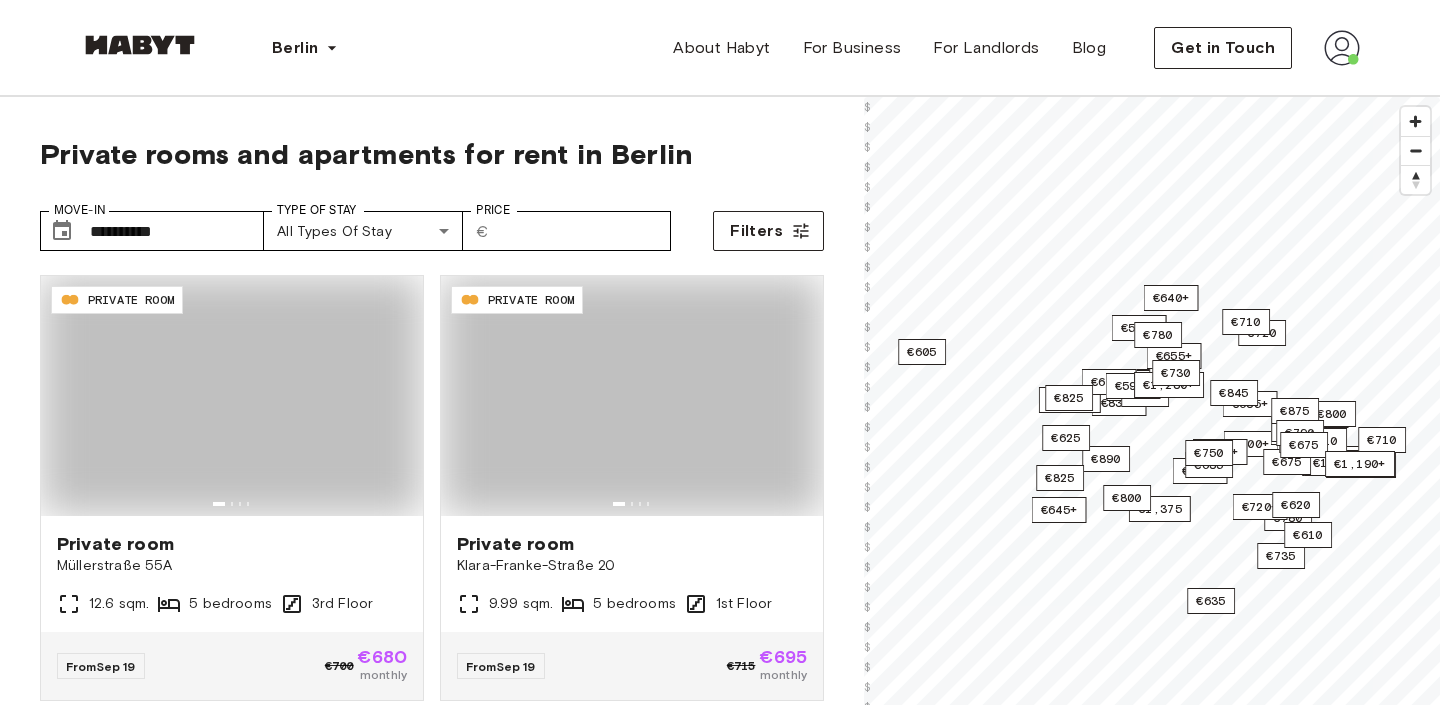 type on "**********" 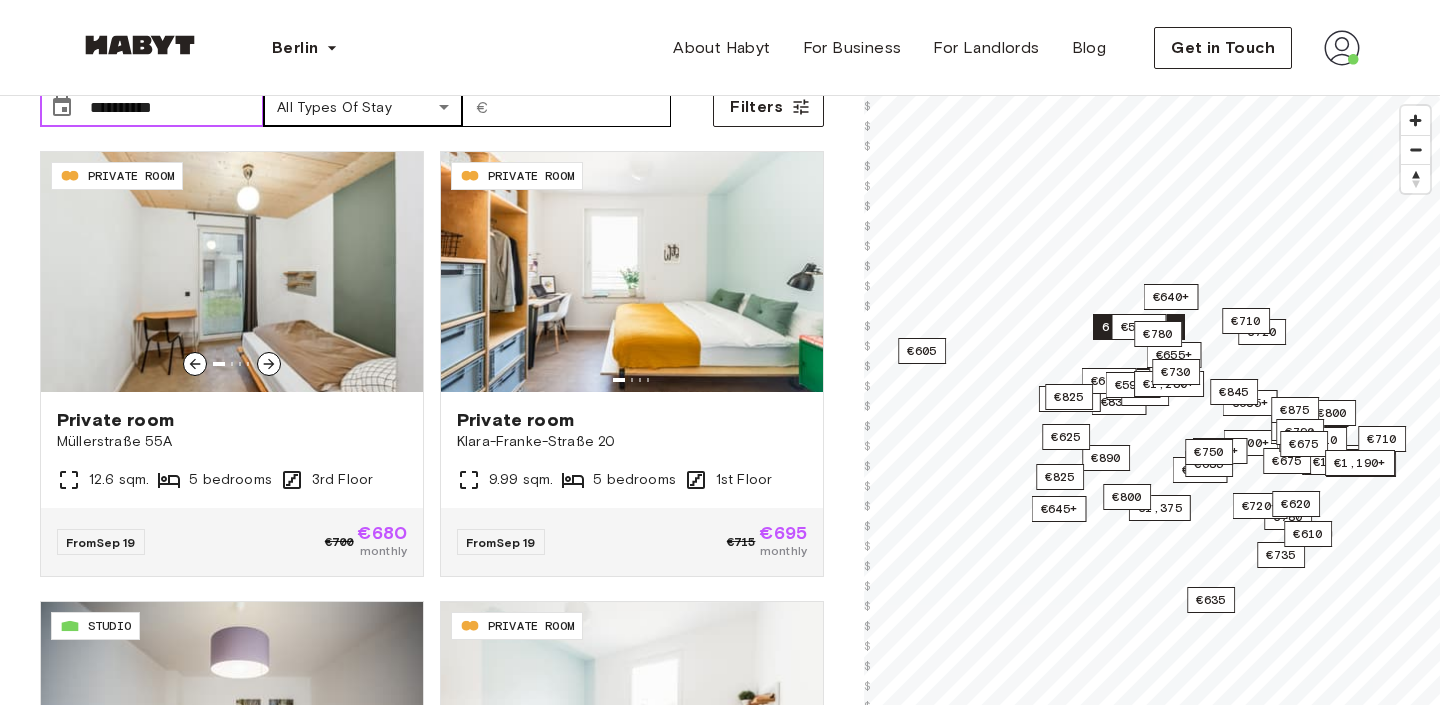 scroll, scrollTop: 125, scrollLeft: 0, axis: vertical 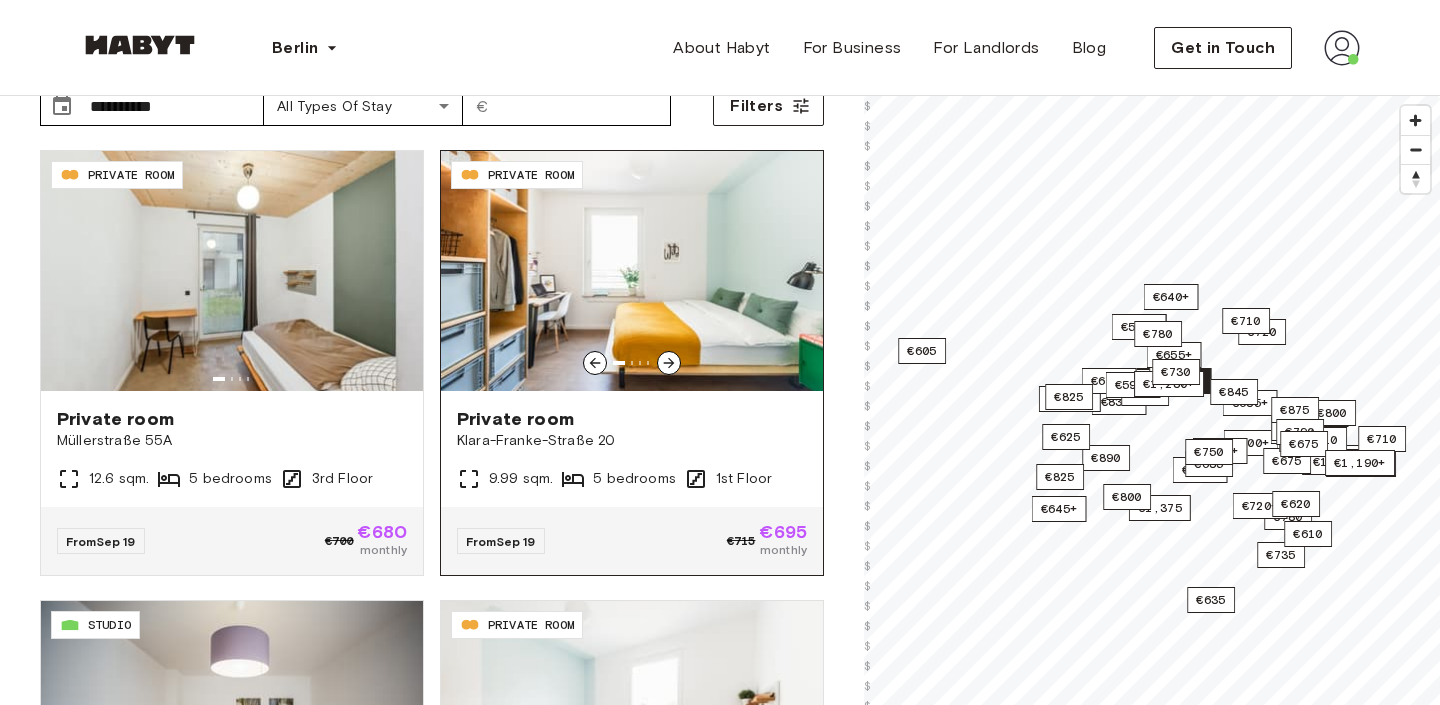 click on "Private room" at bounding box center [632, 419] 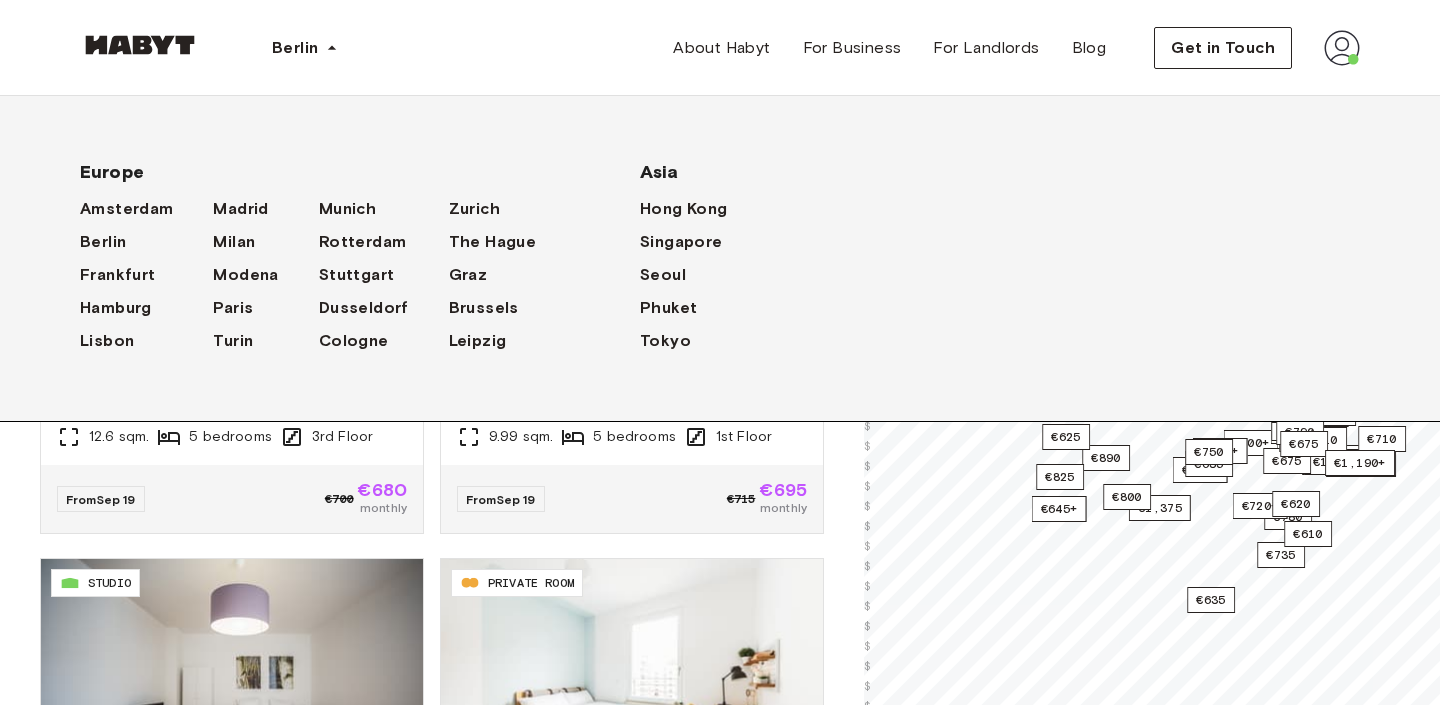 scroll, scrollTop: 172, scrollLeft: 0, axis: vertical 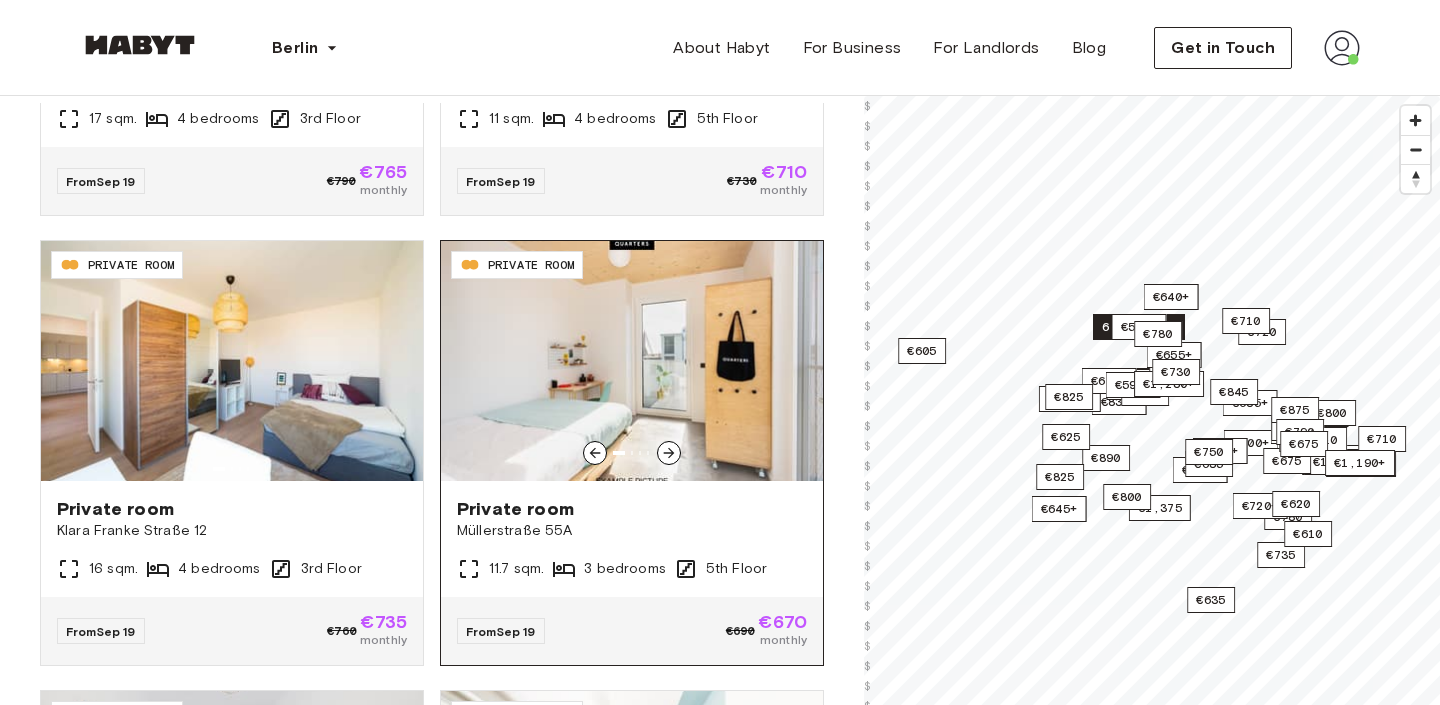 click at bounding box center [632, 361] 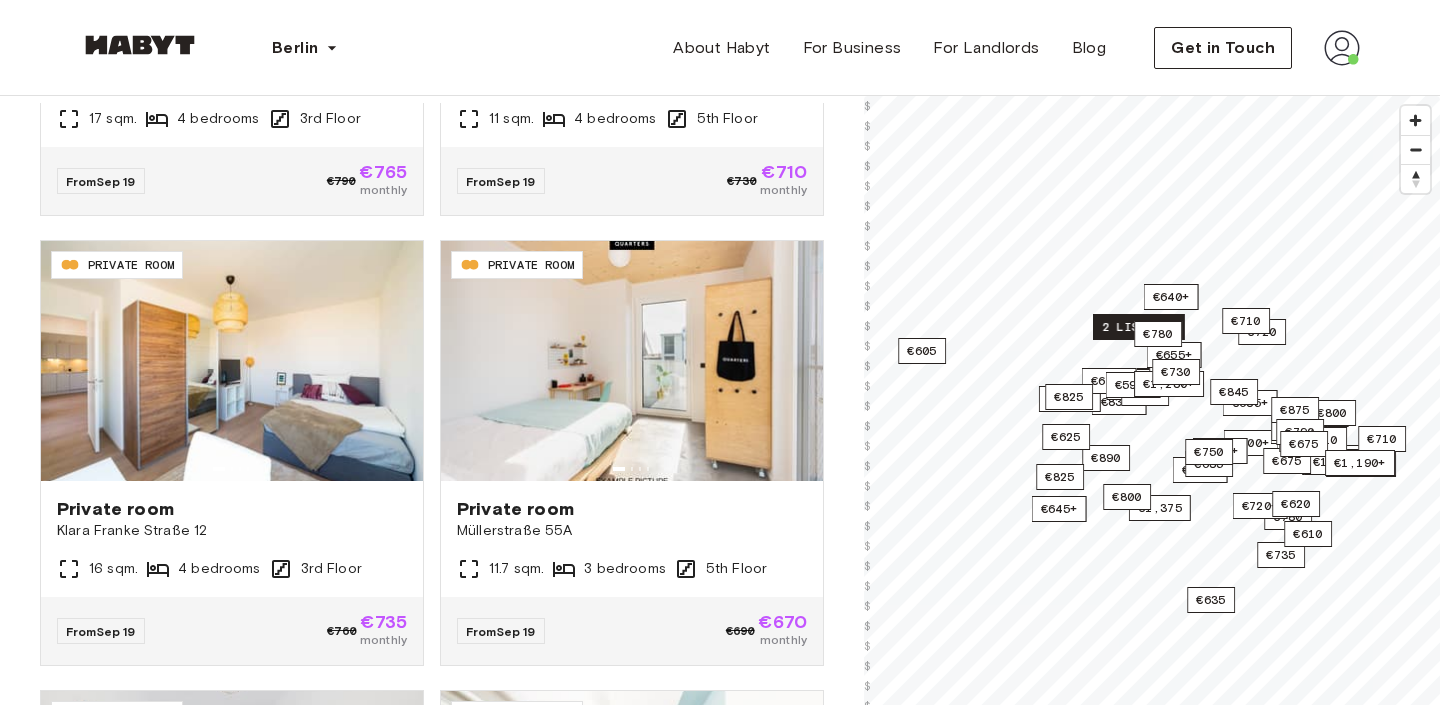 click on "2 listings" at bounding box center [1139, 327] 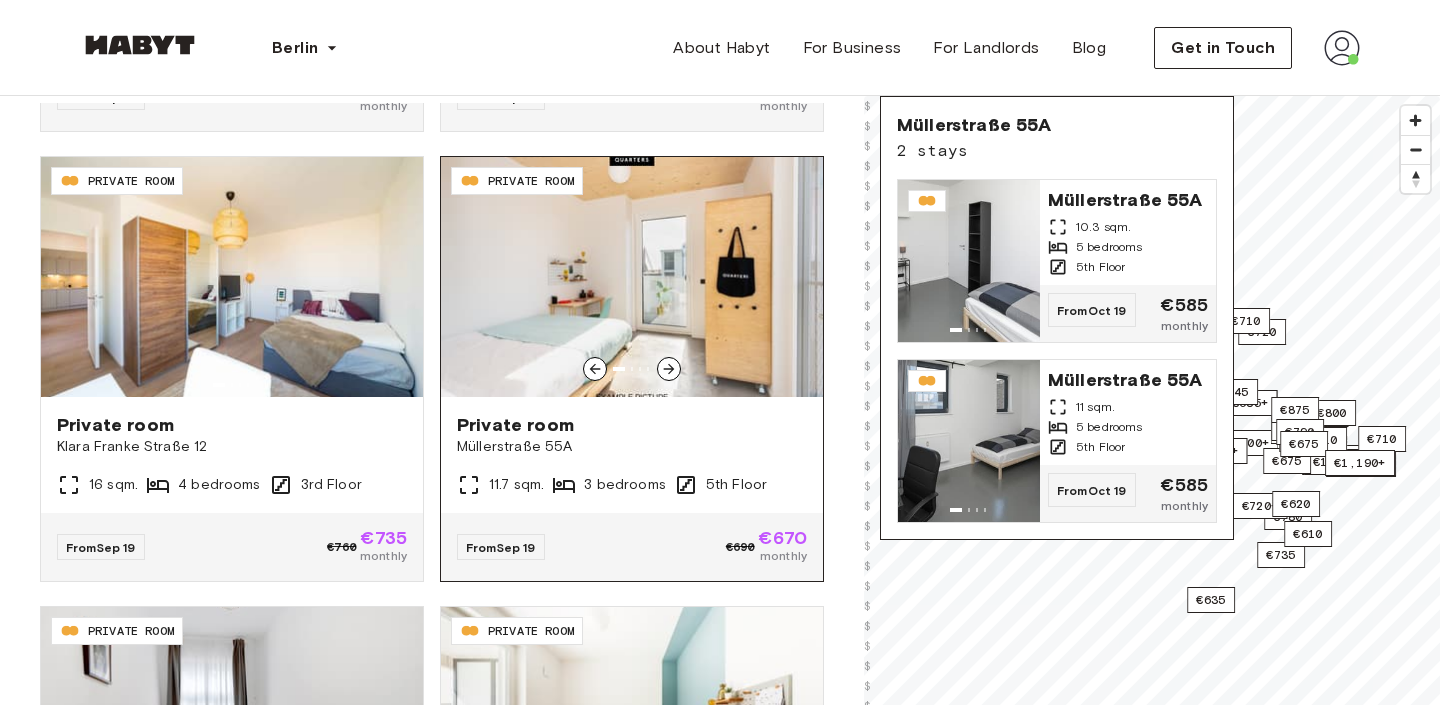 scroll, scrollTop: 2199, scrollLeft: 0, axis: vertical 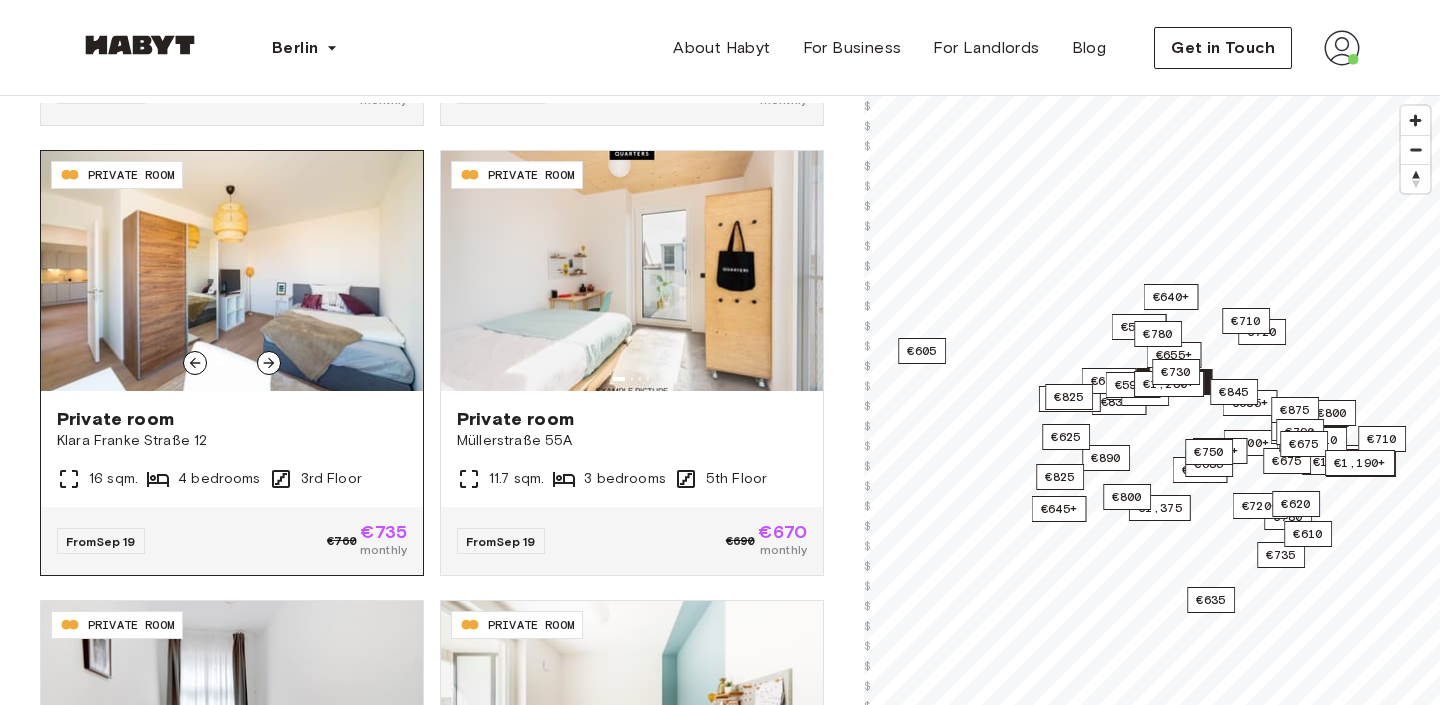 click 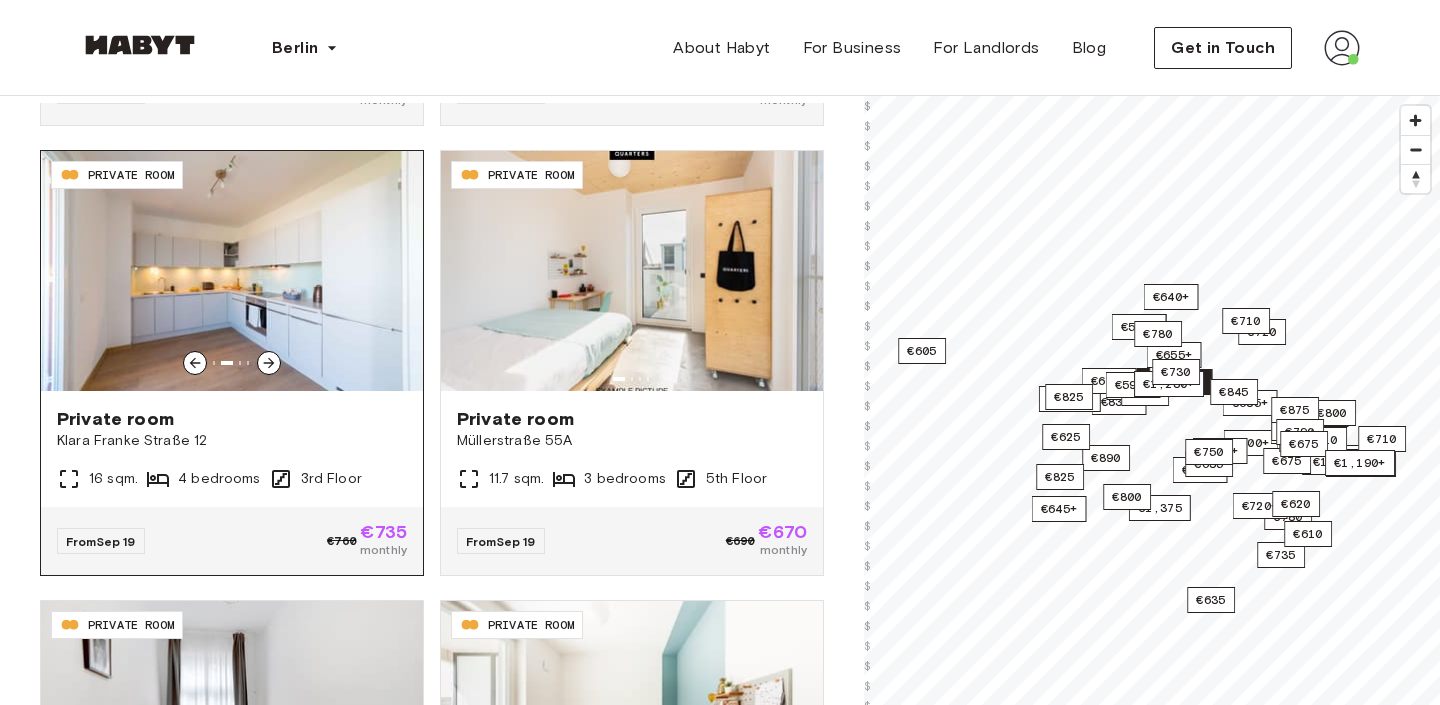 click 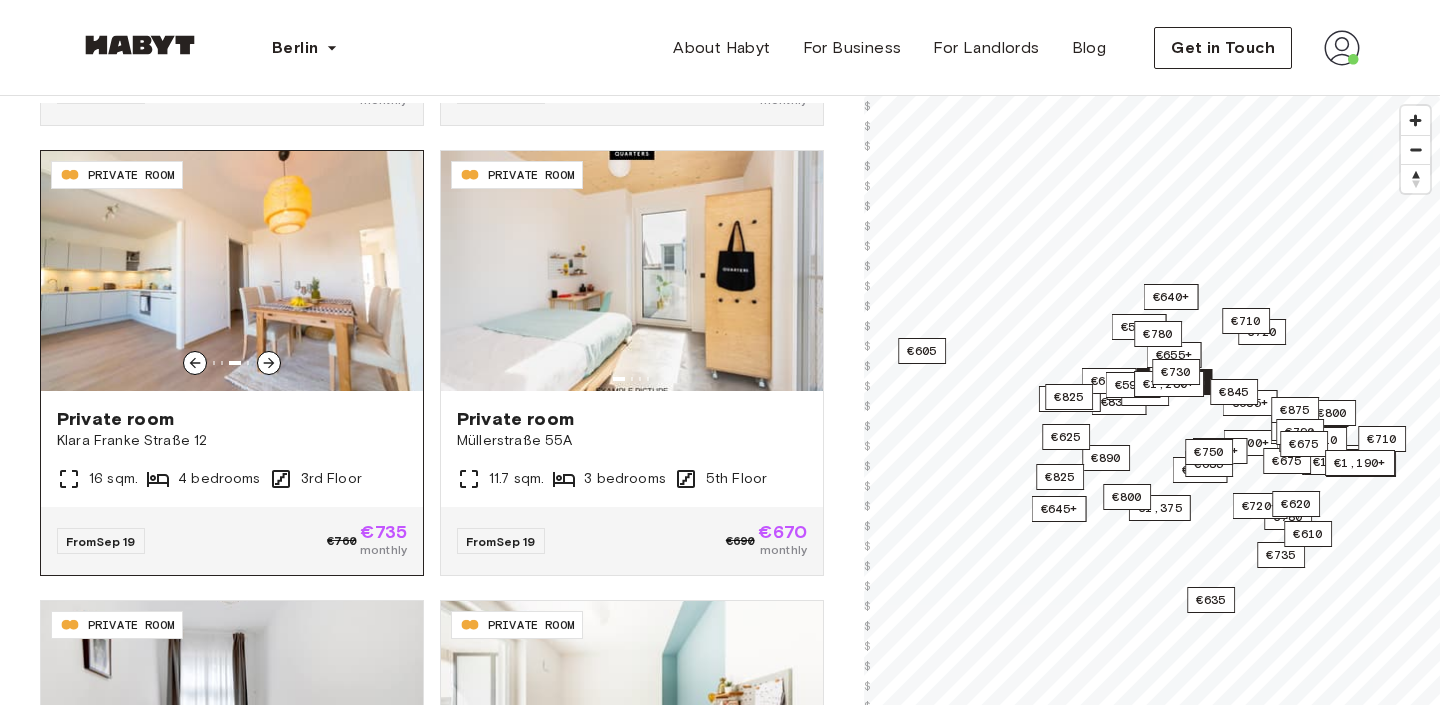 click 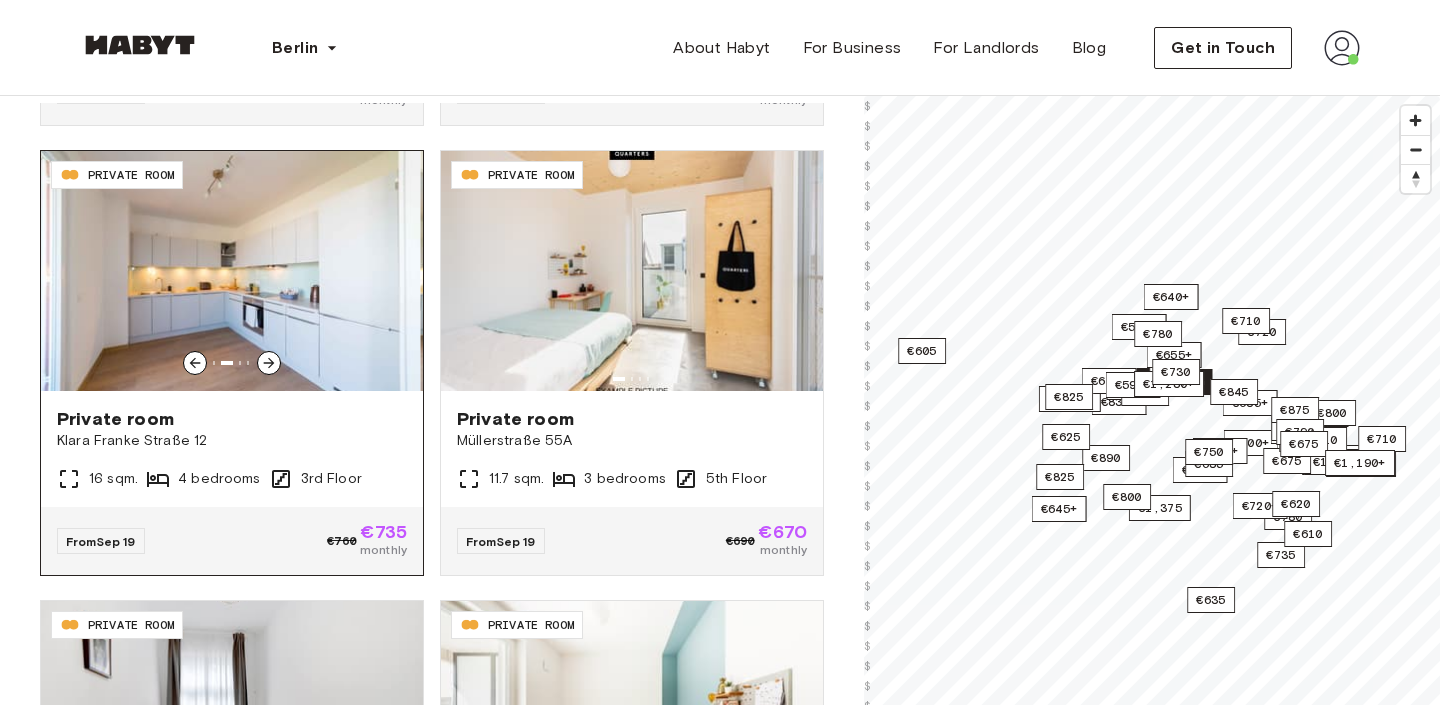 click 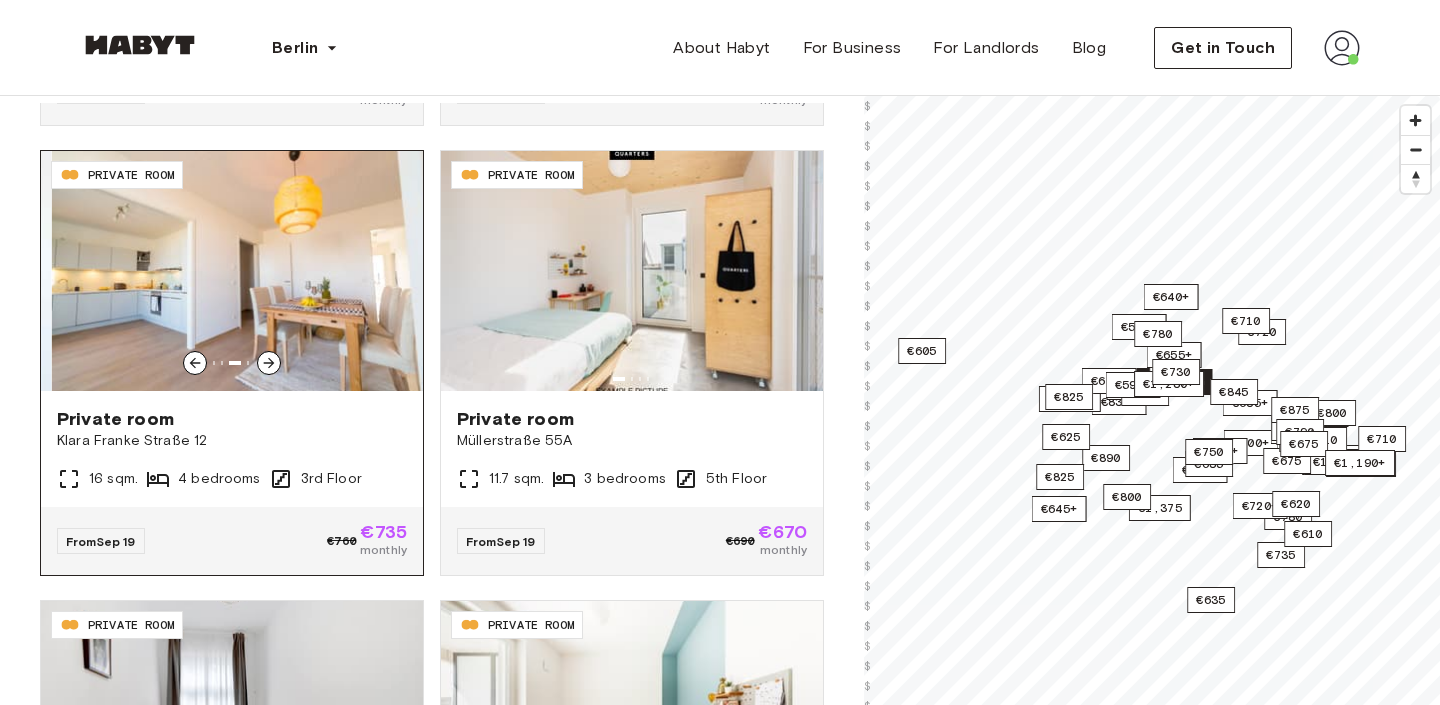 click 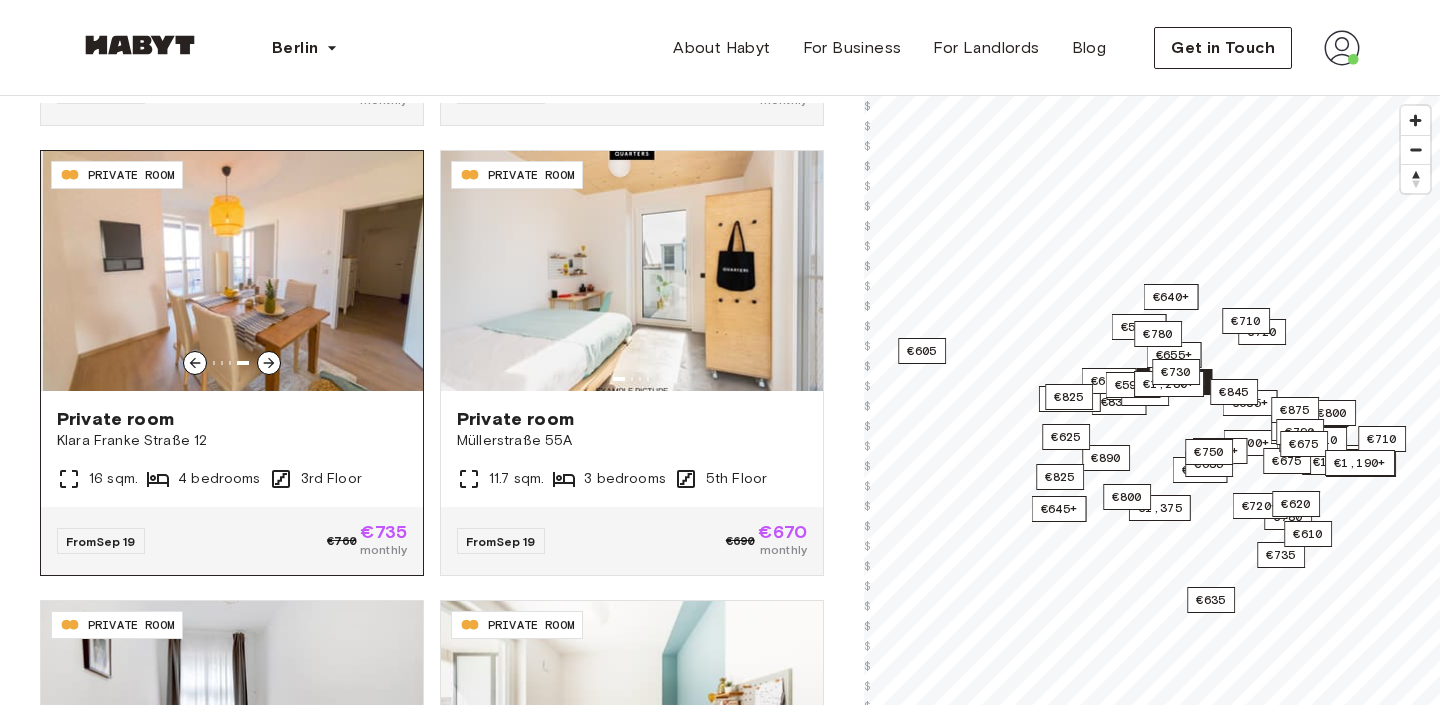 click 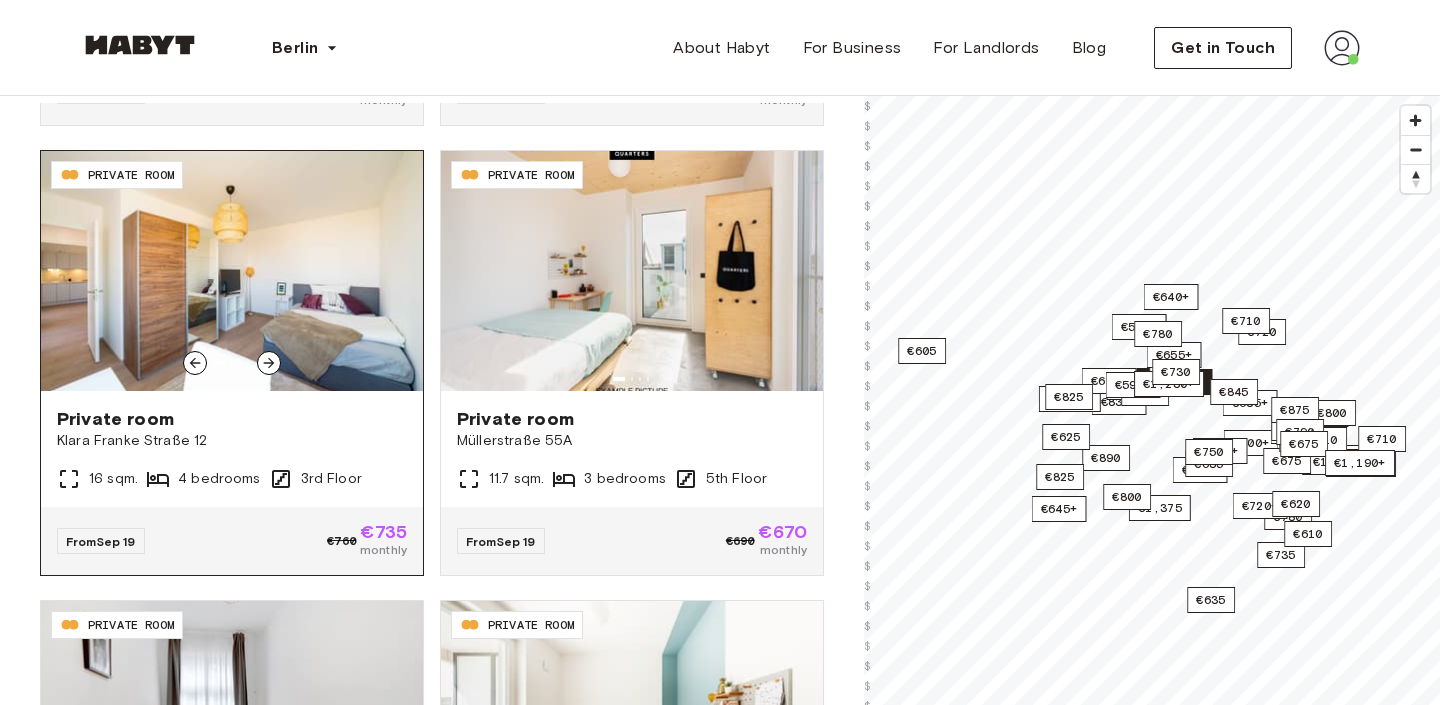 click 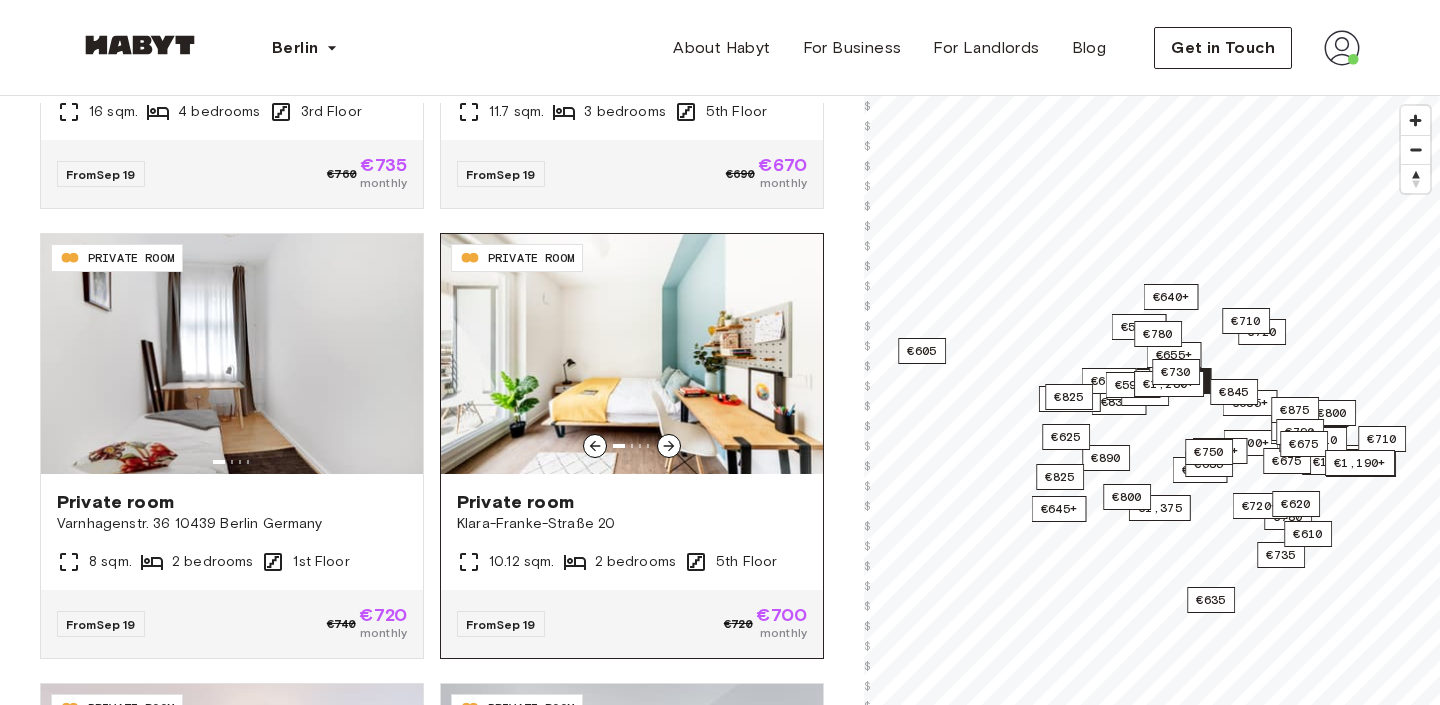 scroll, scrollTop: 2574, scrollLeft: 0, axis: vertical 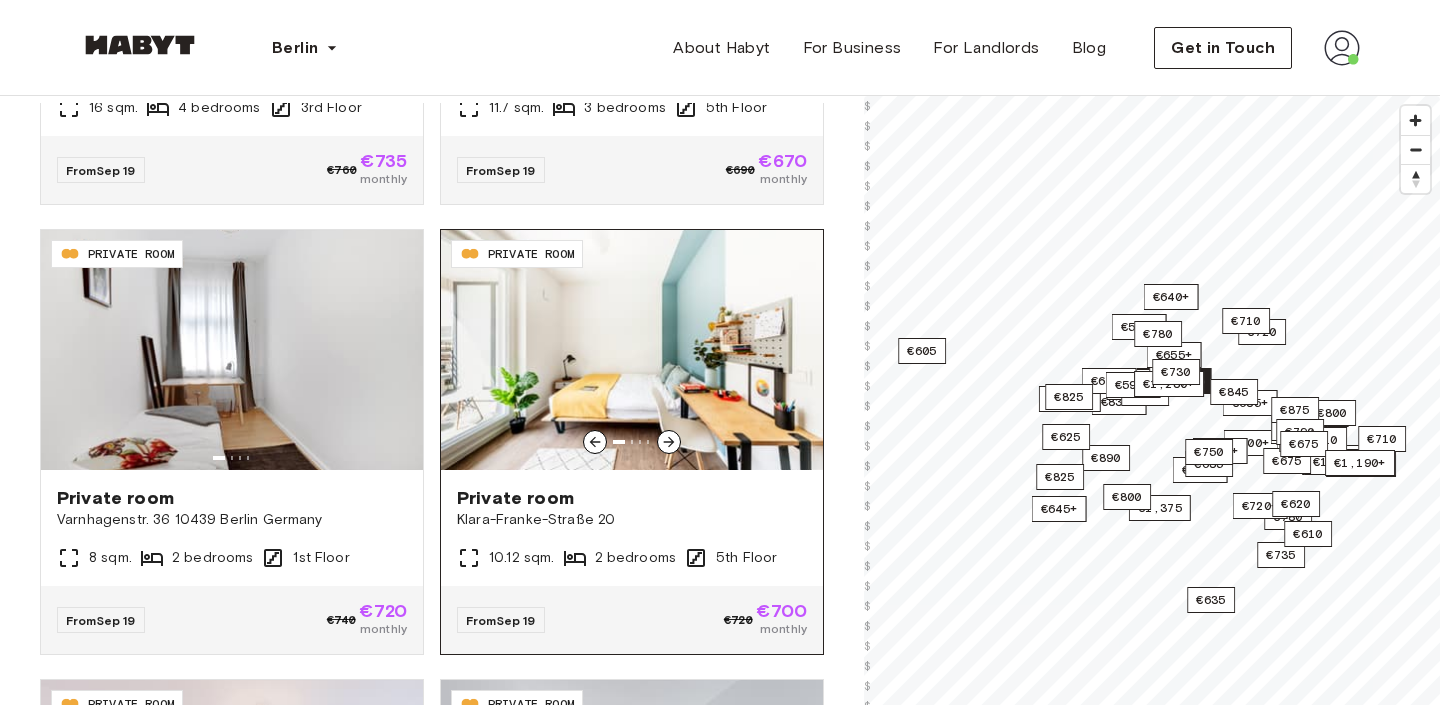 click at bounding box center (632, 350) 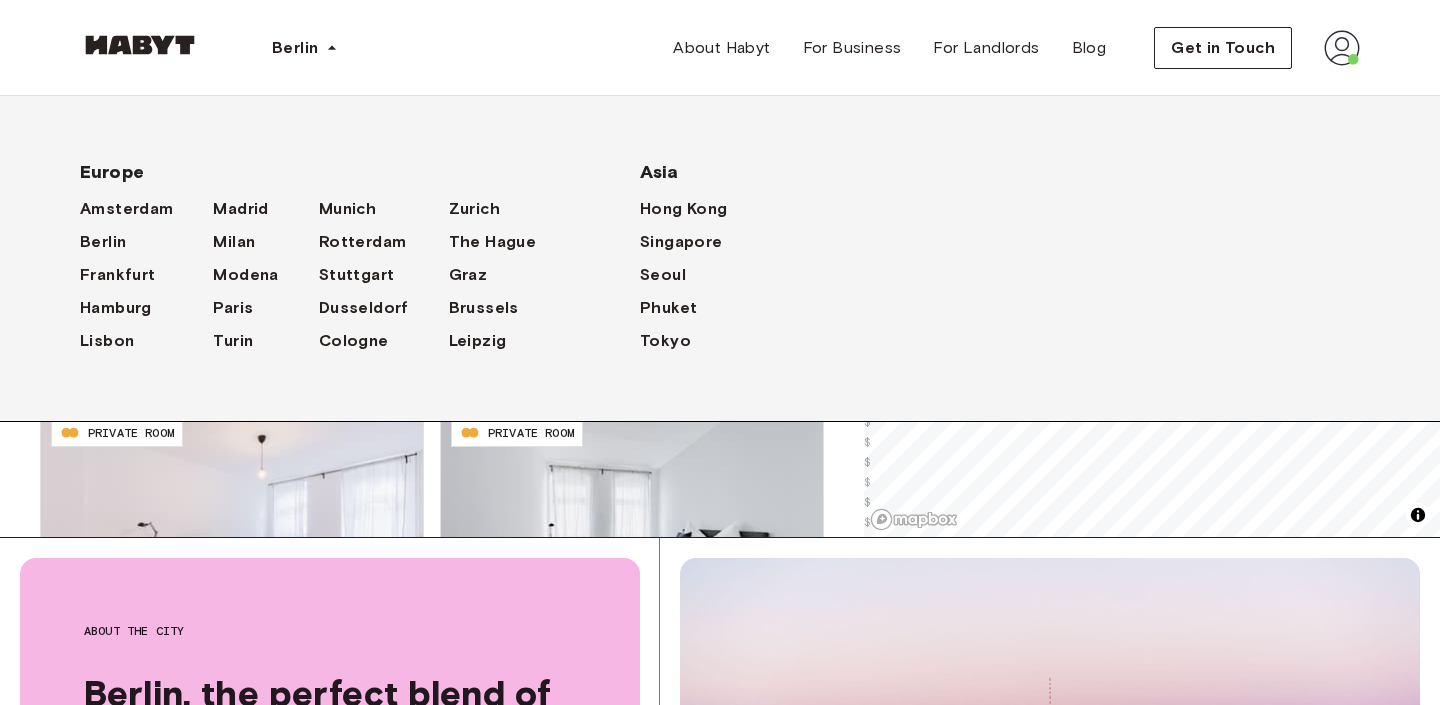 scroll, scrollTop: 603, scrollLeft: 0, axis: vertical 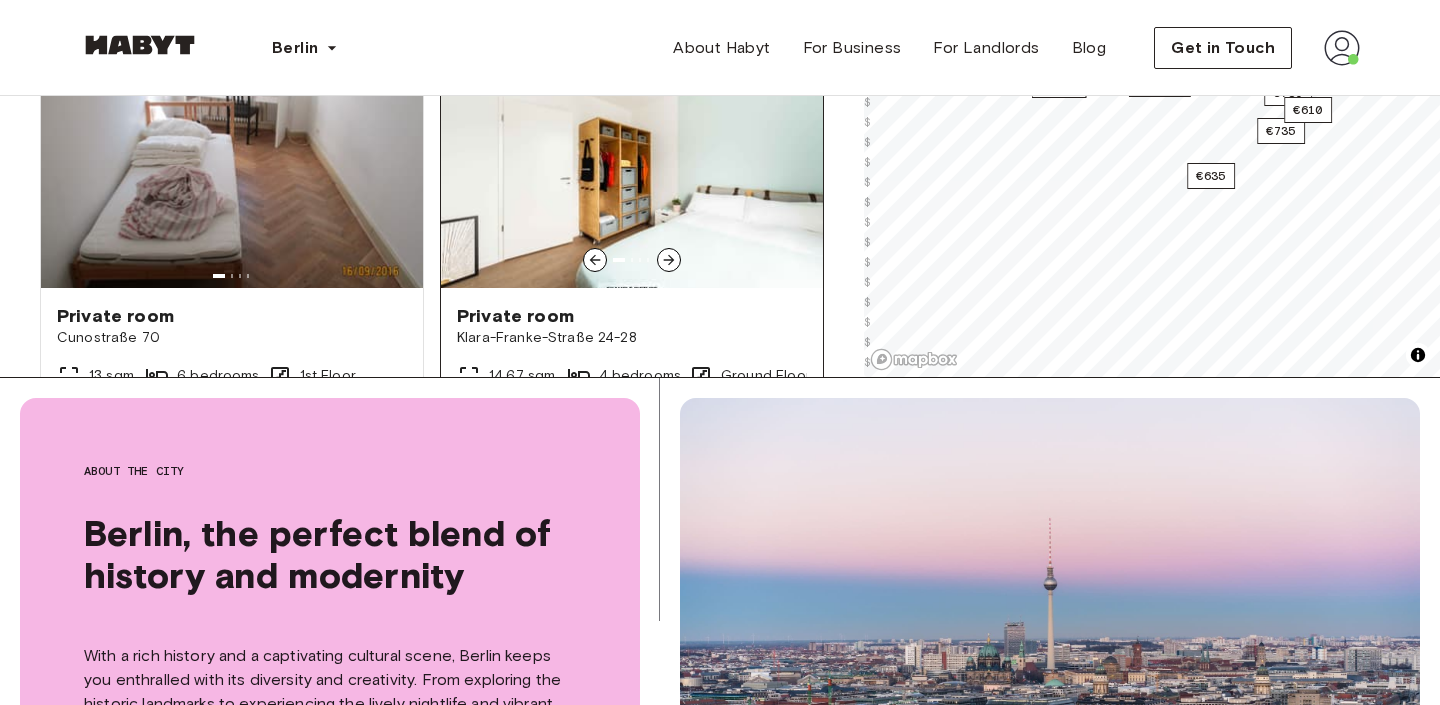 click 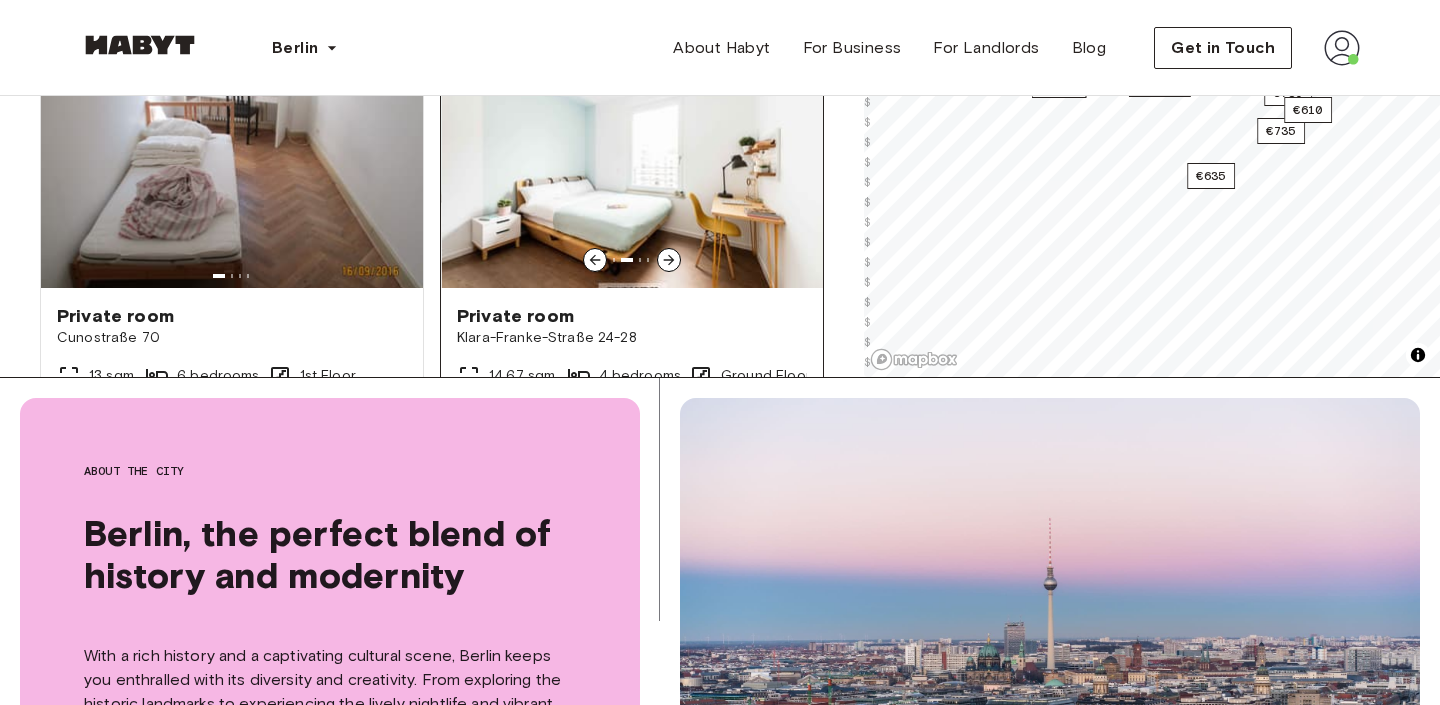 click 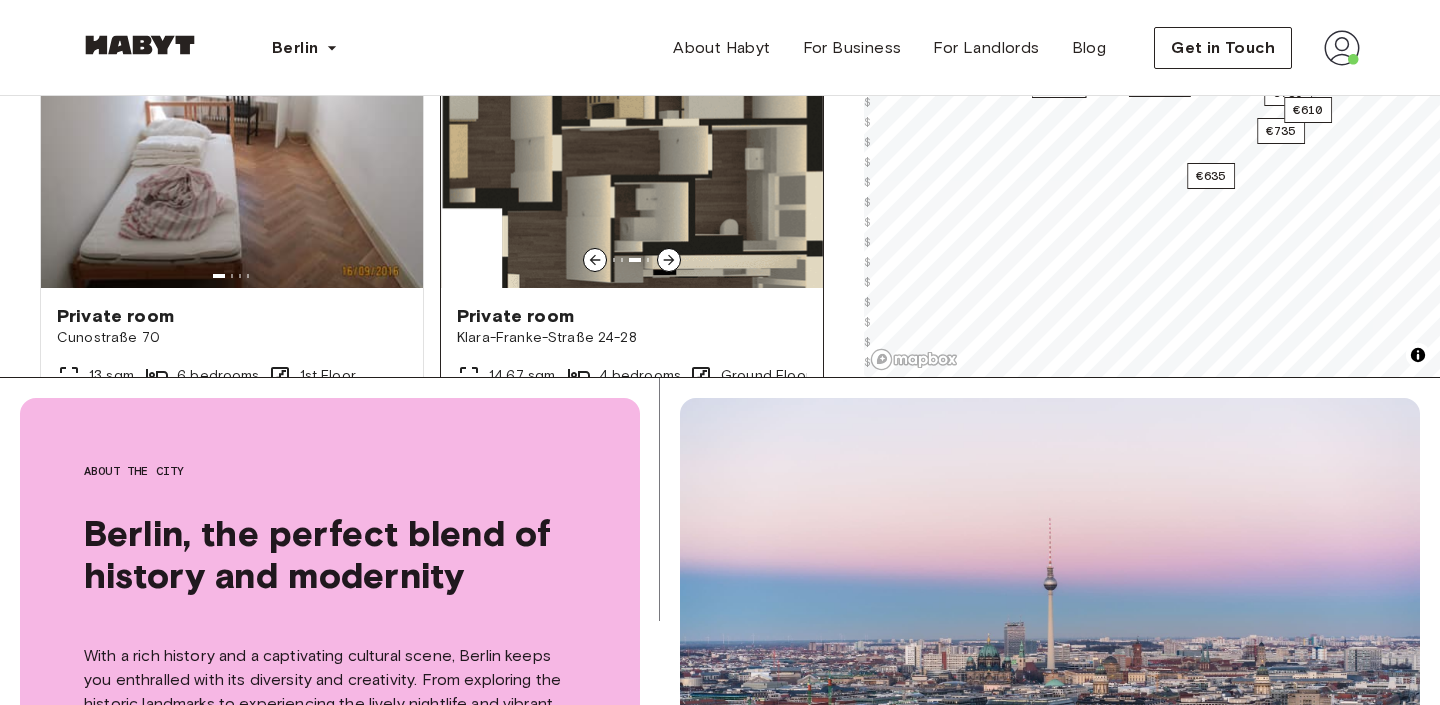 click 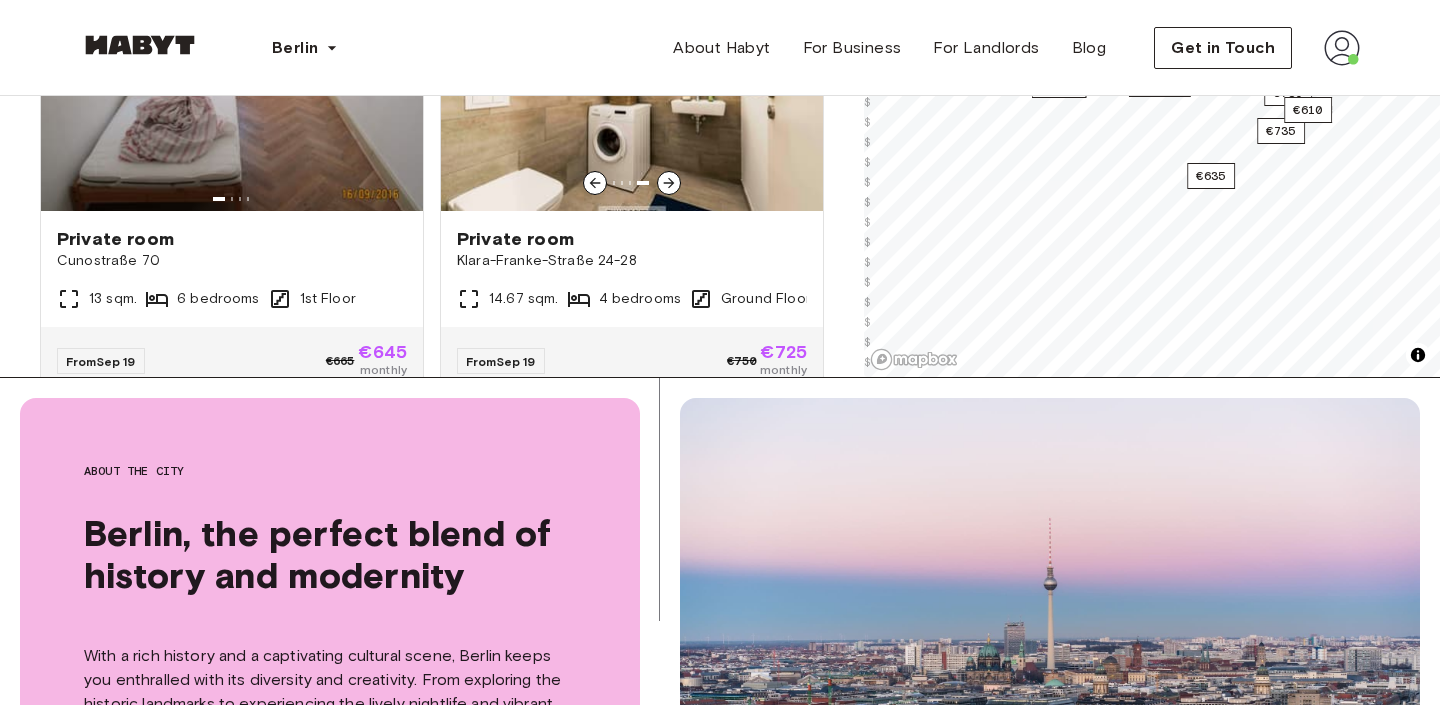 scroll, scrollTop: 3307, scrollLeft: 0, axis: vertical 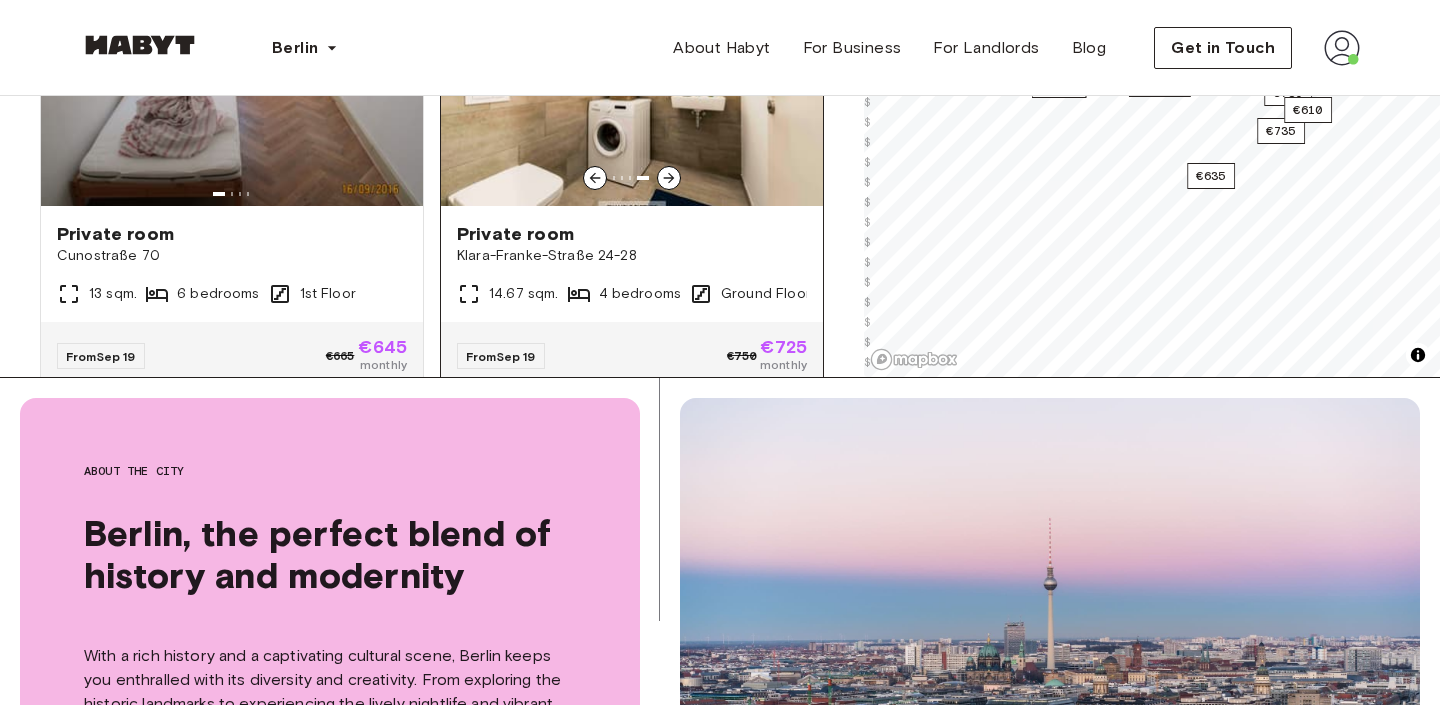 click 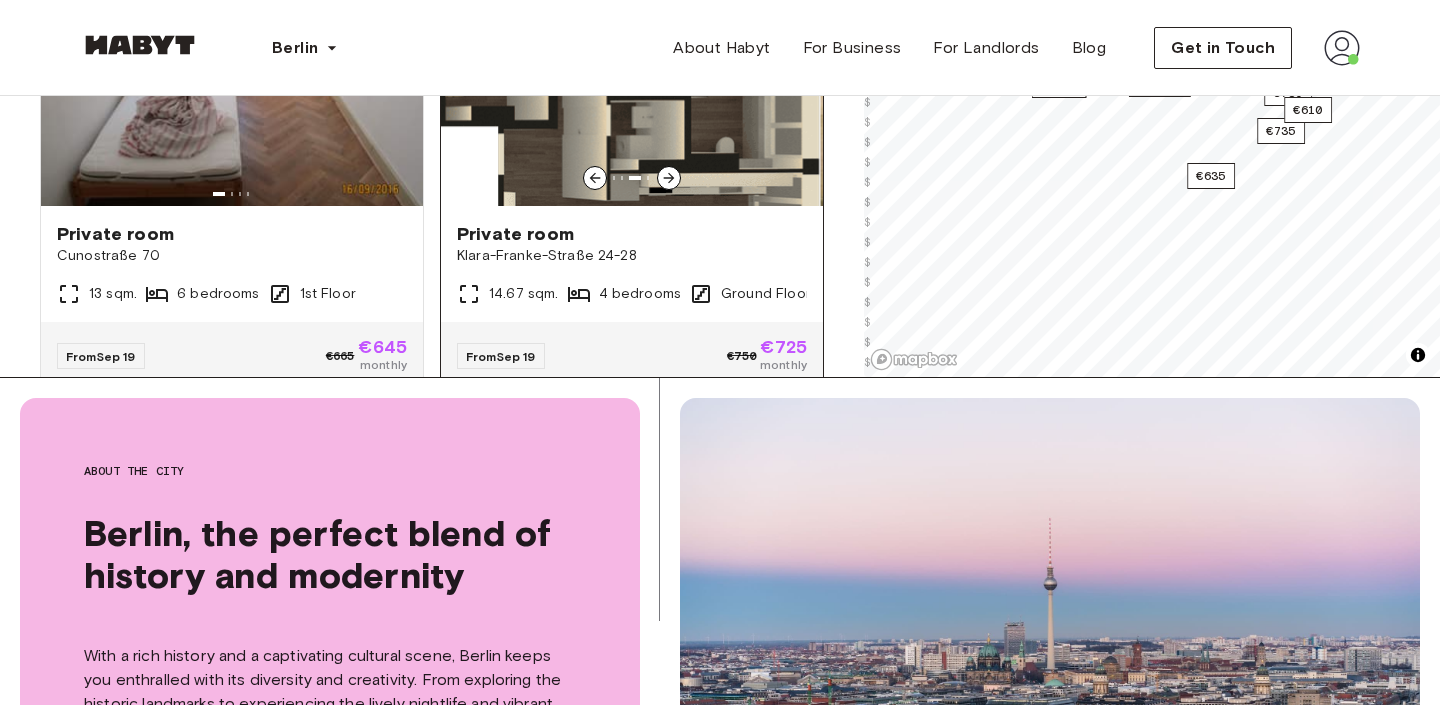 click 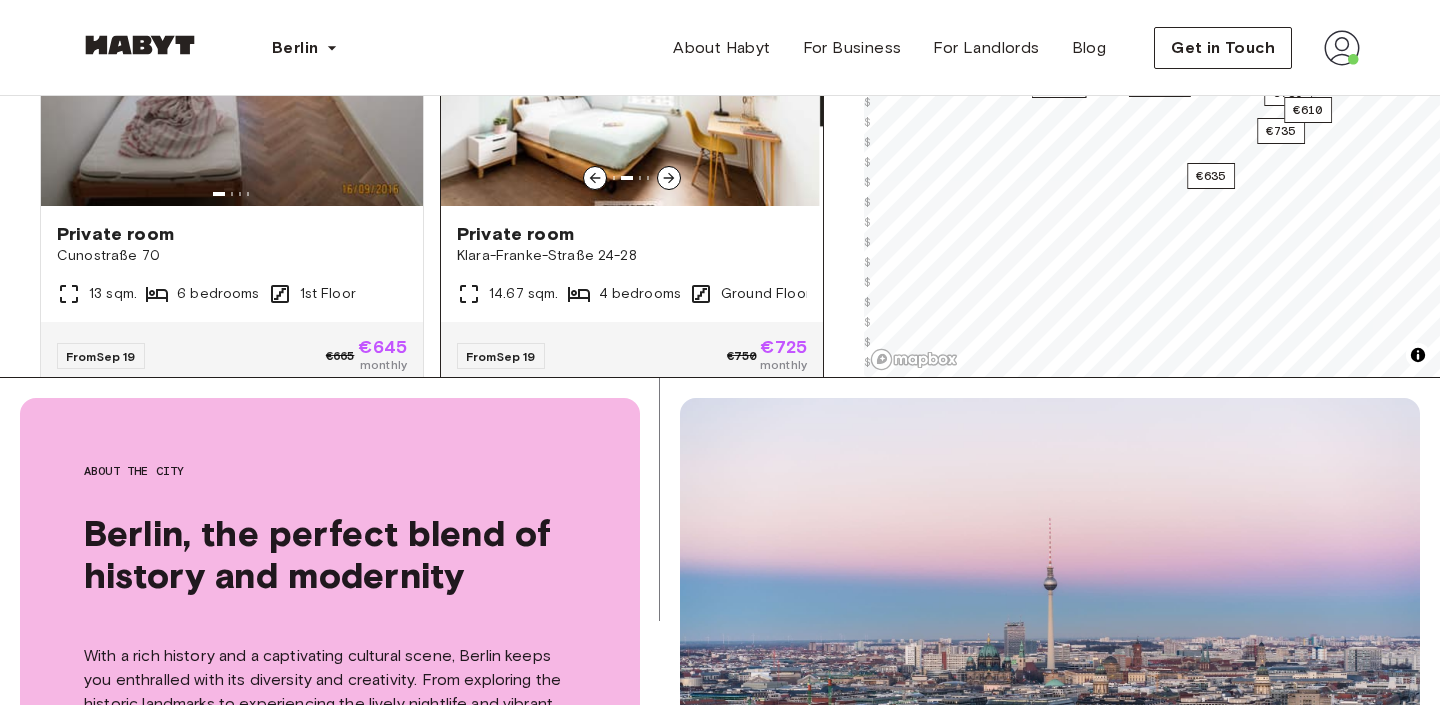 click 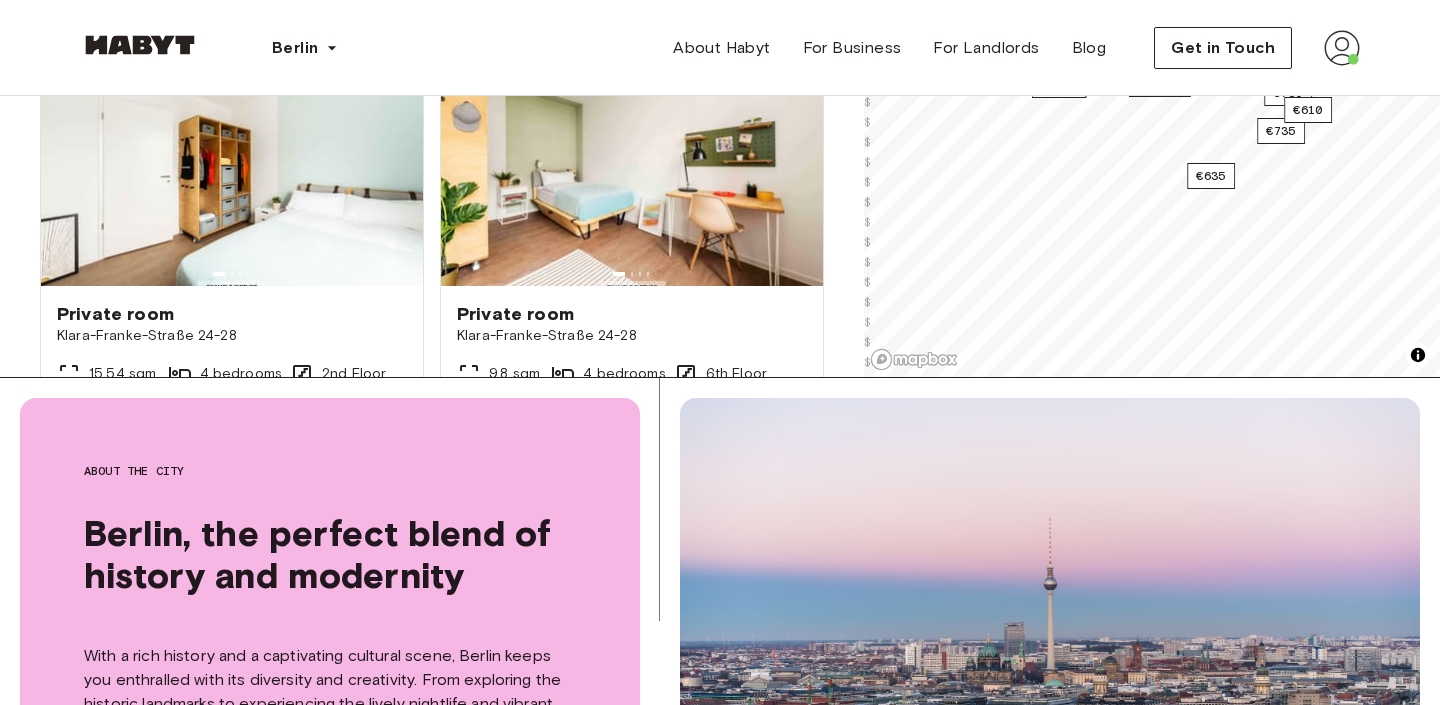 scroll, scrollTop: 3885, scrollLeft: 0, axis: vertical 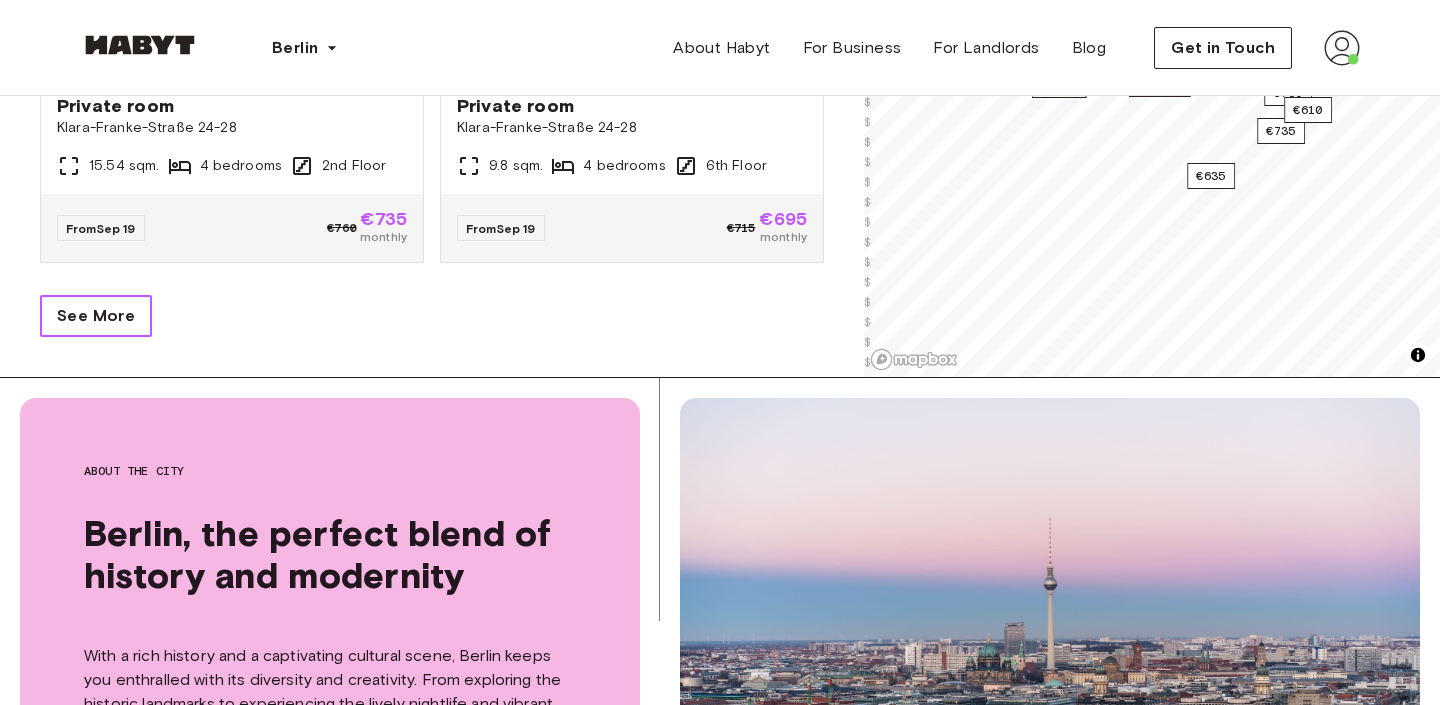 click on "See More" at bounding box center [96, 316] 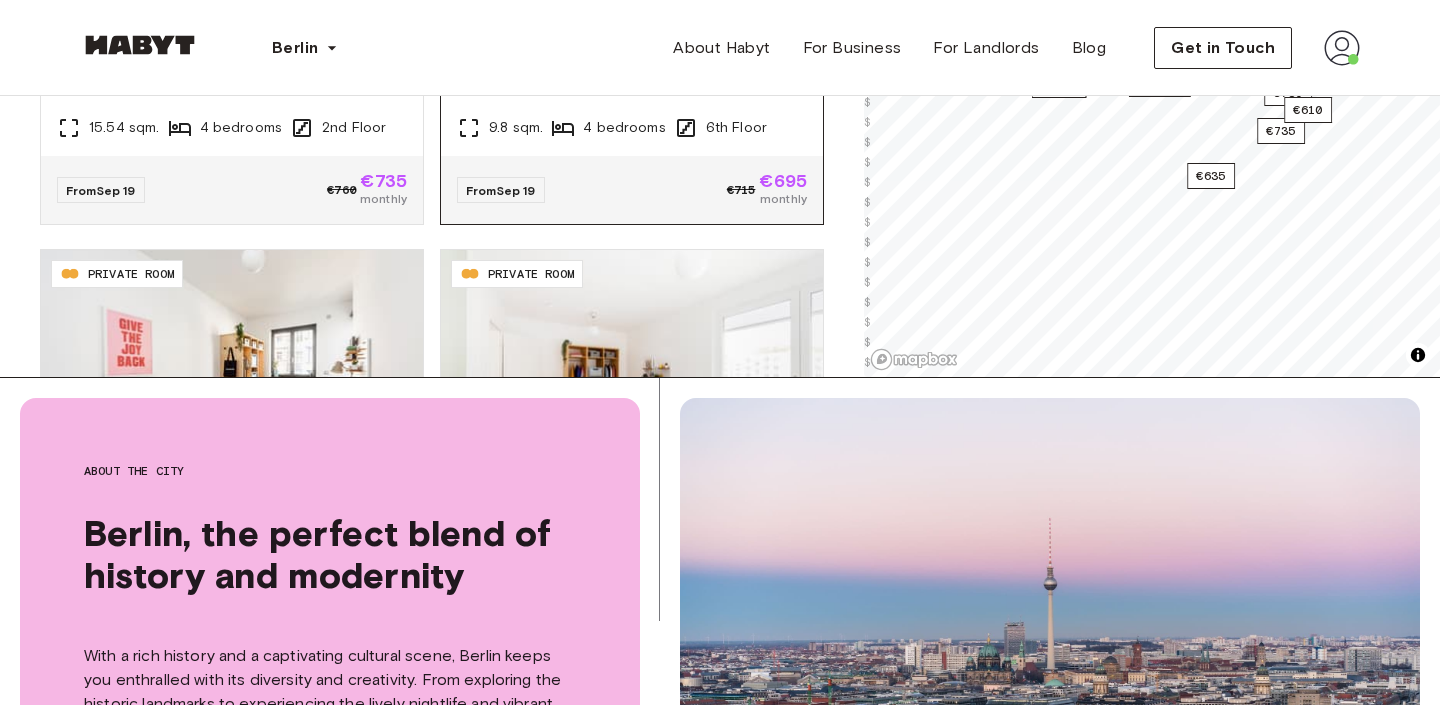 scroll, scrollTop: 3930, scrollLeft: 0, axis: vertical 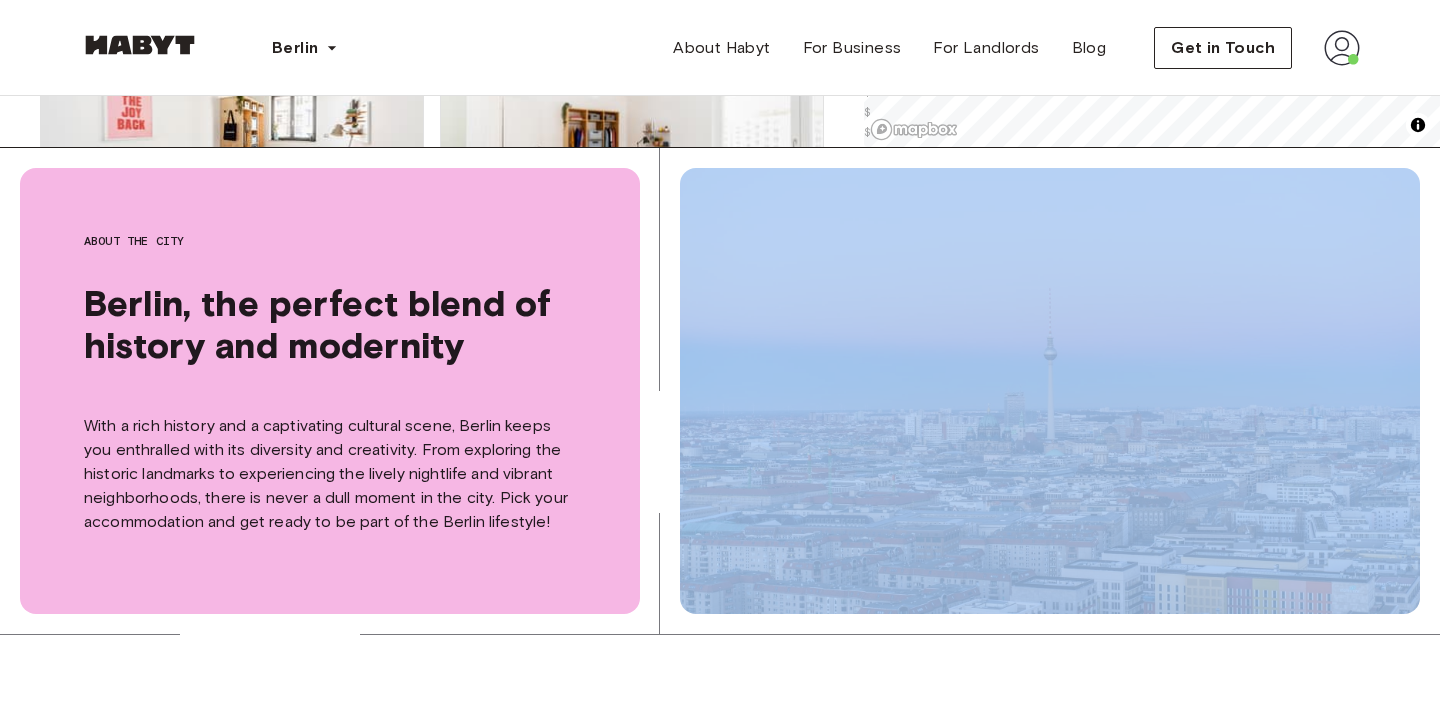 drag, startPoint x: 649, startPoint y: 601, endPoint x: 746, endPoint y: 666, distance: 116.76472 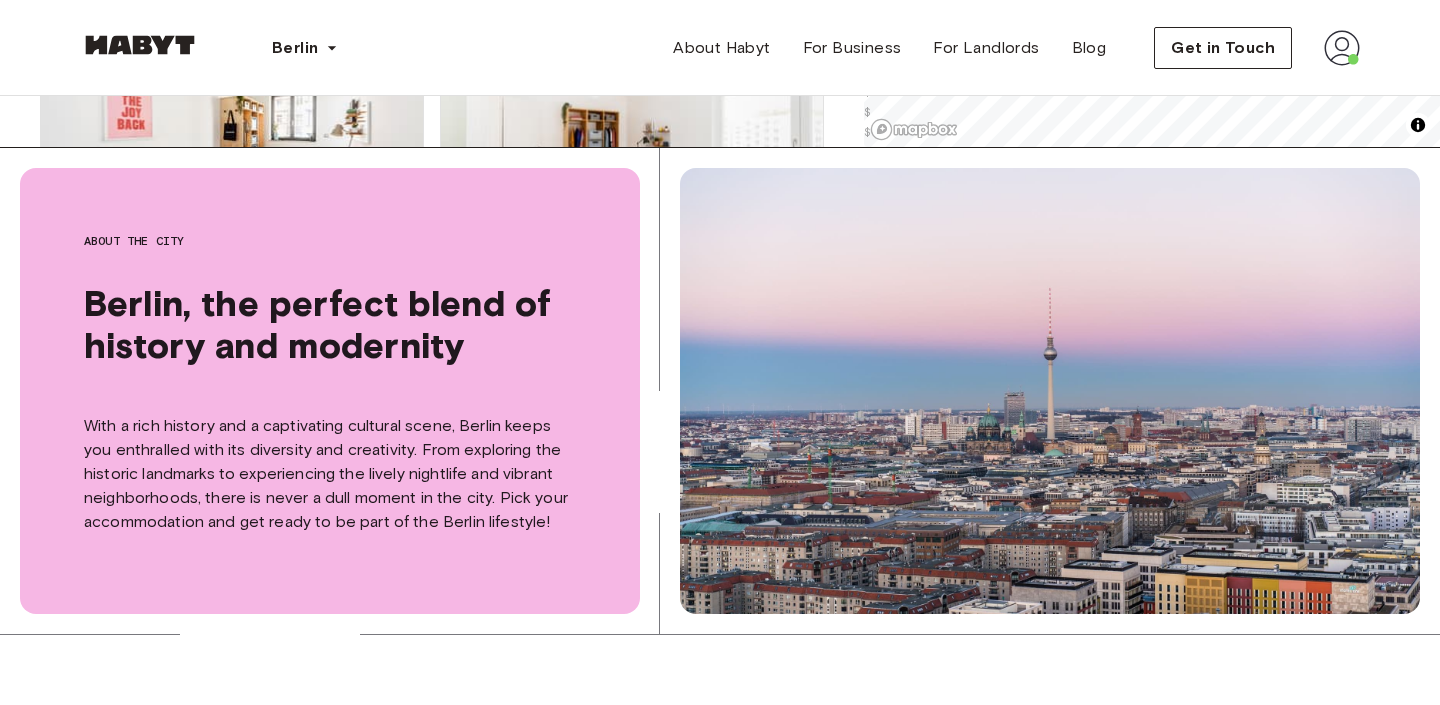 click at bounding box center [1050, 391] 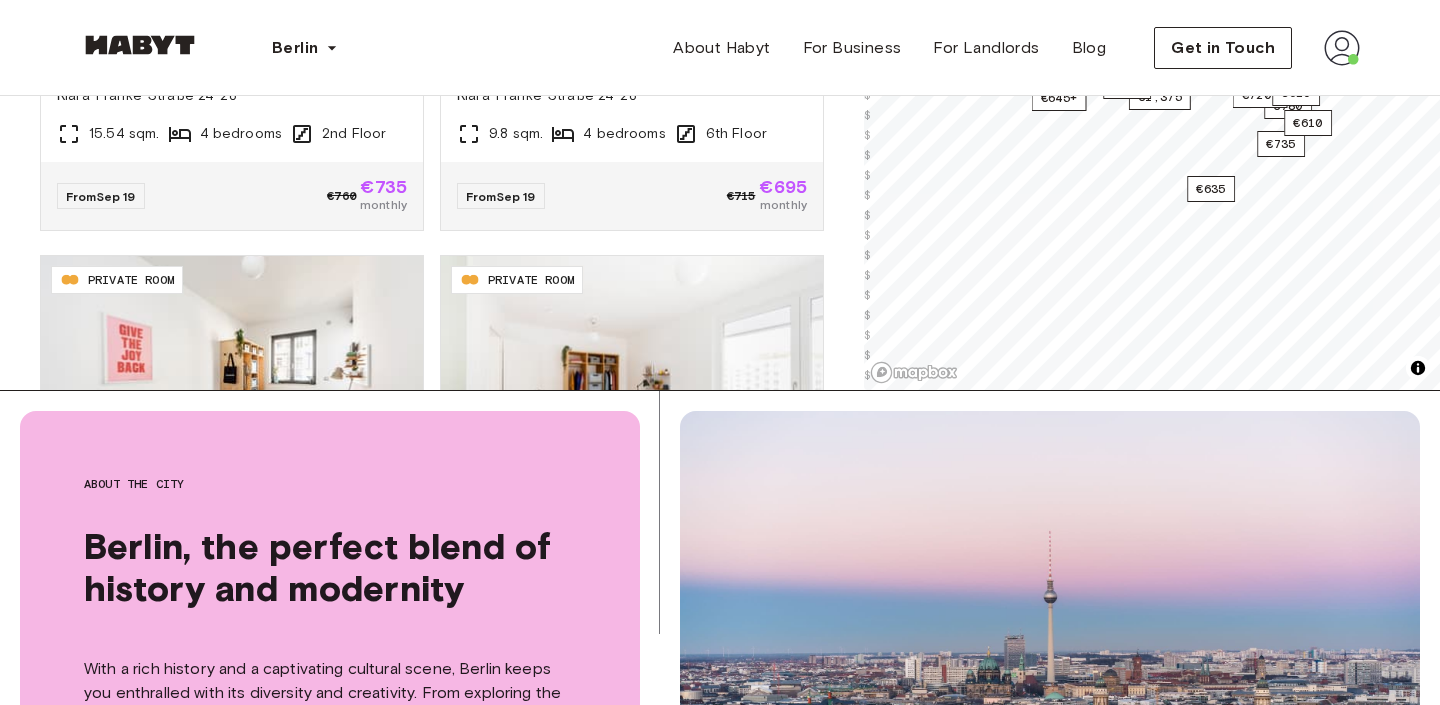 scroll, scrollTop: 571, scrollLeft: 0, axis: vertical 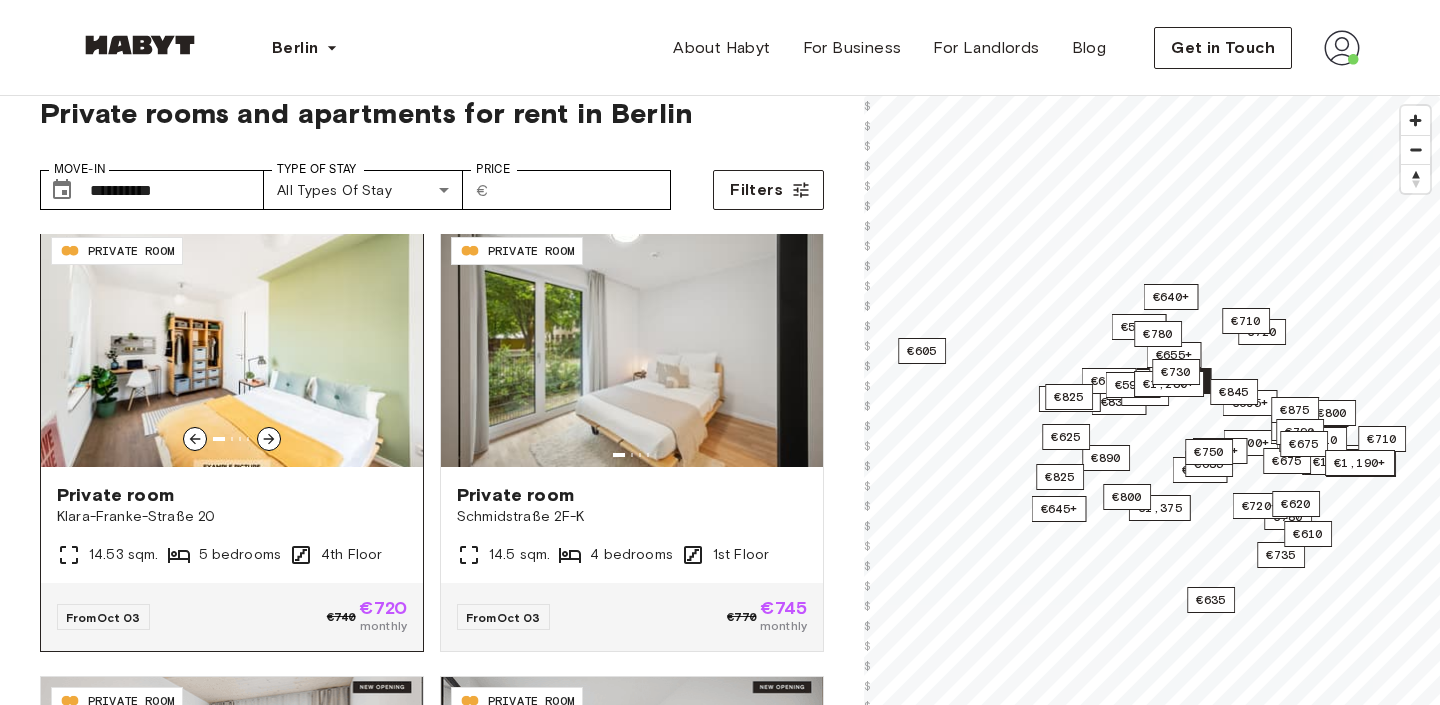 click 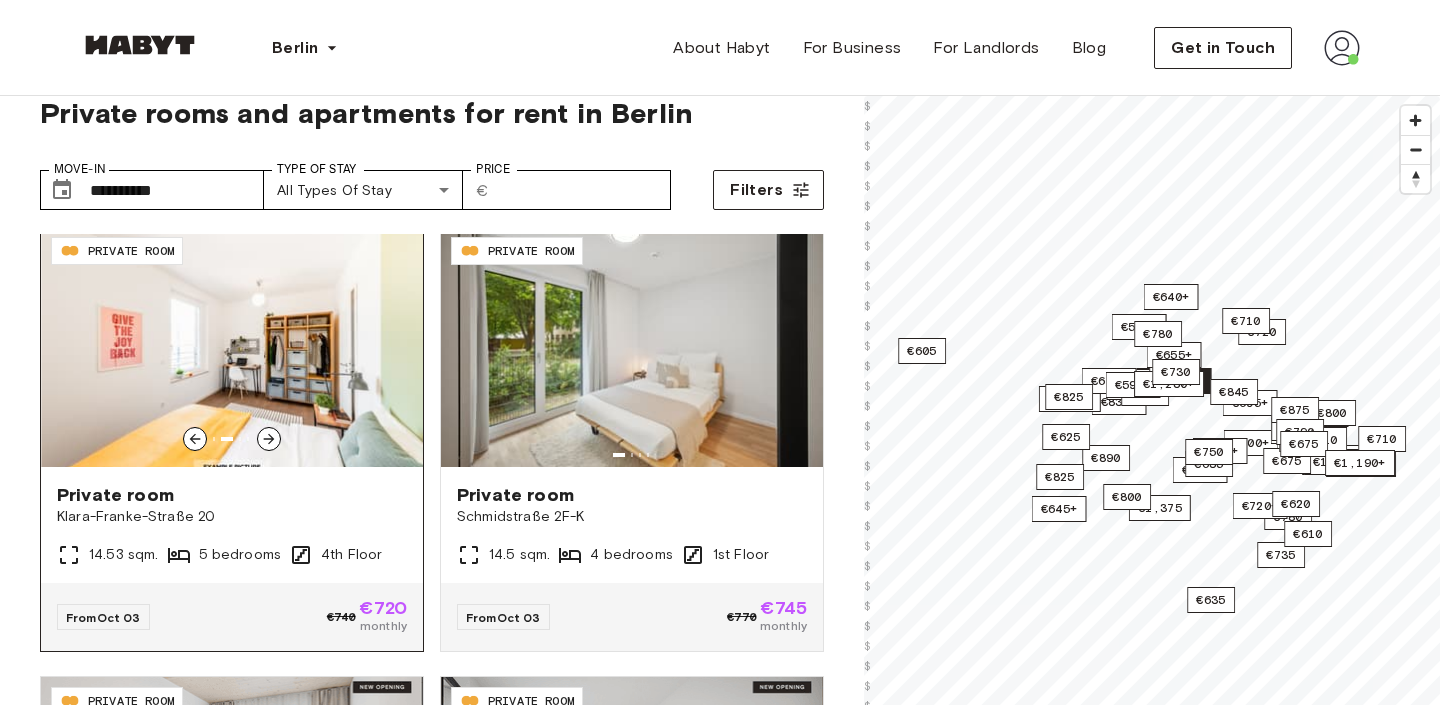 click 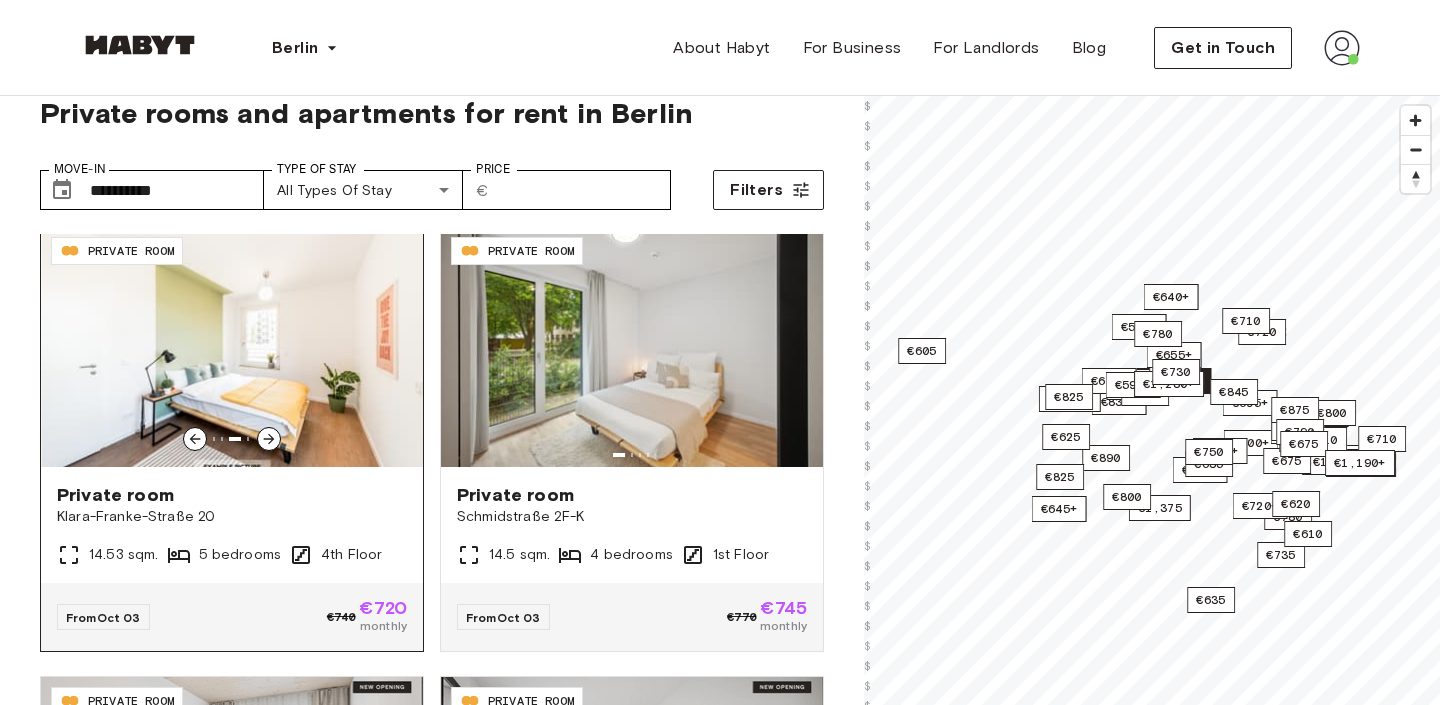 click 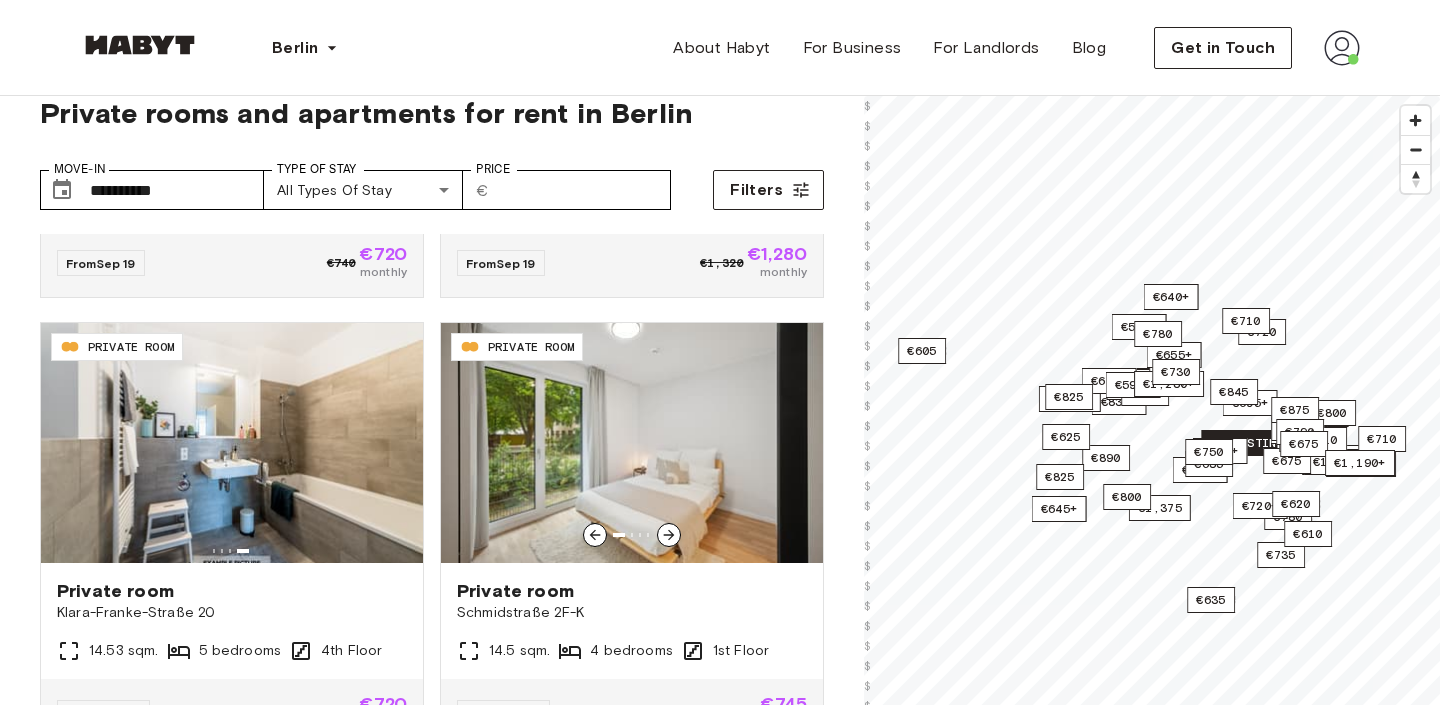 scroll, scrollTop: 6655, scrollLeft: 0, axis: vertical 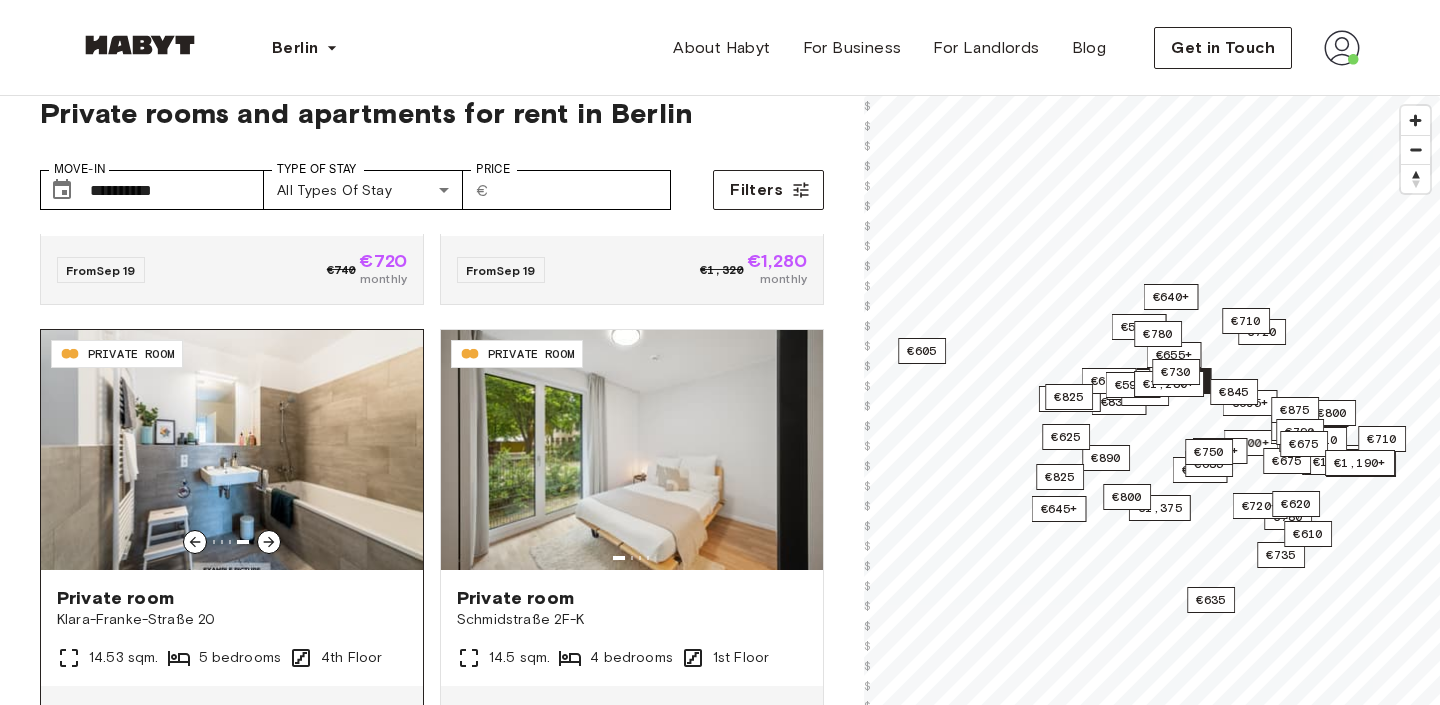 click 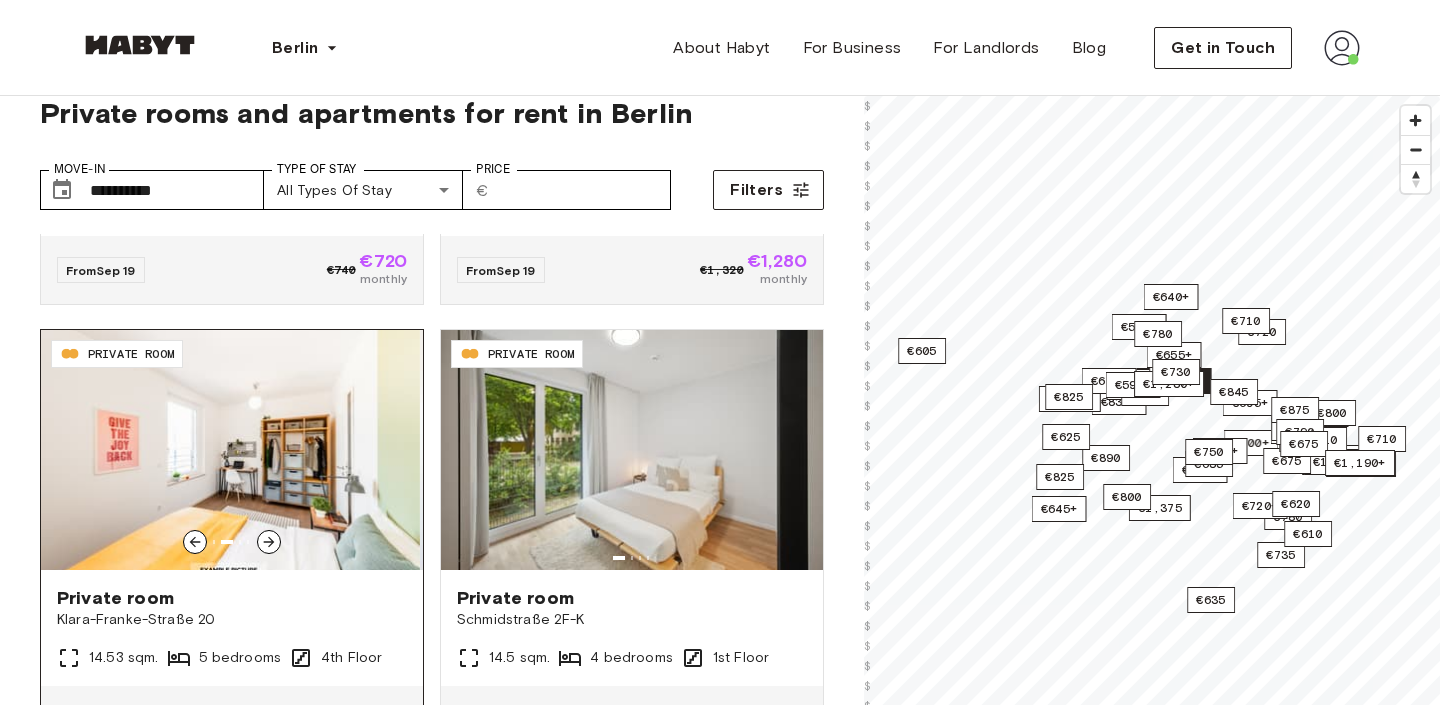 click 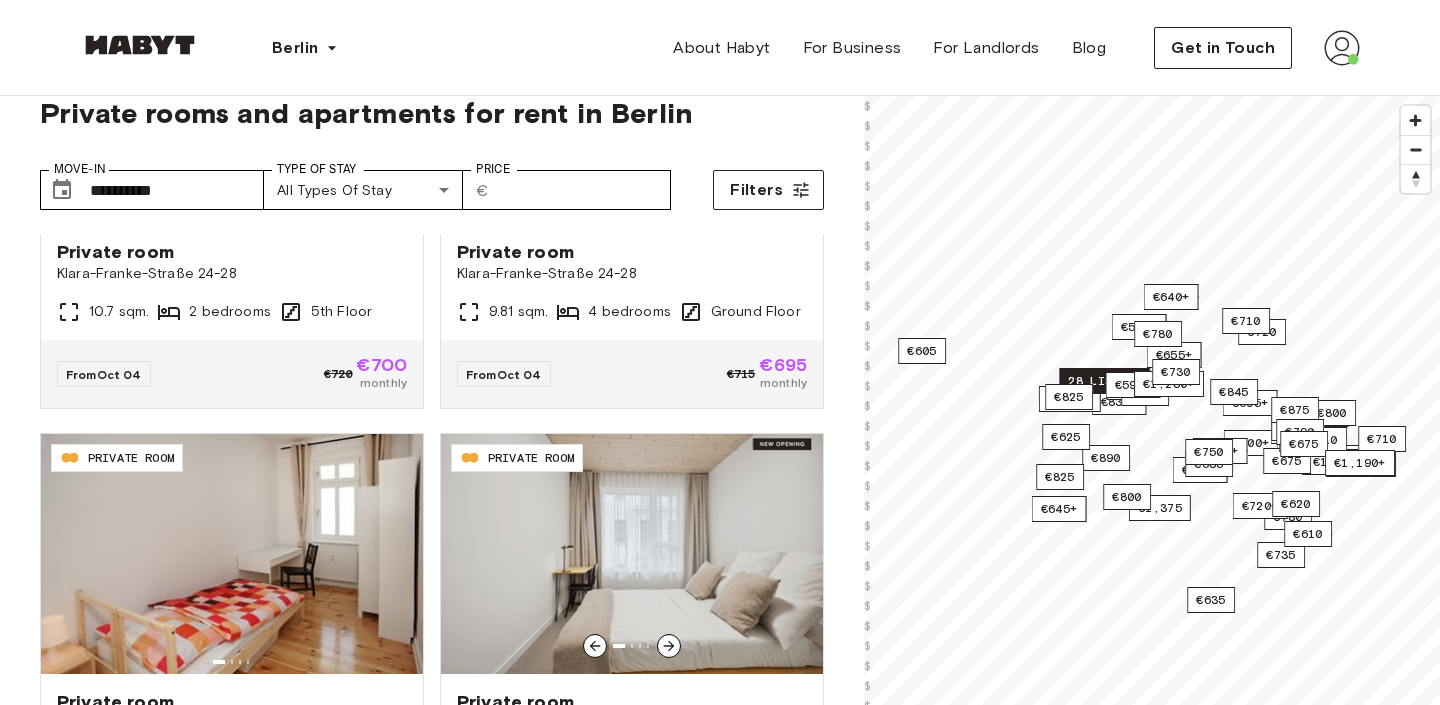 scroll, scrollTop: 8385, scrollLeft: 0, axis: vertical 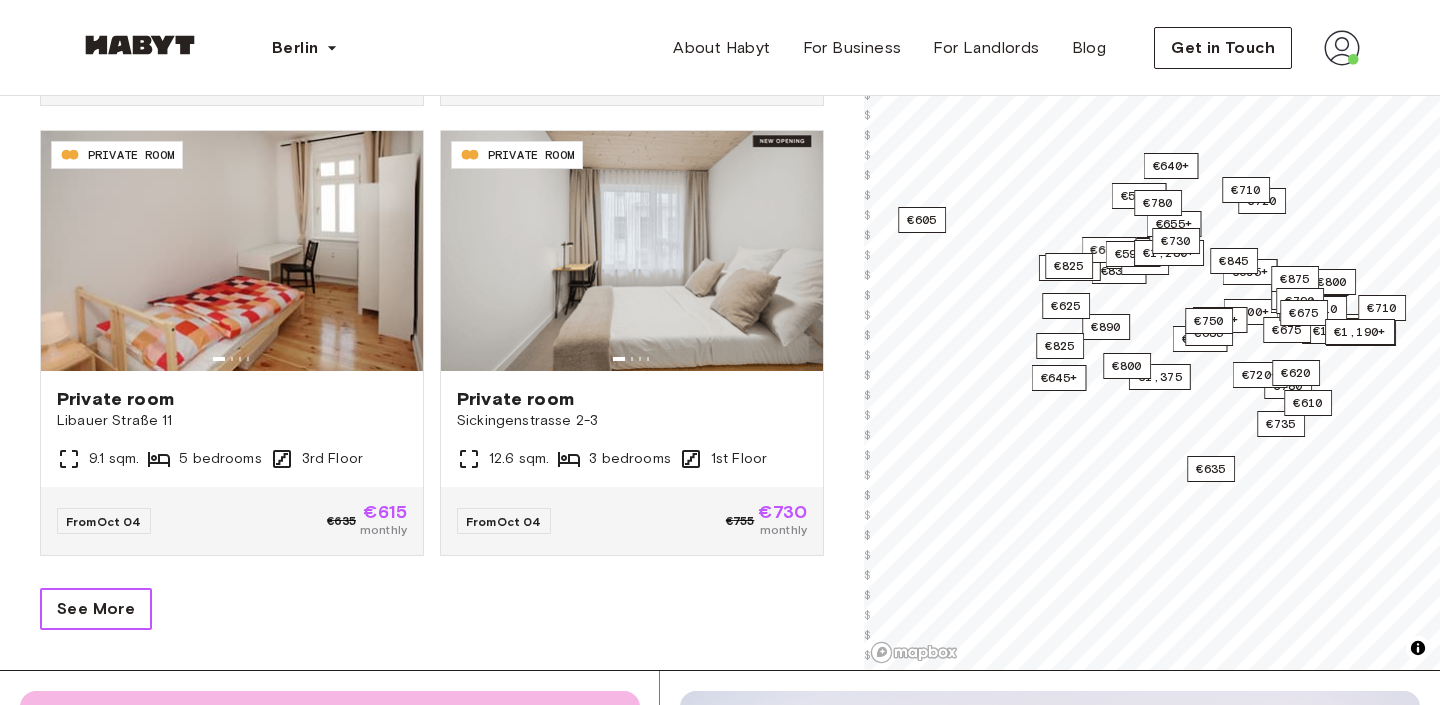 click on "See More" at bounding box center [96, 609] 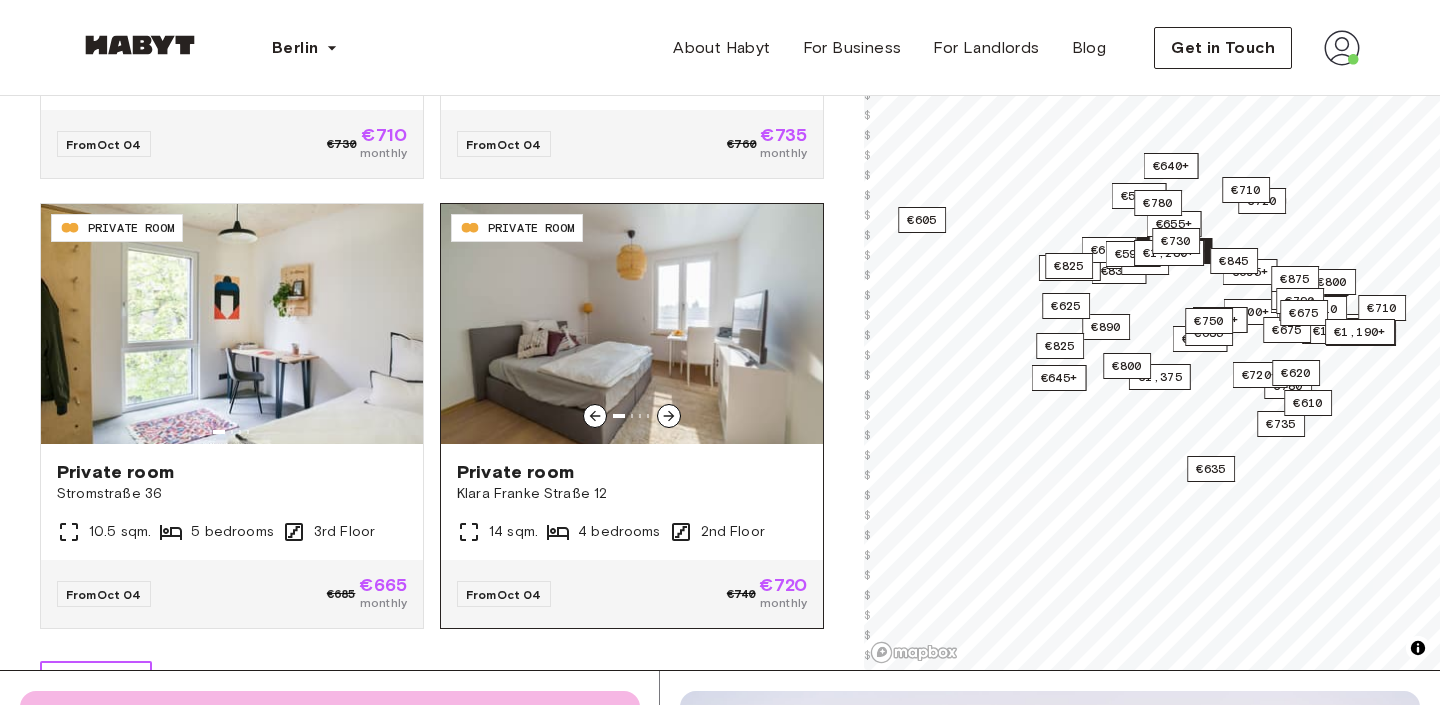 scroll, scrollTop: 12885, scrollLeft: 0, axis: vertical 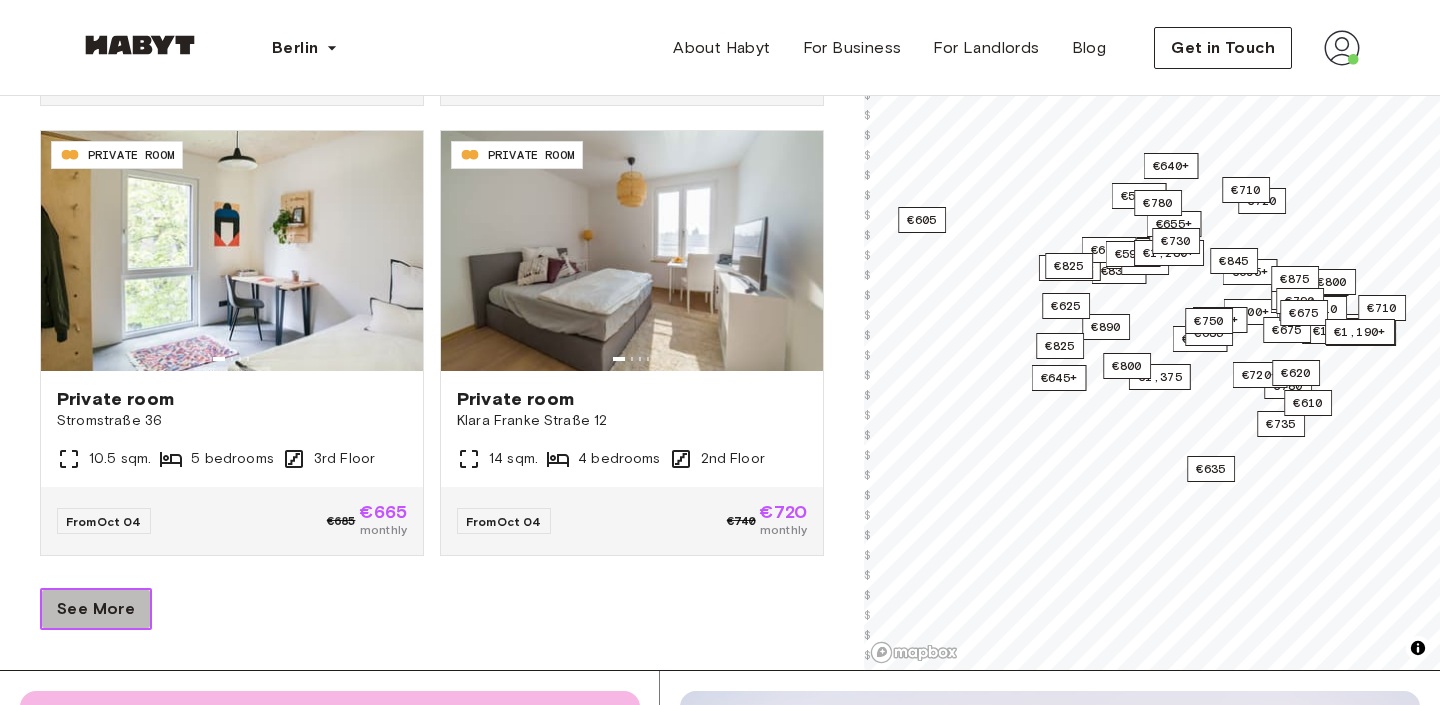 click on "See More" at bounding box center [96, 609] 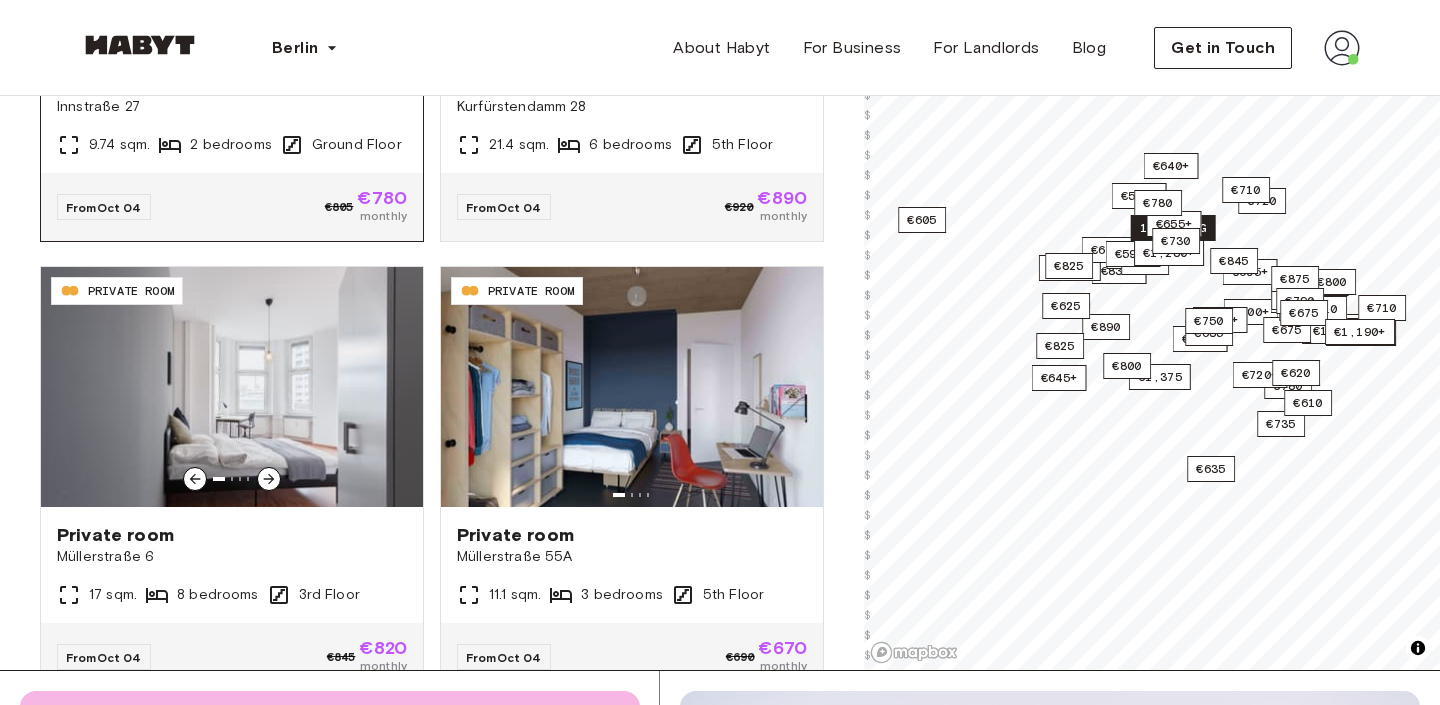 scroll, scrollTop: 15475, scrollLeft: 0, axis: vertical 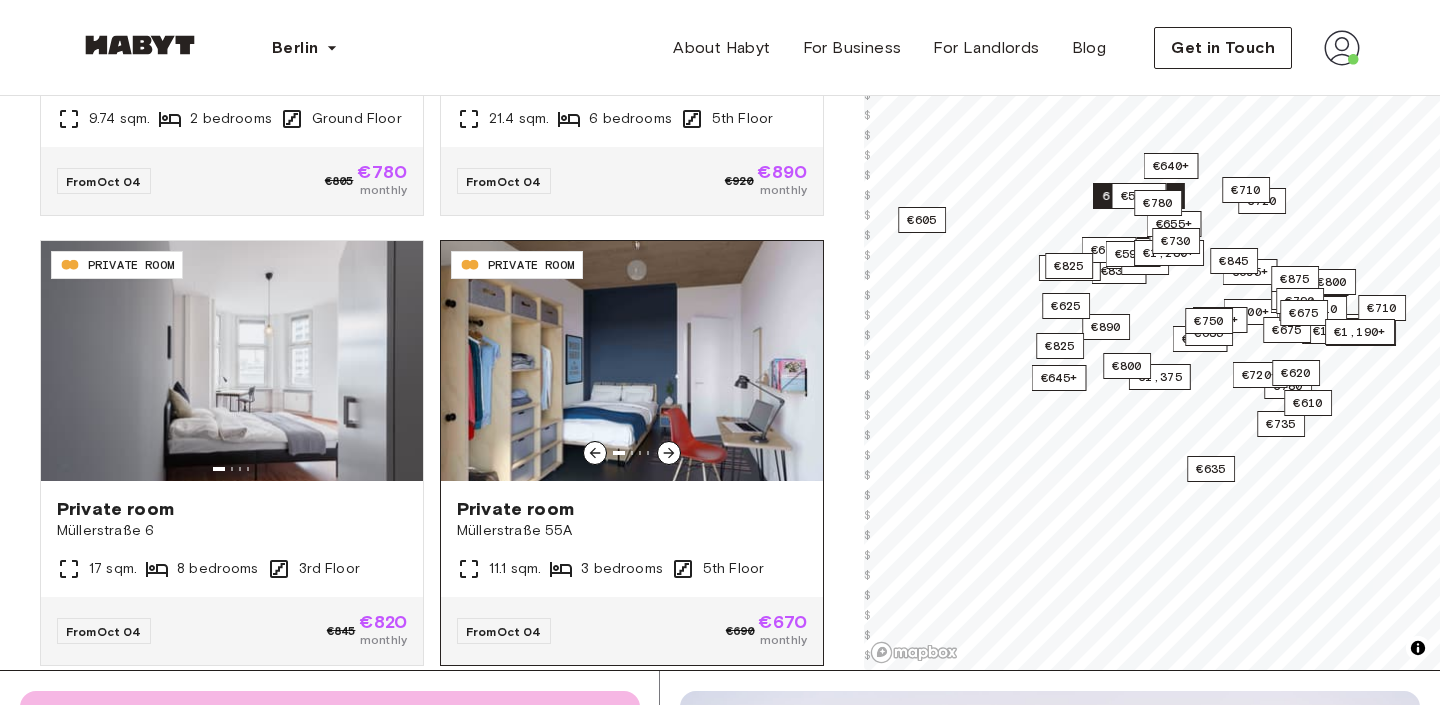 click at bounding box center (669, 453) 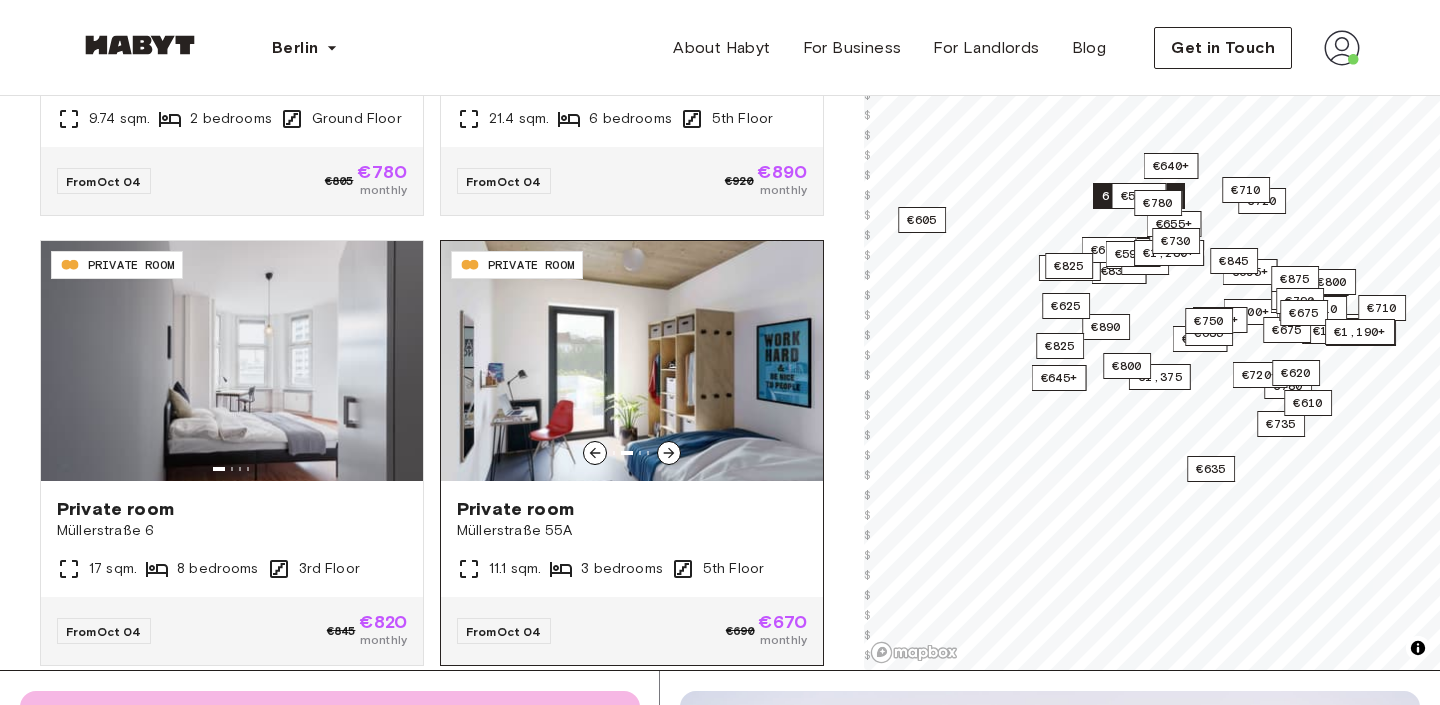 click at bounding box center [669, 453] 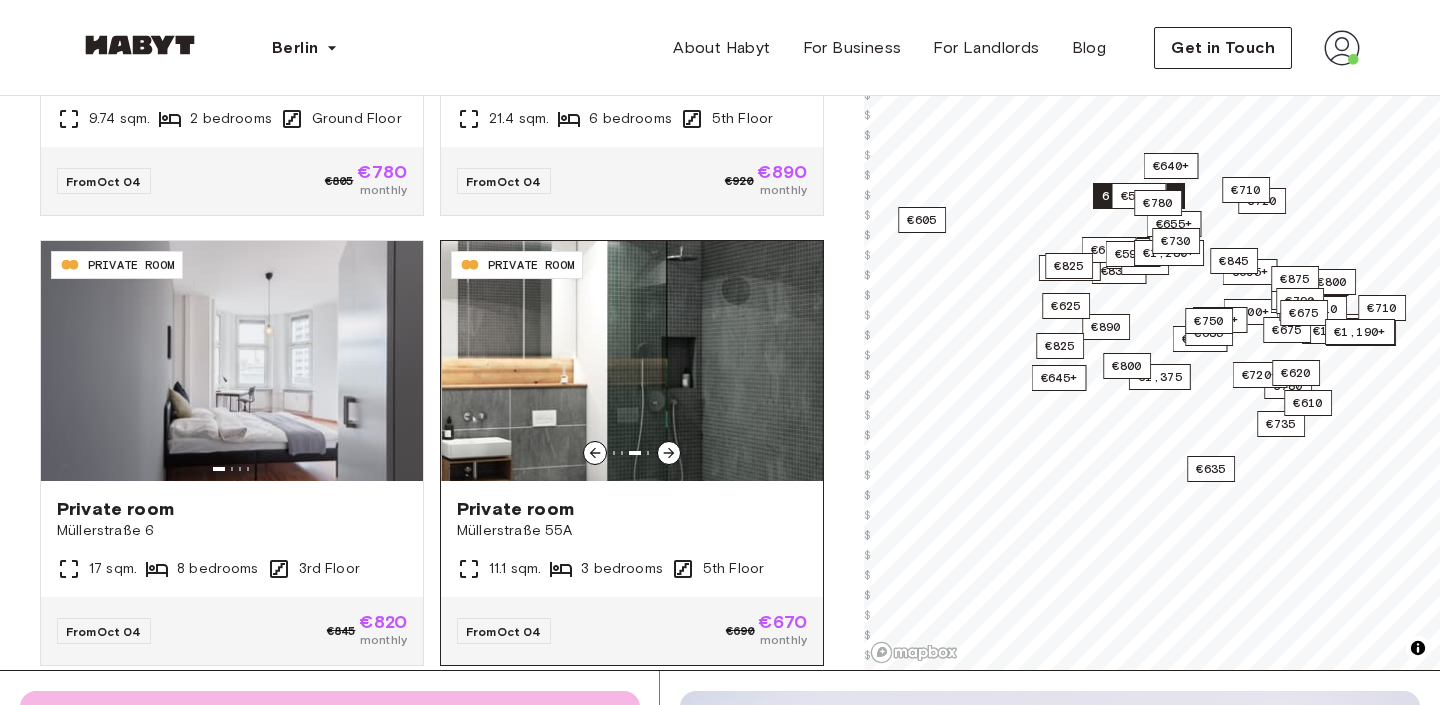 click at bounding box center (669, 453) 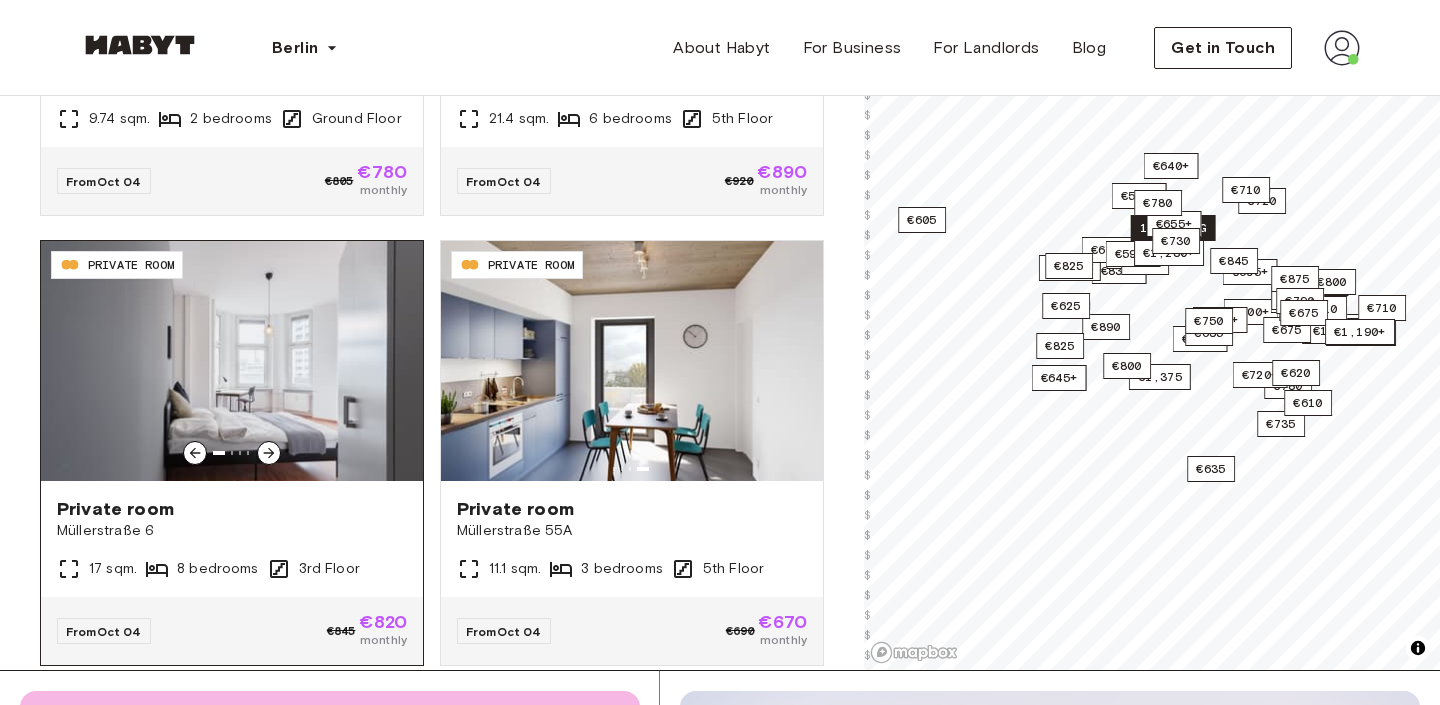click 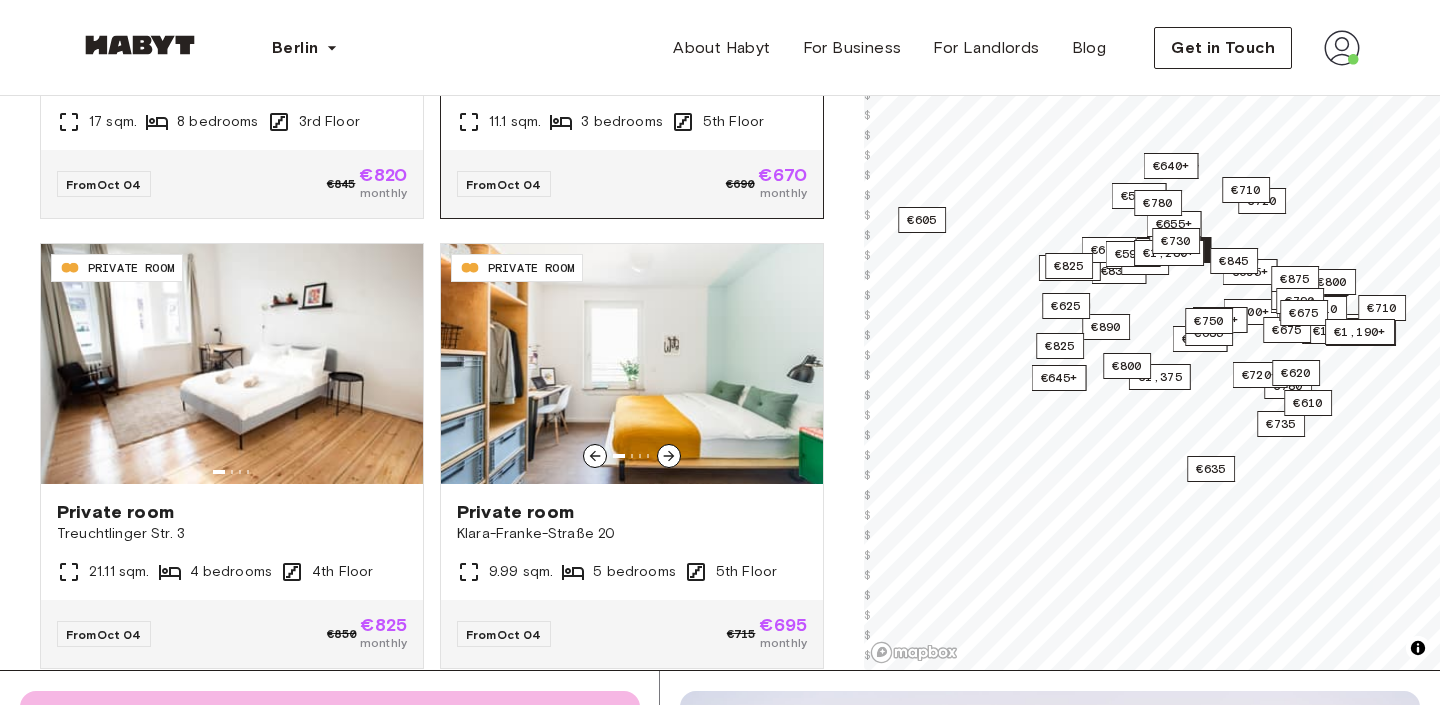 scroll, scrollTop: 15934, scrollLeft: 0, axis: vertical 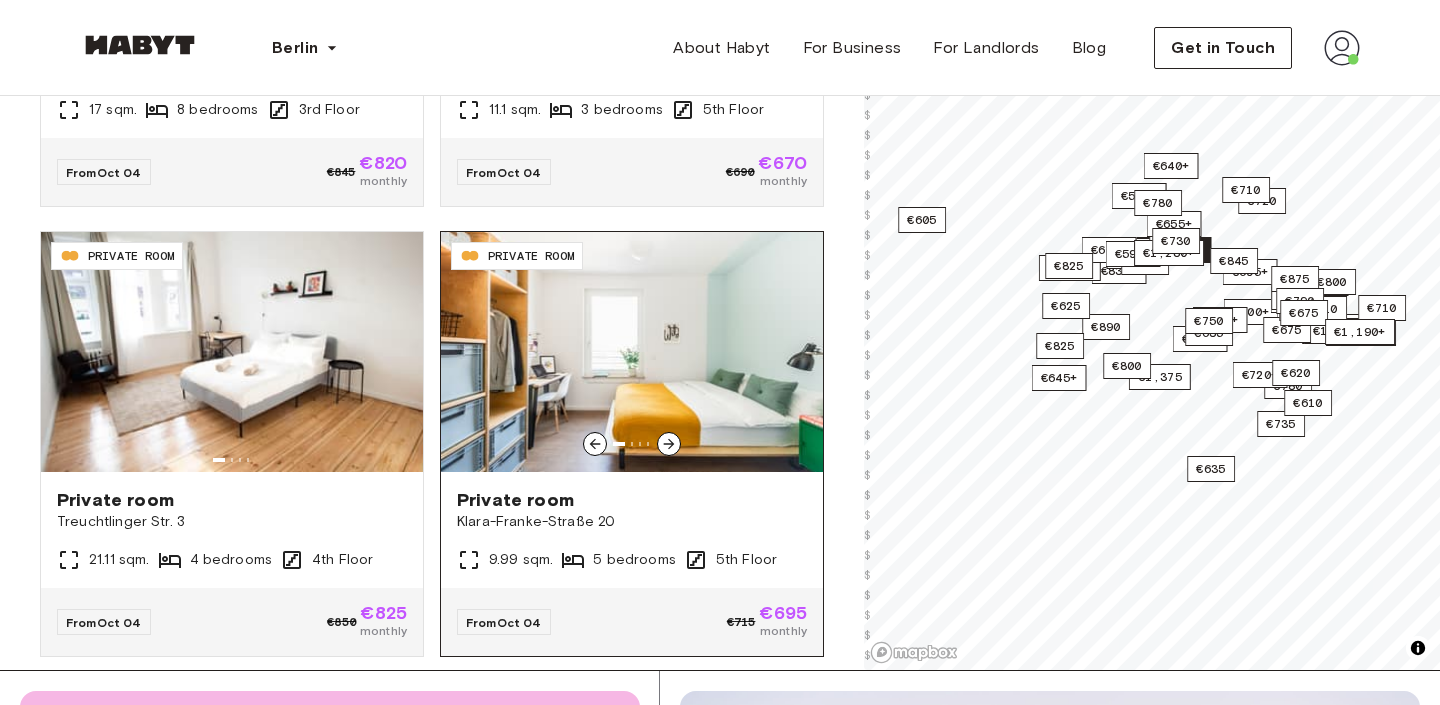 click 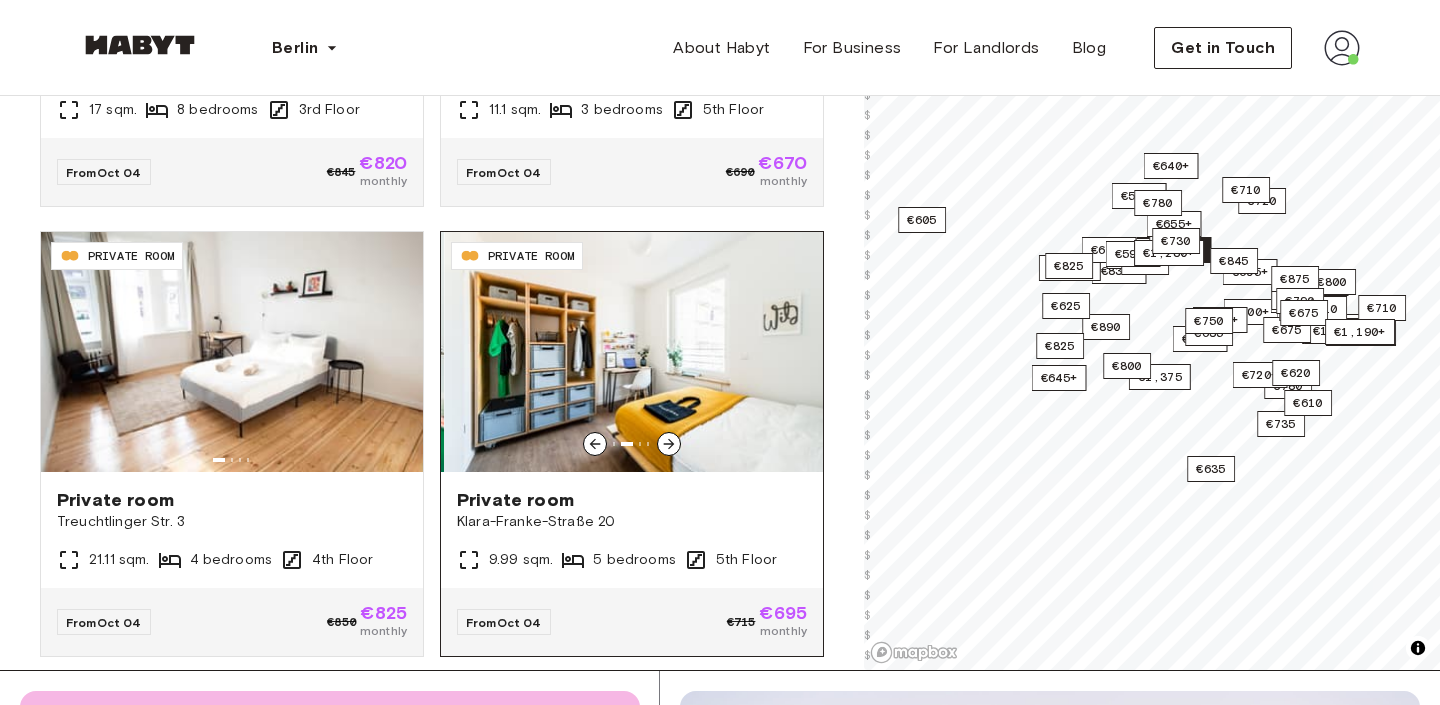 click 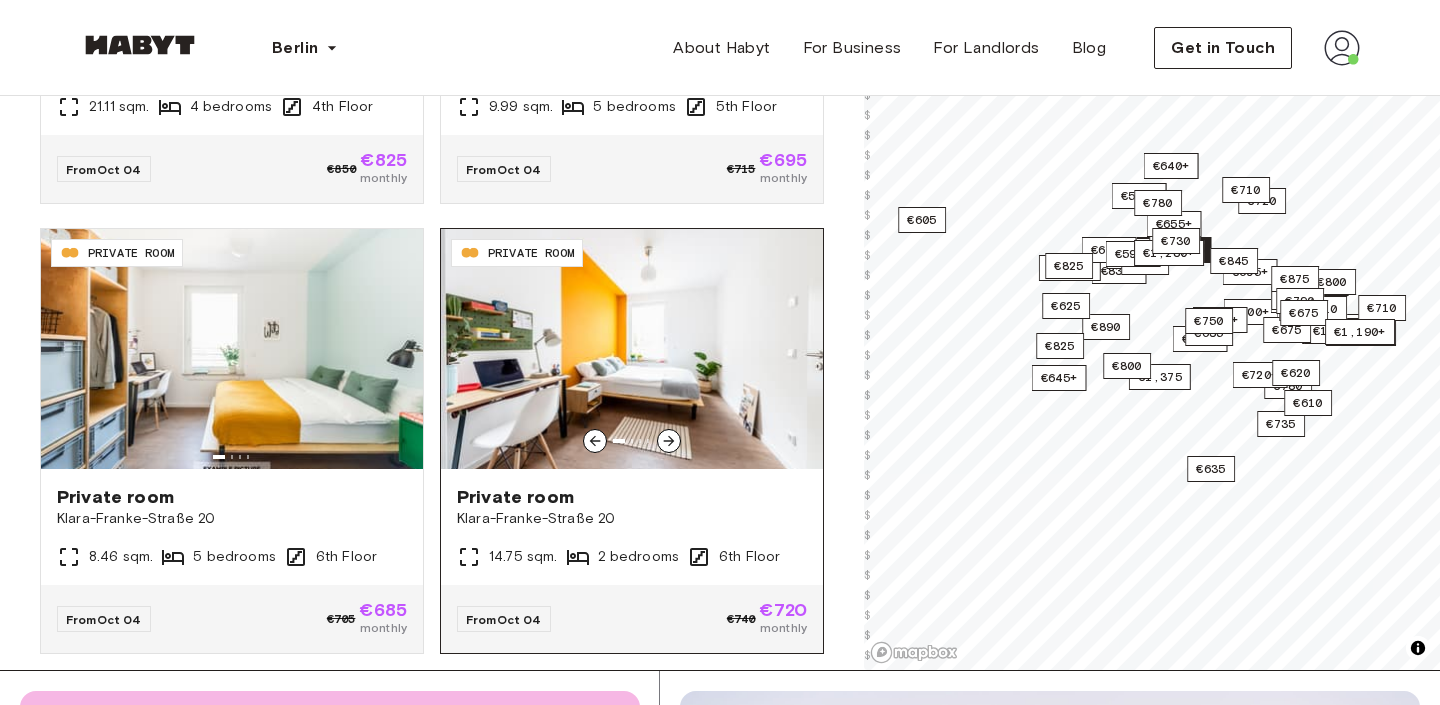 scroll, scrollTop: 16388, scrollLeft: 0, axis: vertical 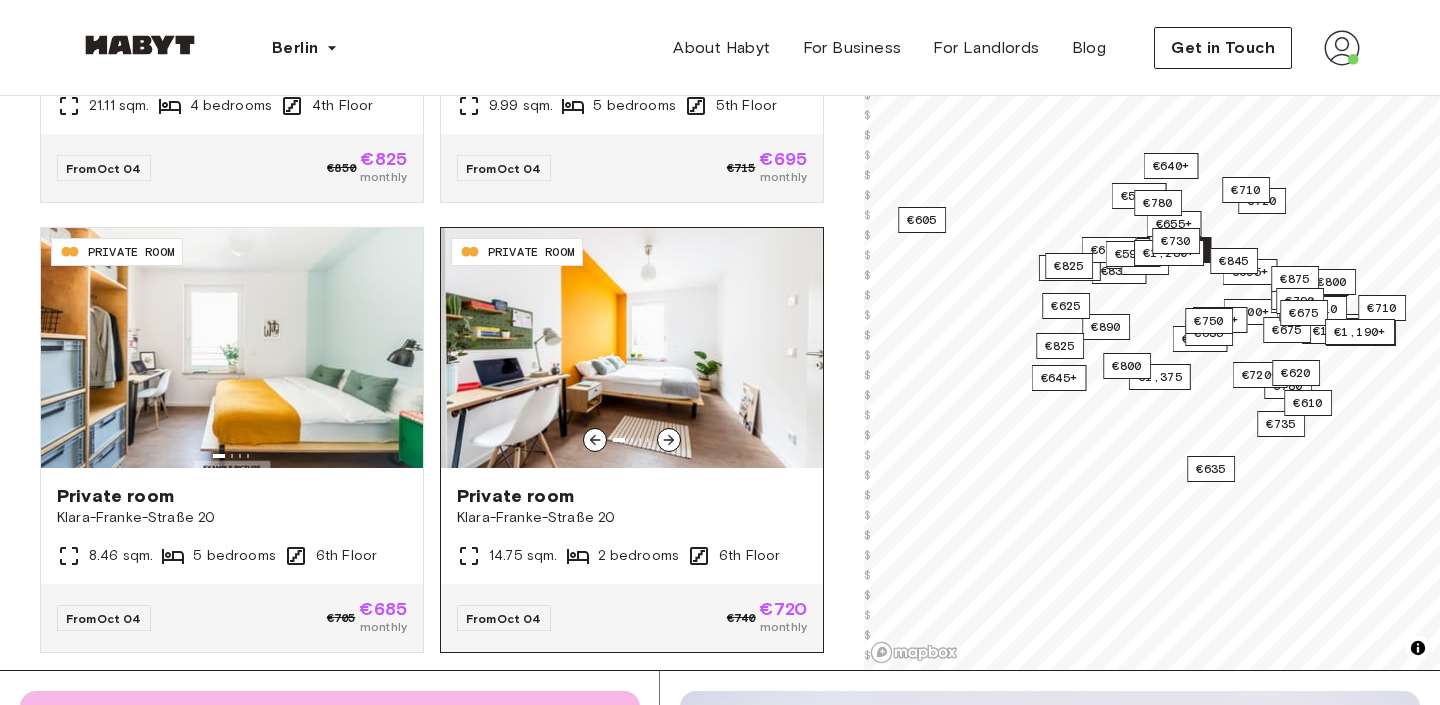click 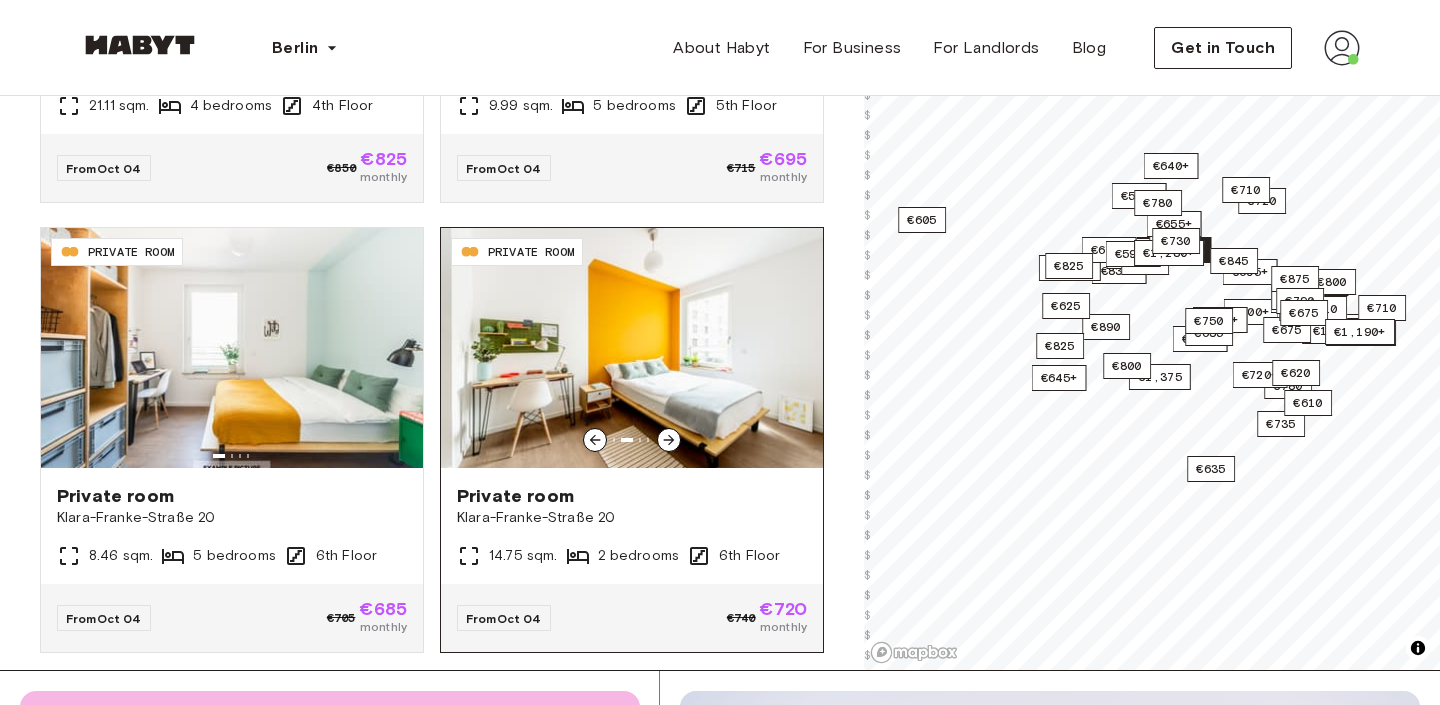 click 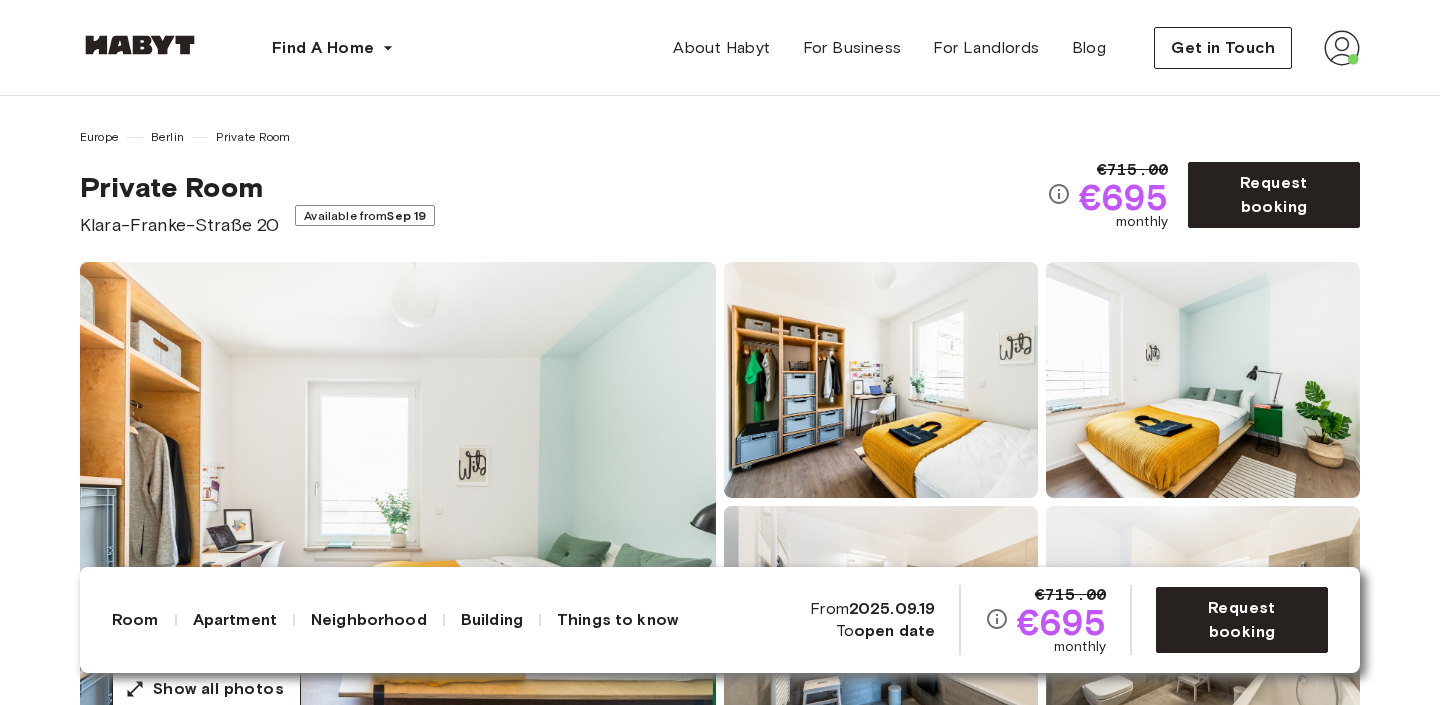 scroll, scrollTop: 0, scrollLeft: 0, axis: both 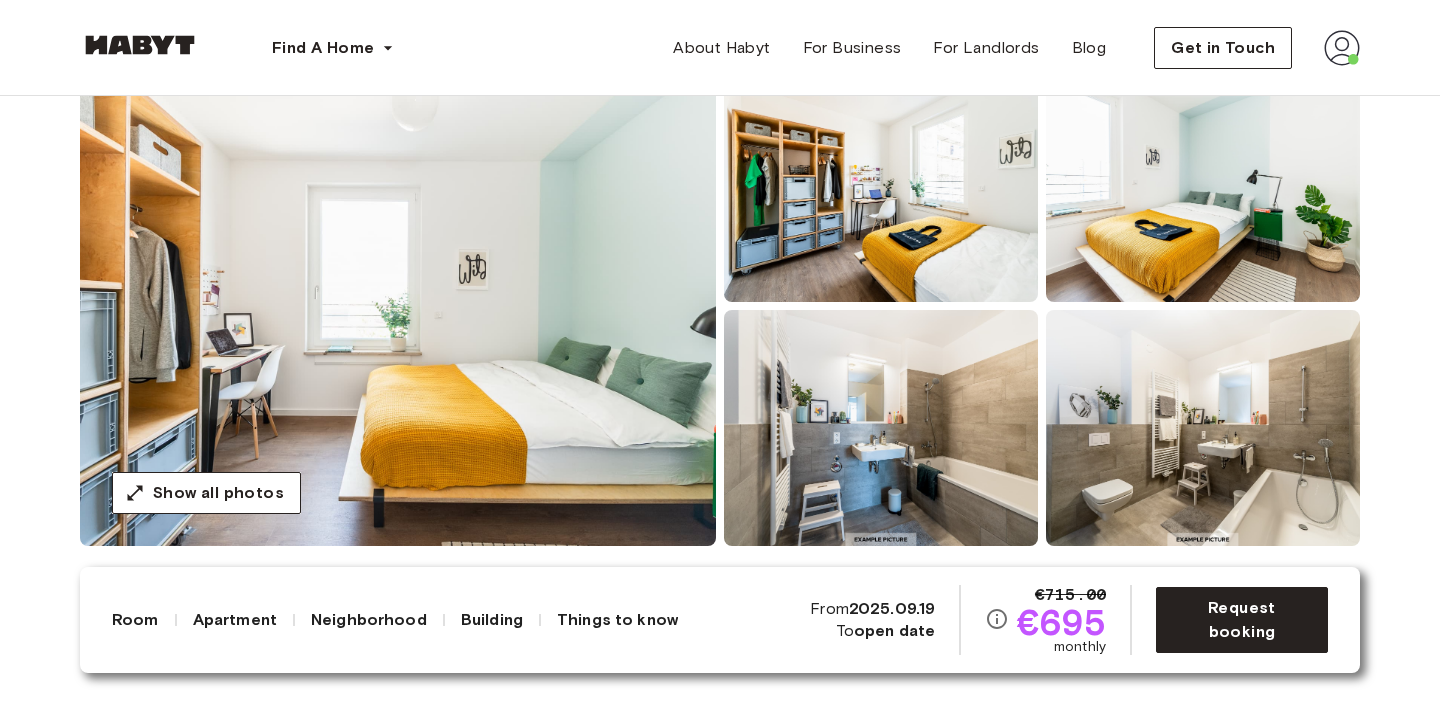 click at bounding box center [1203, 184] 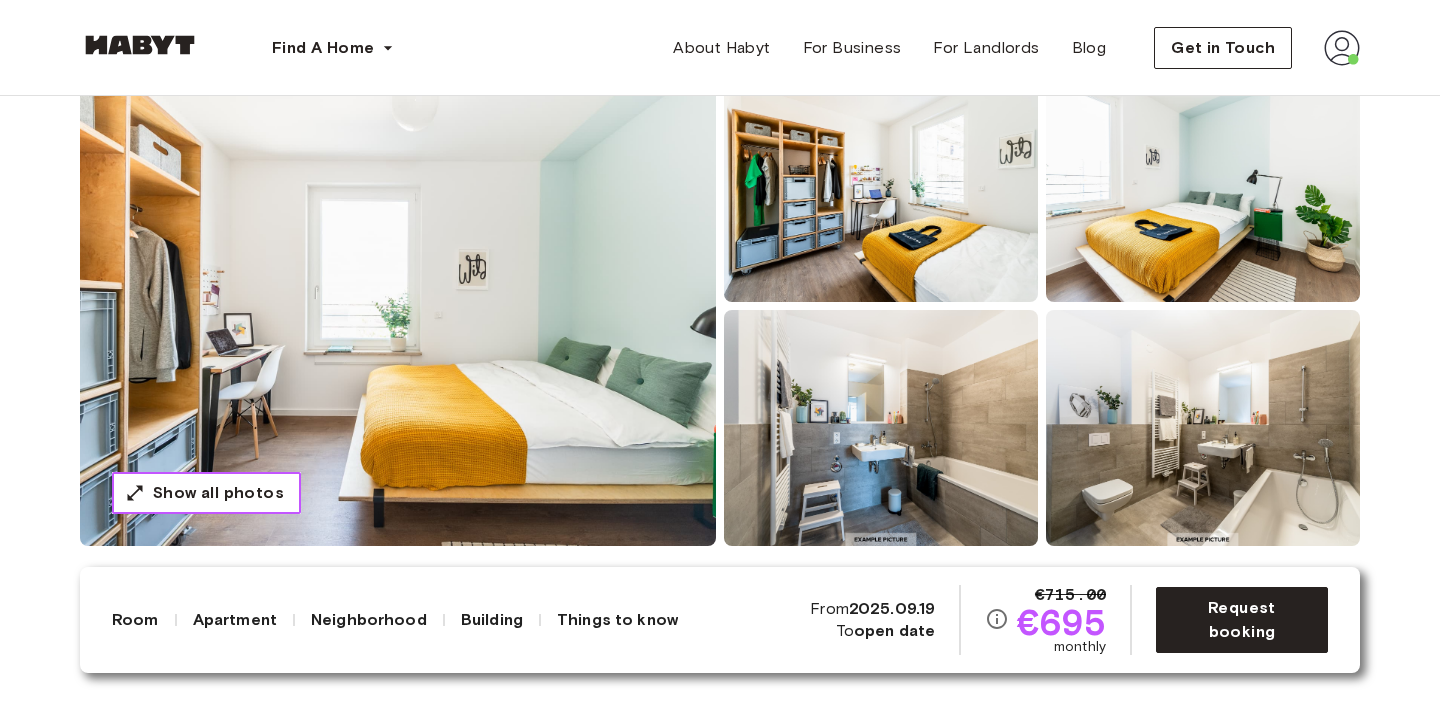 click on "Show all photos" at bounding box center [218, 493] 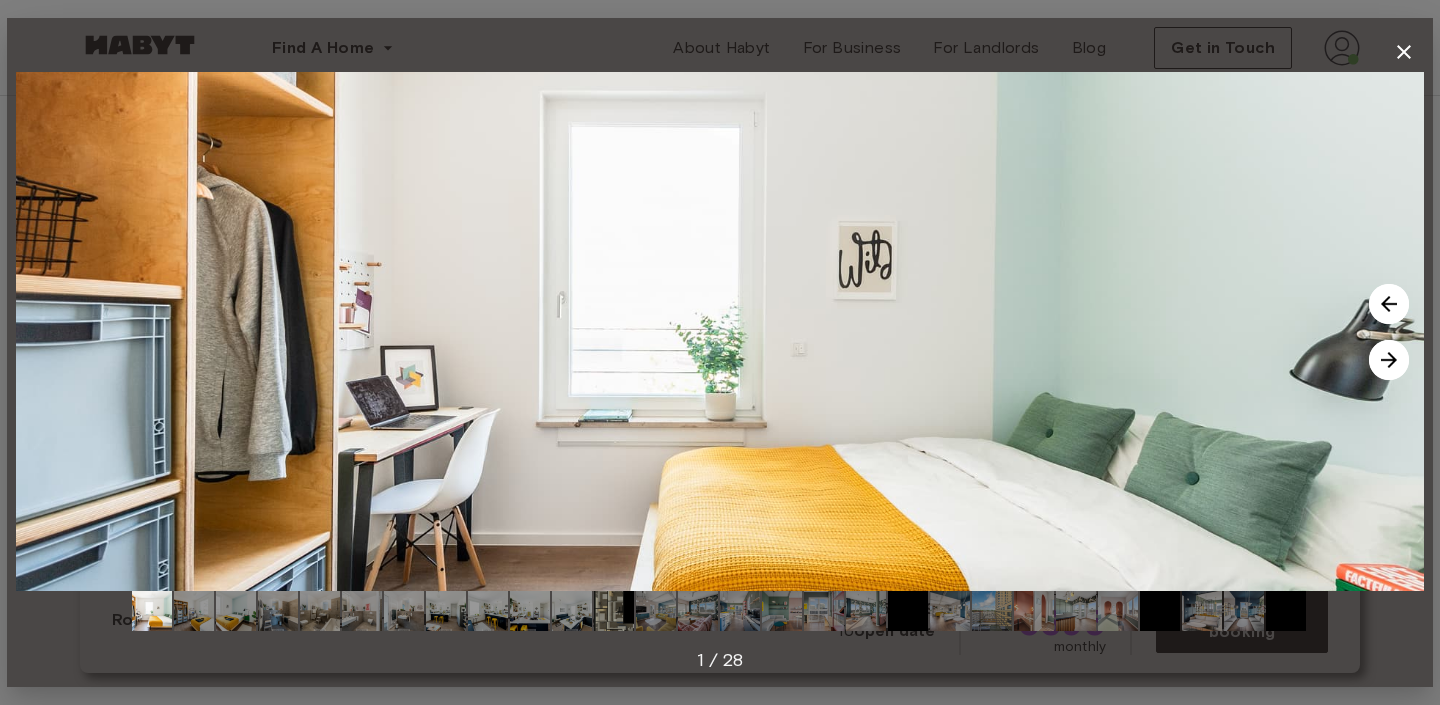 click at bounding box center [1389, 360] 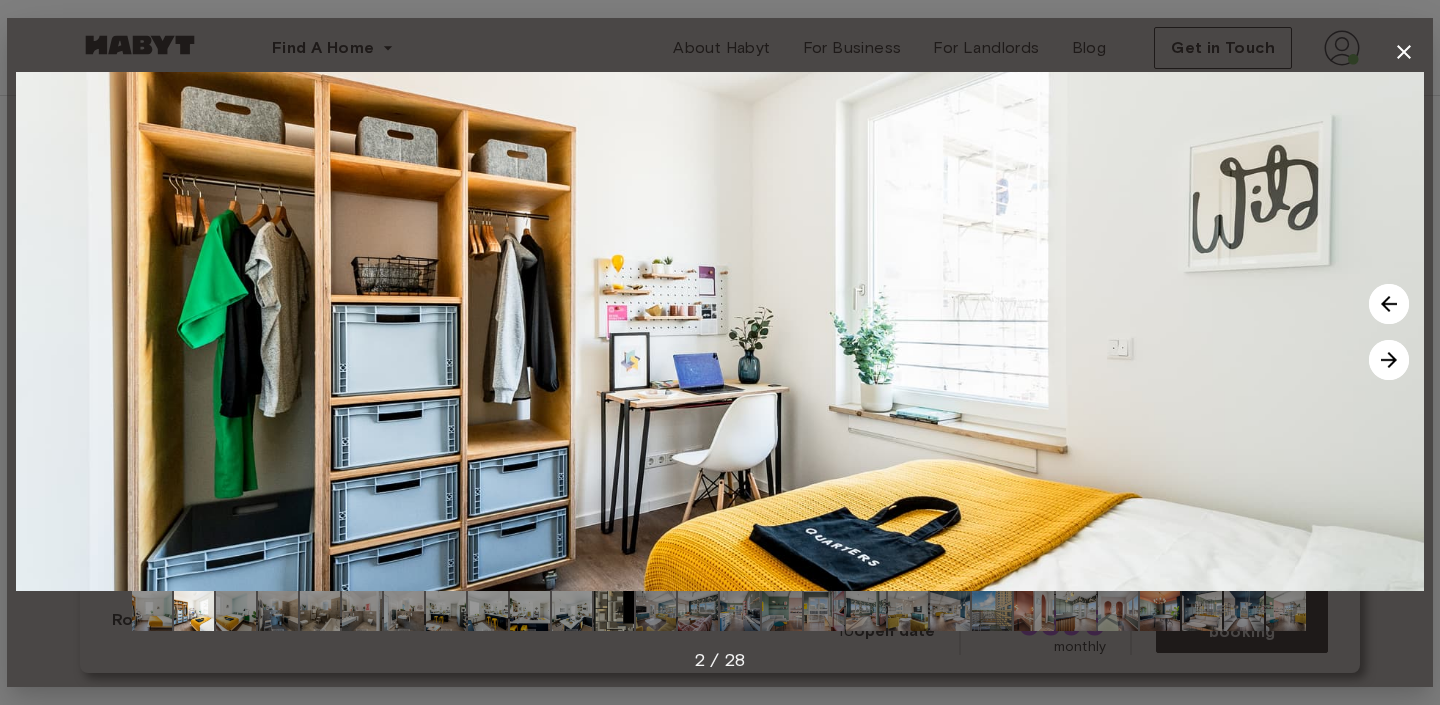 click at bounding box center [1389, 304] 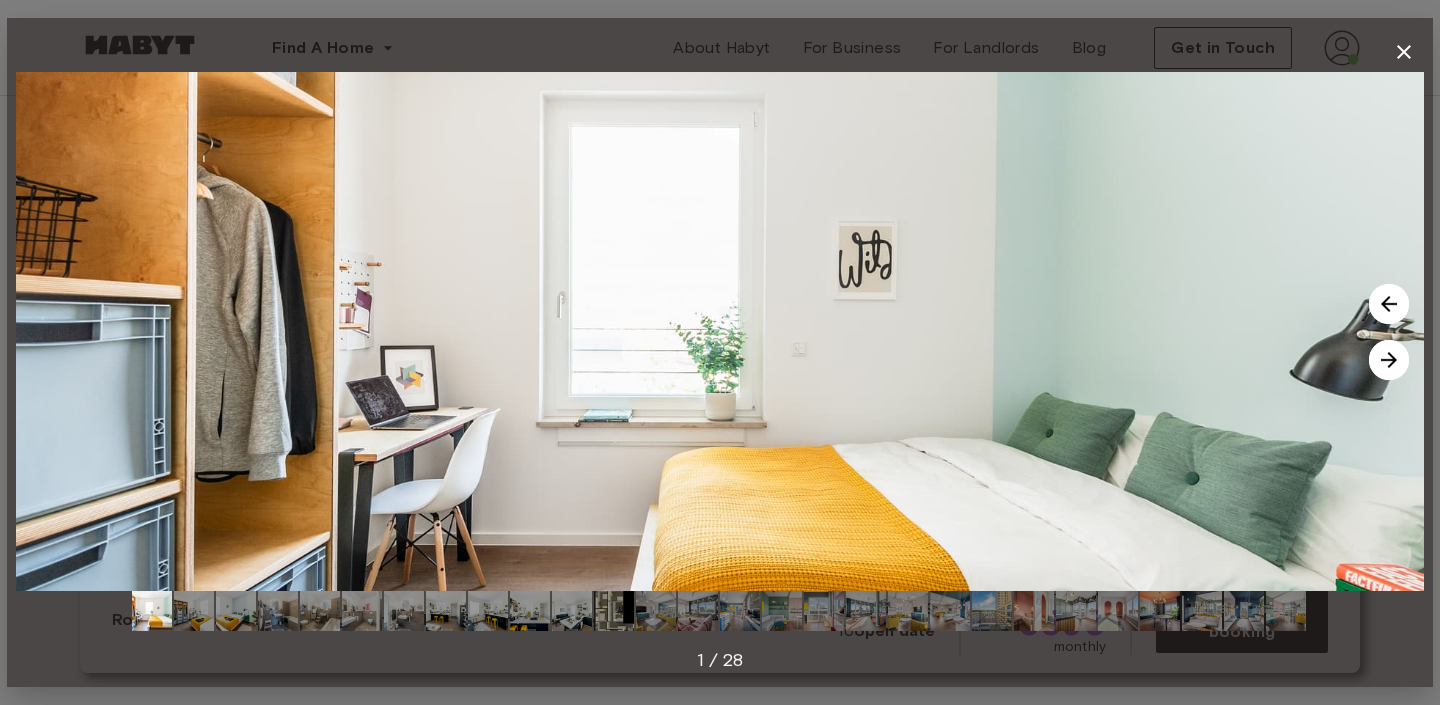 click at bounding box center [1389, 360] 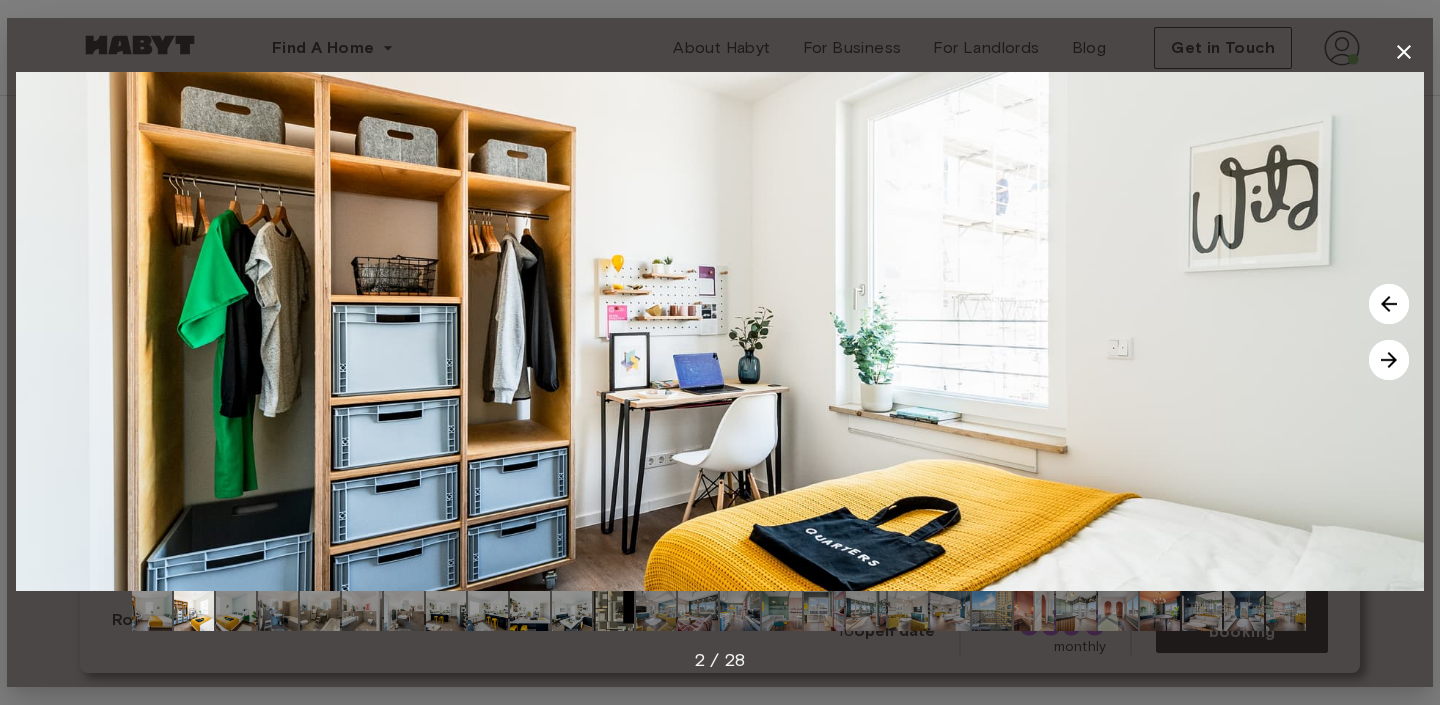 click at bounding box center [1389, 360] 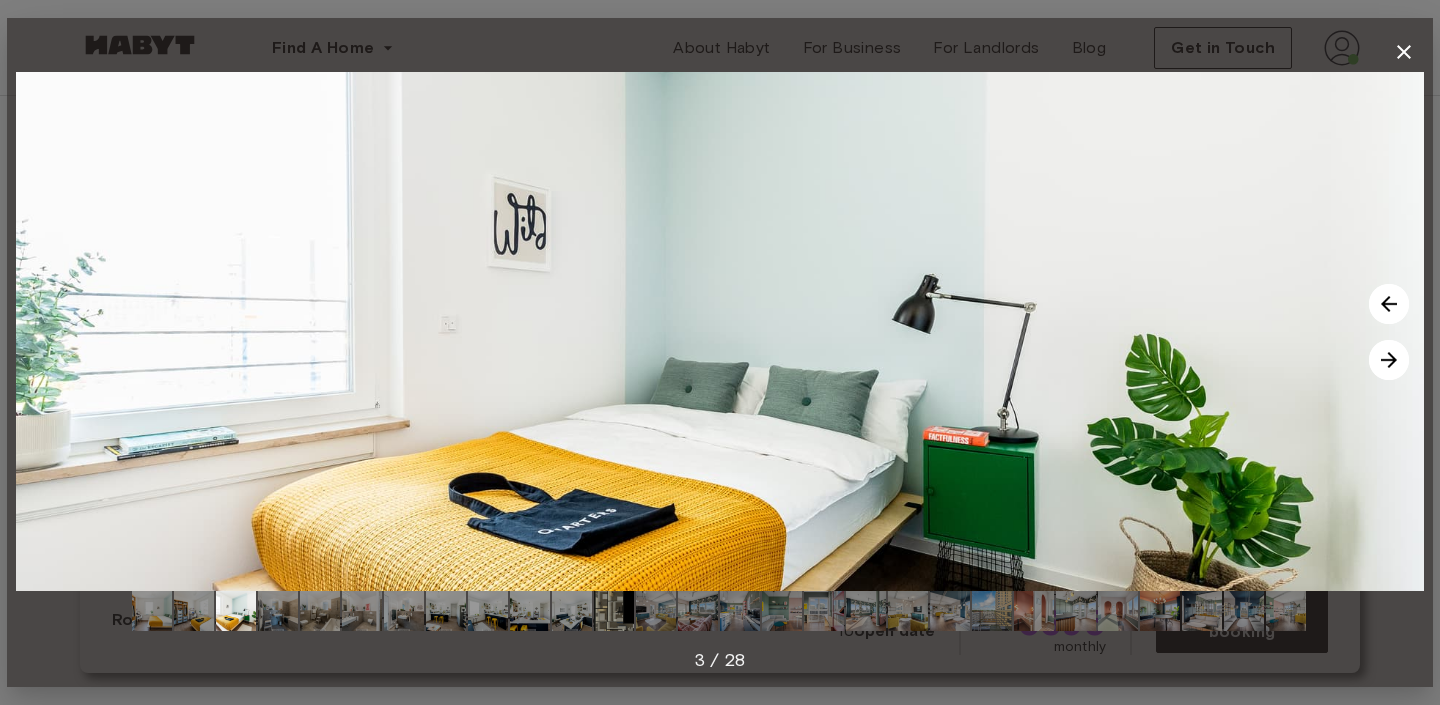click at bounding box center (1389, 360) 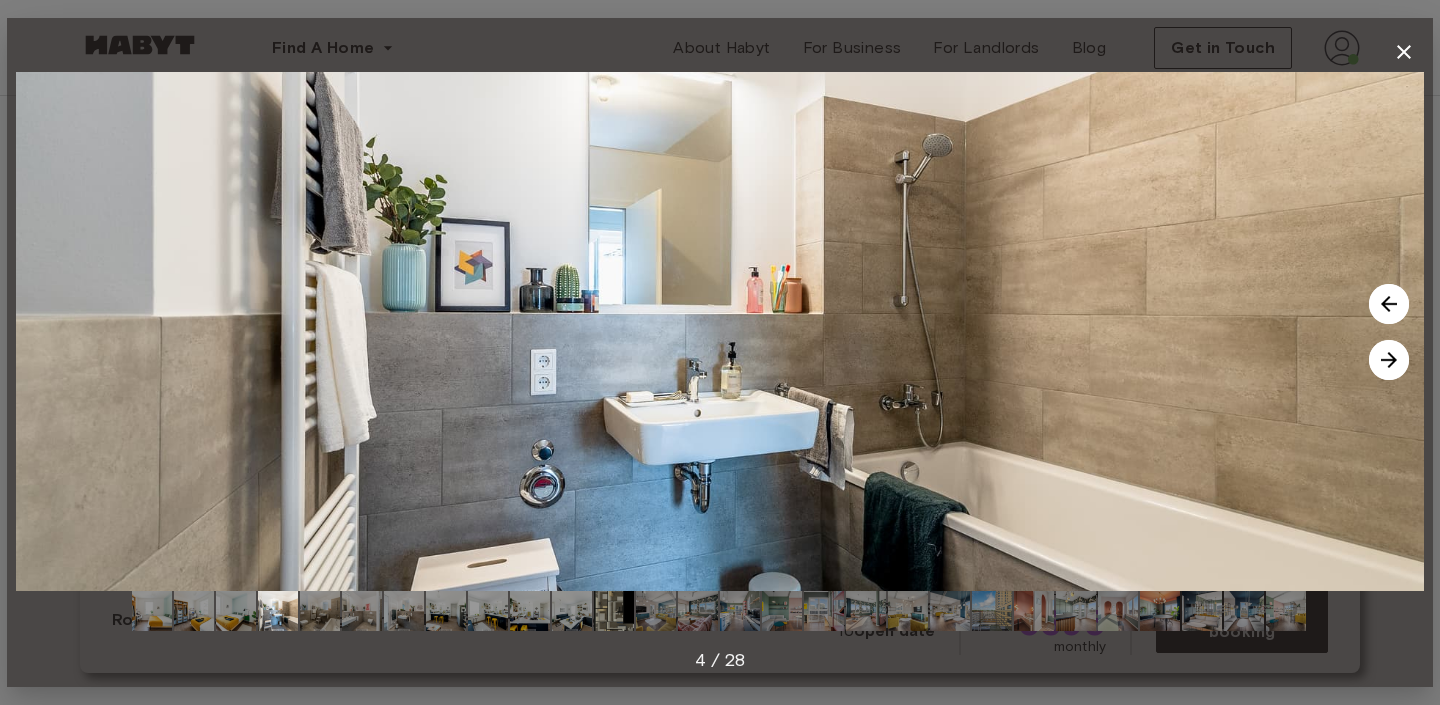 click at bounding box center (1389, 360) 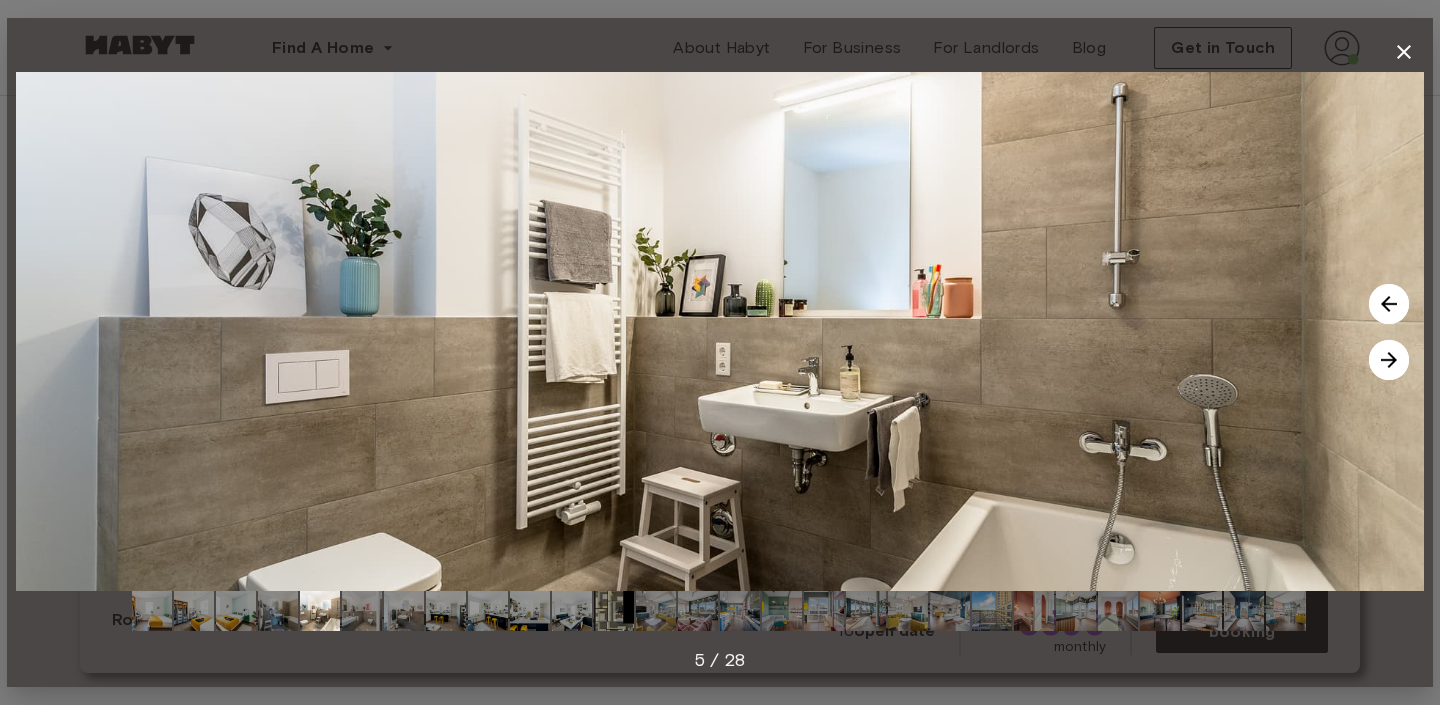 click at bounding box center (1389, 360) 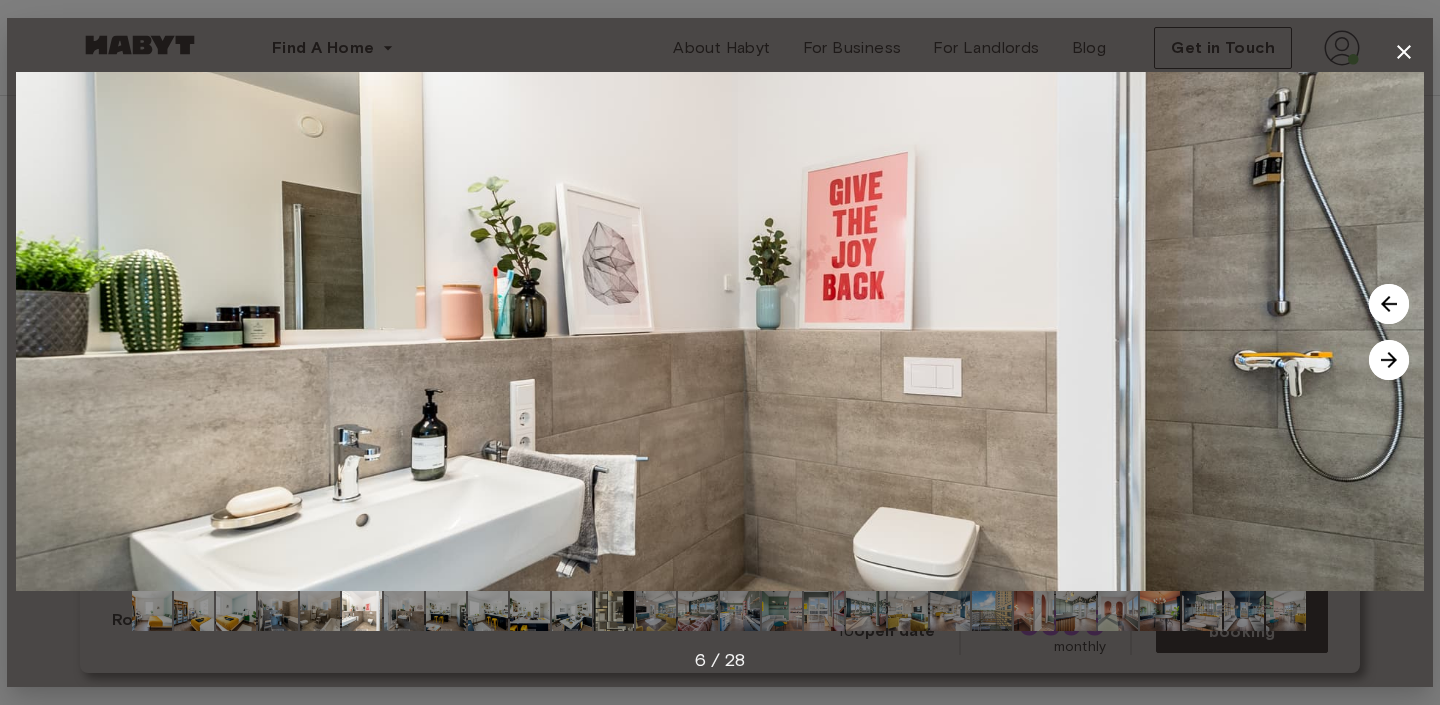 click at bounding box center [1389, 360] 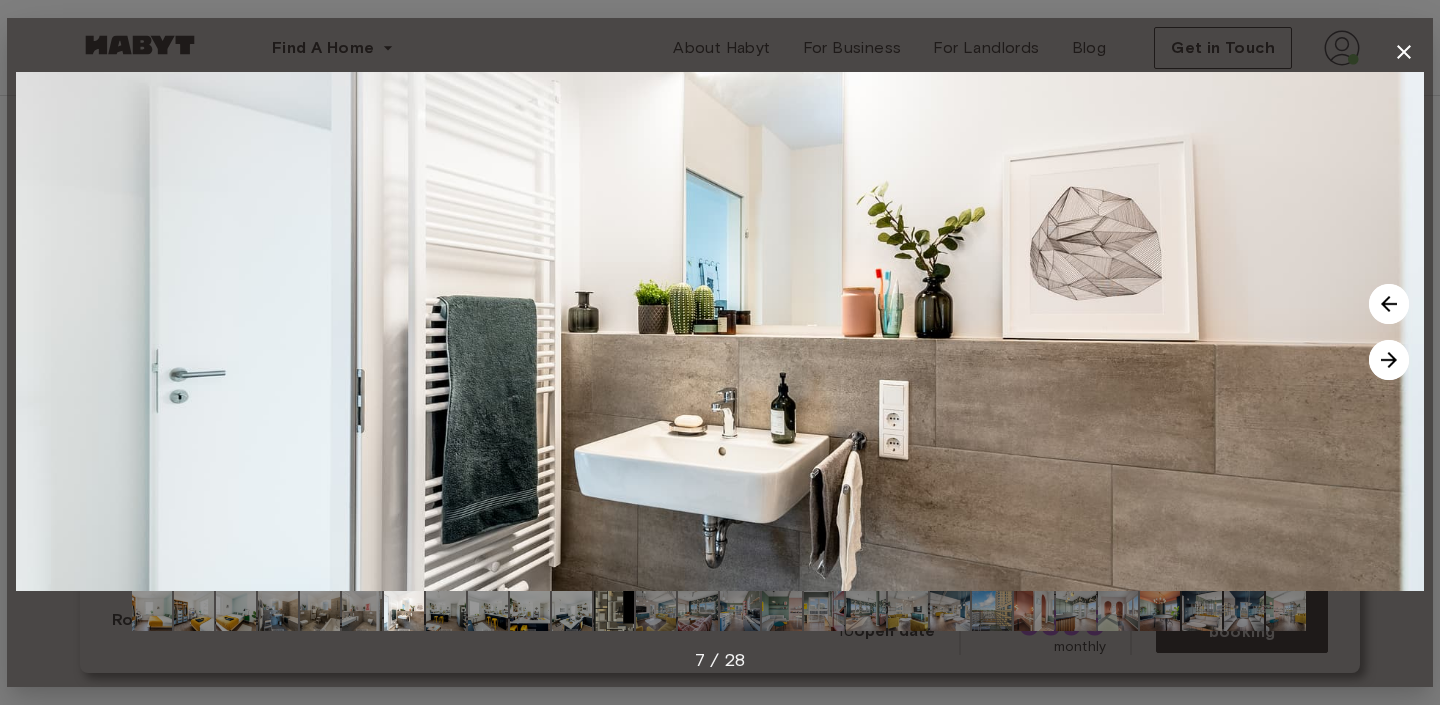 click at bounding box center [1389, 360] 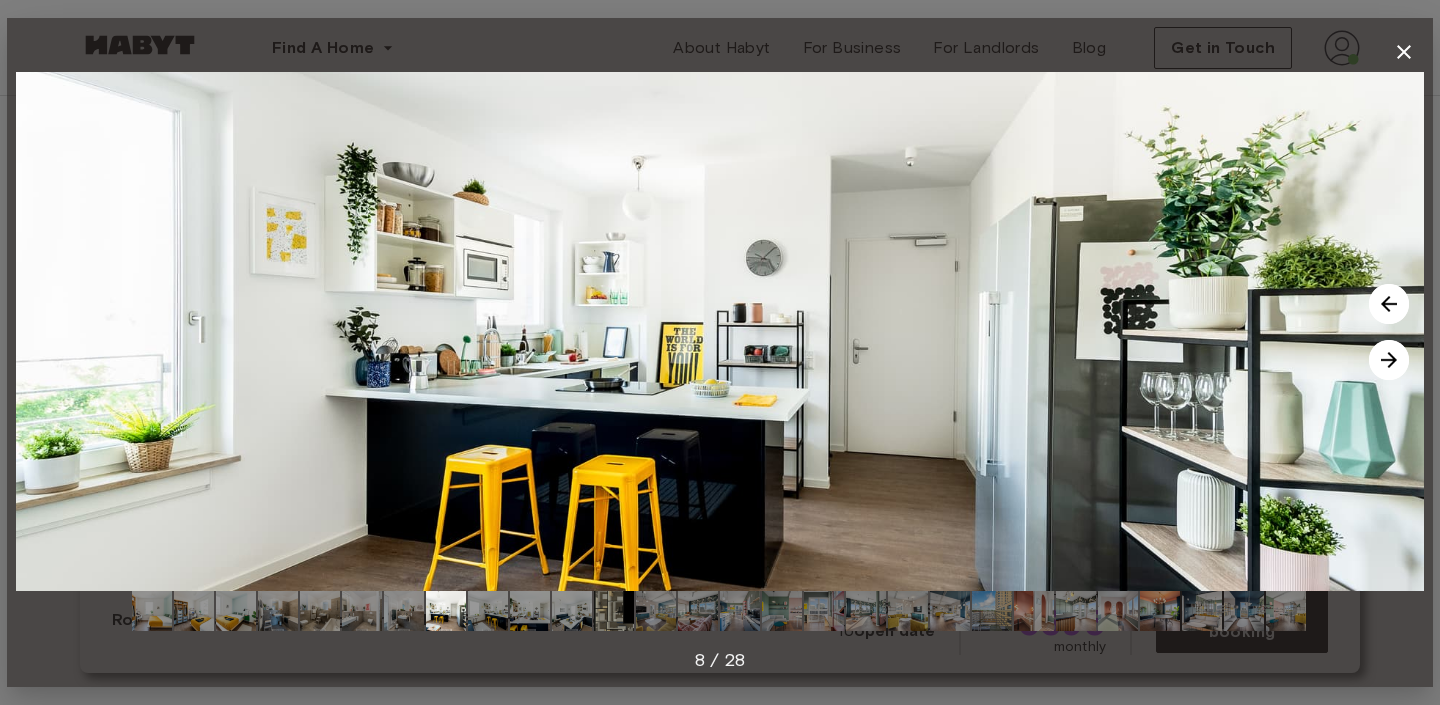 click at bounding box center (1389, 360) 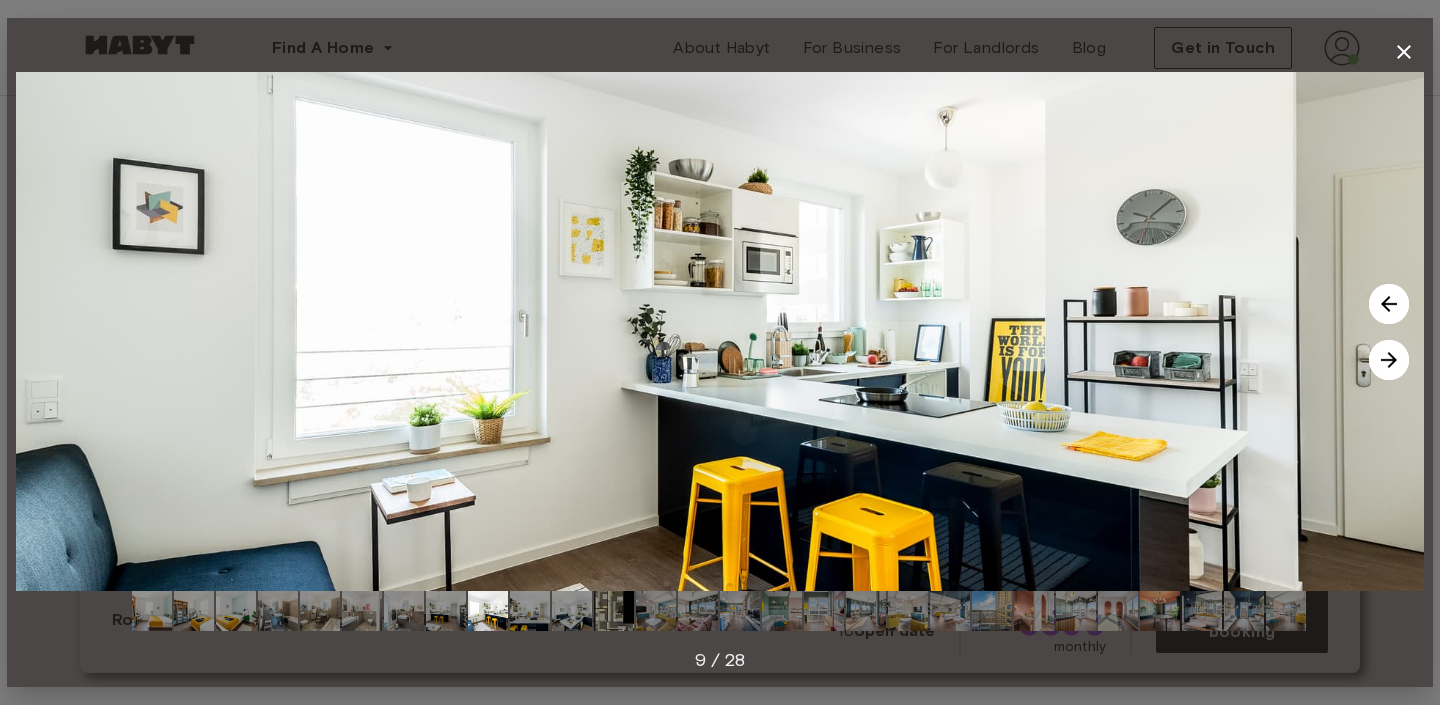 click at bounding box center (1389, 360) 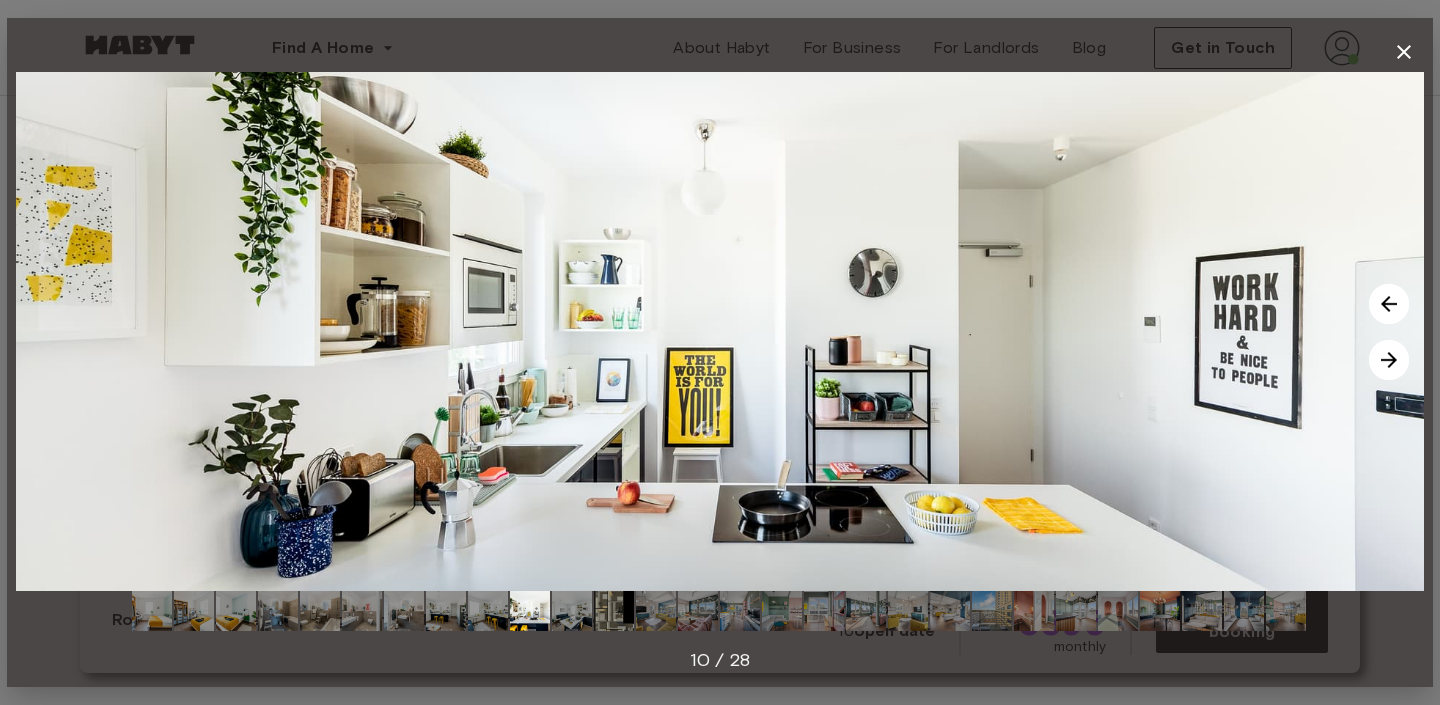 click 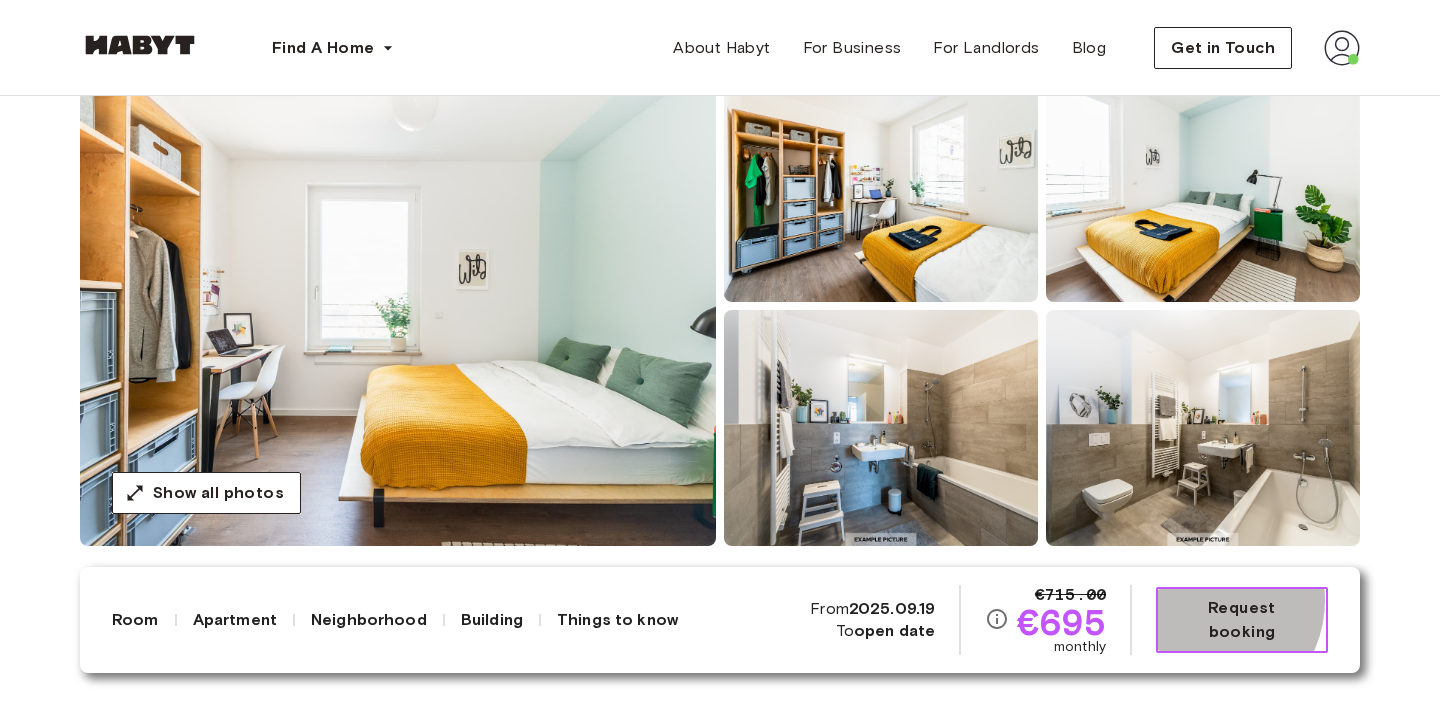 click on "Request booking" at bounding box center [1242, 620] 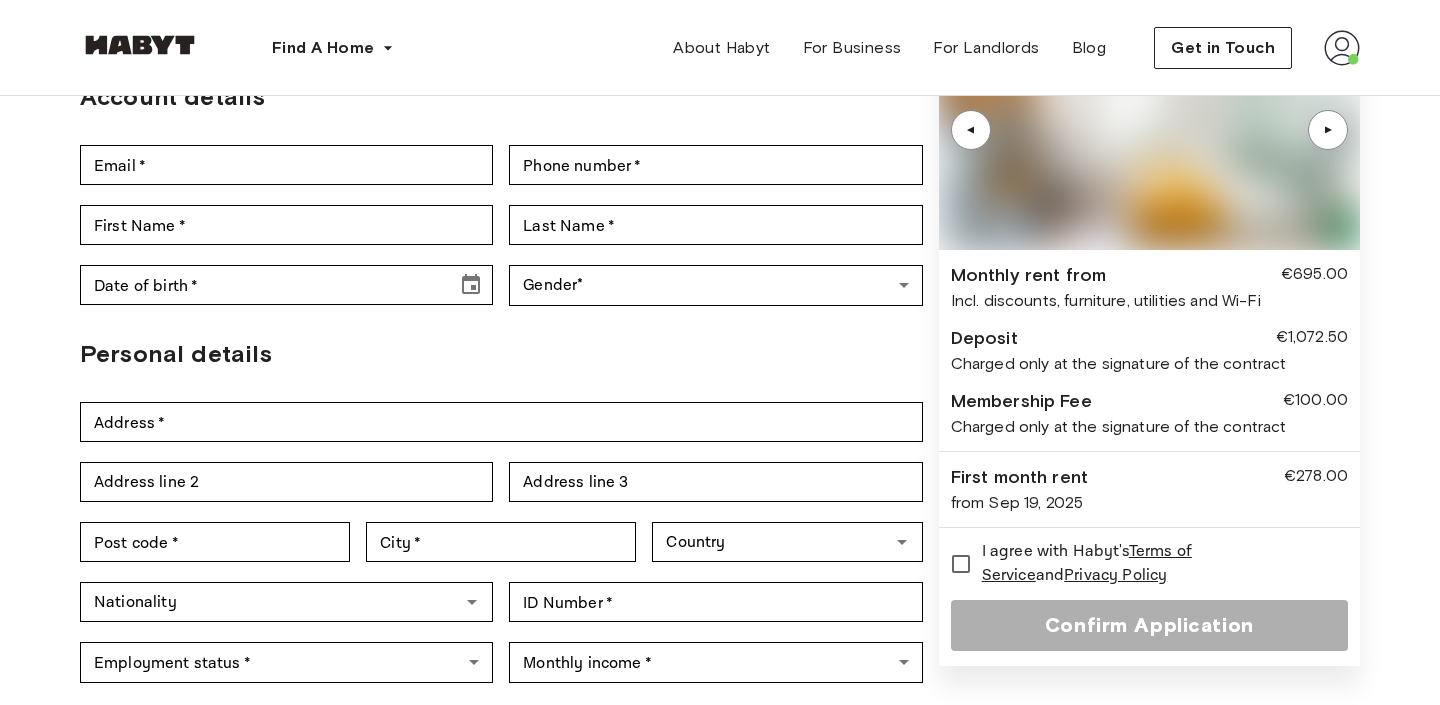 scroll, scrollTop: 0, scrollLeft: 0, axis: both 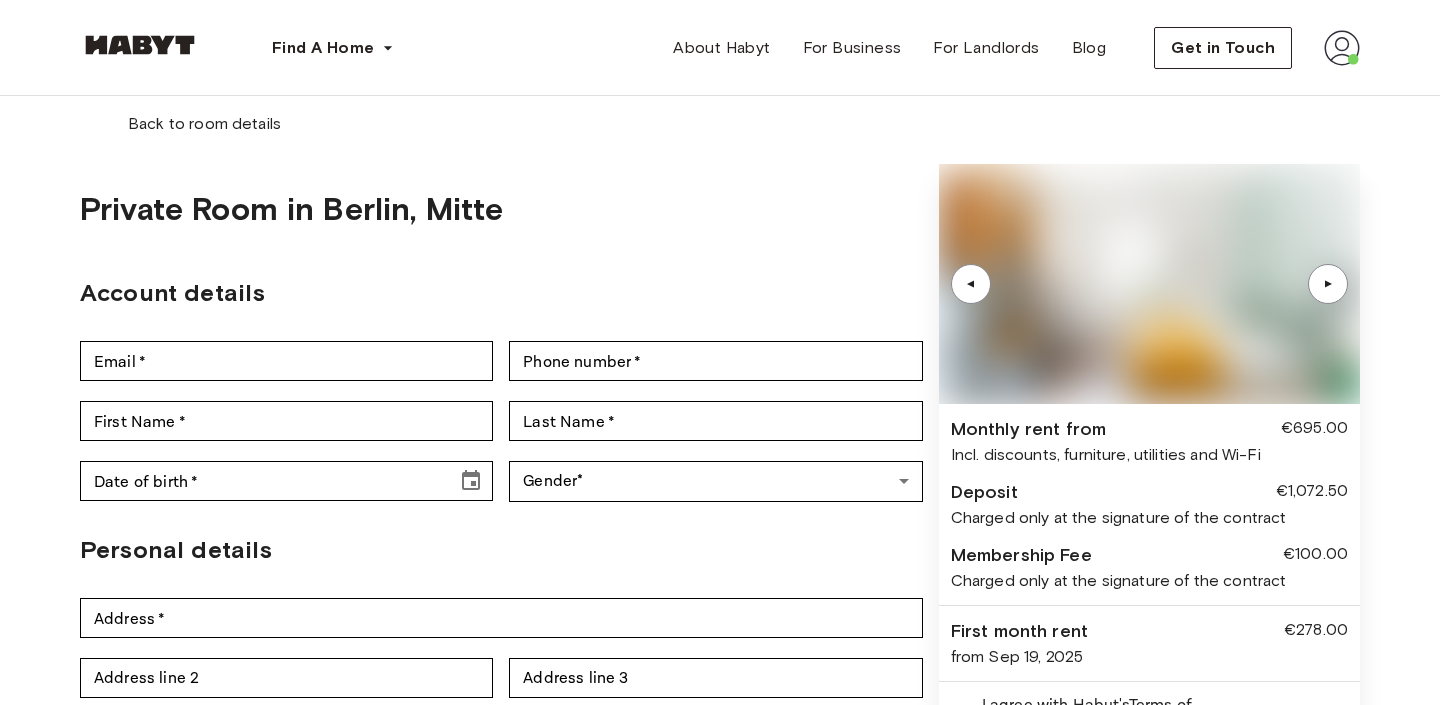 type on "**********" 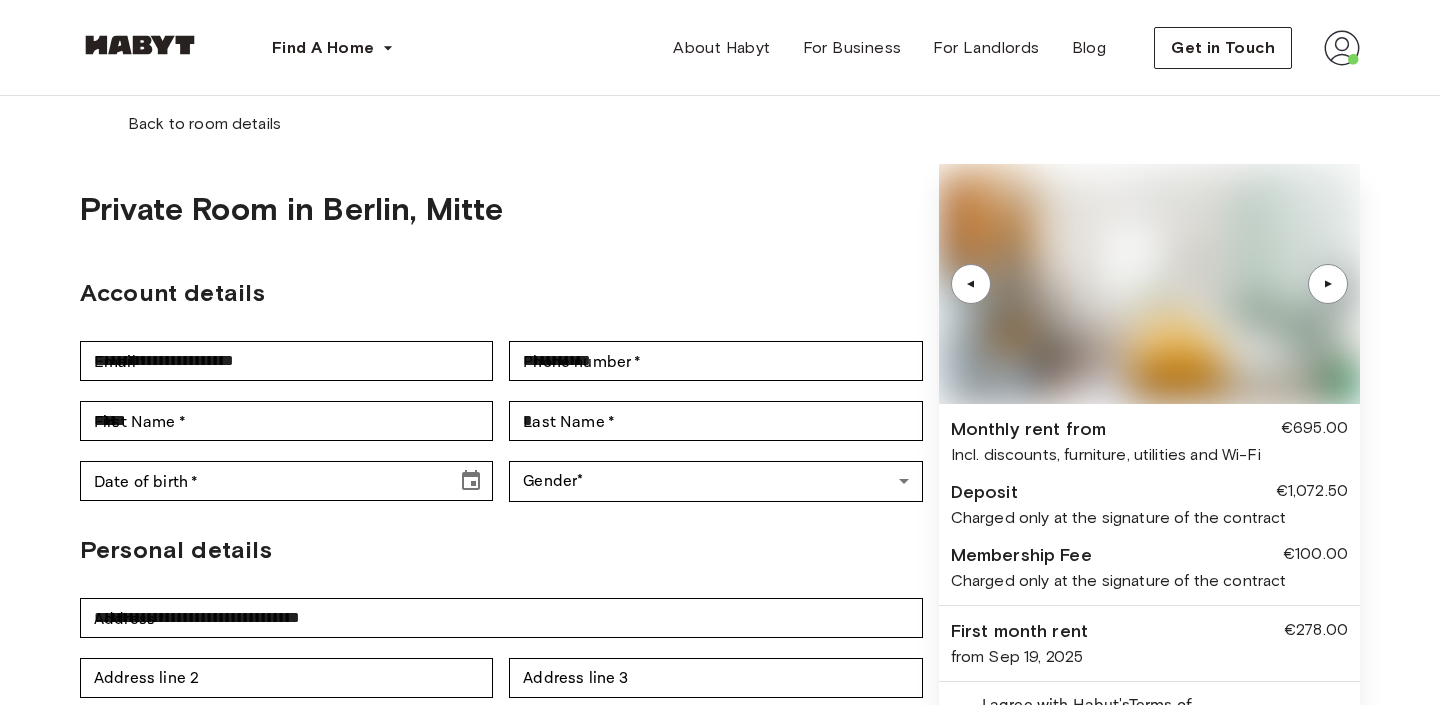 type on "**********" 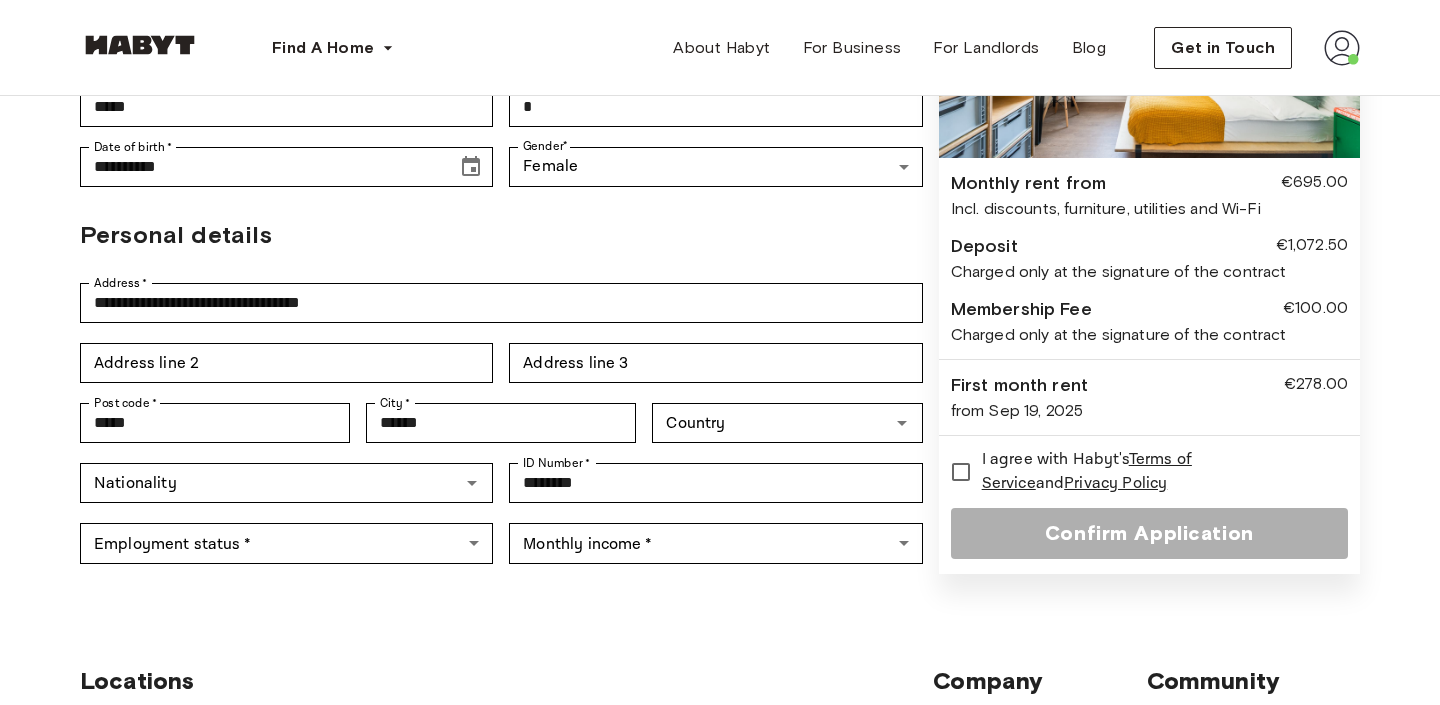 scroll, scrollTop: 357, scrollLeft: 0, axis: vertical 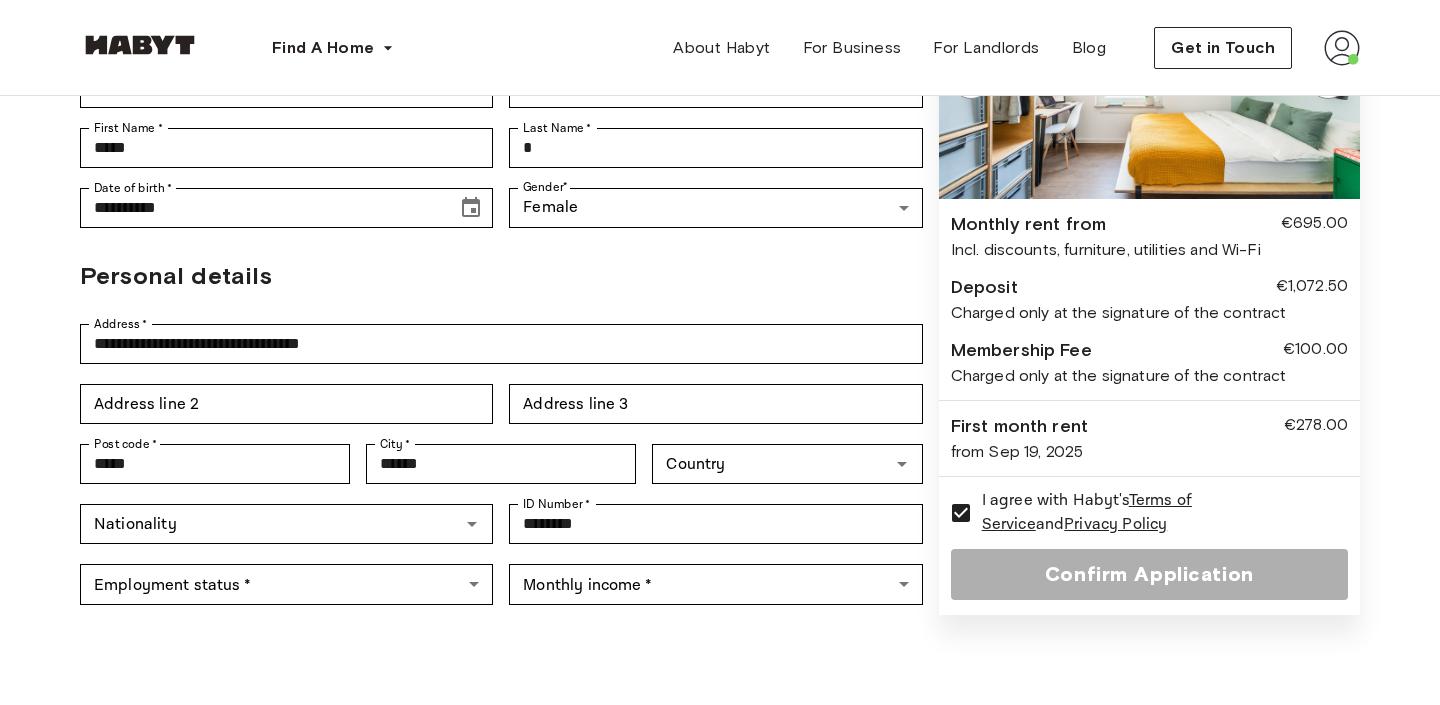 click on "Confirm Application" at bounding box center (1149, 574) 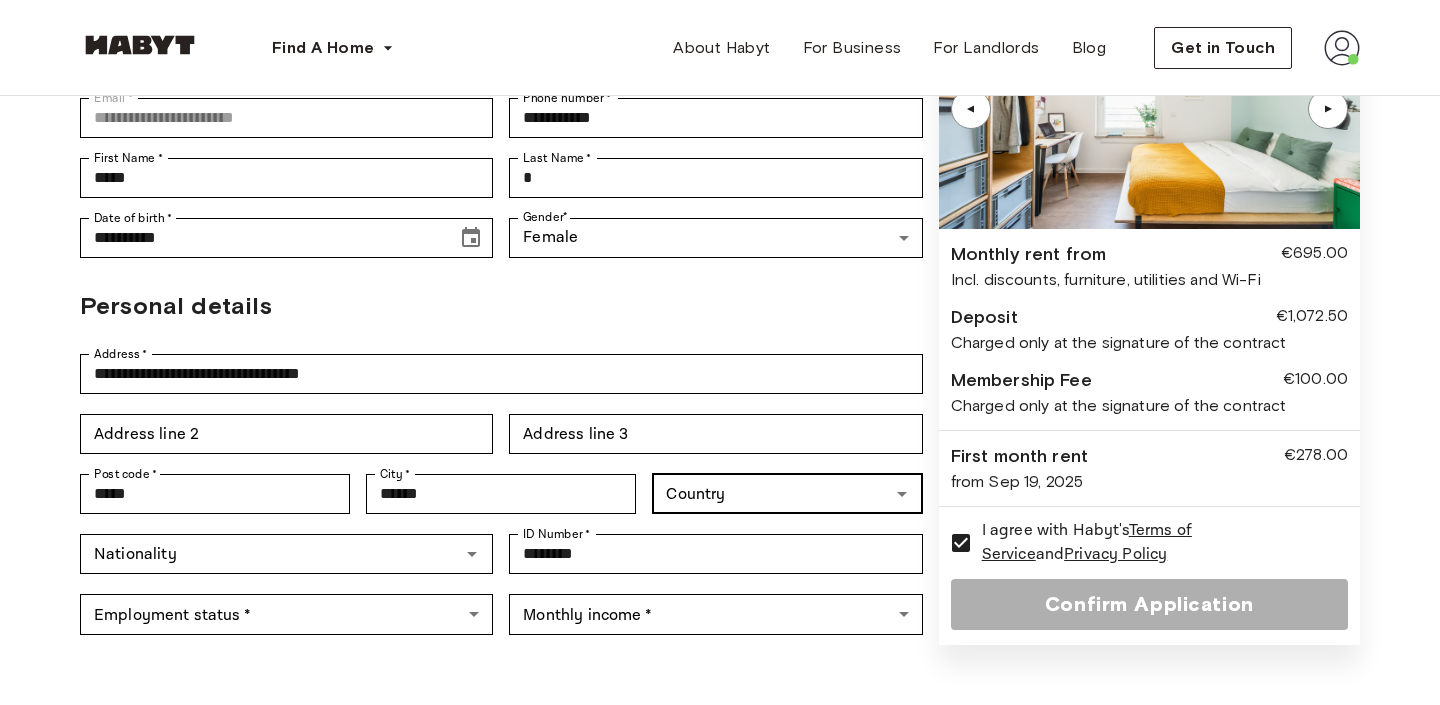 scroll, scrollTop: 0, scrollLeft: 0, axis: both 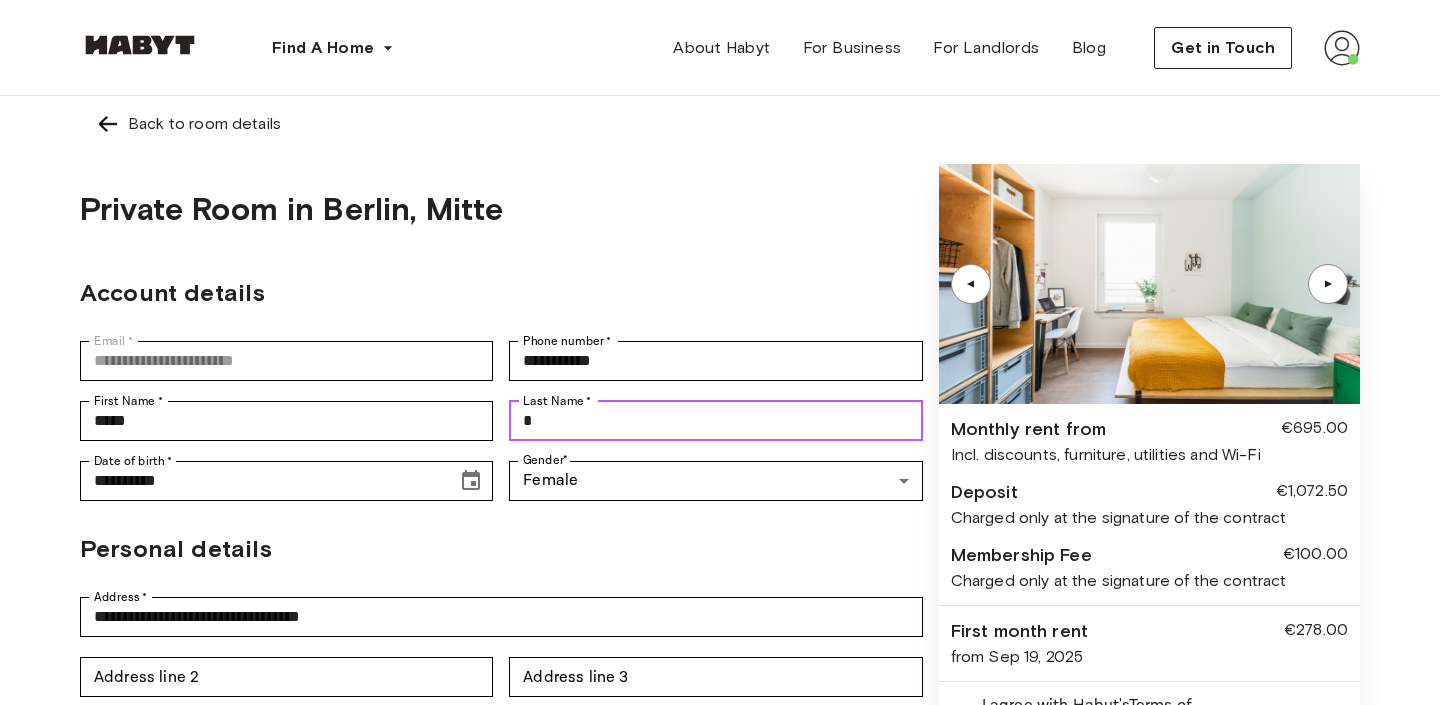 click on "*" at bounding box center (715, 421) 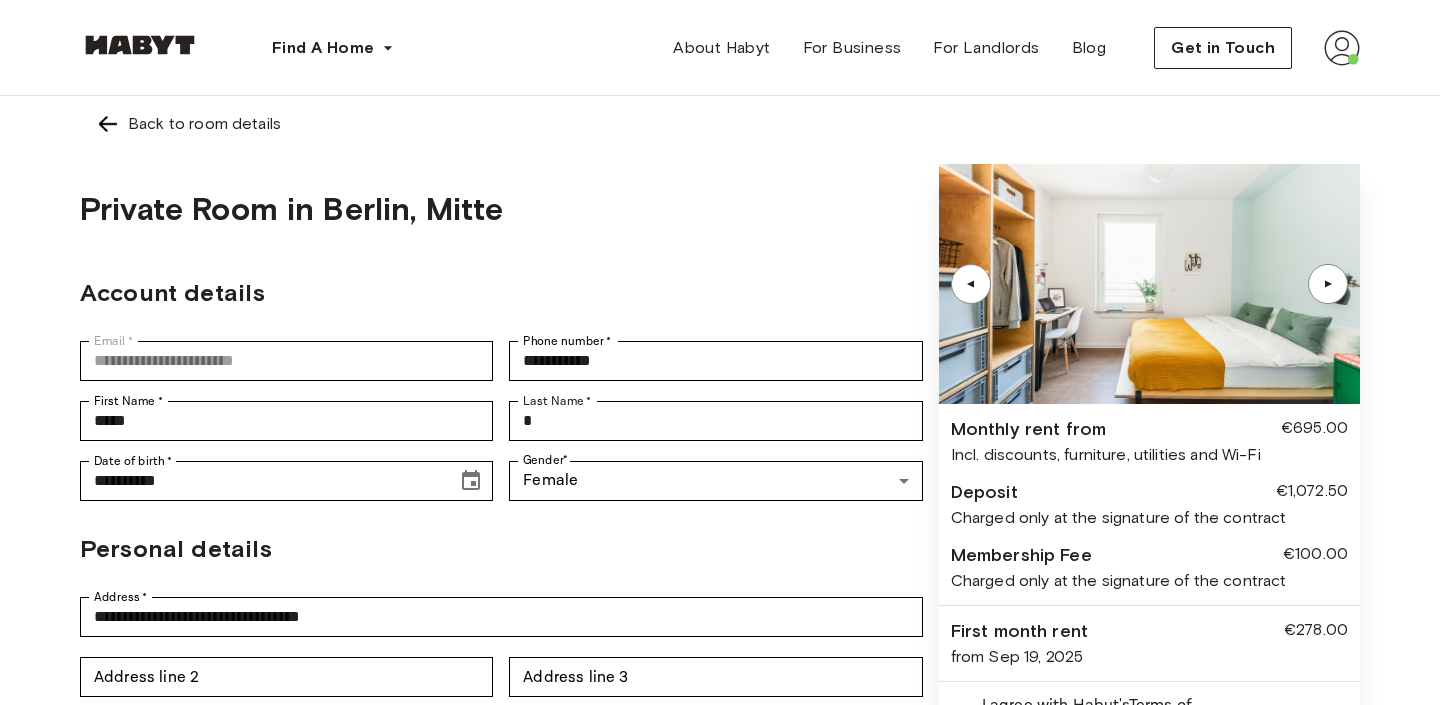 click on "**********" at bounding box center [501, 526] 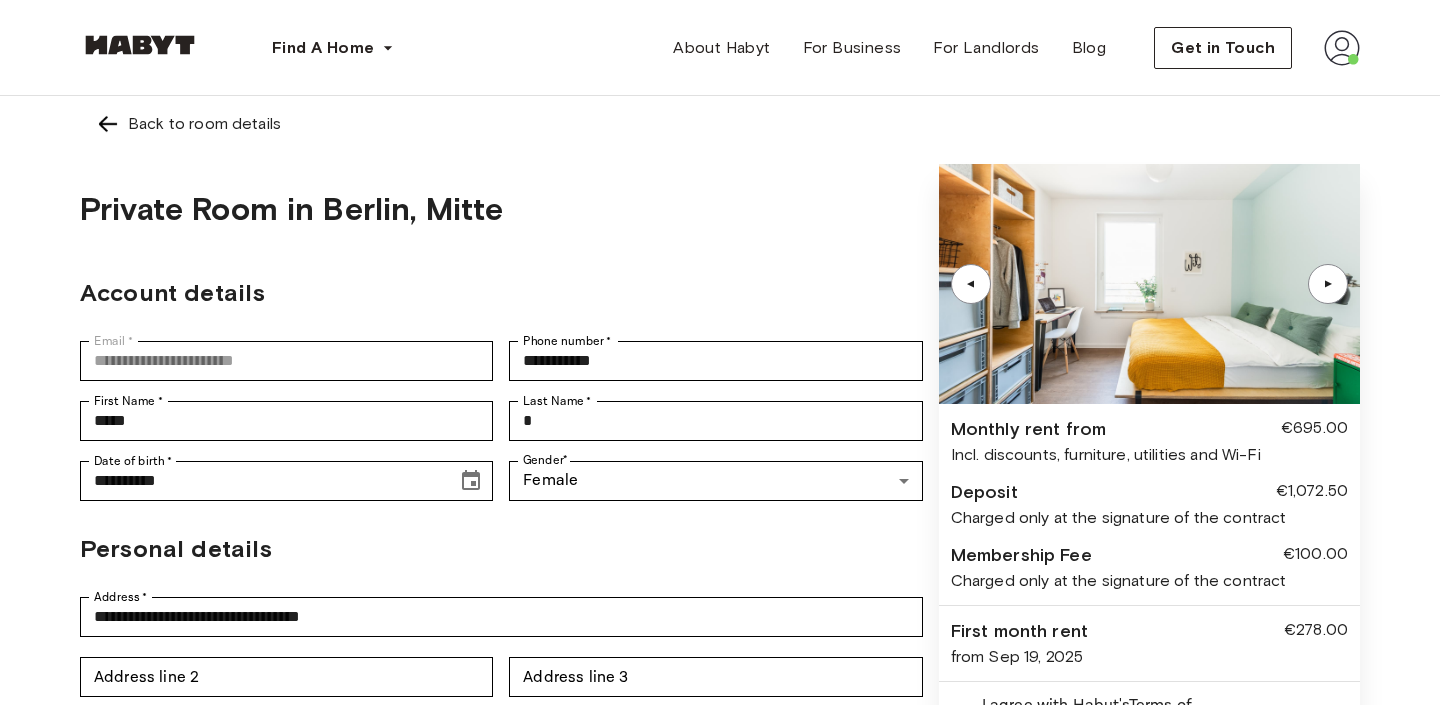 scroll, scrollTop: 282, scrollLeft: 0, axis: vertical 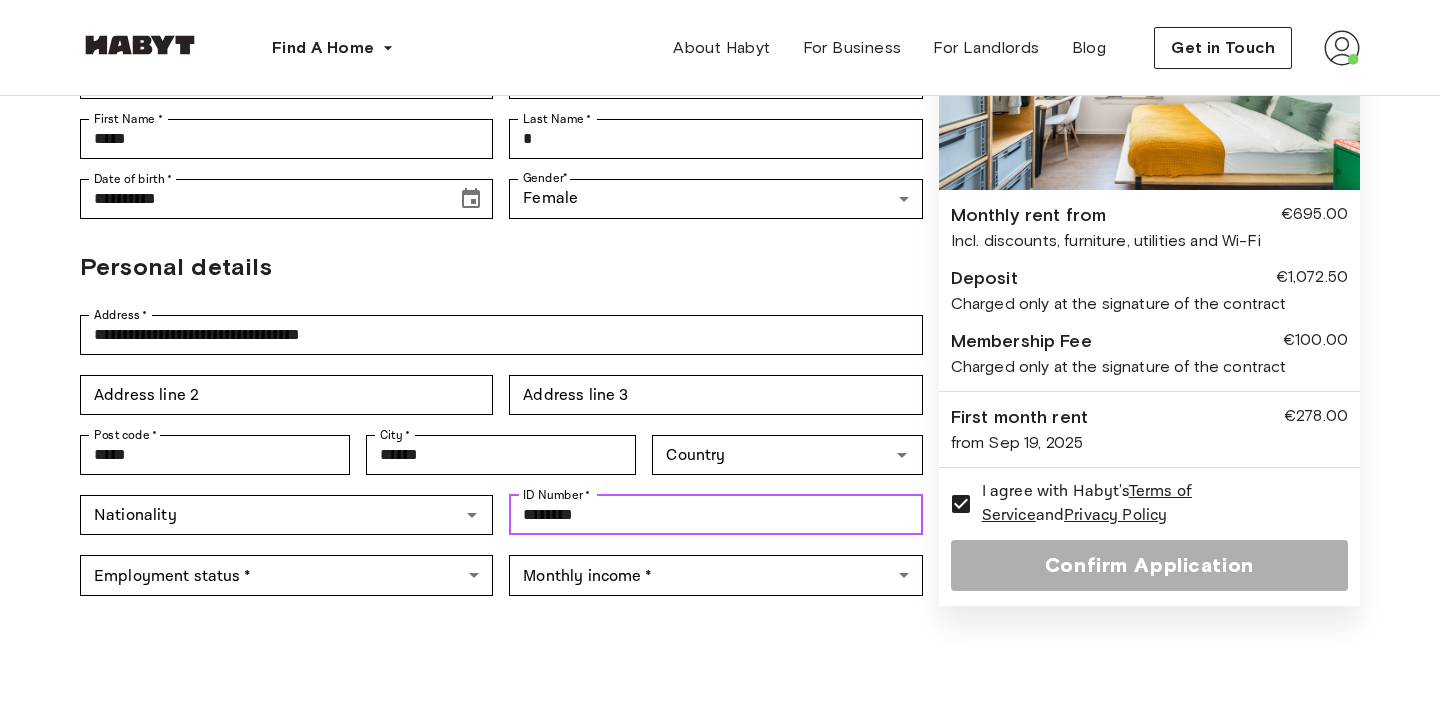 click on "********" at bounding box center (715, 515) 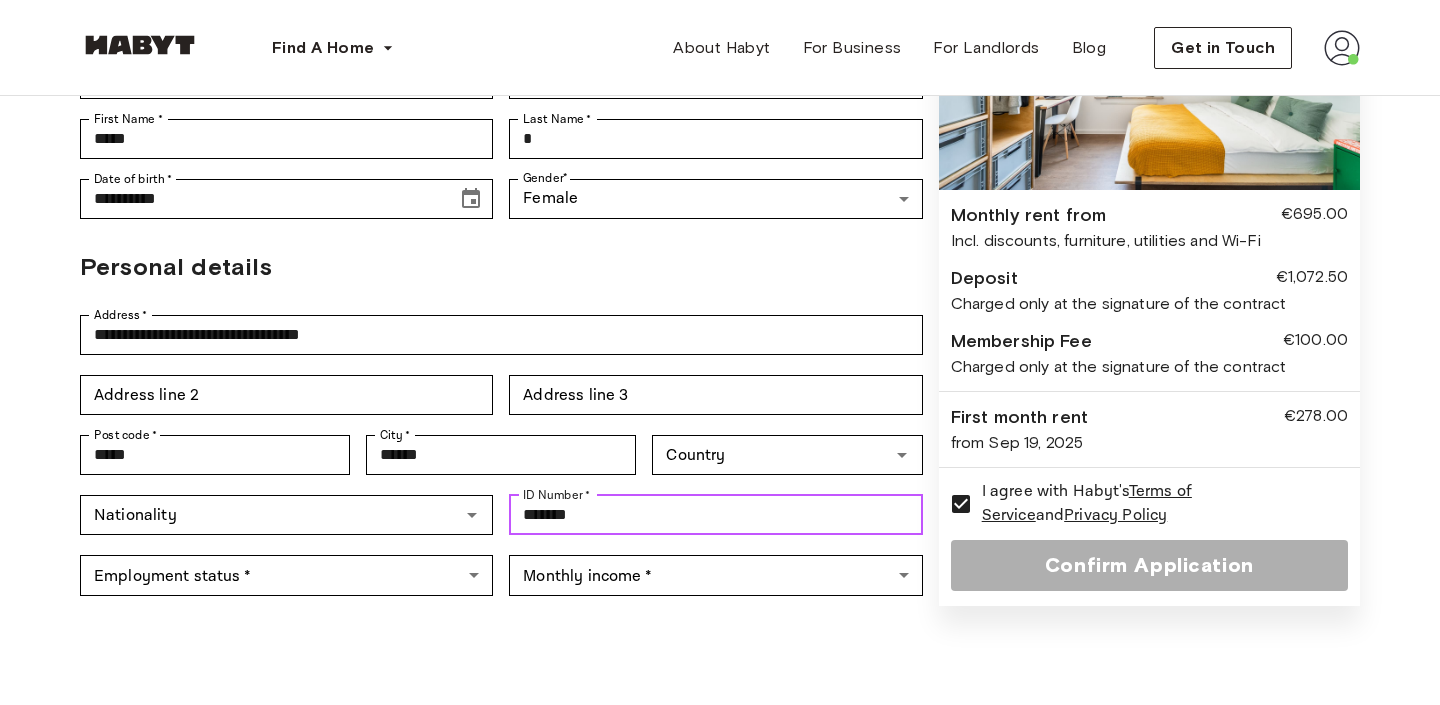 type on "********" 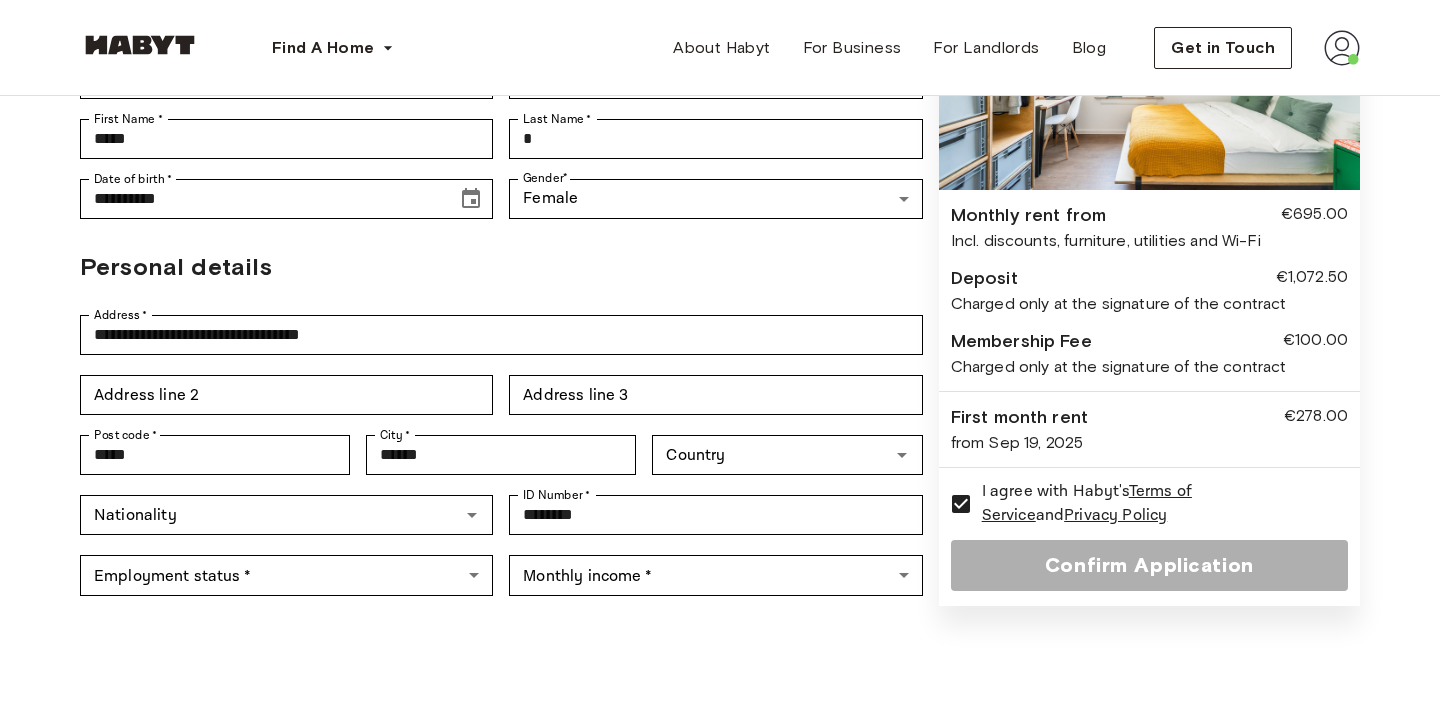 click on "Locations Europe Amsterdam Berlin Frankfurt Hamburg Lisbon Madrid Milan Modena Paris Turin Munich Rotterdam Stuttgart Dusseldorf Cologne Zurich The Hague Graz Brussels Leipzig Asia Hong Kong Singapore Seoul Phuket Tokyo Company About Habyt Help Center Blog Careers Terms Imprint Privacy Press Community For Business For Landlords Universities Corporates" at bounding box center [720, 951] 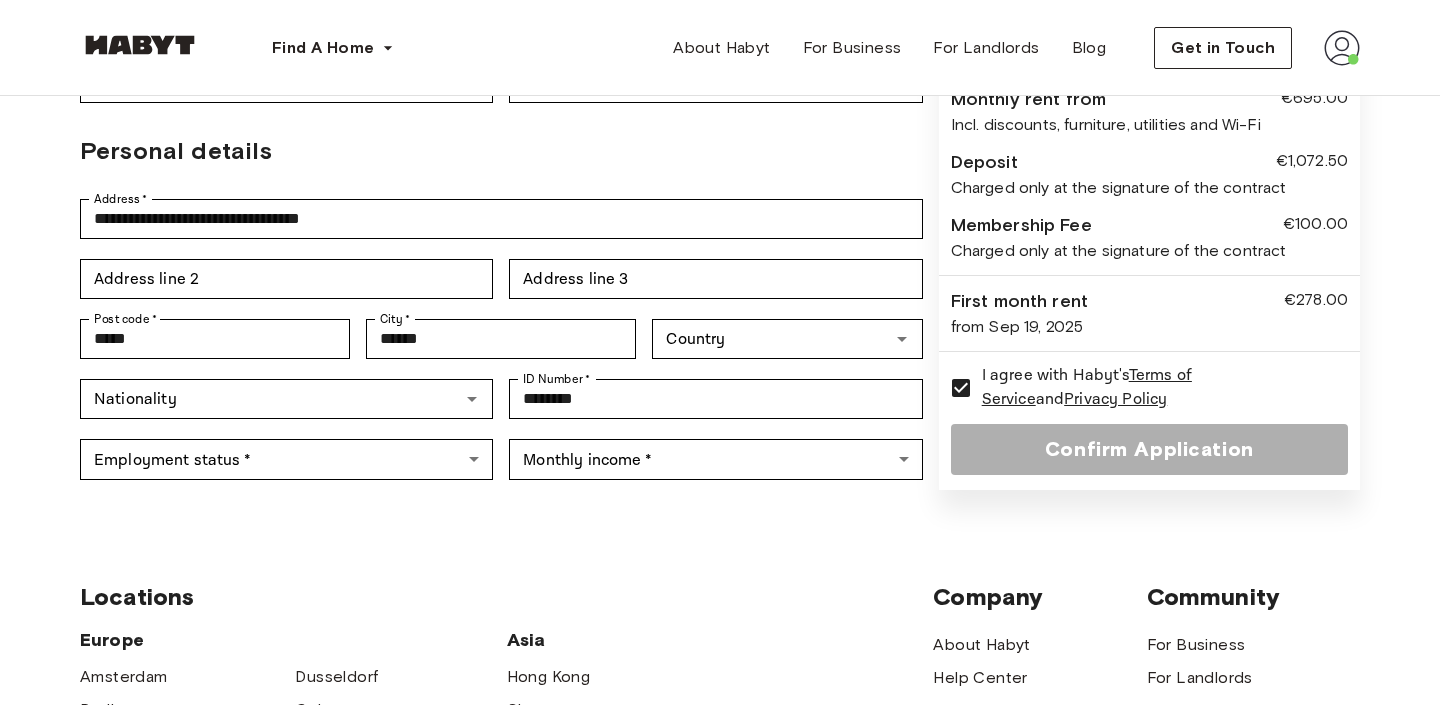scroll, scrollTop: 400, scrollLeft: 0, axis: vertical 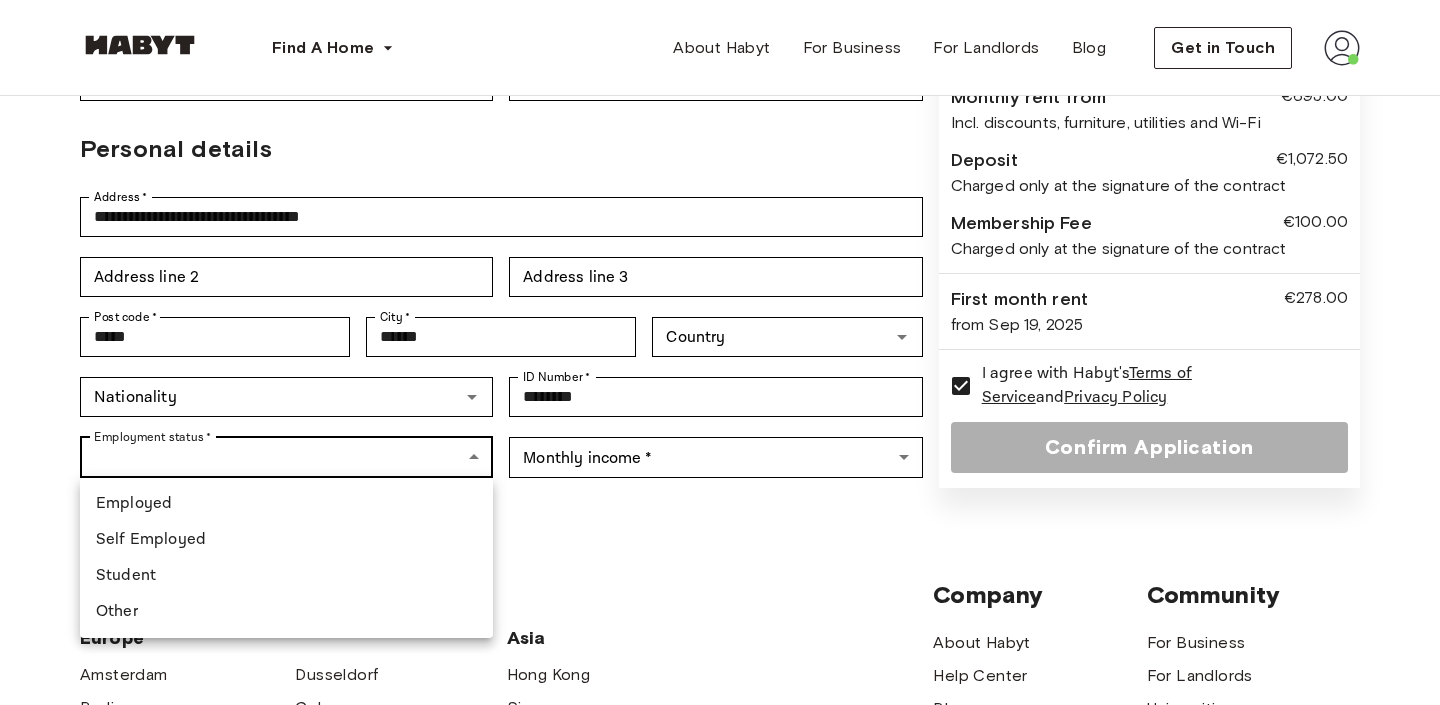 click on "**********" at bounding box center [720, 517] 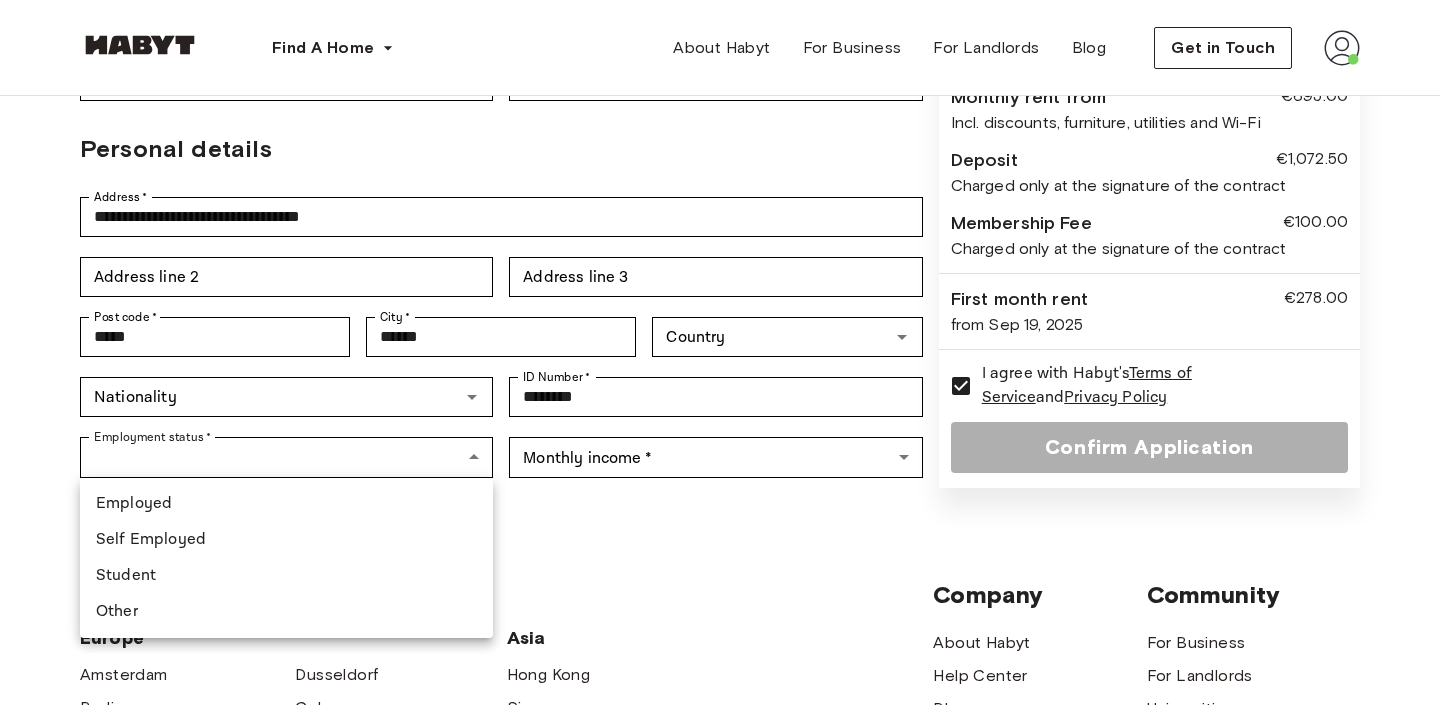 drag, startPoint x: 271, startPoint y: 509, endPoint x: 254, endPoint y: 581, distance: 73.97973 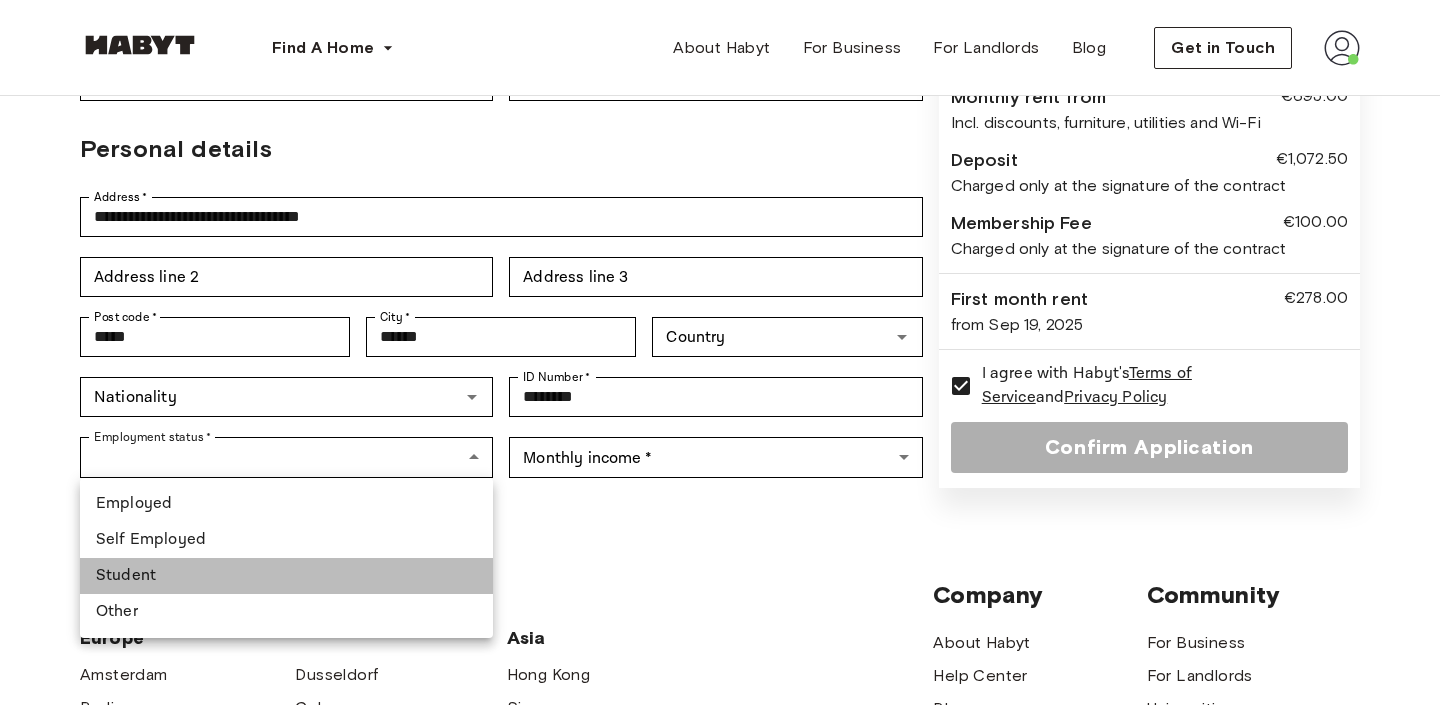 click on "Student" at bounding box center (286, 576) 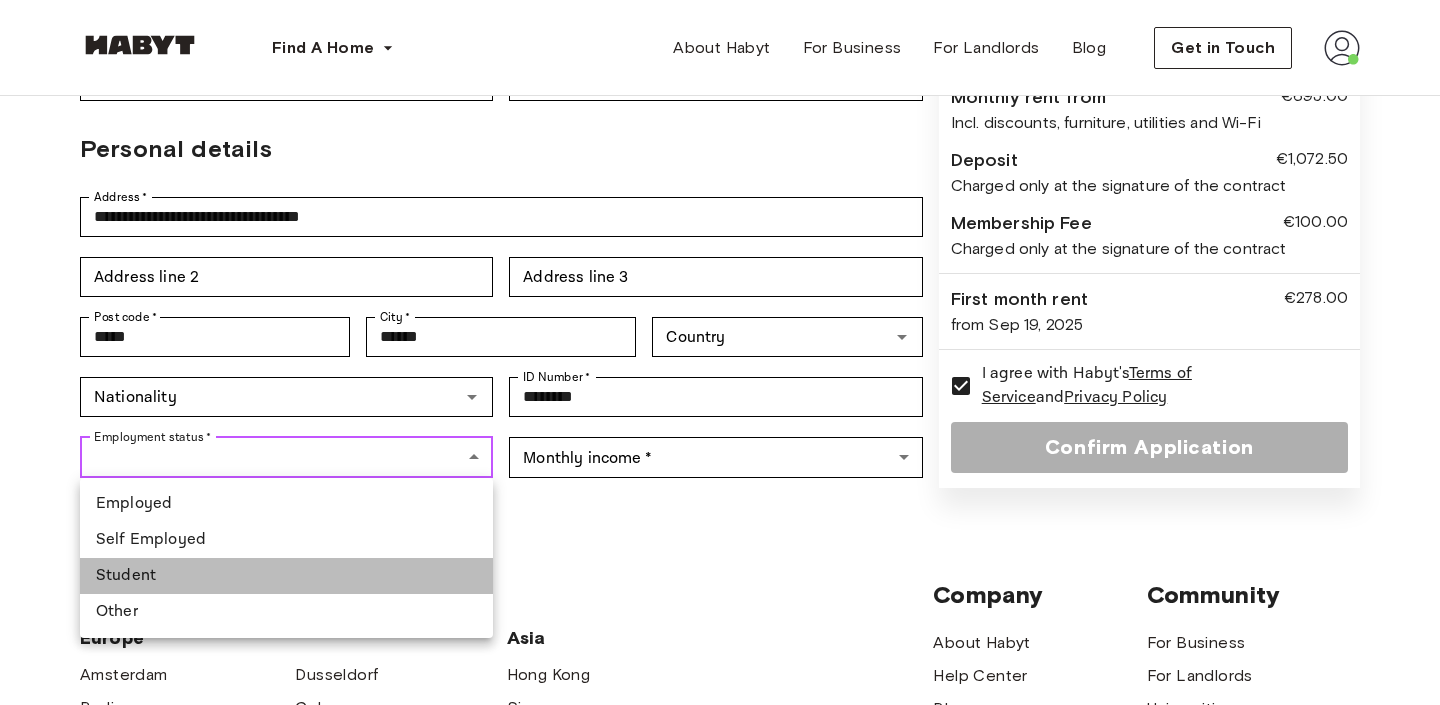 type on "*******" 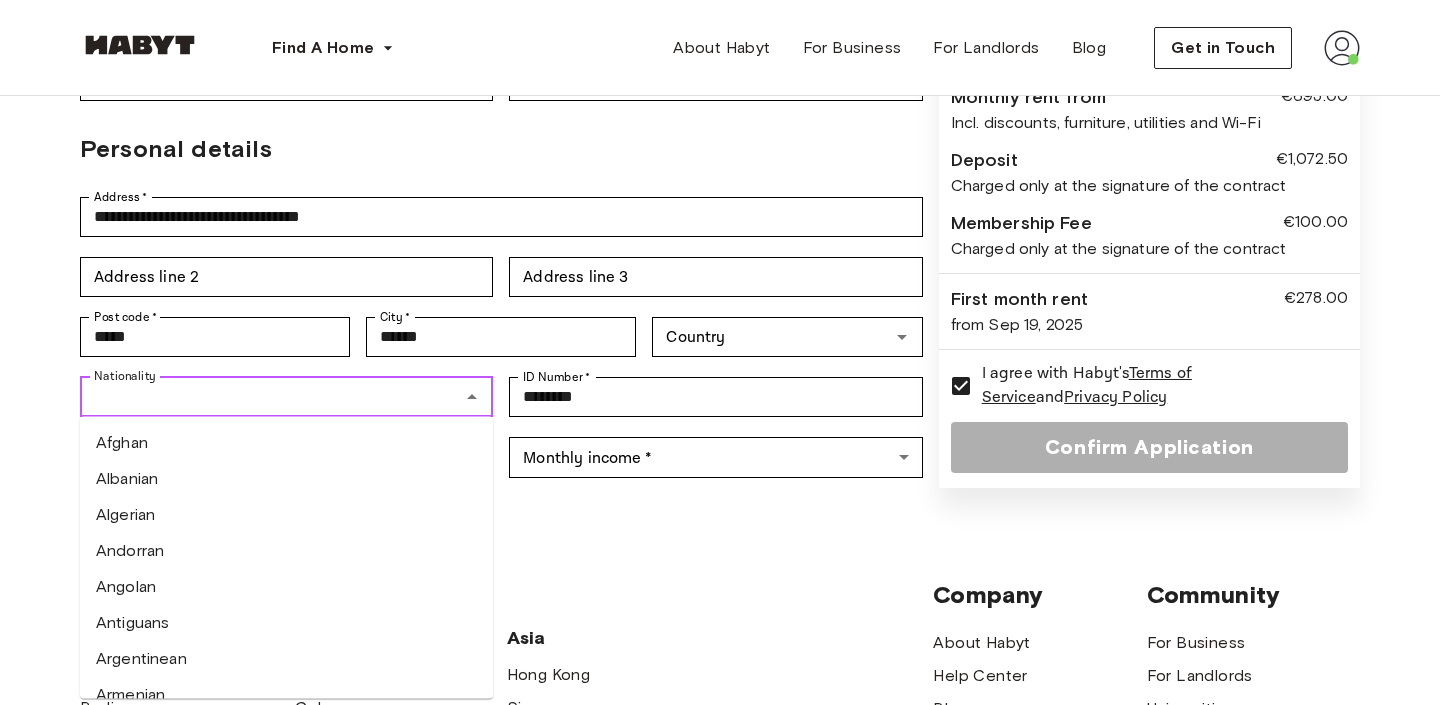 click on "Nationality" at bounding box center (270, 397) 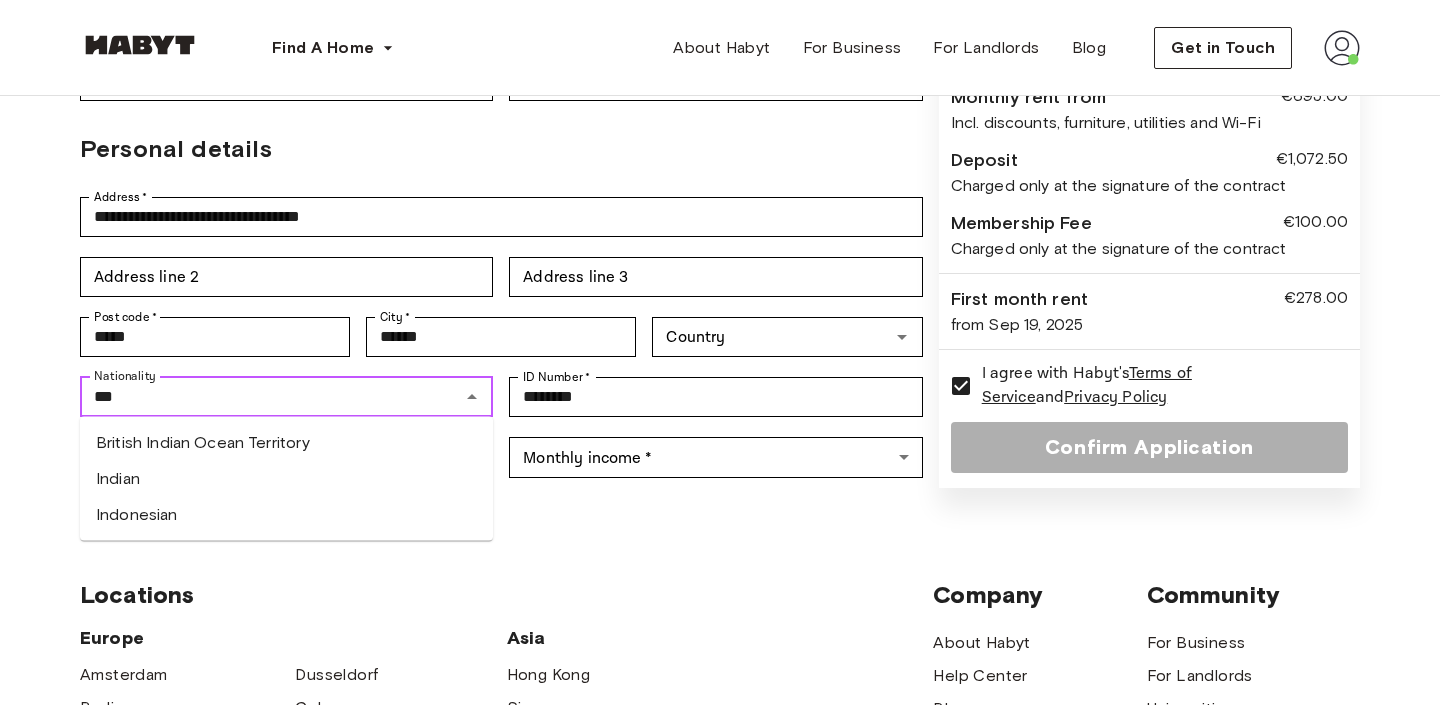 click on "Indian" at bounding box center [286, 479] 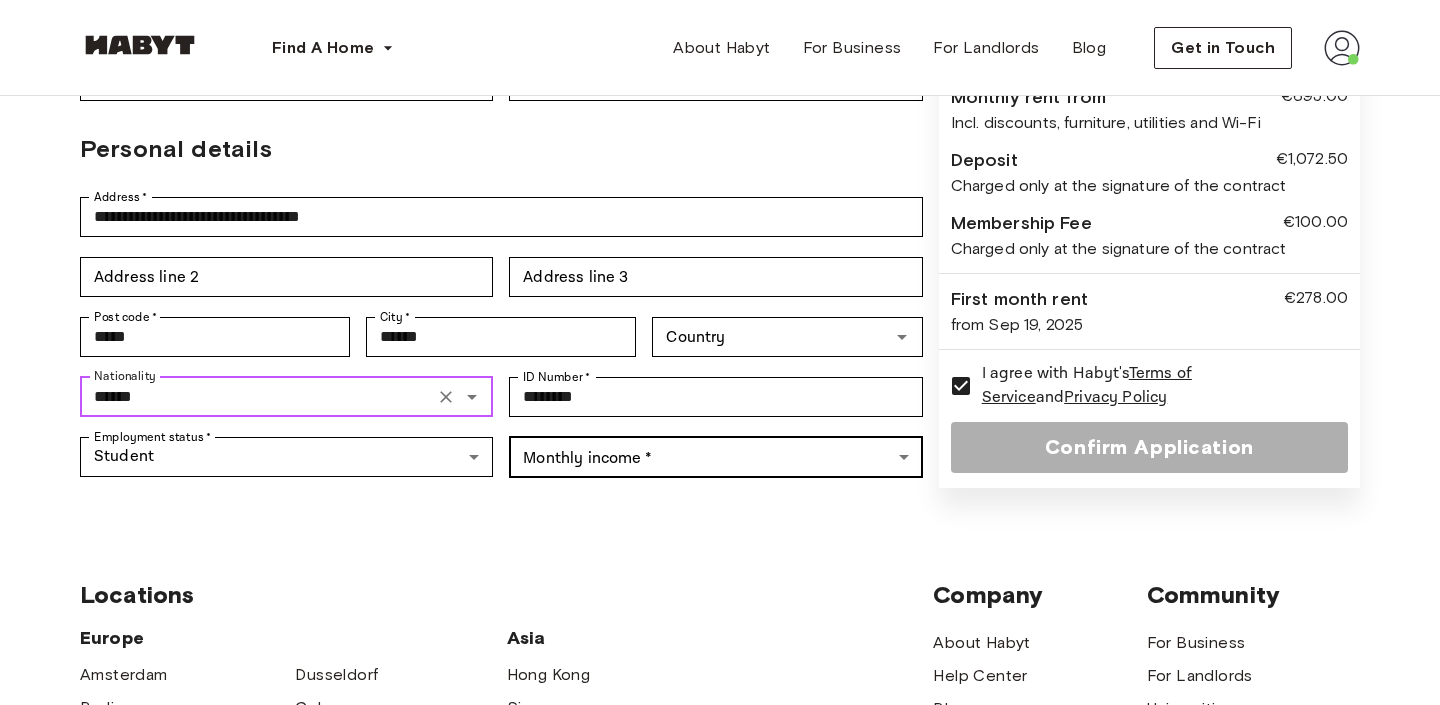 type on "******" 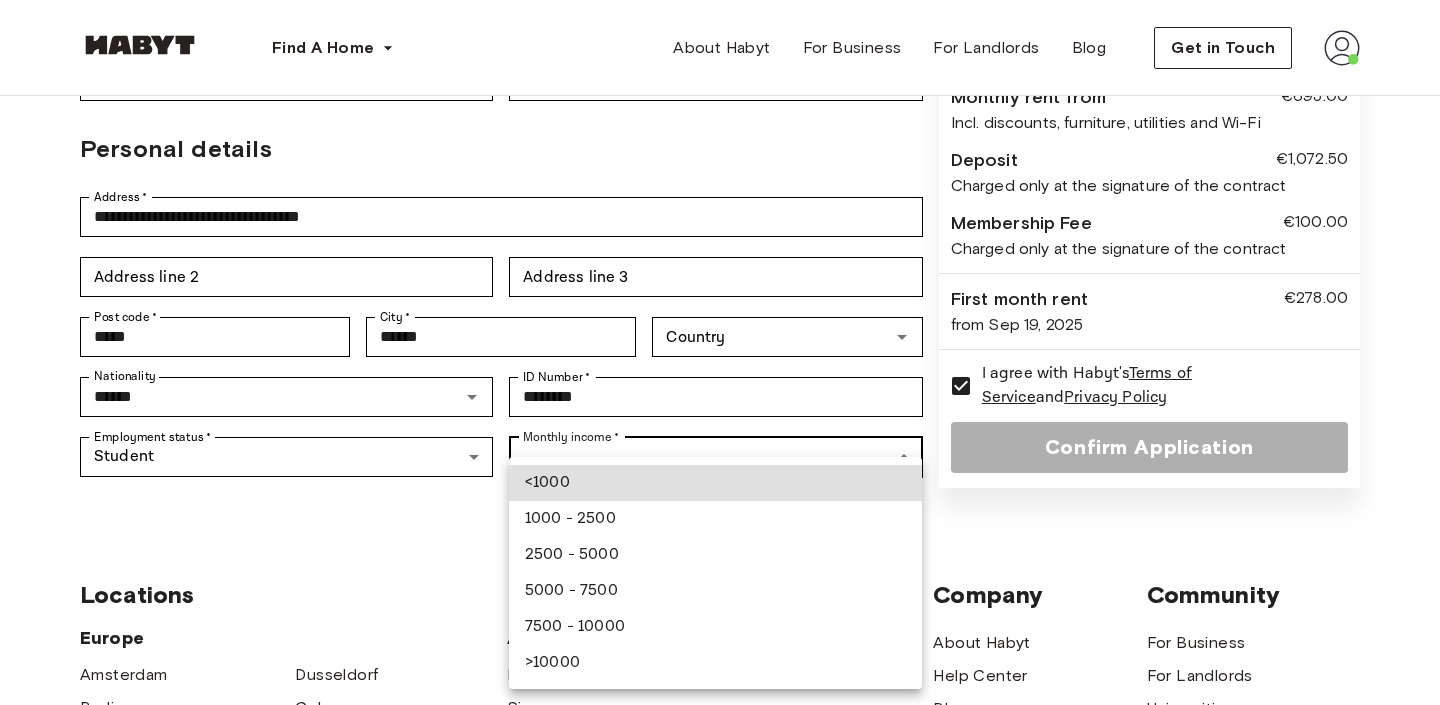 click on "**********" at bounding box center (720, 517) 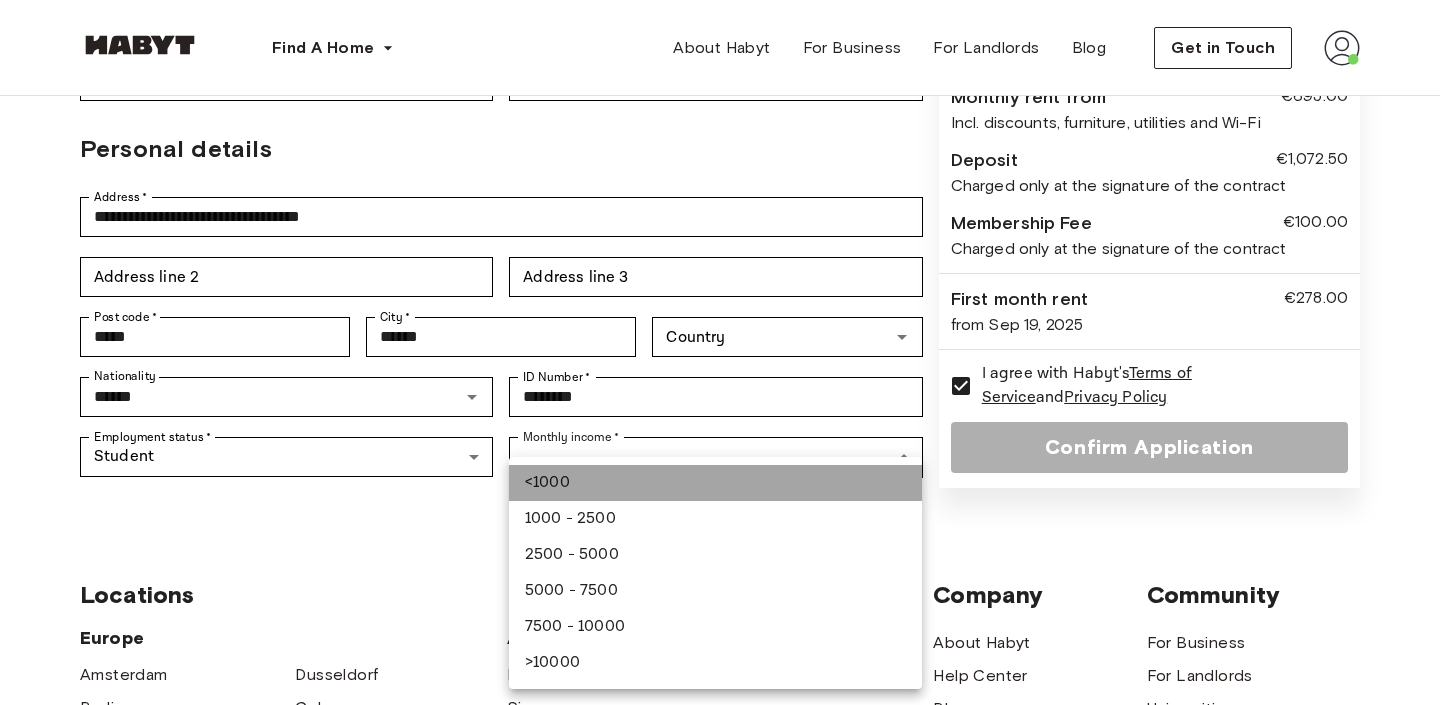 click on "<1000" at bounding box center (715, 483) 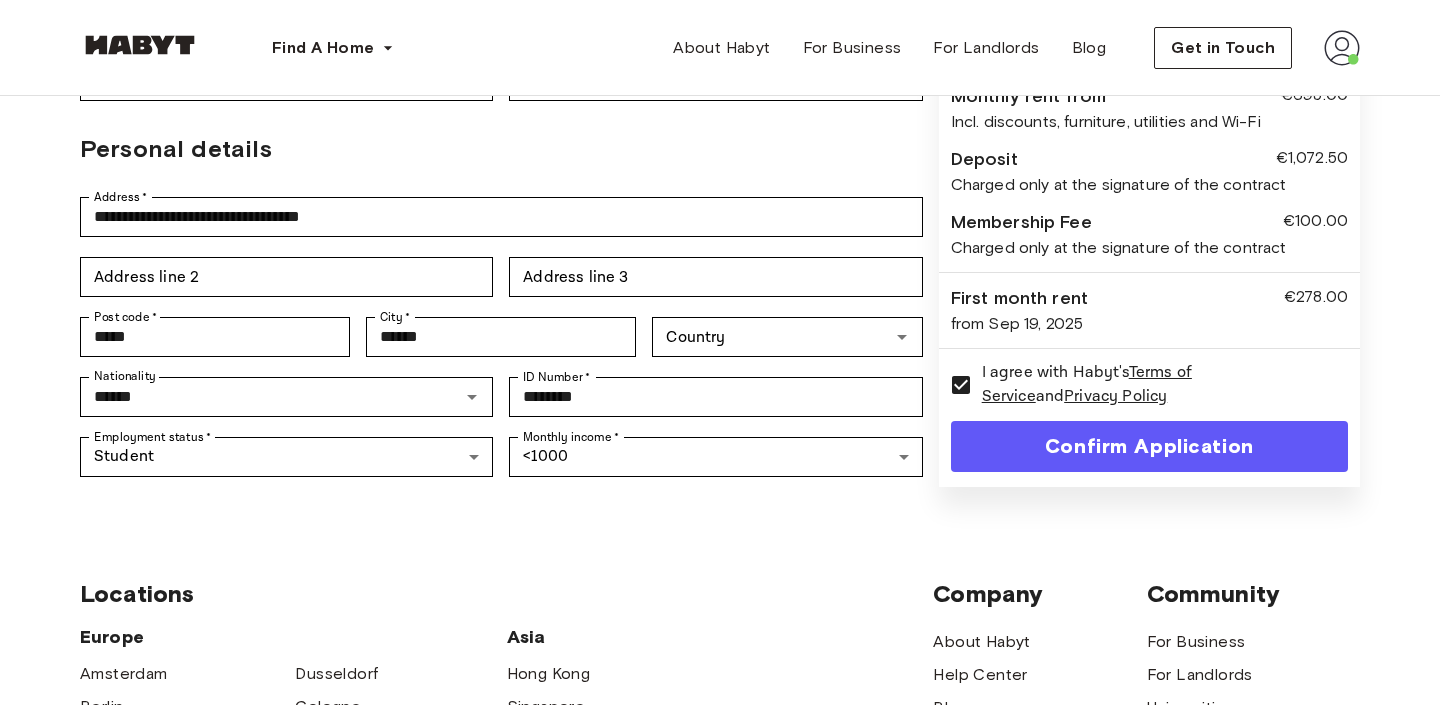 click on "<1000 1000 - 2500 2500 - 5000 5000 - 7500 7500 - 10000 >10000" at bounding box center [716, 531] 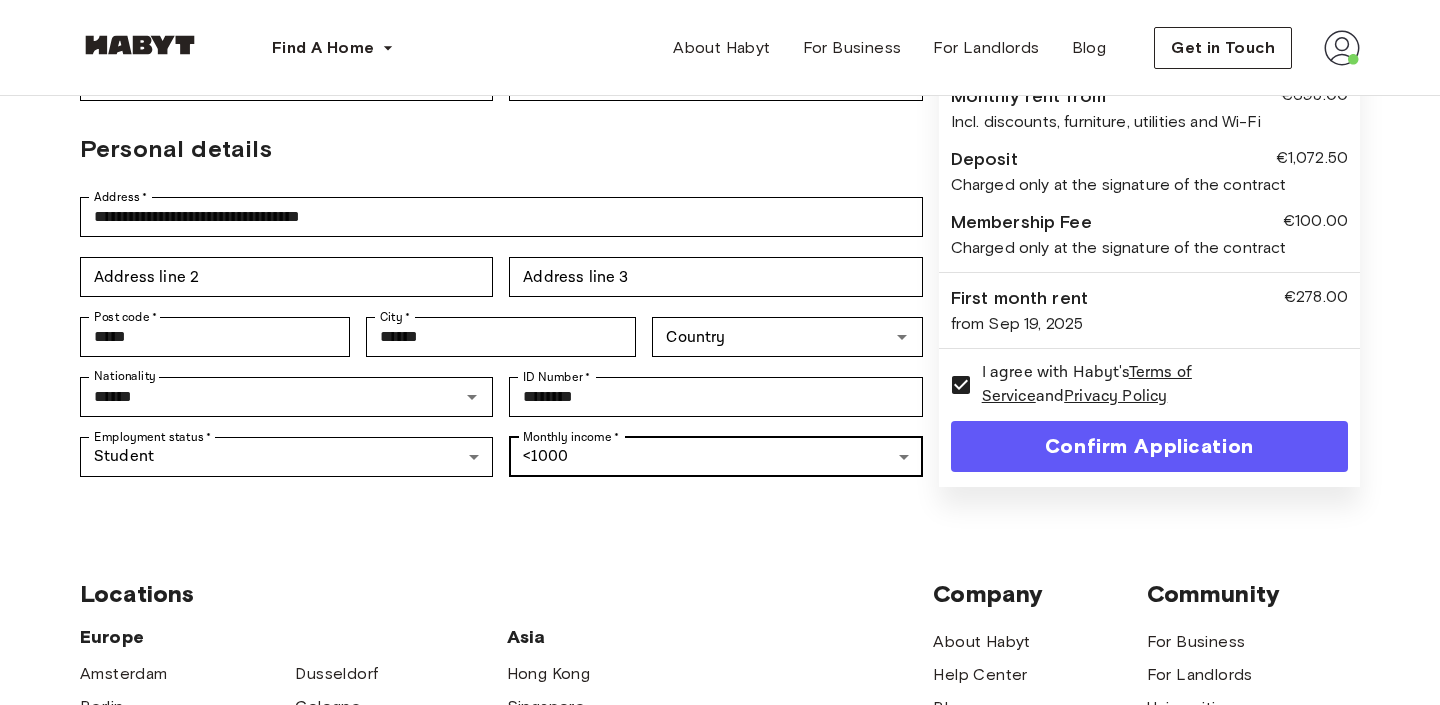 click on "**********" at bounding box center (720, 517) 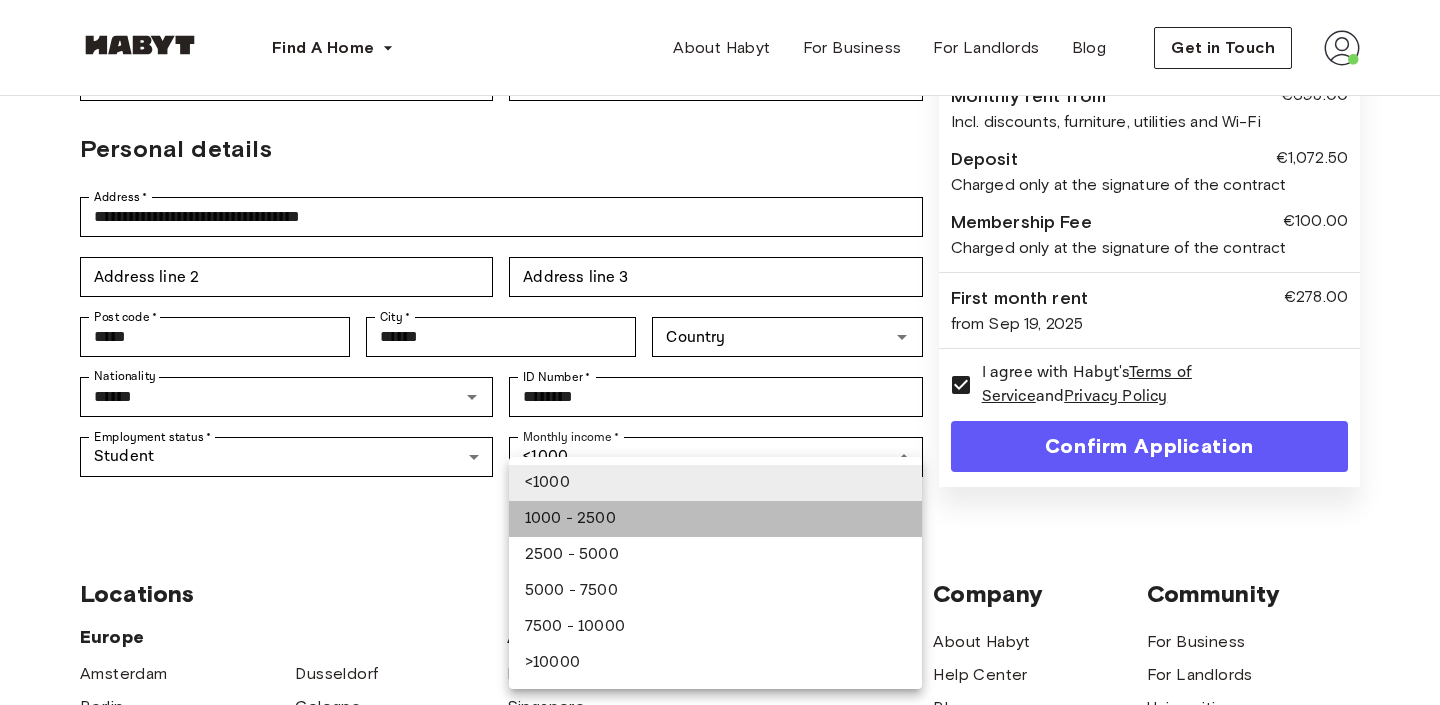 click on "1000 - 2500" at bounding box center (715, 519) 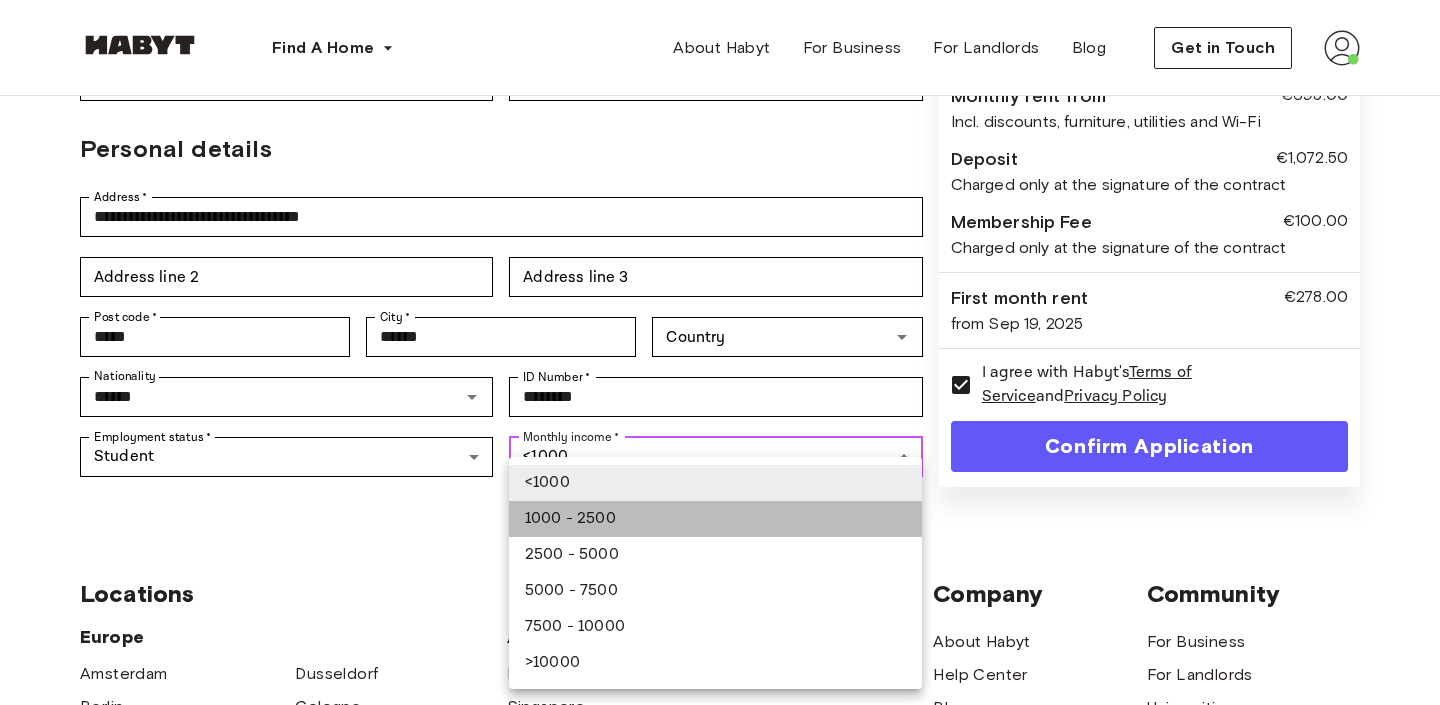 type on "**********" 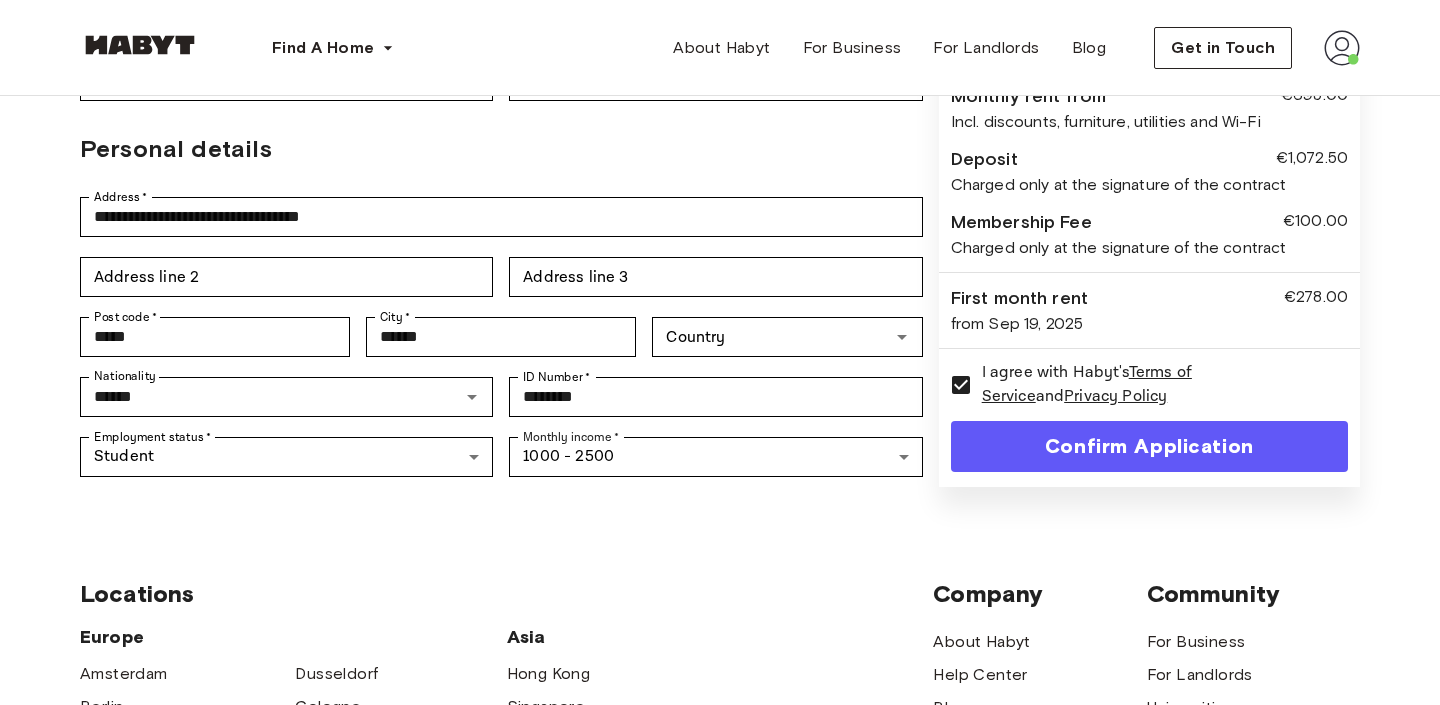 click on "Confirm Application" at bounding box center (1149, 446) 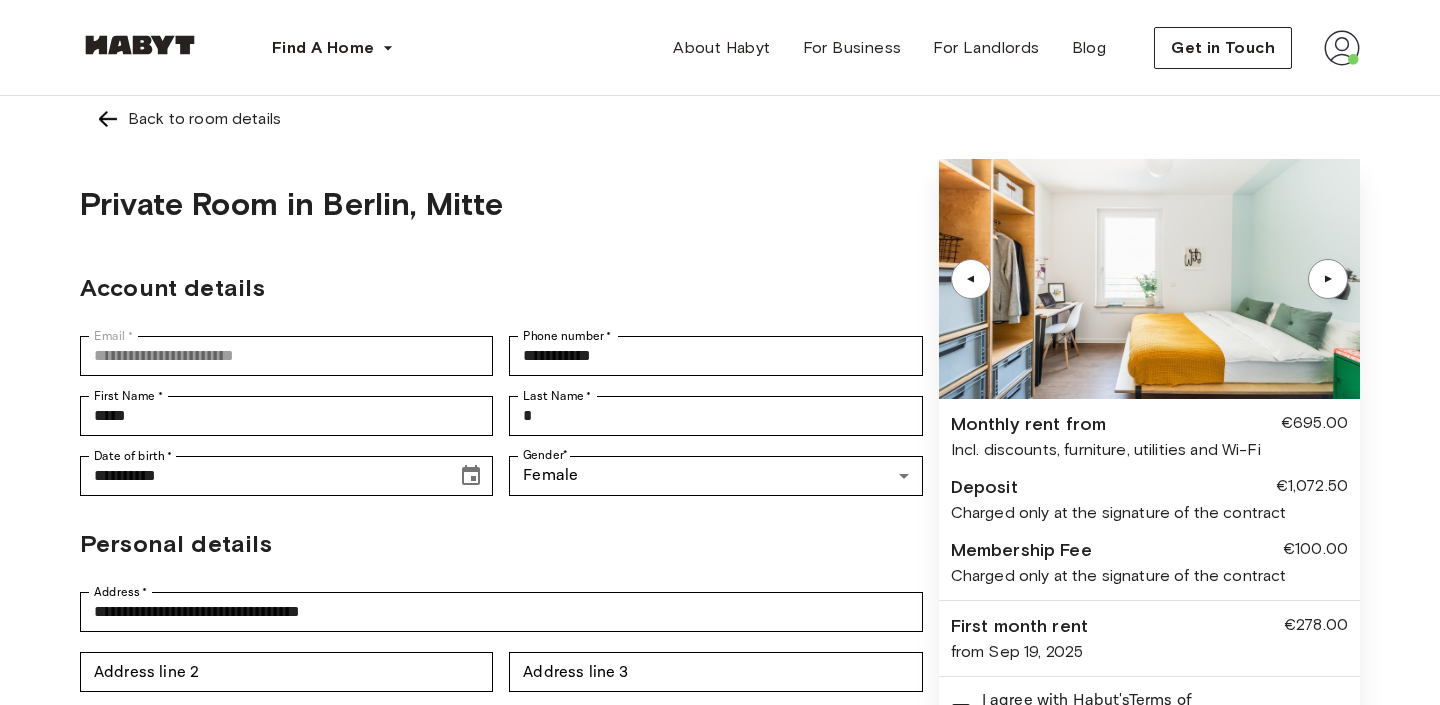 scroll, scrollTop: 0, scrollLeft: 0, axis: both 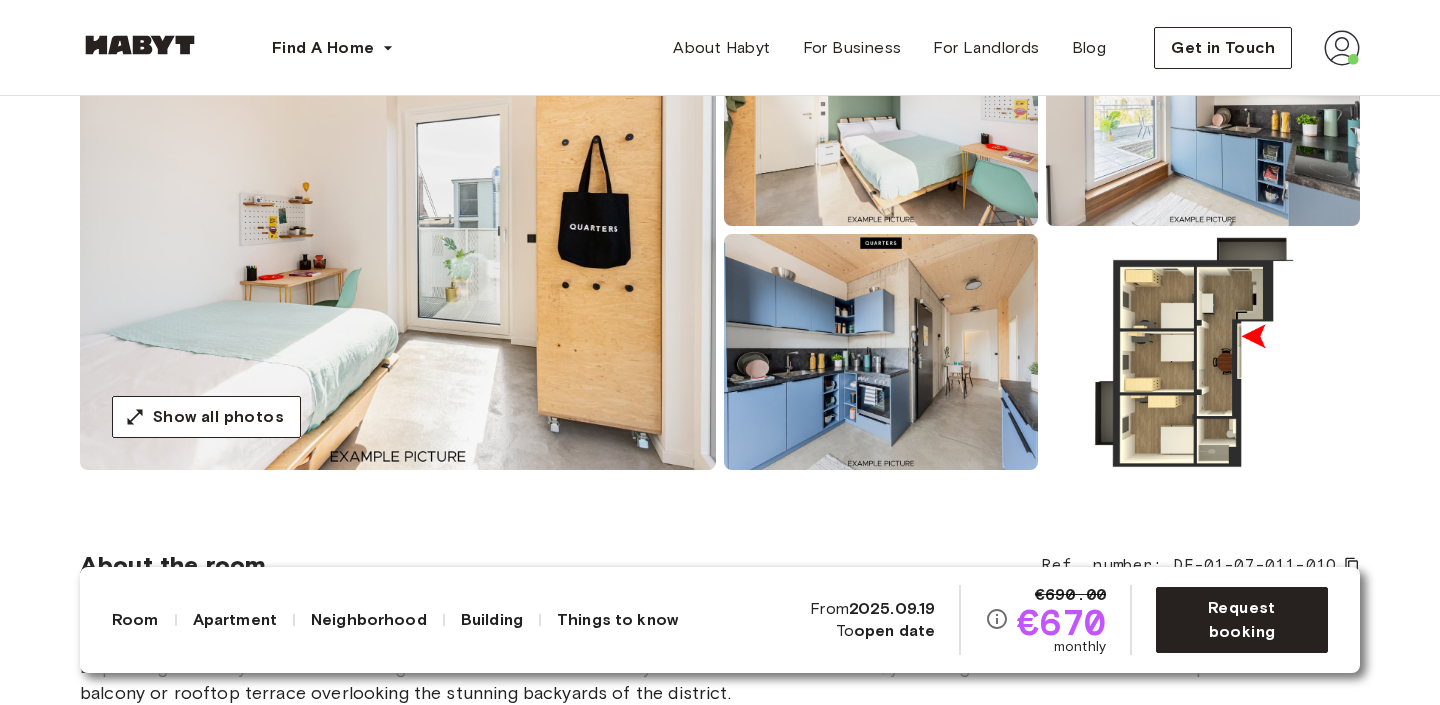 click at bounding box center [398, 230] 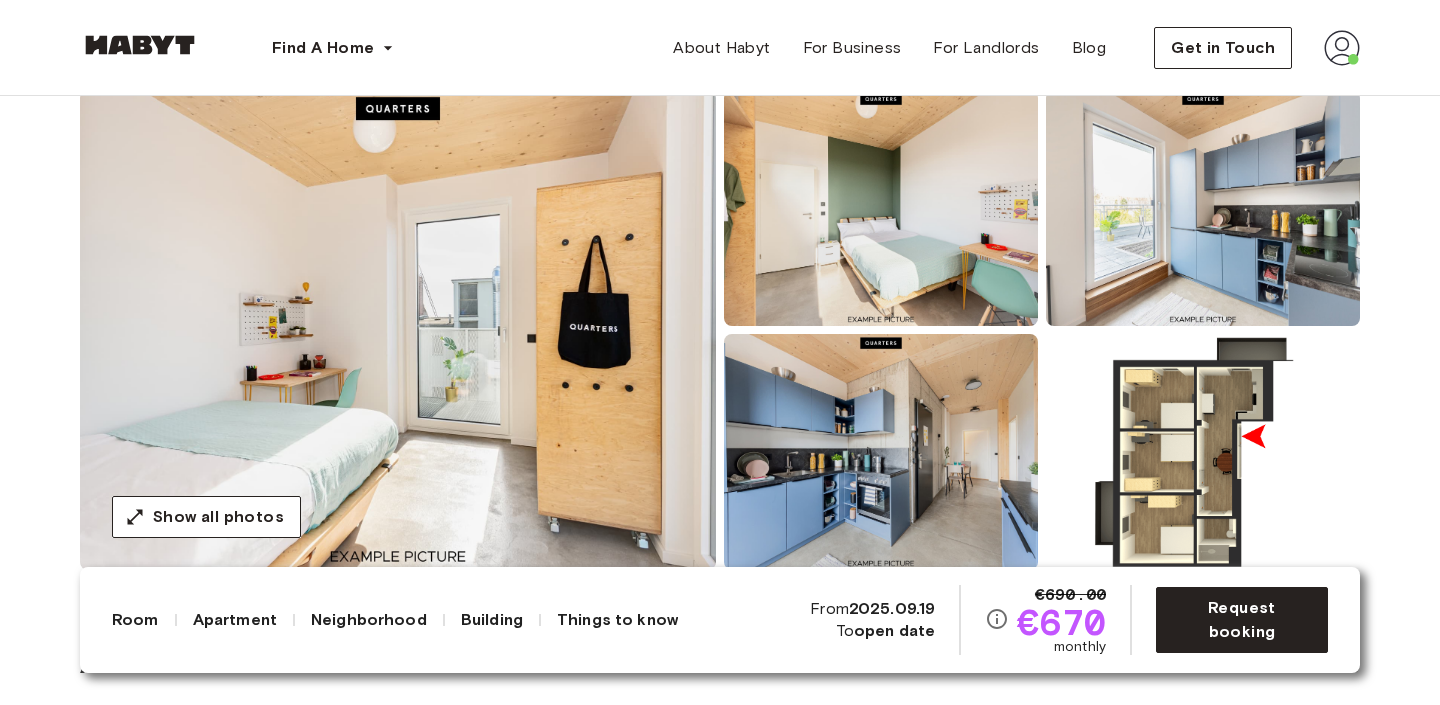 scroll, scrollTop: 145, scrollLeft: 0, axis: vertical 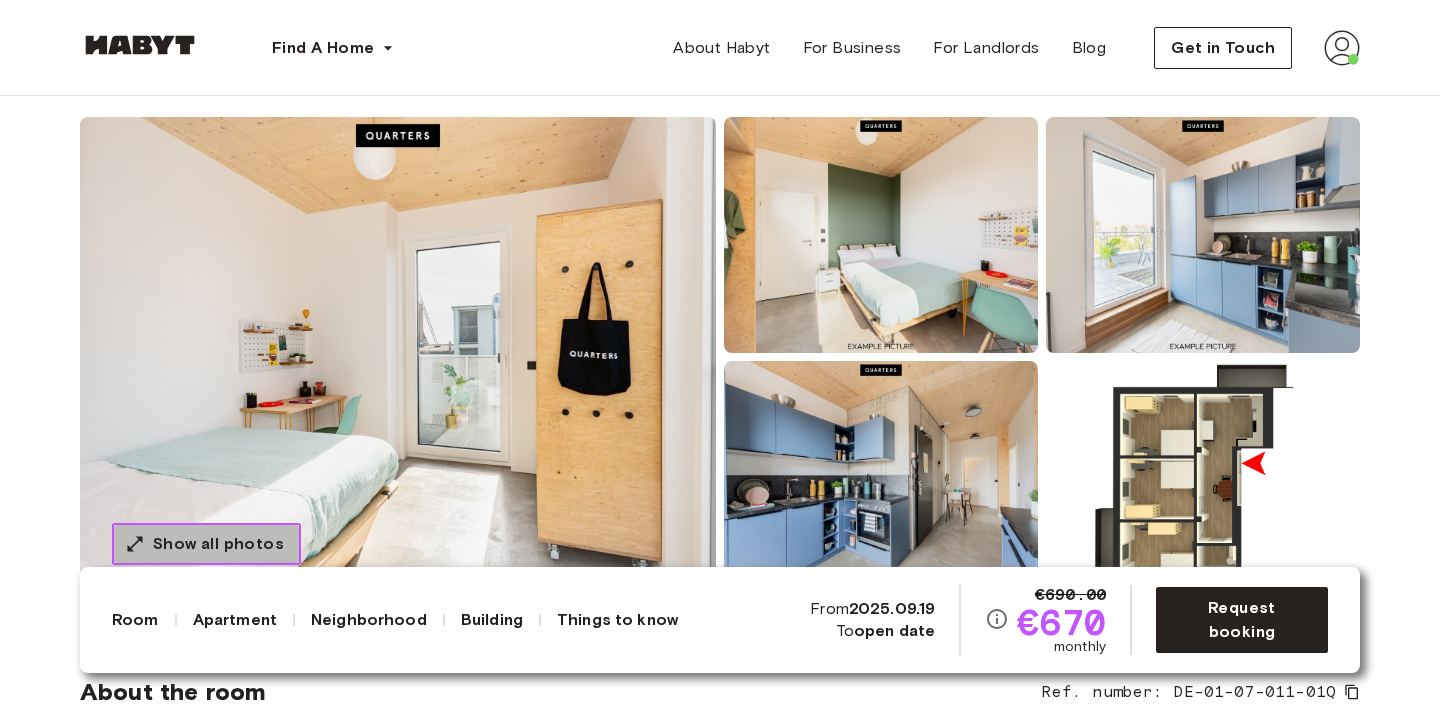 click on "Show all photos" at bounding box center [218, 544] 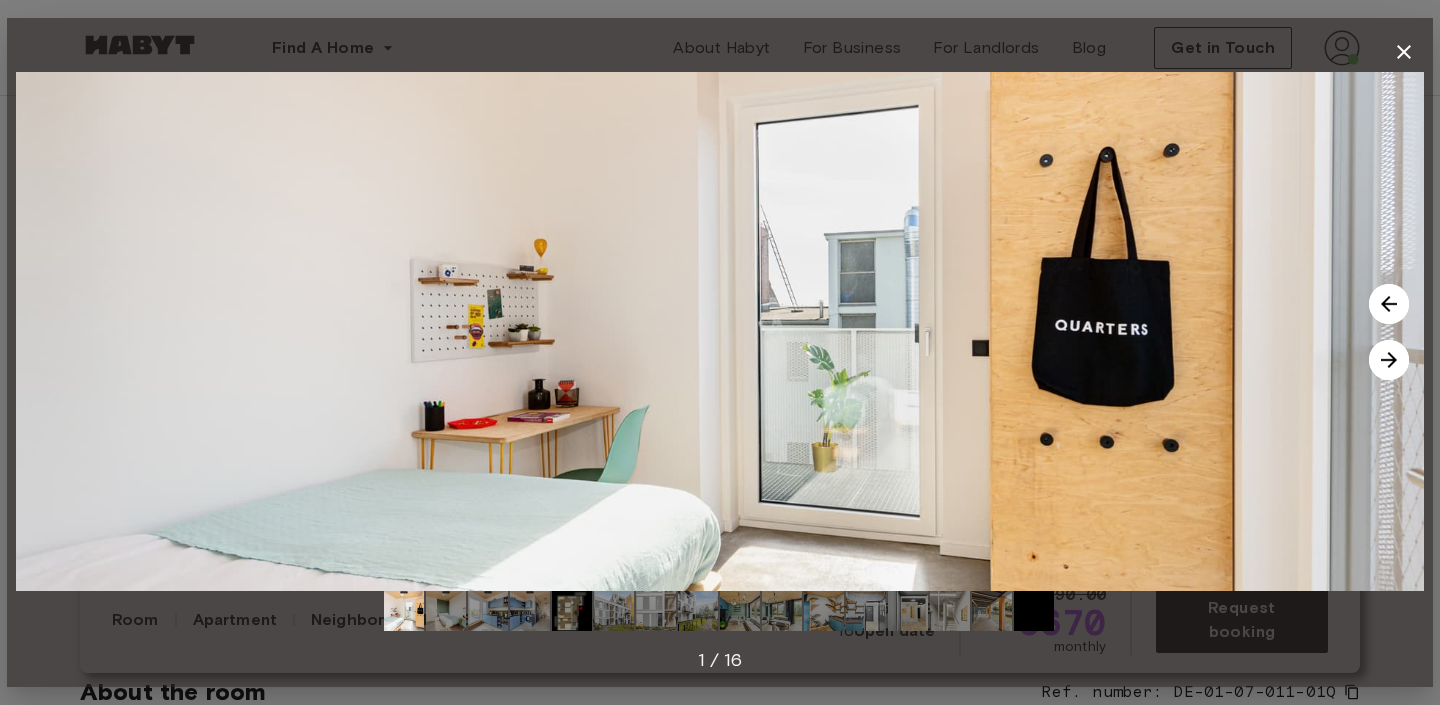 click at bounding box center [1389, 360] 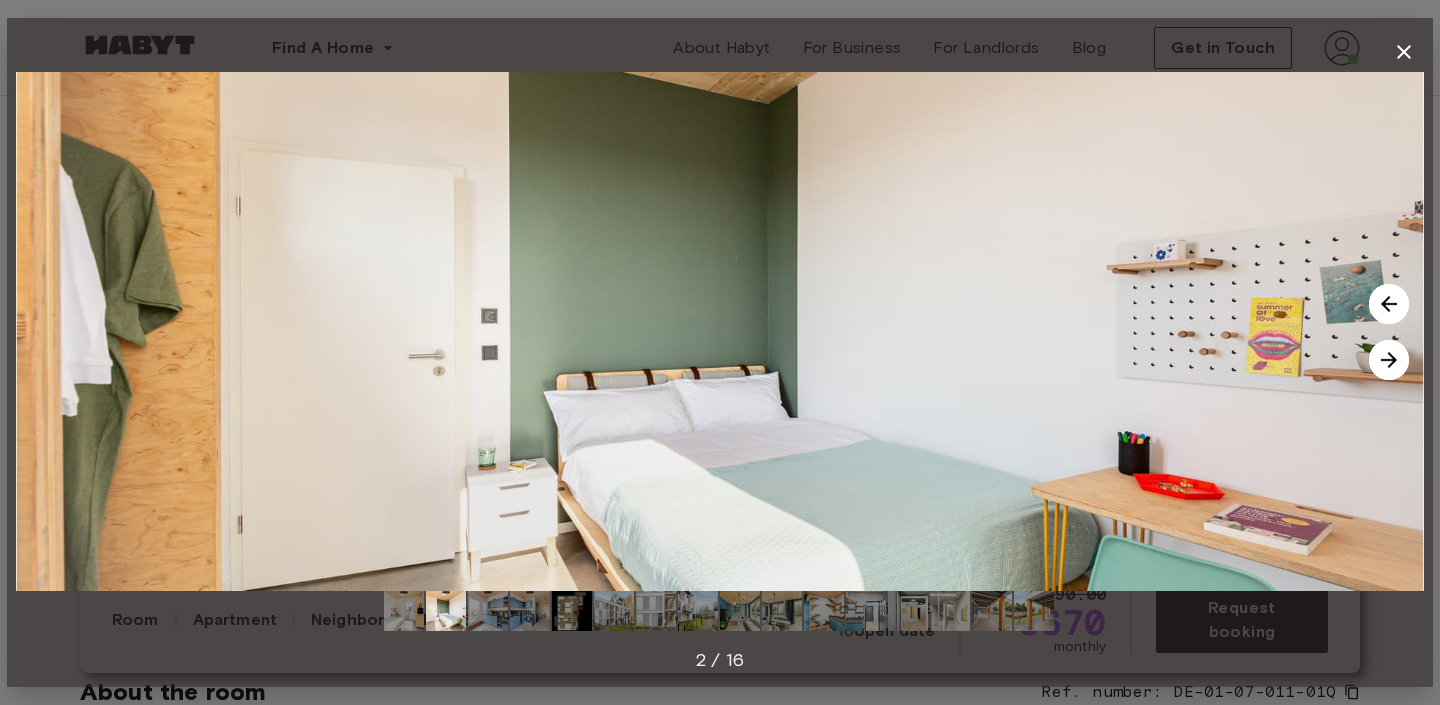 click at bounding box center (1389, 360) 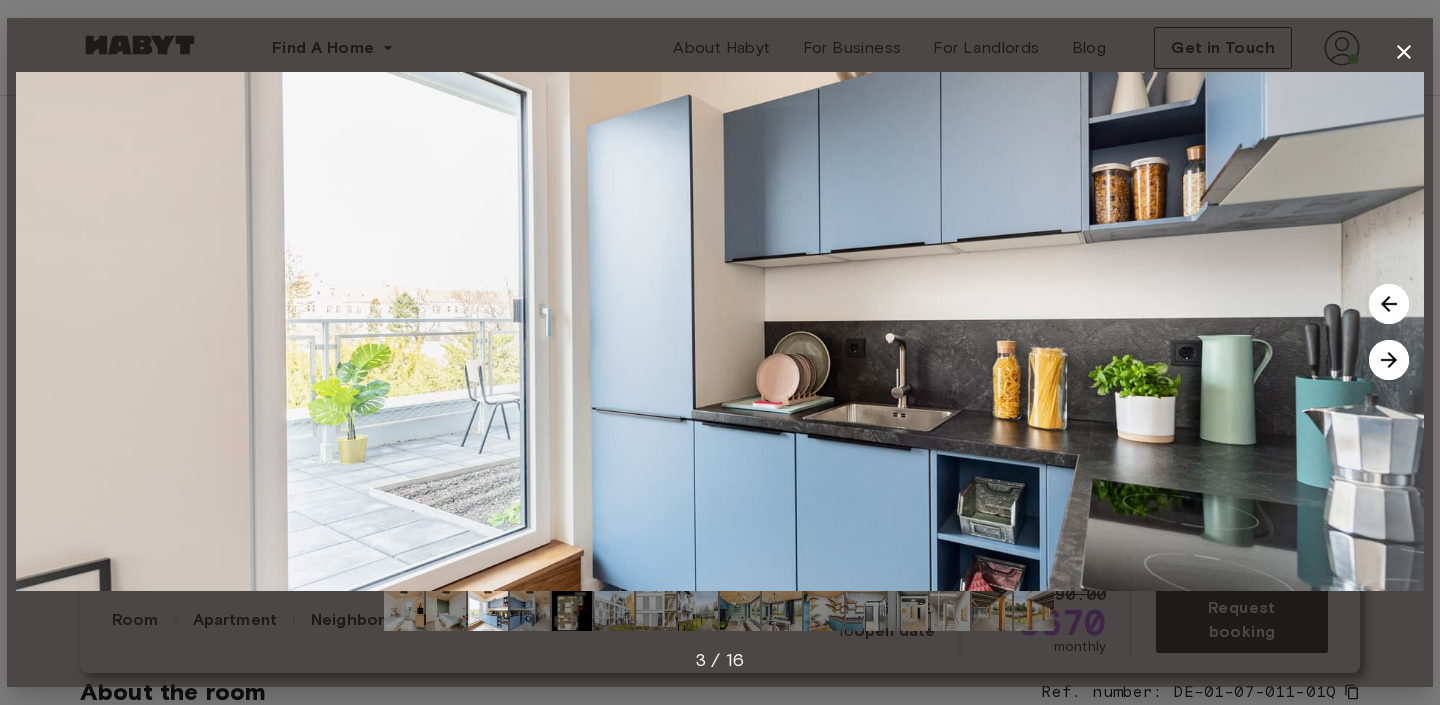 click at bounding box center (1389, 360) 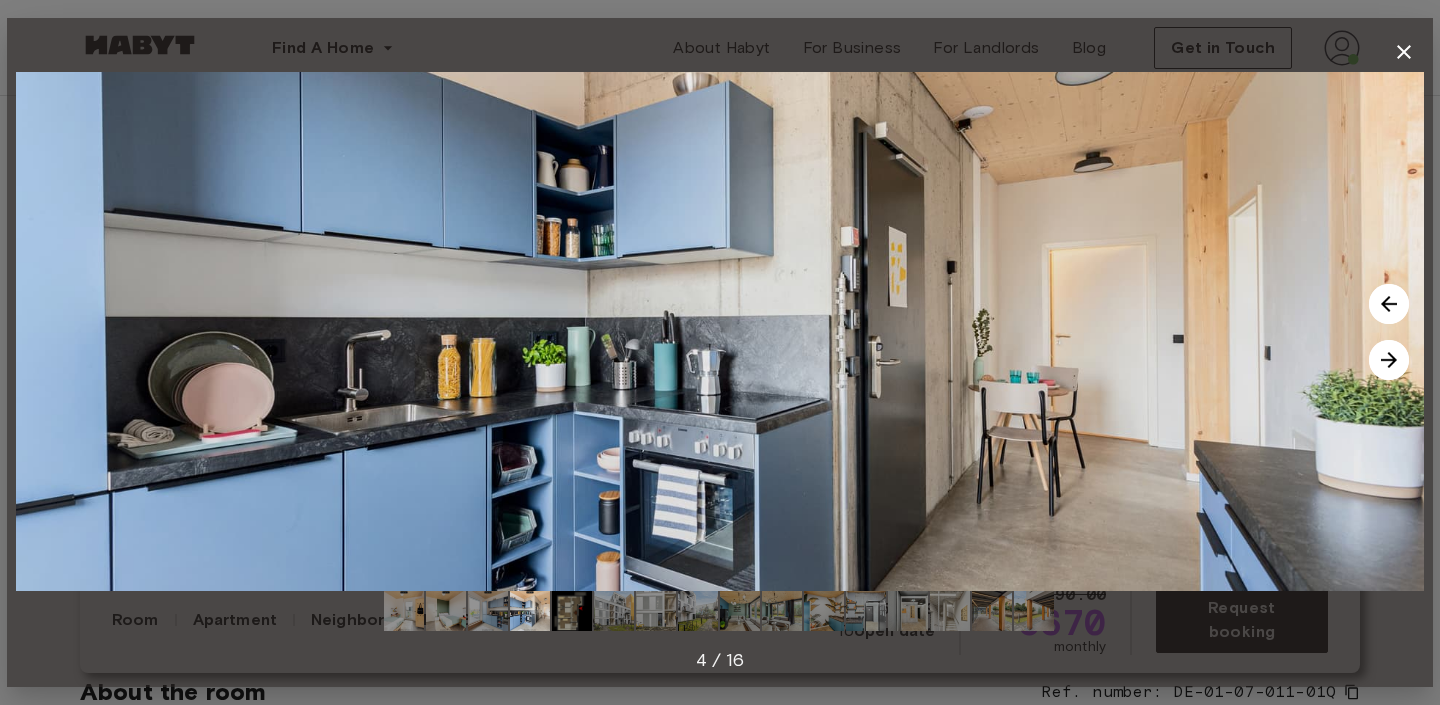 click at bounding box center [1389, 360] 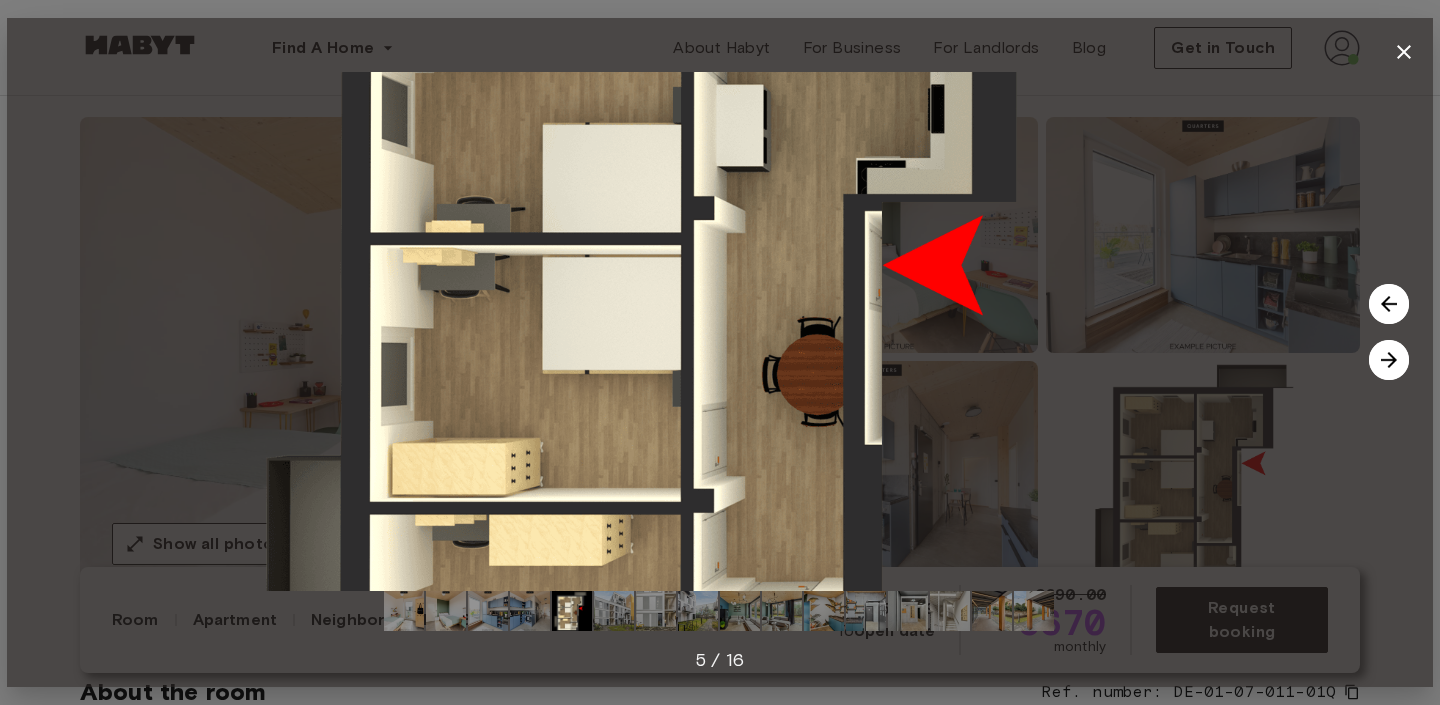 click 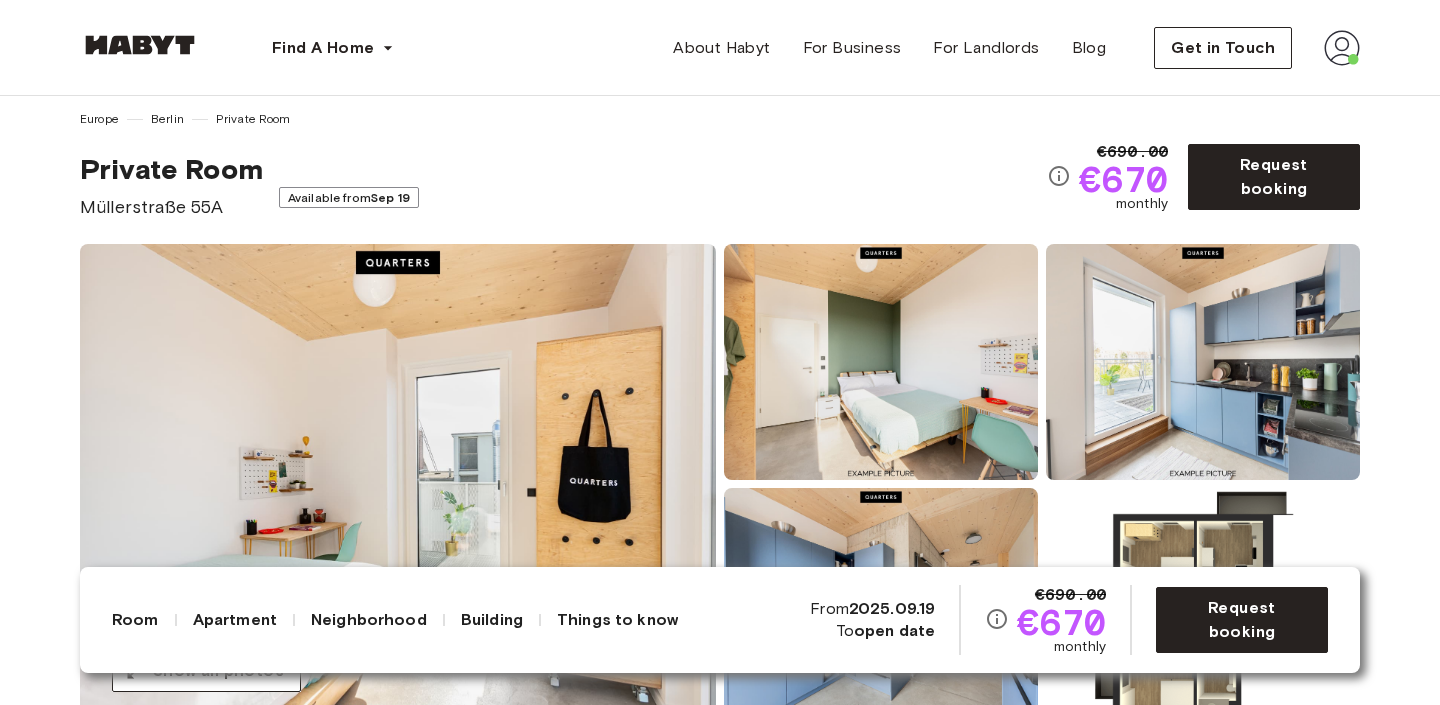 scroll, scrollTop: 0, scrollLeft: 0, axis: both 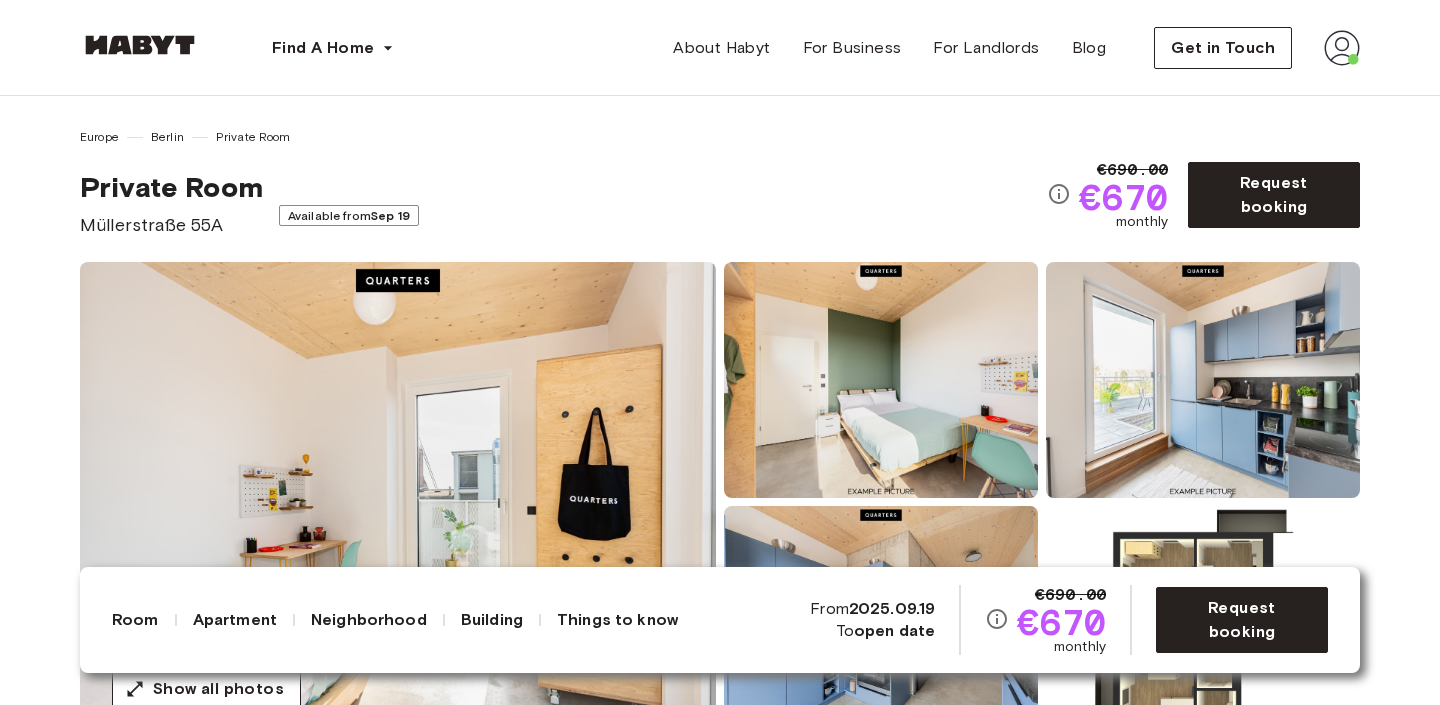 click on "Private Room" at bounding box center [171, 187] 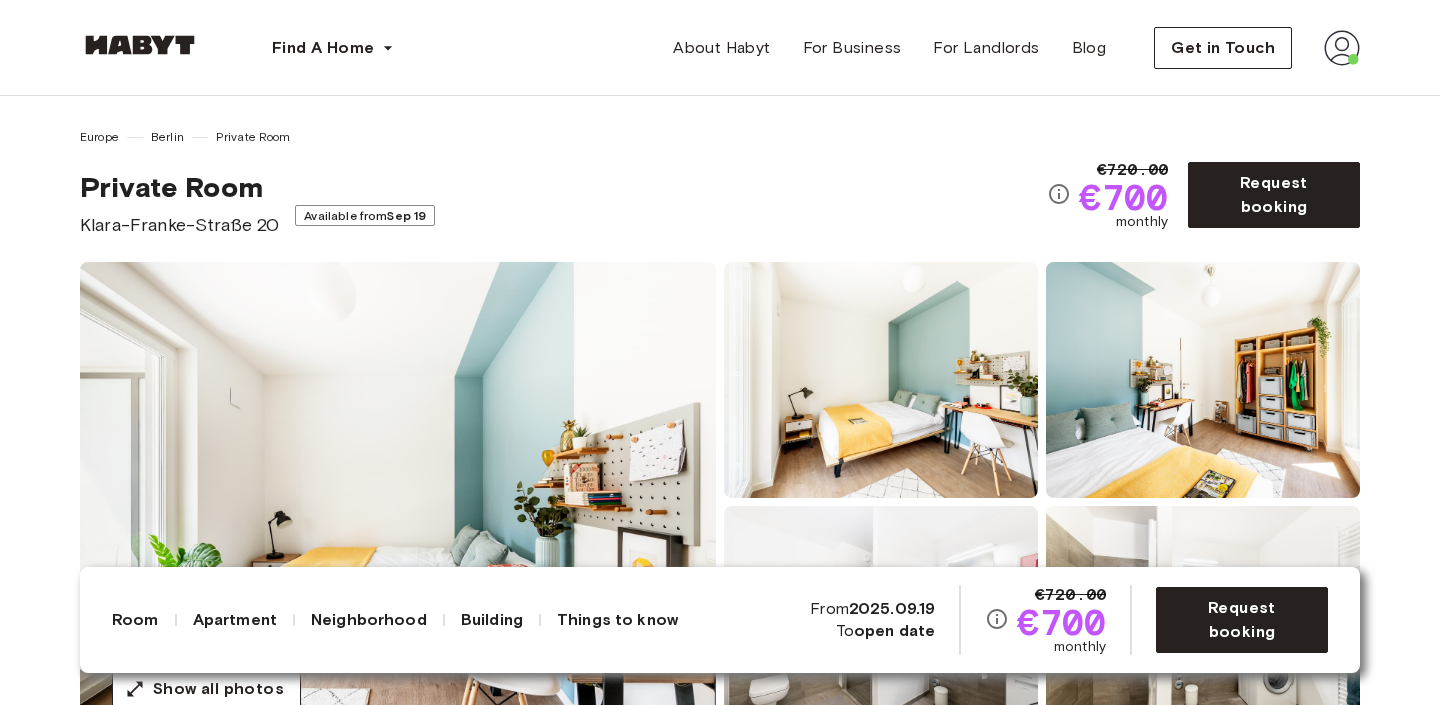 scroll, scrollTop: 0, scrollLeft: 0, axis: both 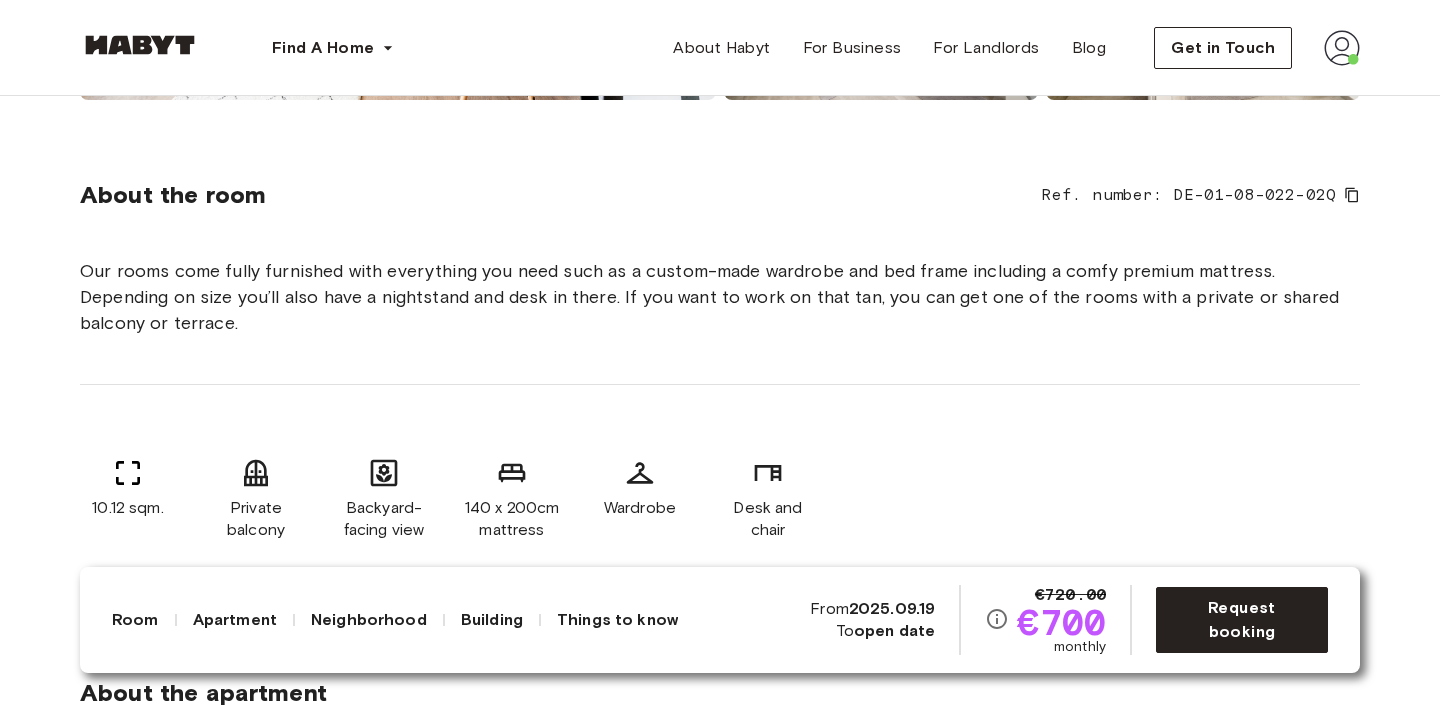 click on "Ref. number:   [NUMBER]-[NUMBER]-[NUMBER]-[ALPHA]-[ALPHA]" at bounding box center (1201, 195) 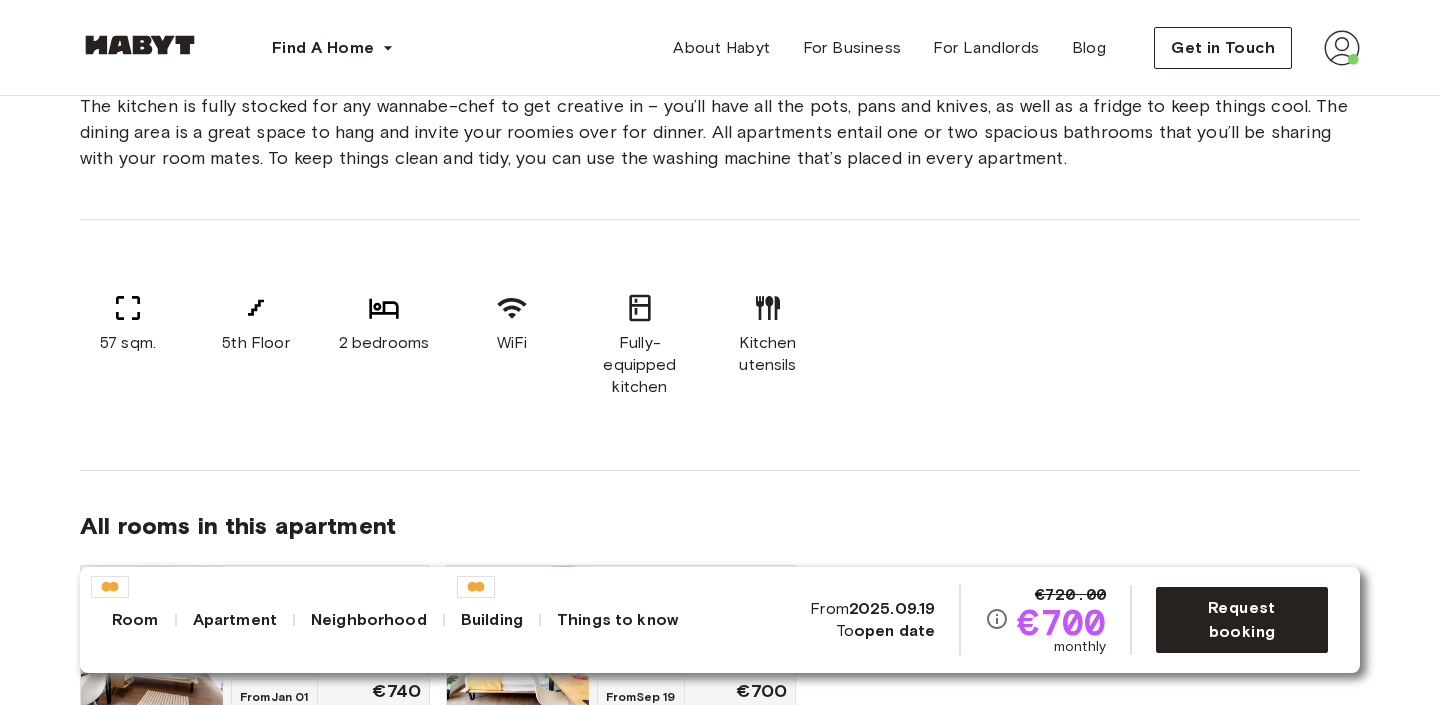 scroll, scrollTop: 1670, scrollLeft: 0, axis: vertical 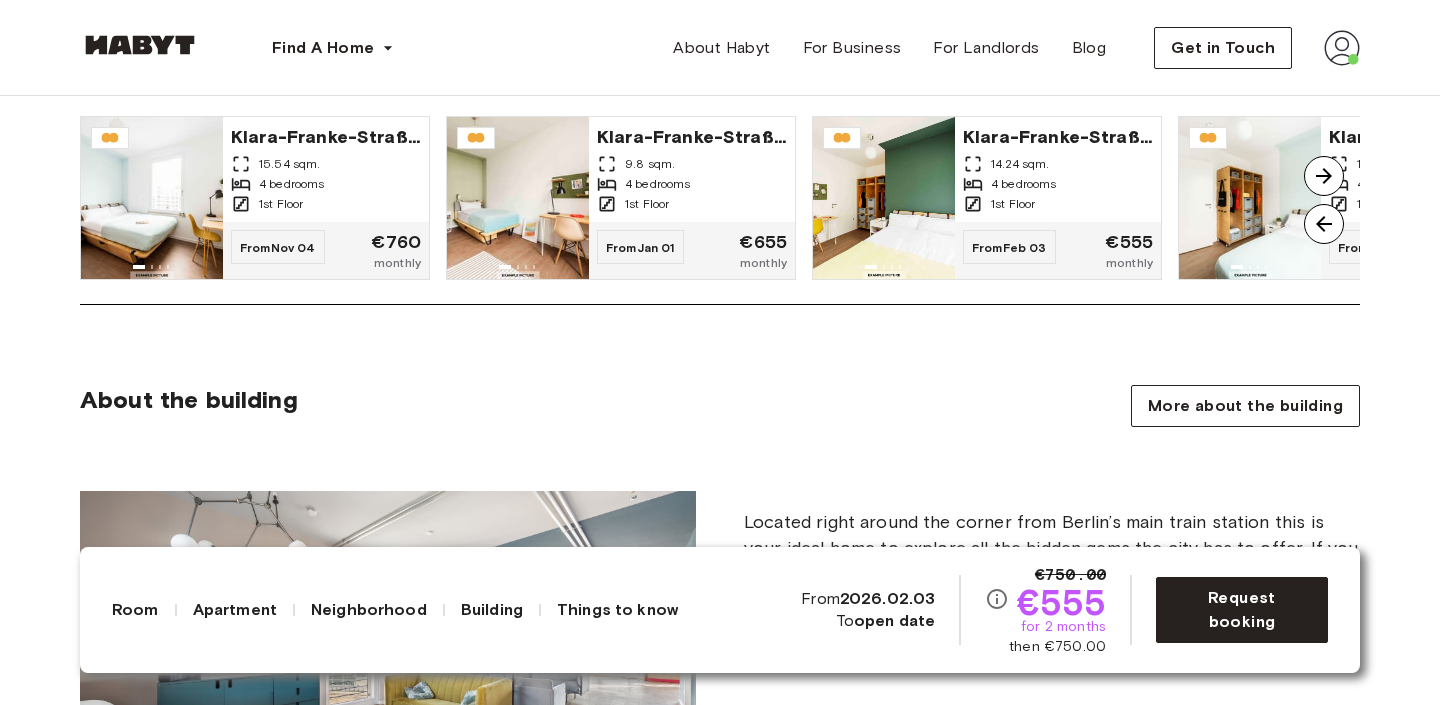 click at bounding box center [1324, 176] 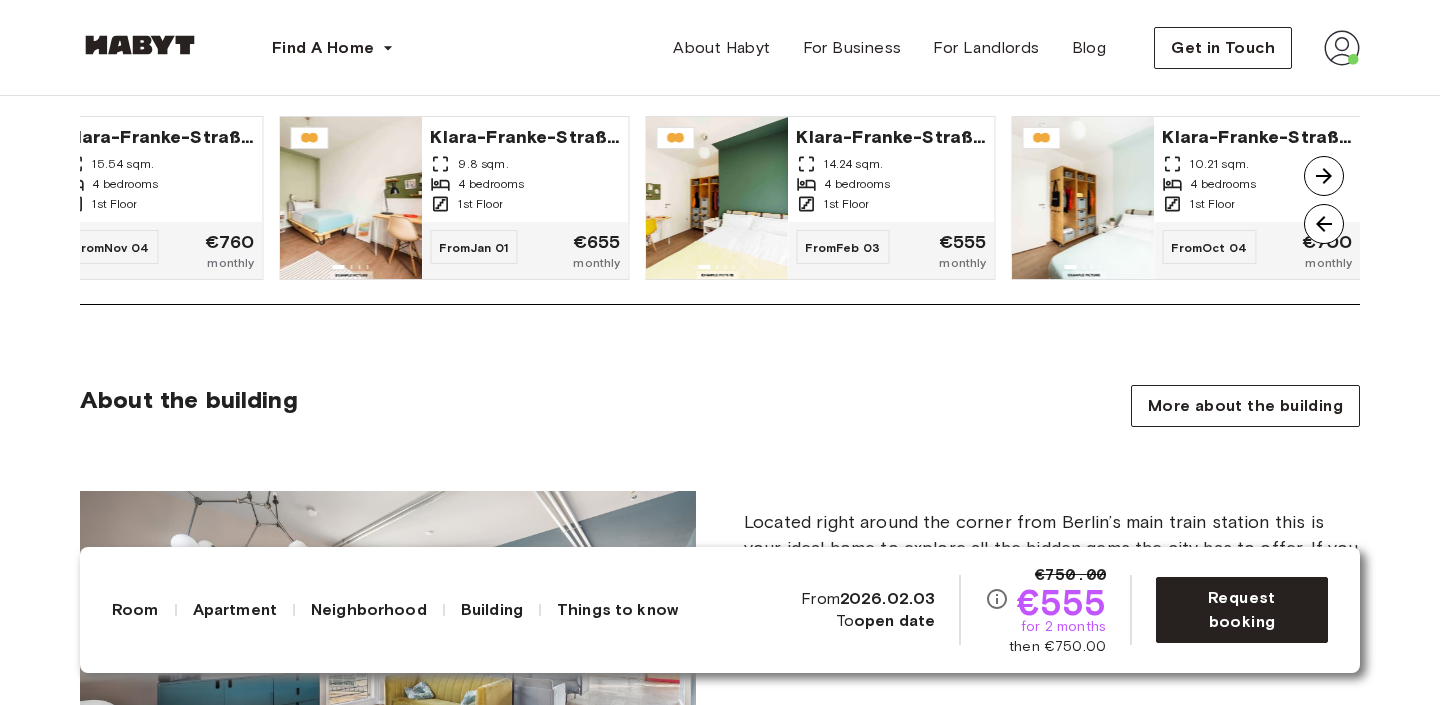 click at bounding box center (1324, 176) 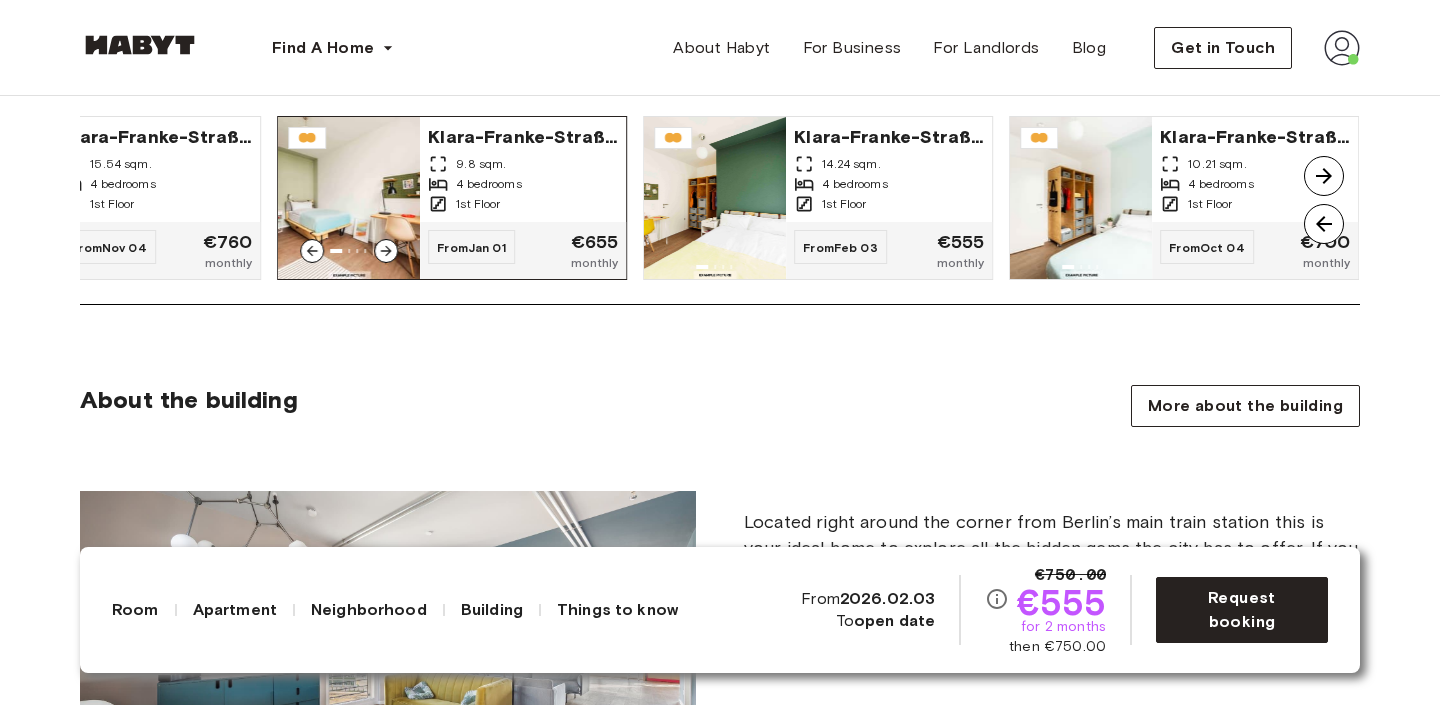 click 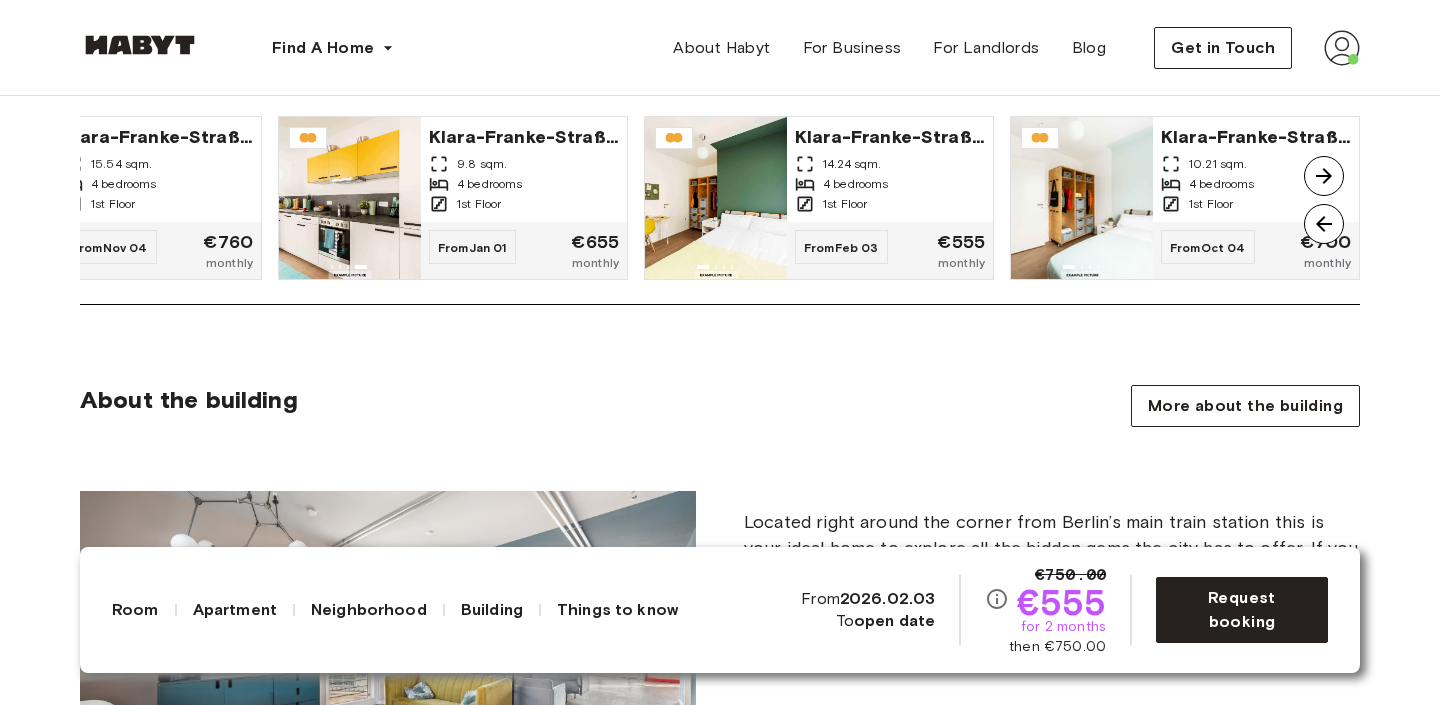 click at bounding box center (1324, 224) 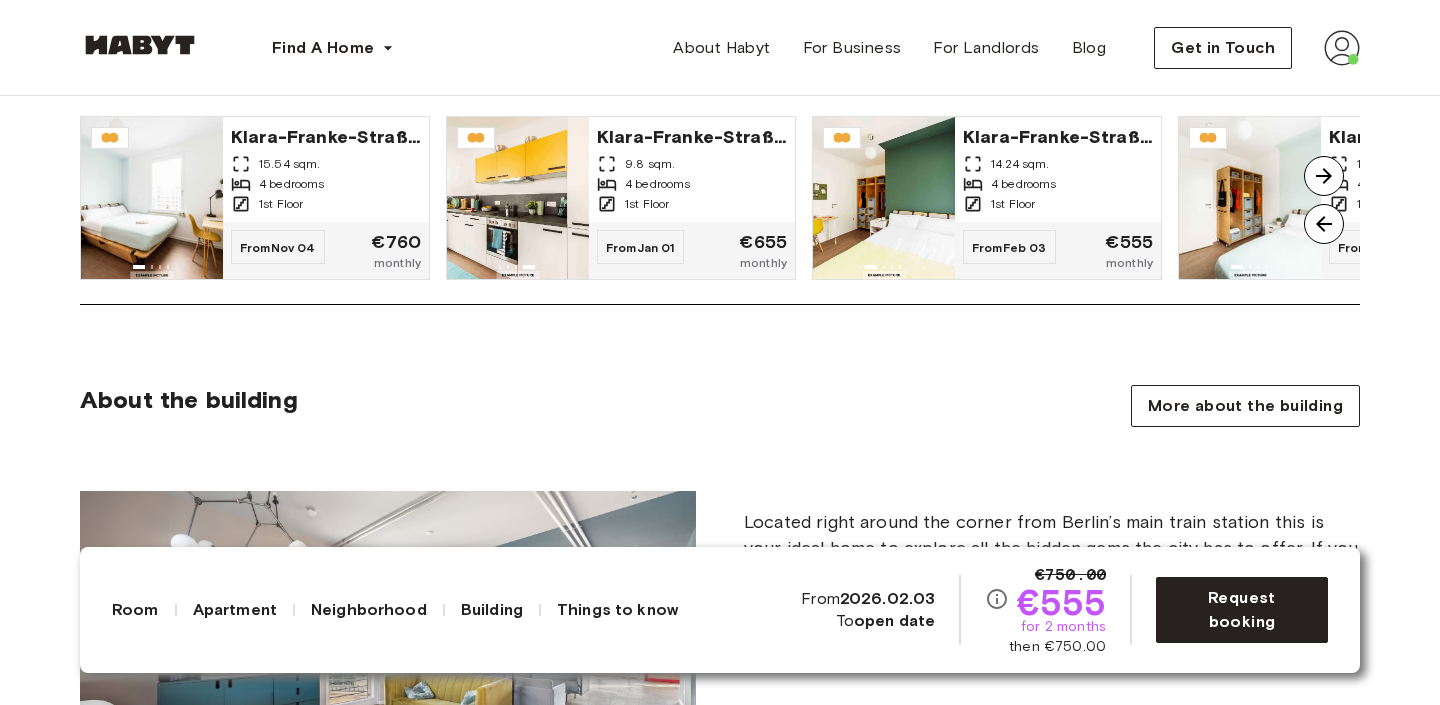 click at bounding box center [1324, 176] 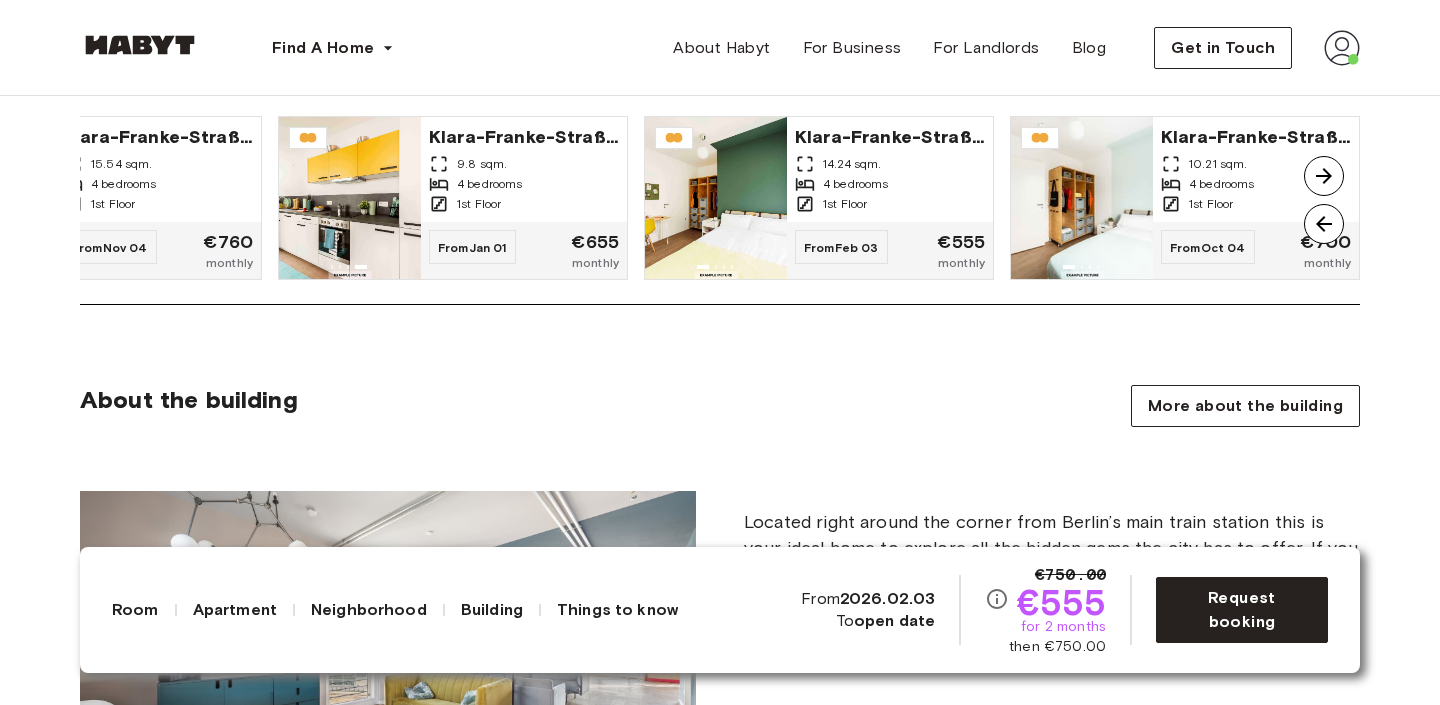 click at bounding box center [1324, 224] 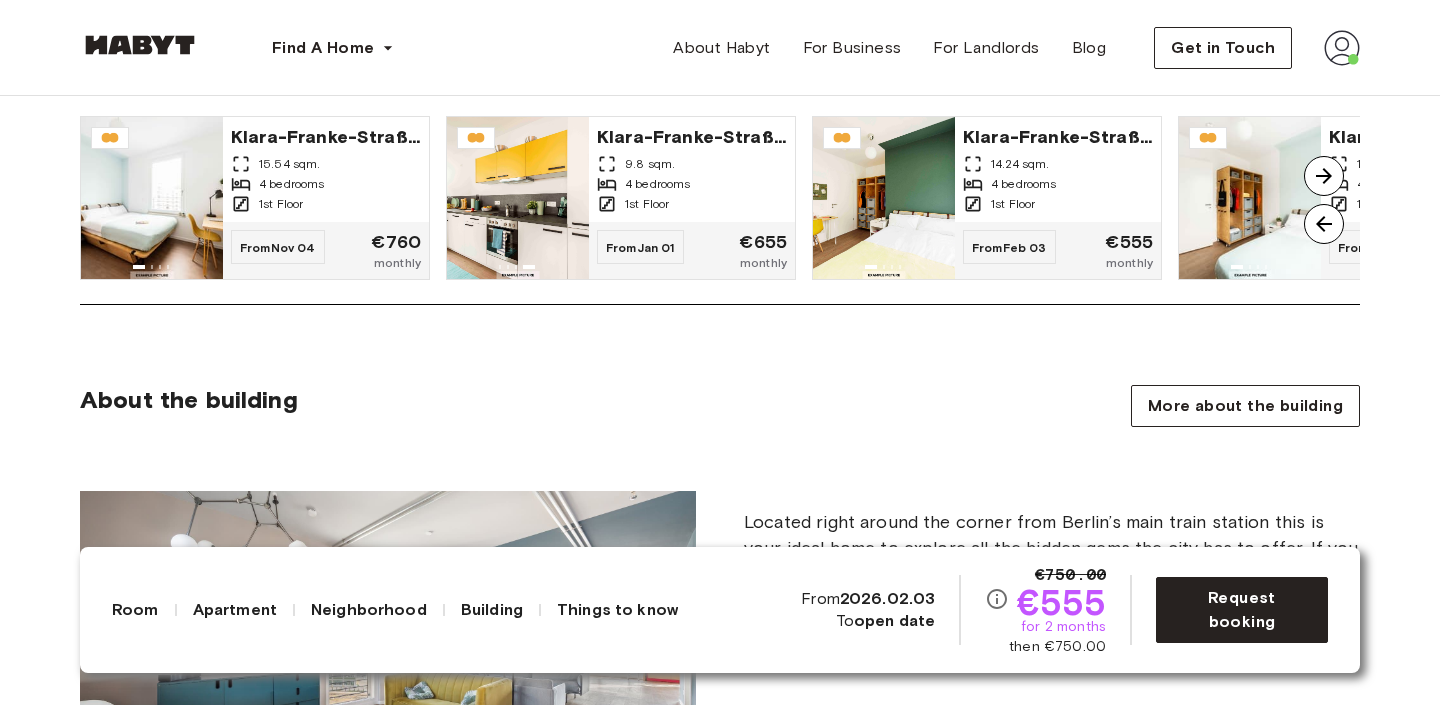 click at bounding box center (1324, 176) 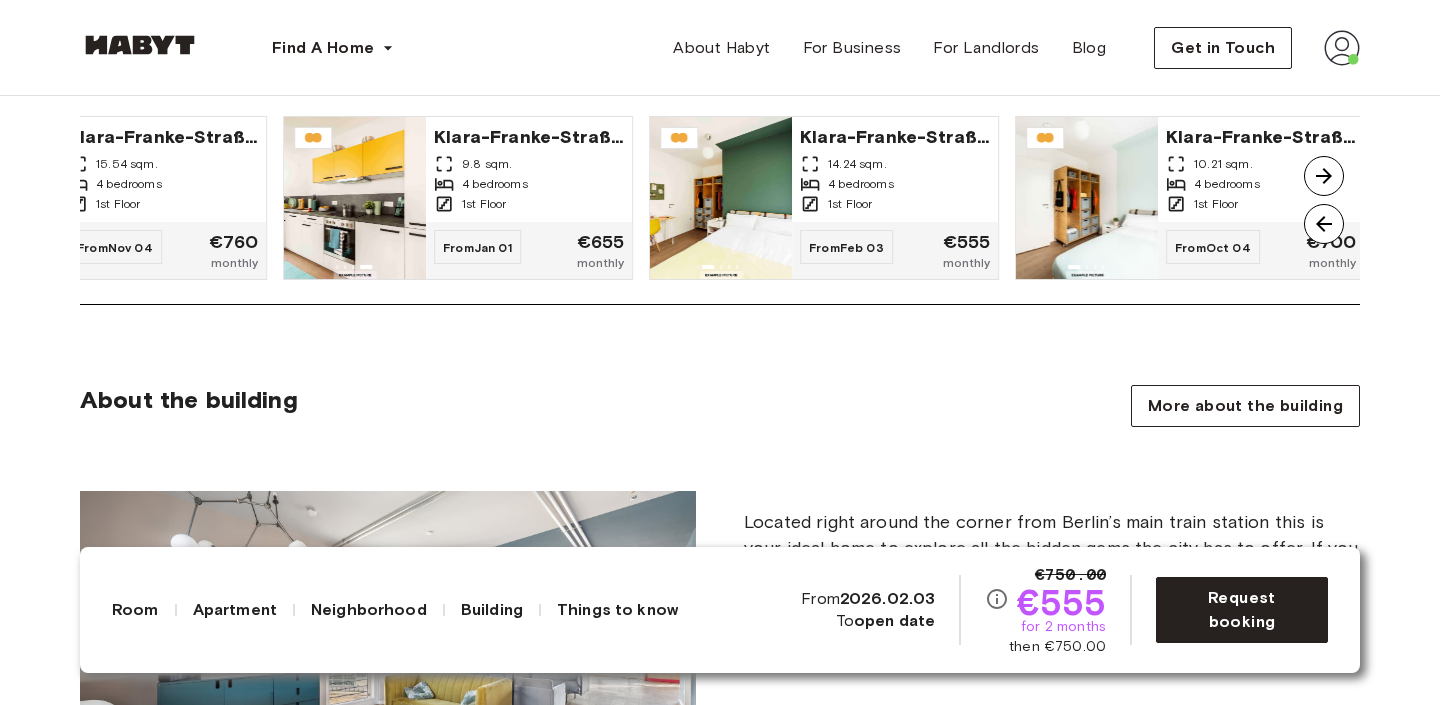 click at bounding box center (1324, 176) 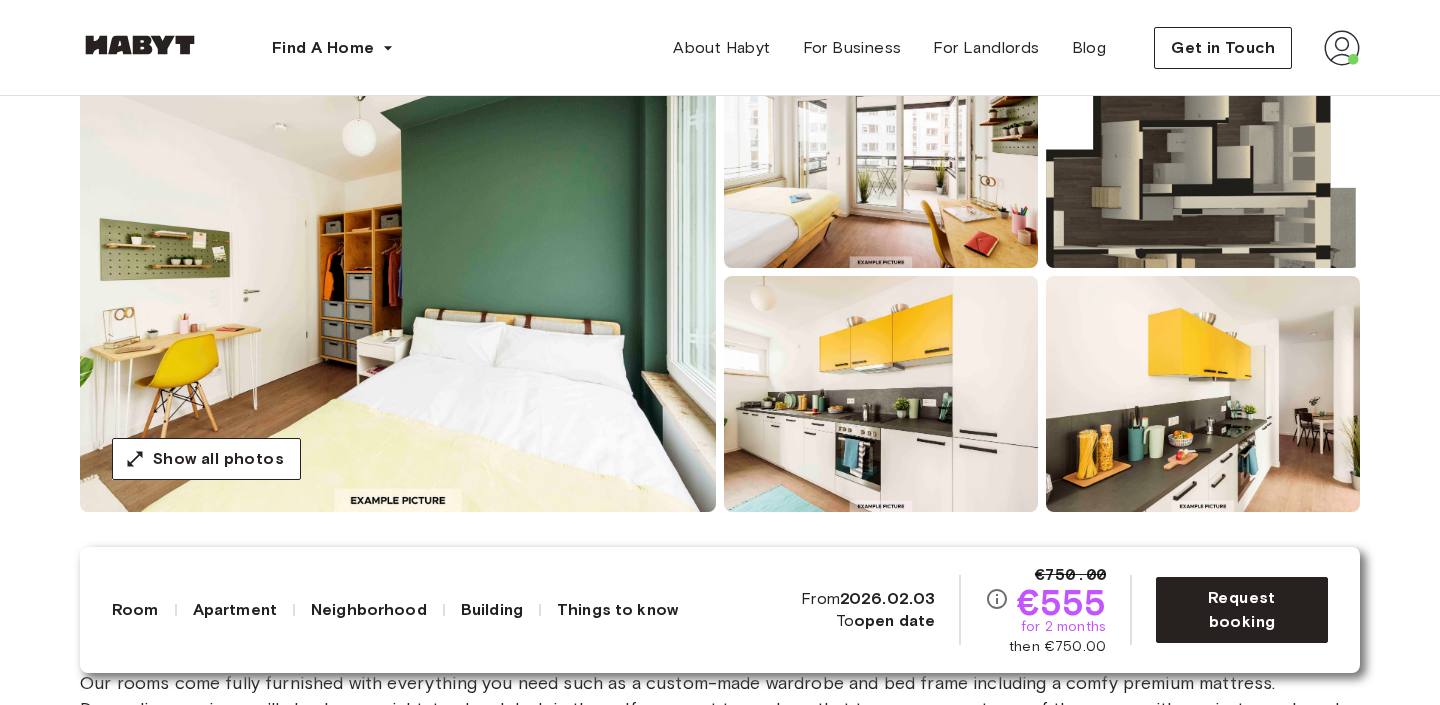scroll, scrollTop: 0, scrollLeft: 0, axis: both 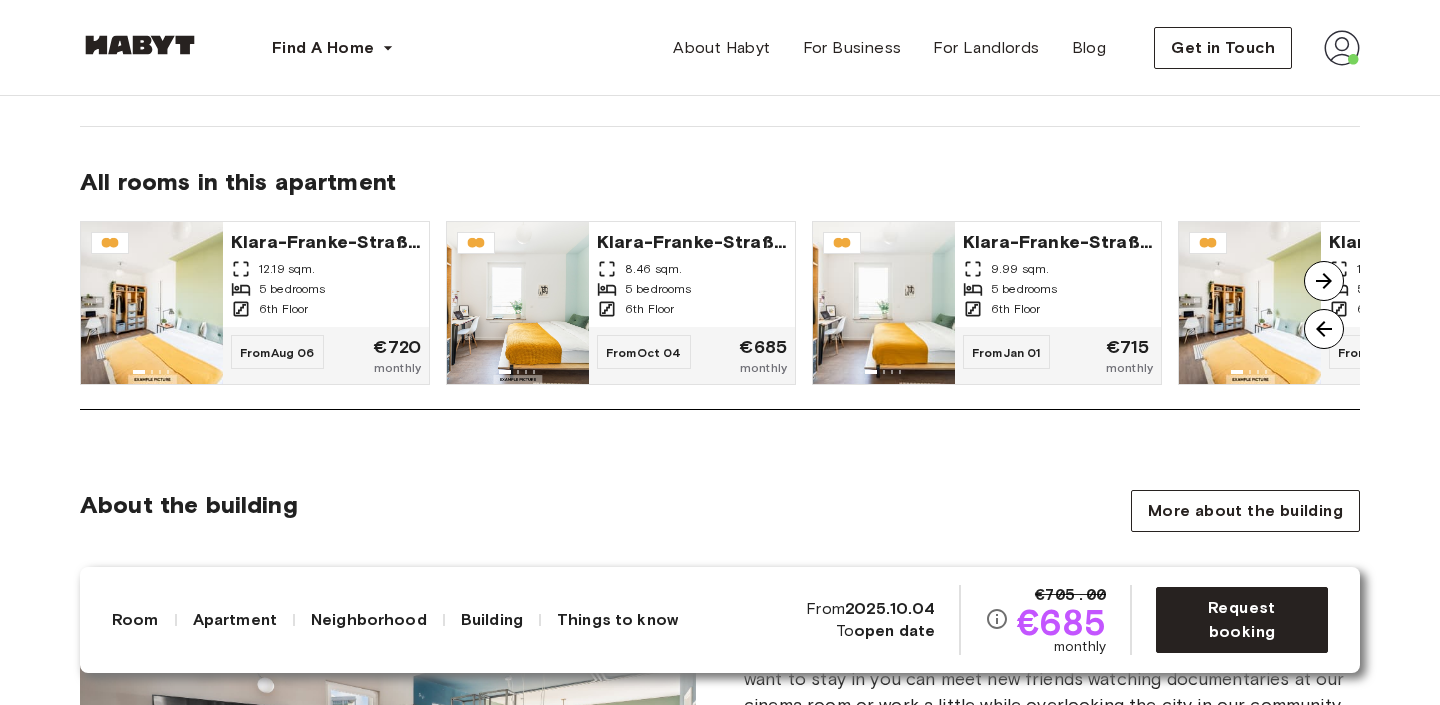click at bounding box center [1324, 281] 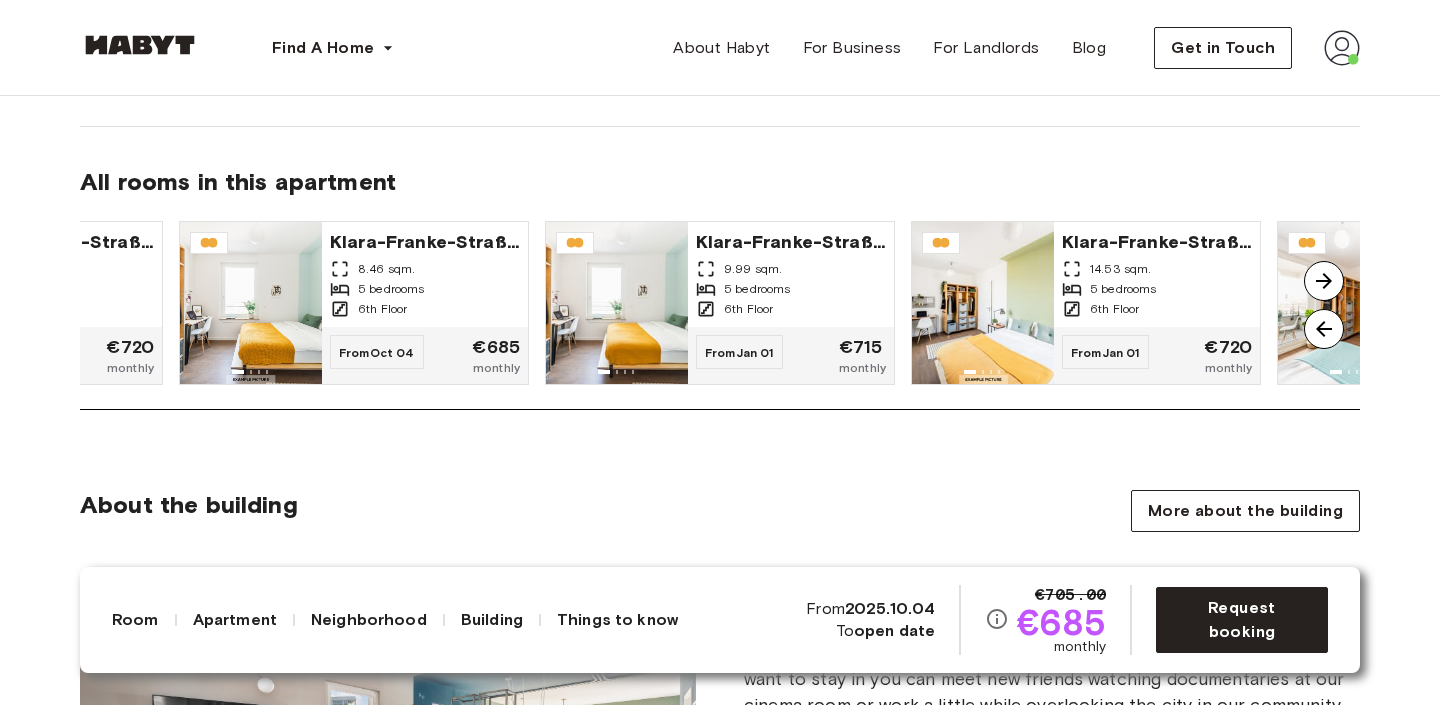 click at bounding box center [1324, 281] 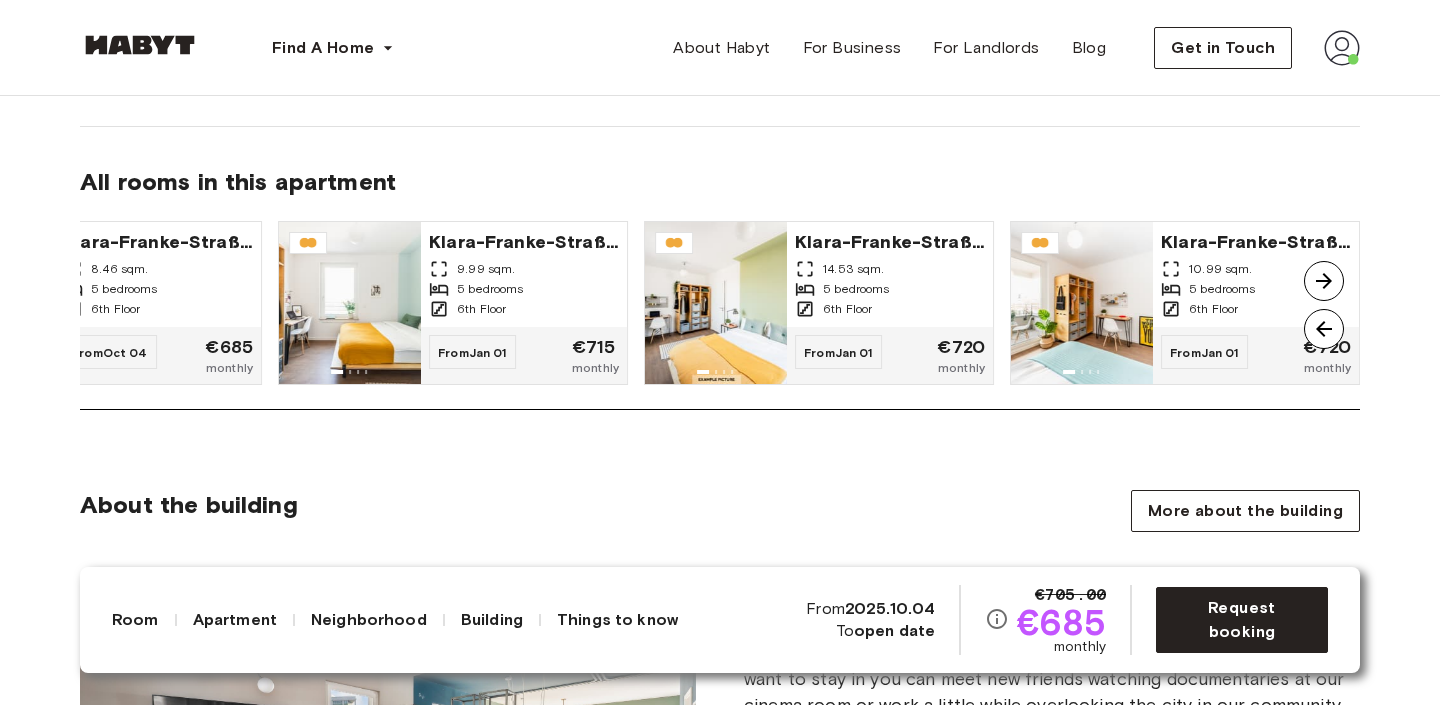 click at bounding box center [1324, 281] 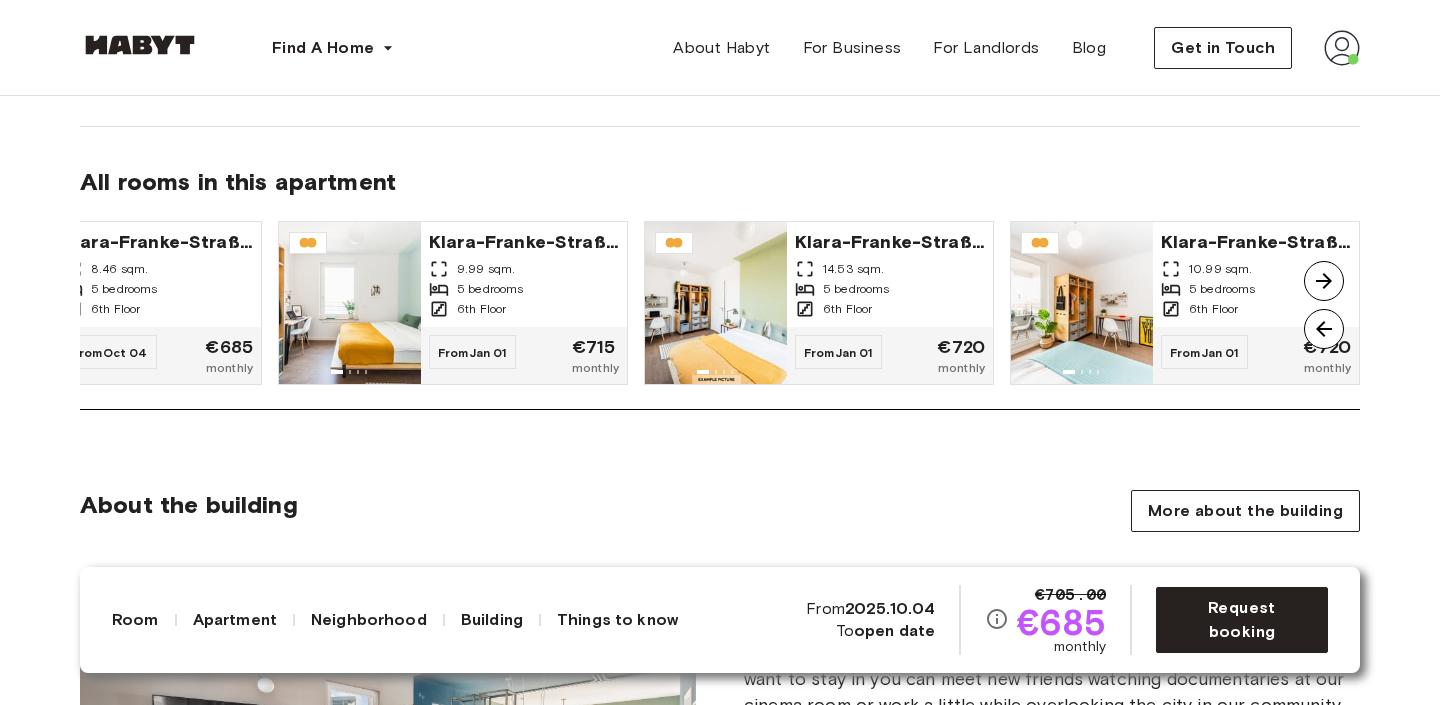 click at bounding box center (1324, 281) 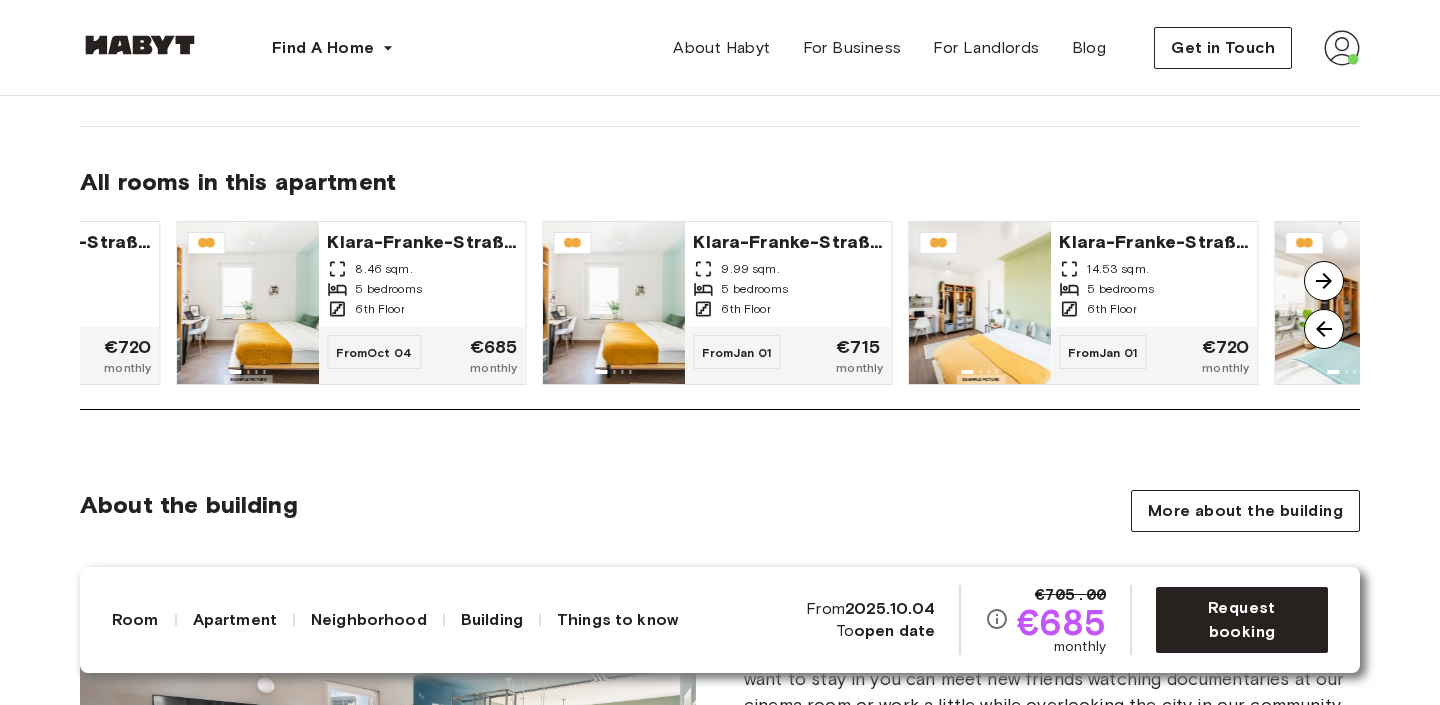 click at bounding box center (1324, 329) 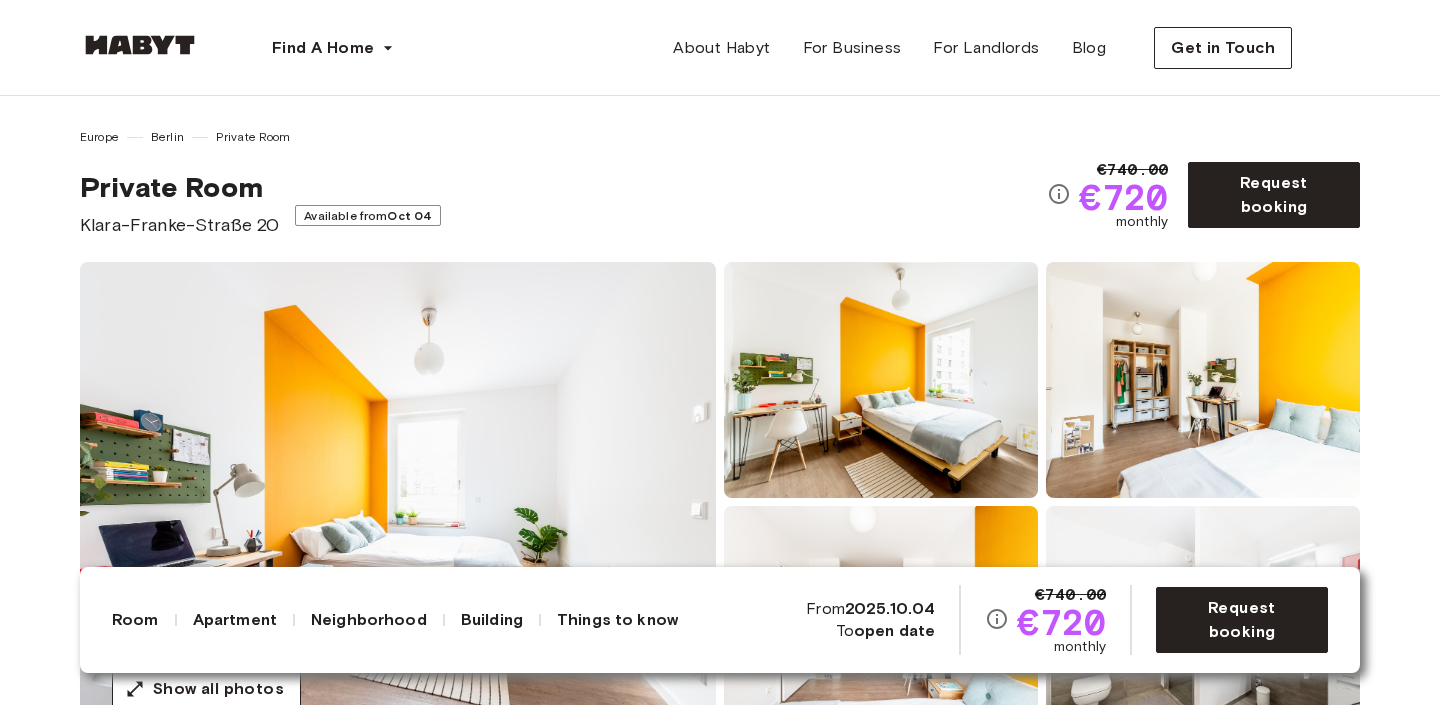 scroll, scrollTop: 0, scrollLeft: 0, axis: both 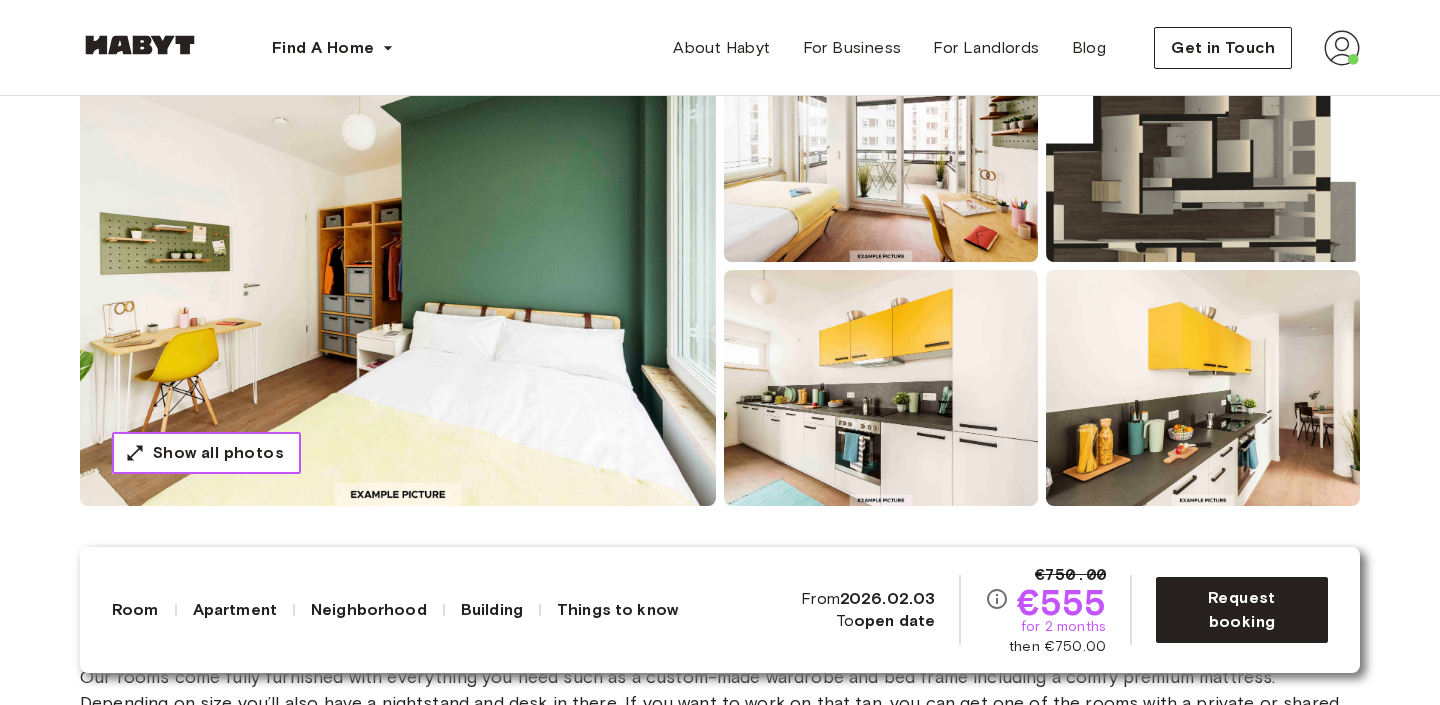 click on "Show all photos" at bounding box center (218, 453) 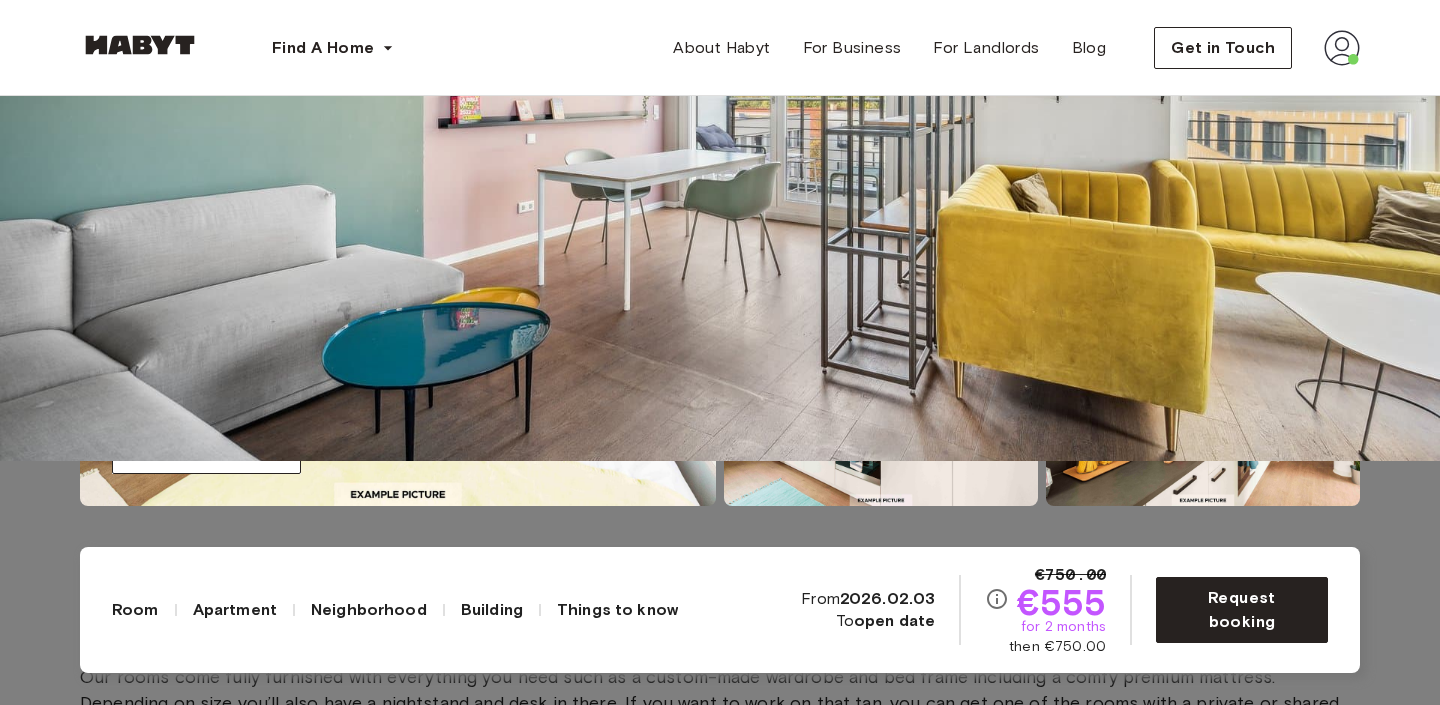 click at bounding box center [720, 108] 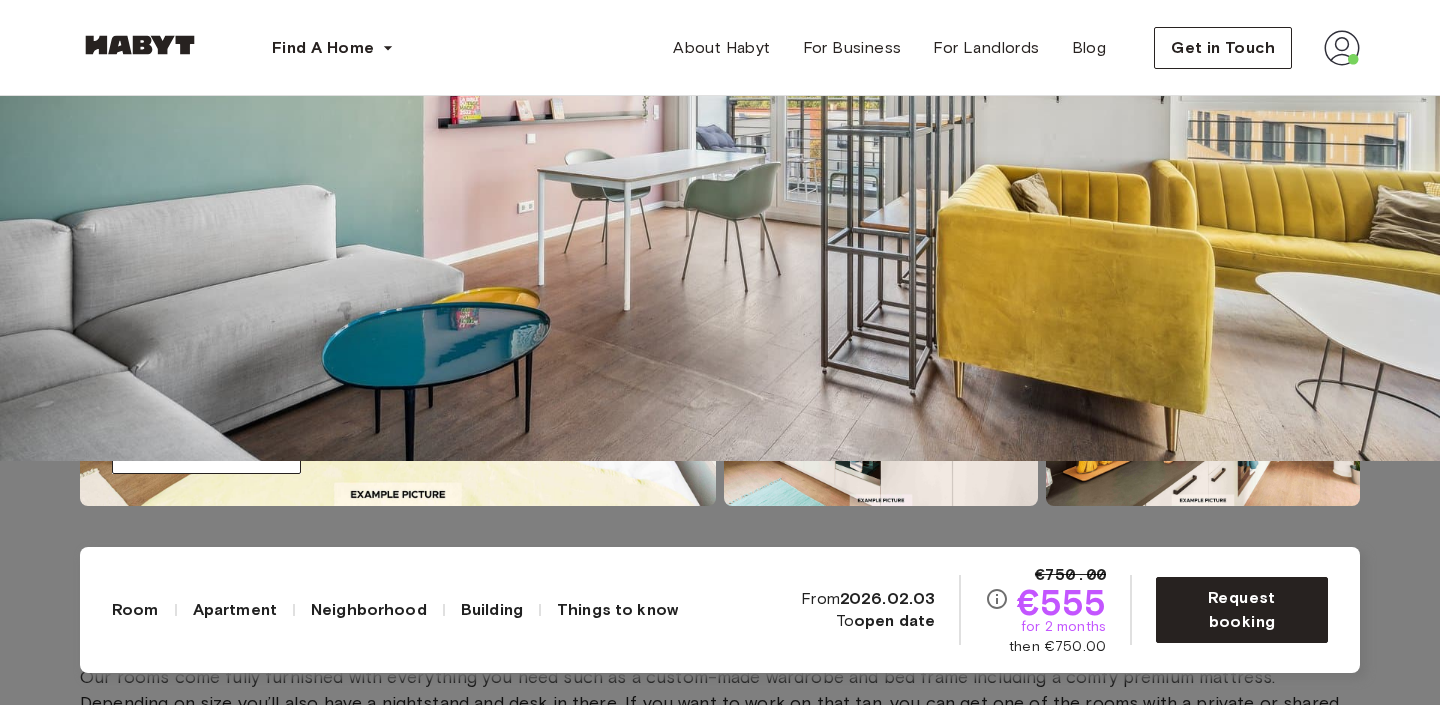 click at bounding box center [-722, 7152] 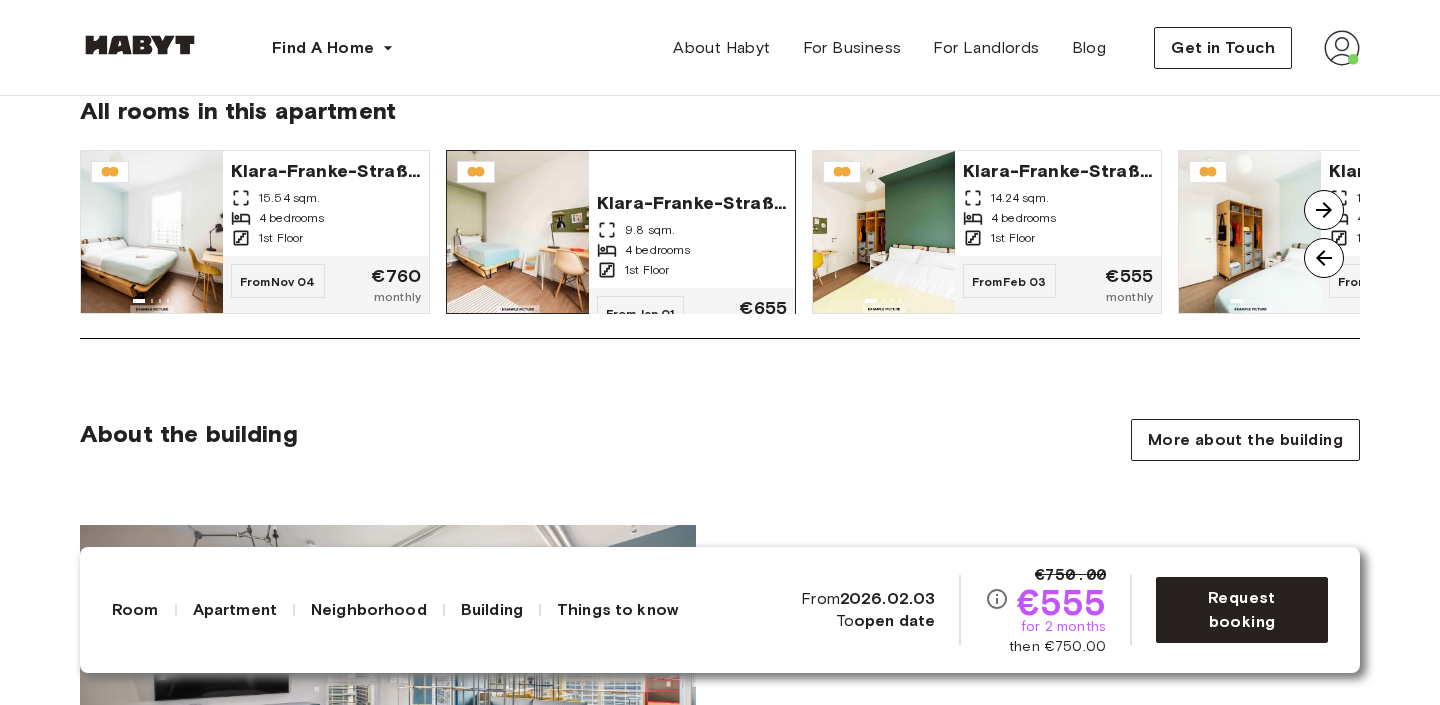 scroll, scrollTop: 1745, scrollLeft: 0, axis: vertical 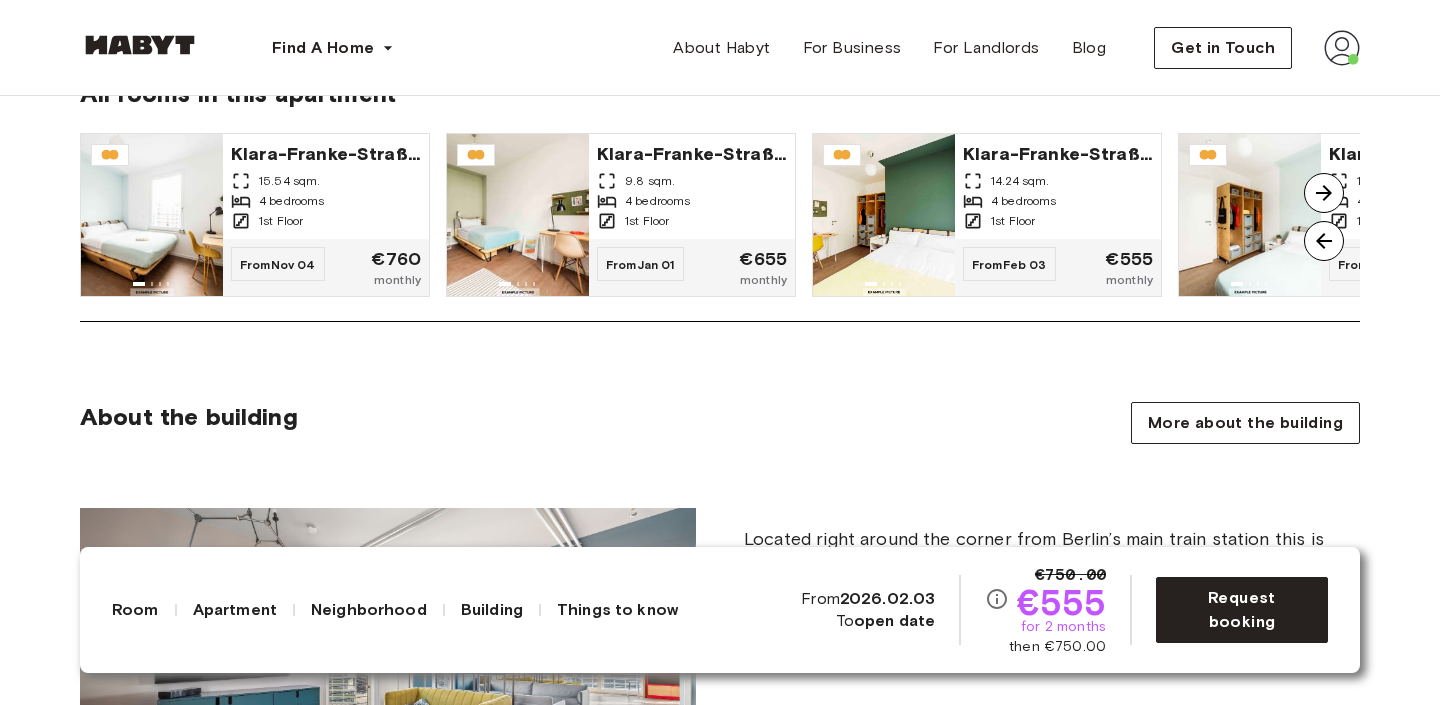 click at bounding box center (1324, 193) 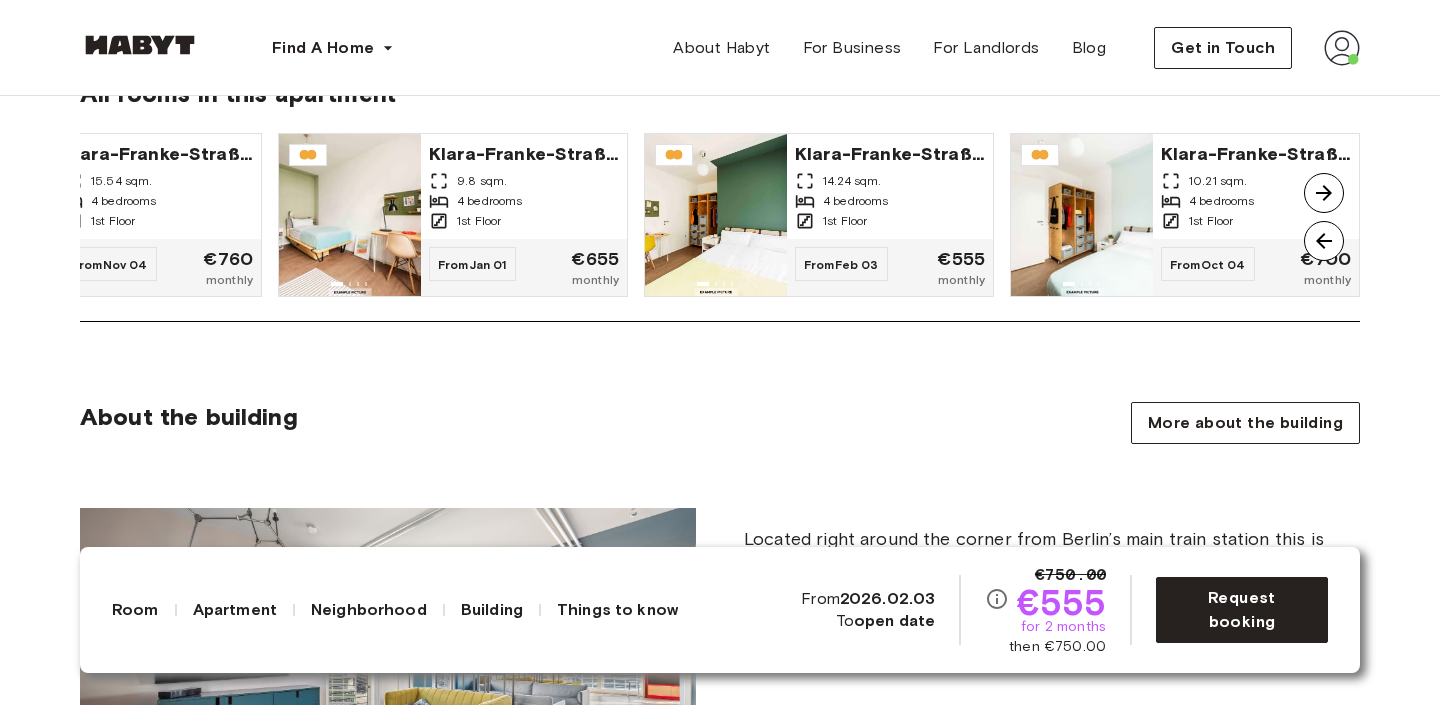 click at bounding box center (1324, 241) 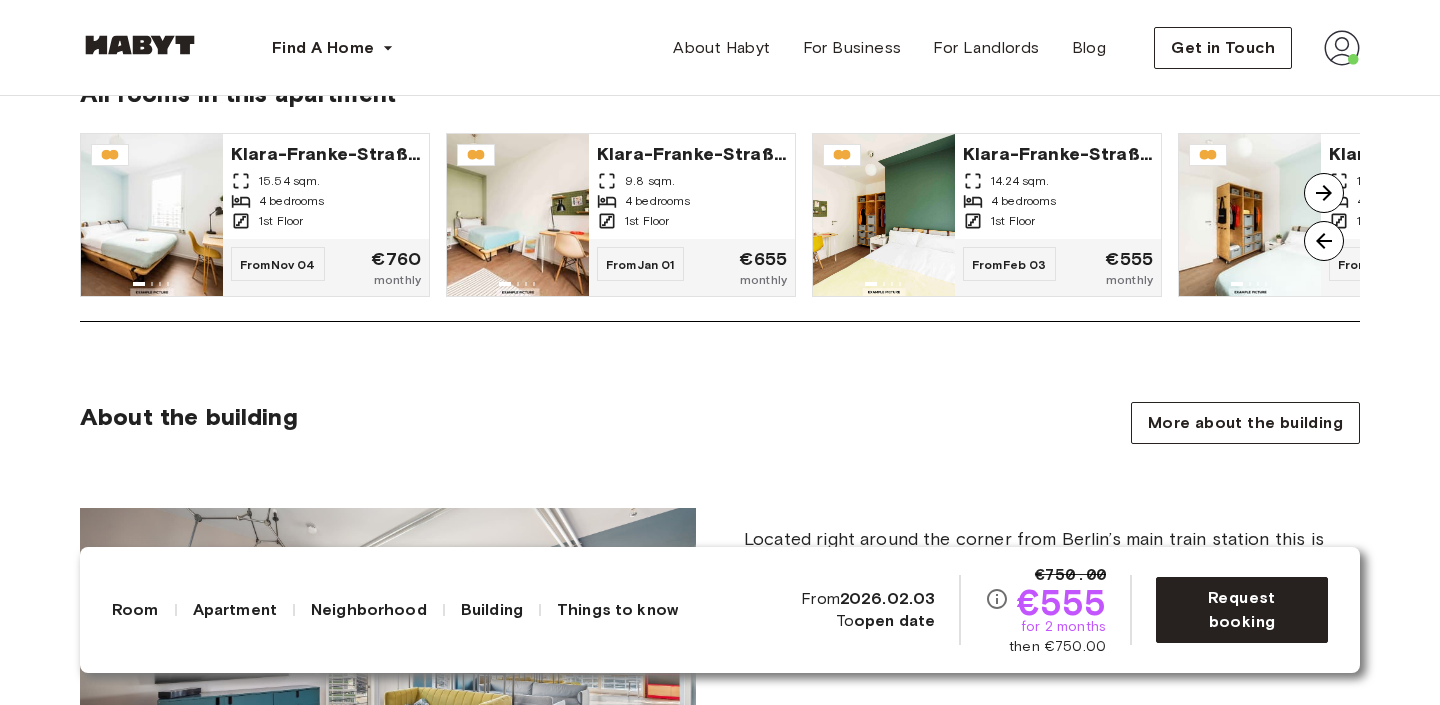 click at bounding box center [1324, 193] 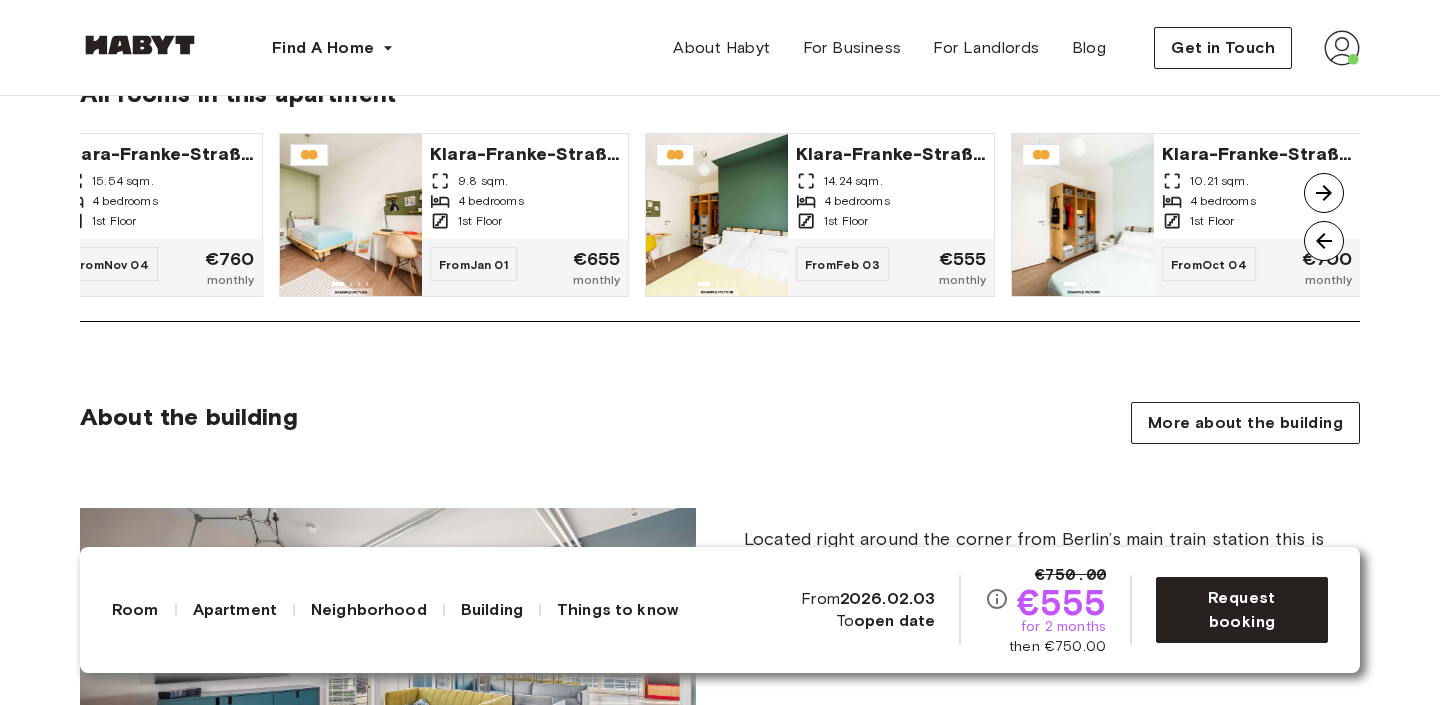 click at bounding box center (1324, 193) 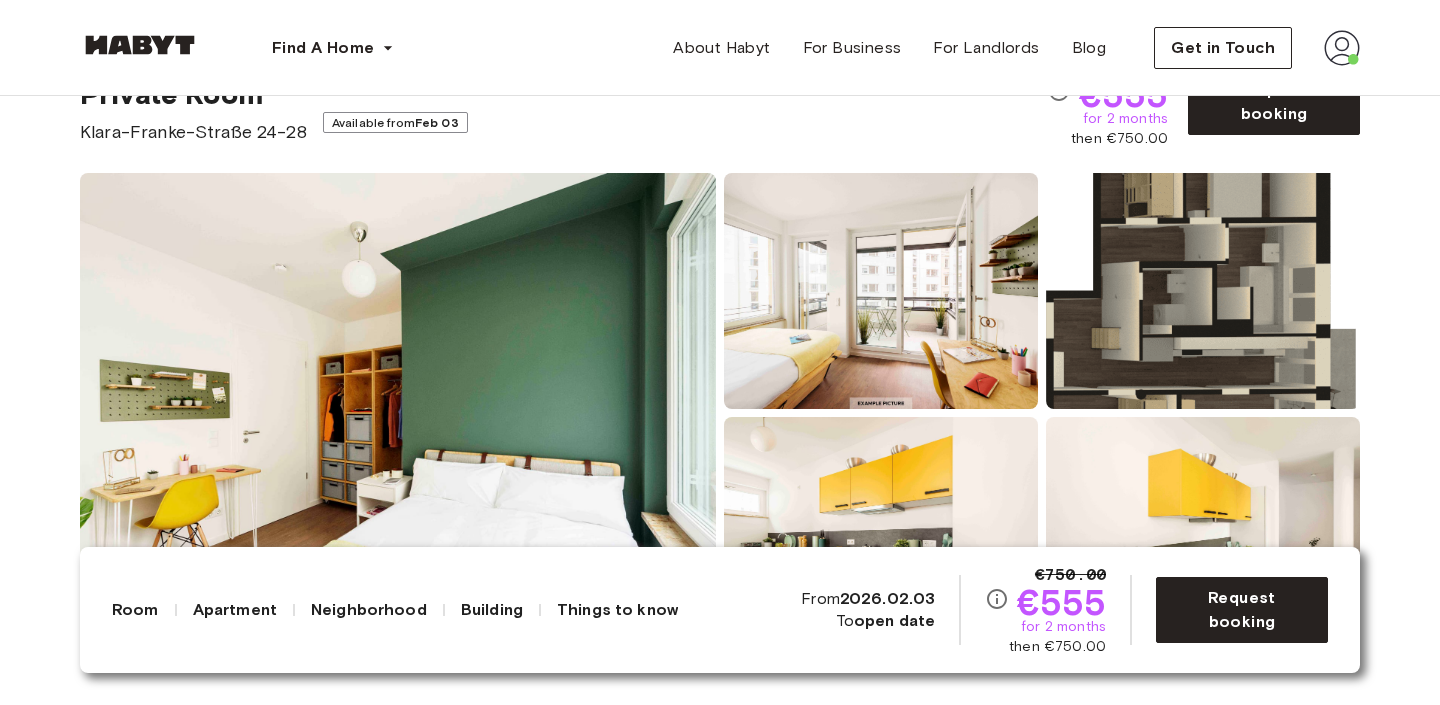scroll, scrollTop: 0, scrollLeft: 0, axis: both 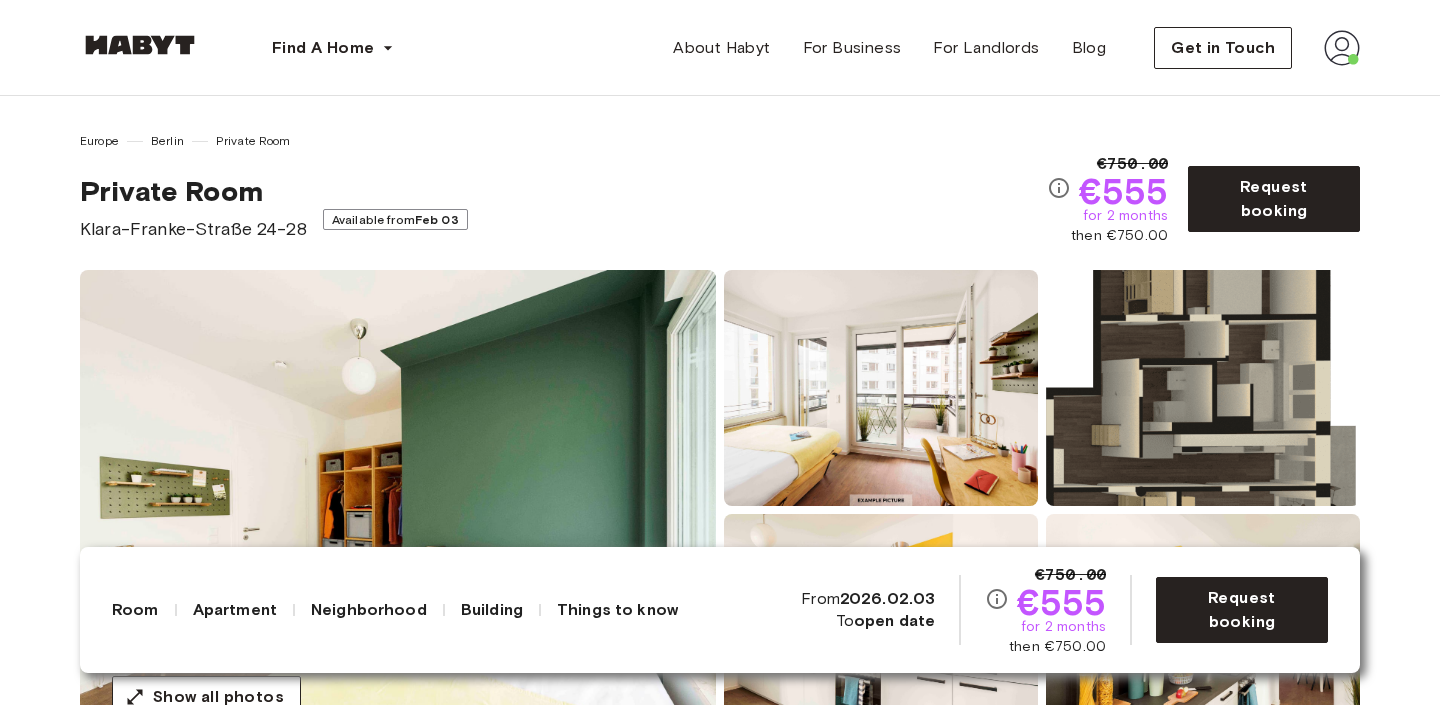click at bounding box center [140, 45] 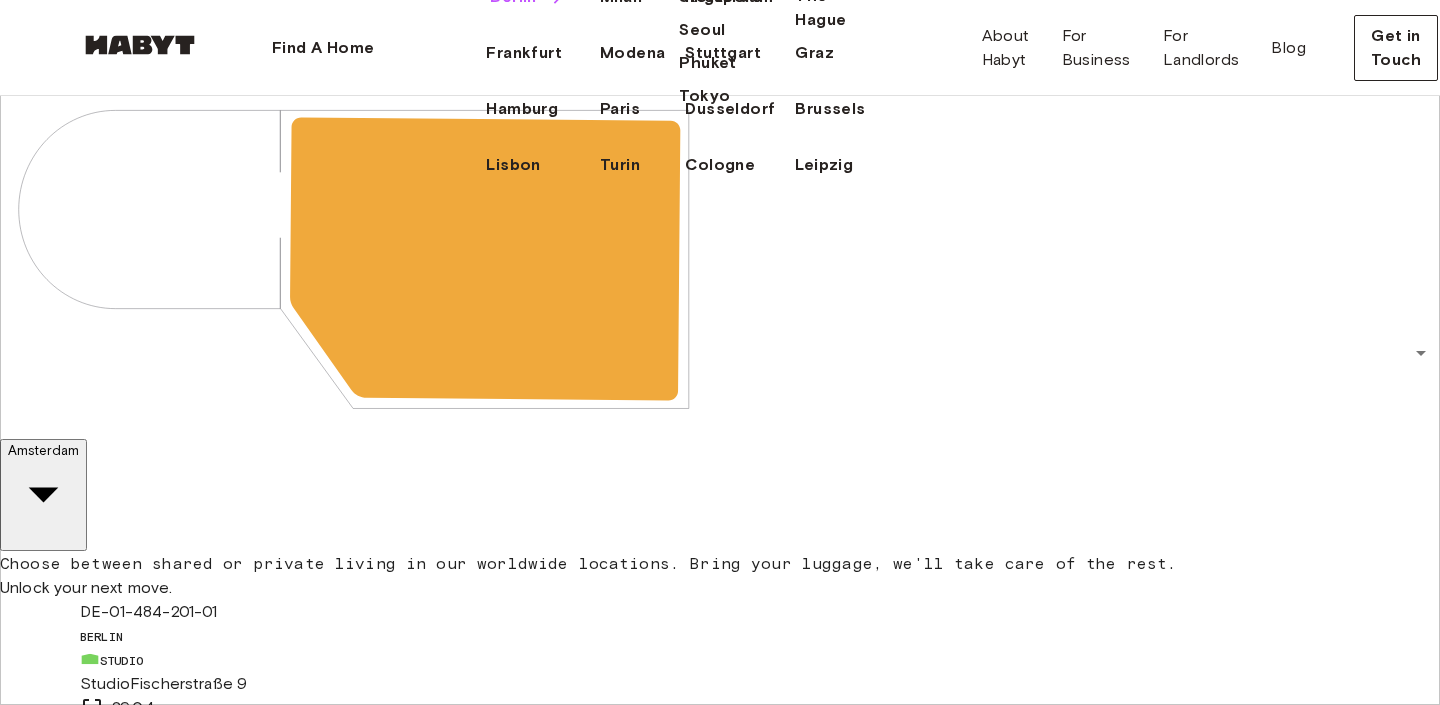 click on "Berlin" at bounding box center [513, -3] 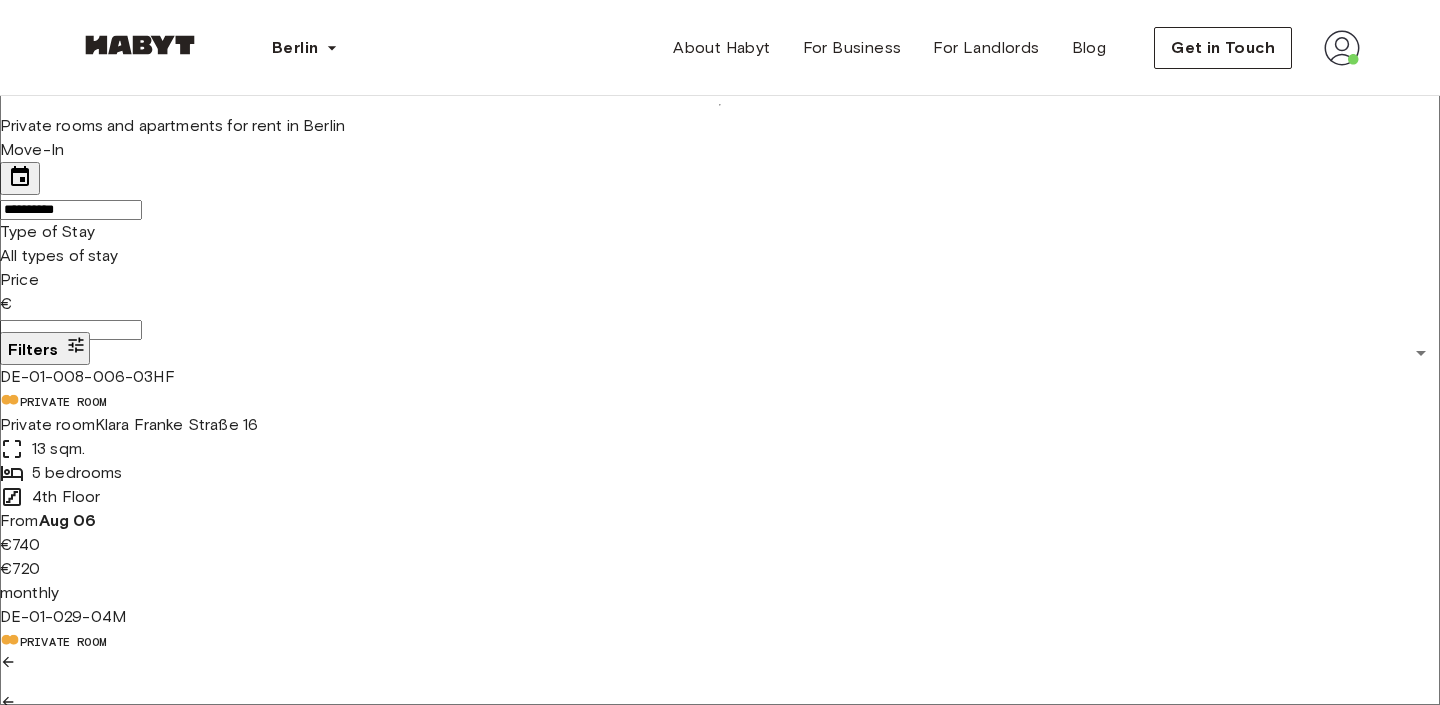 scroll, scrollTop: 78, scrollLeft: 0, axis: vertical 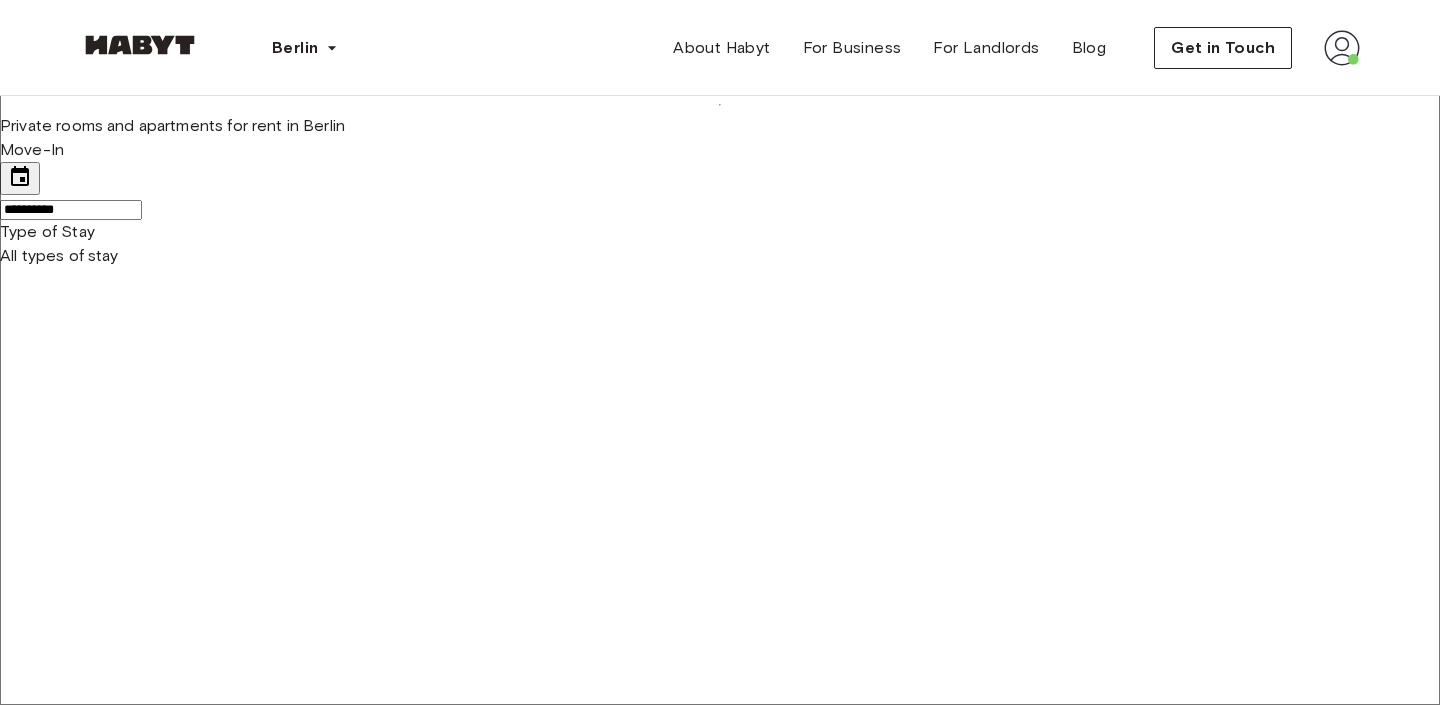 click on "**********" at bounding box center [720, 6287] 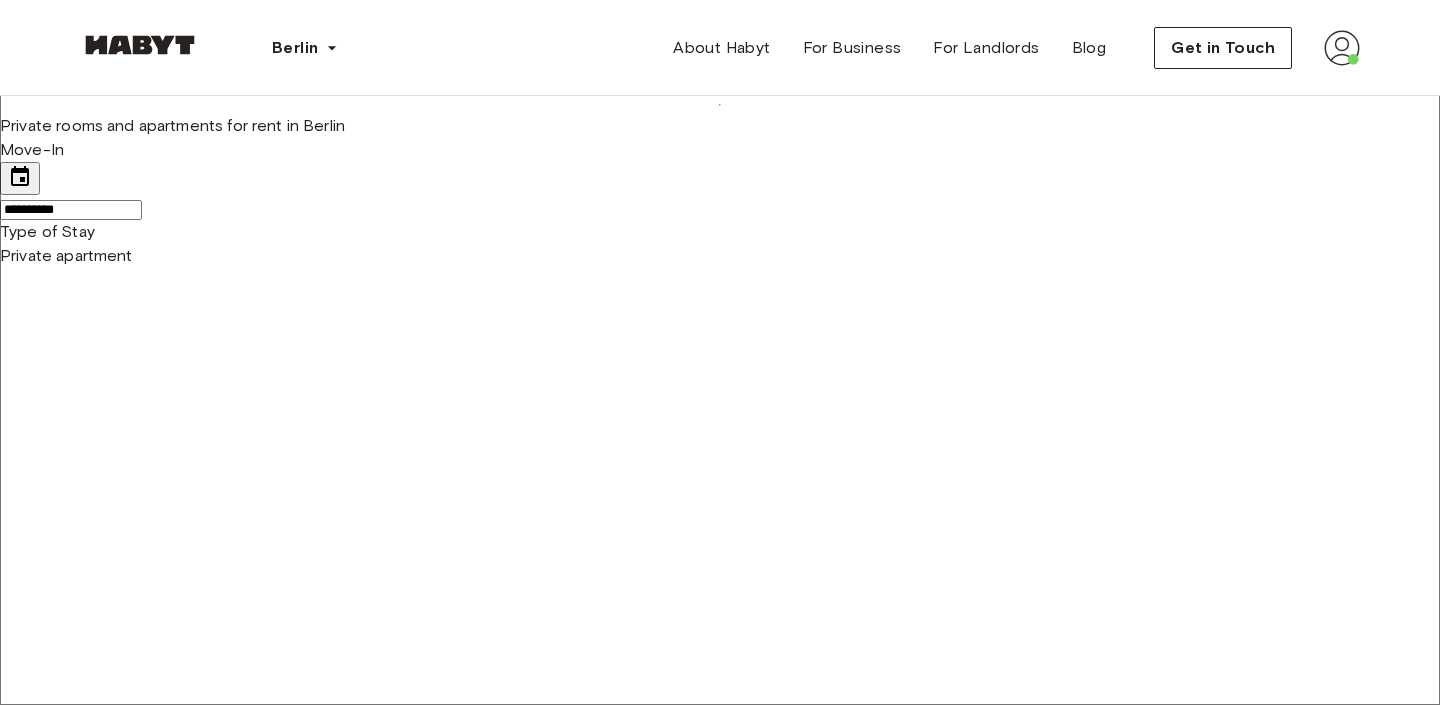 scroll, scrollTop: 0, scrollLeft: 0, axis: both 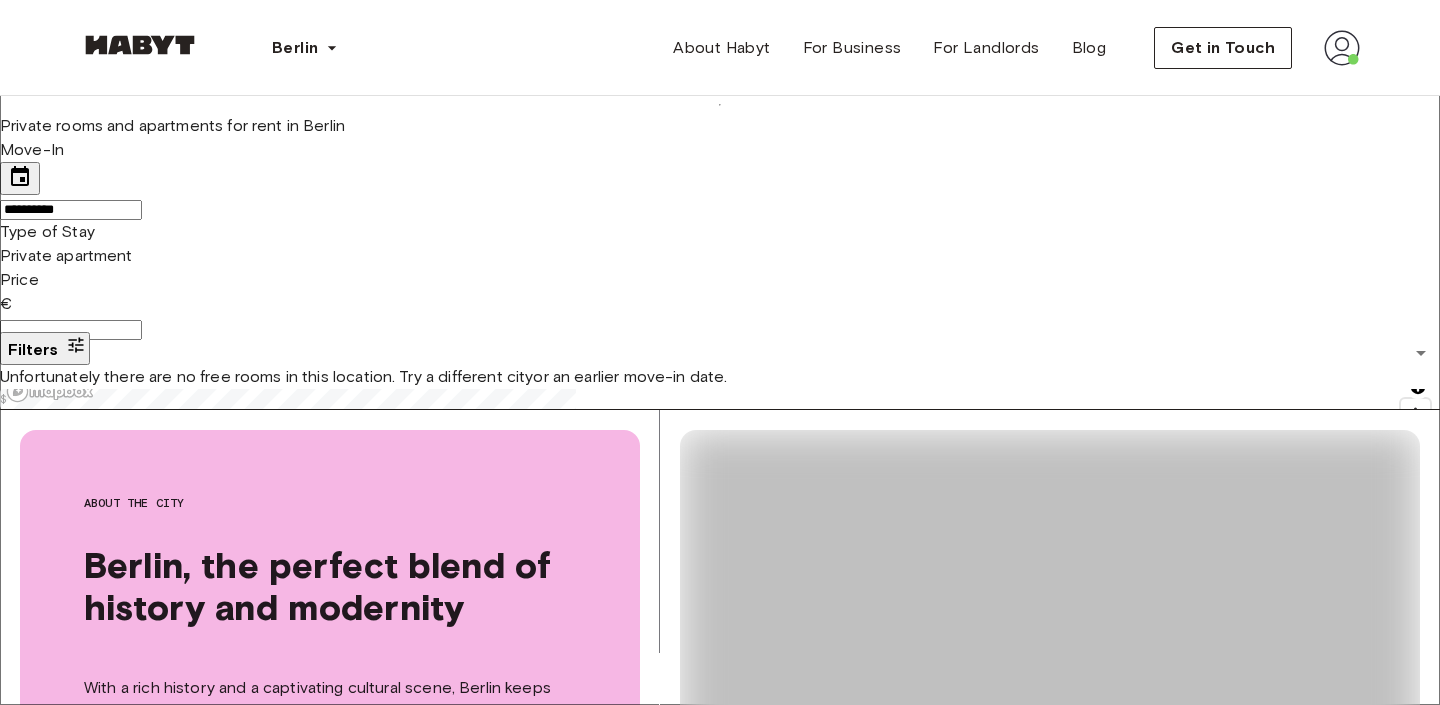 click on "**********" at bounding box center [71, 210] 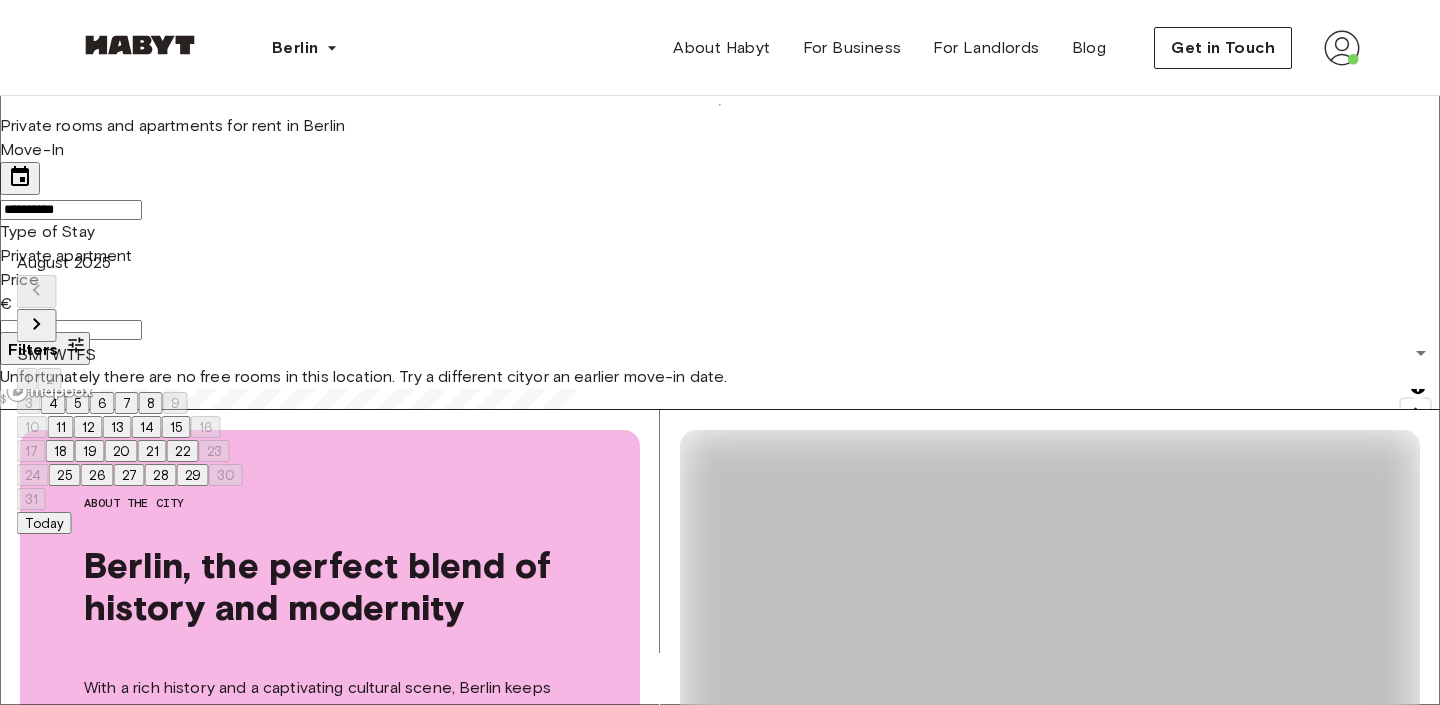 click 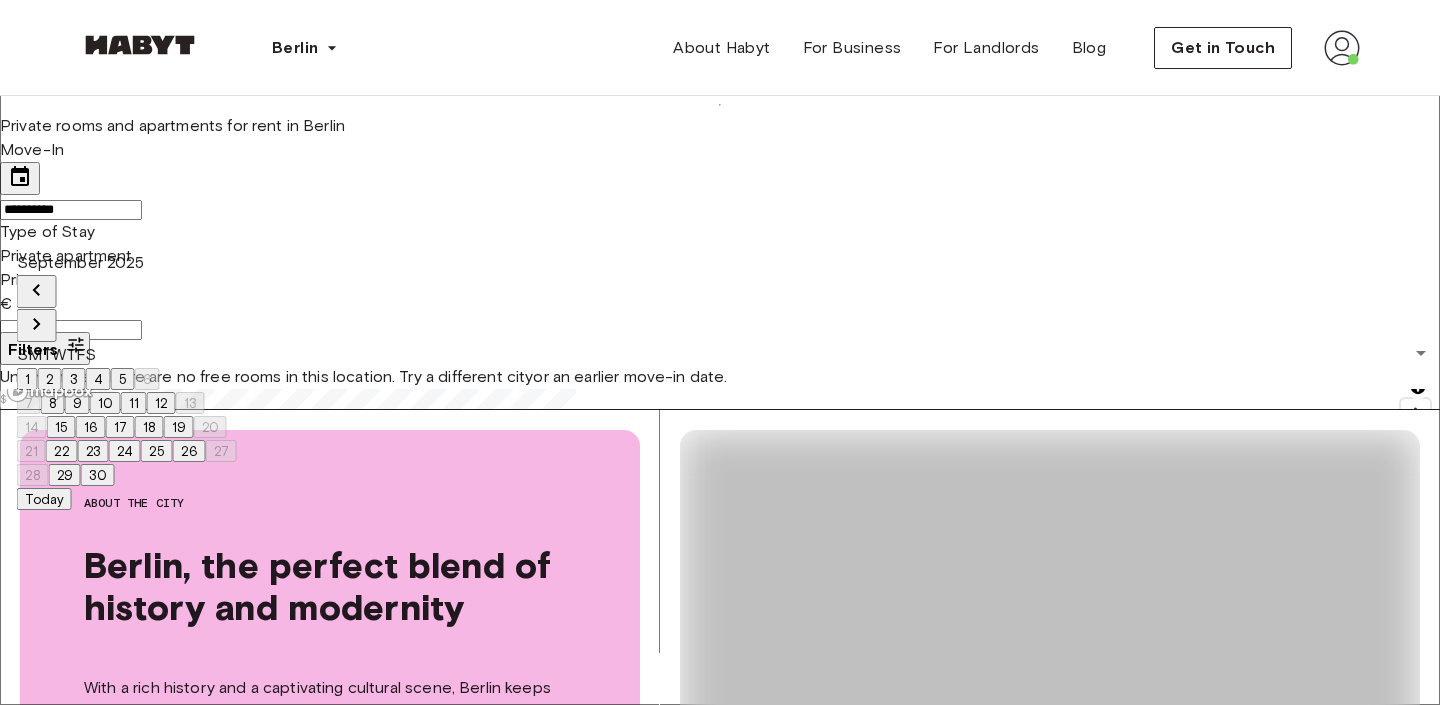 click on "1" at bounding box center [27, 379] 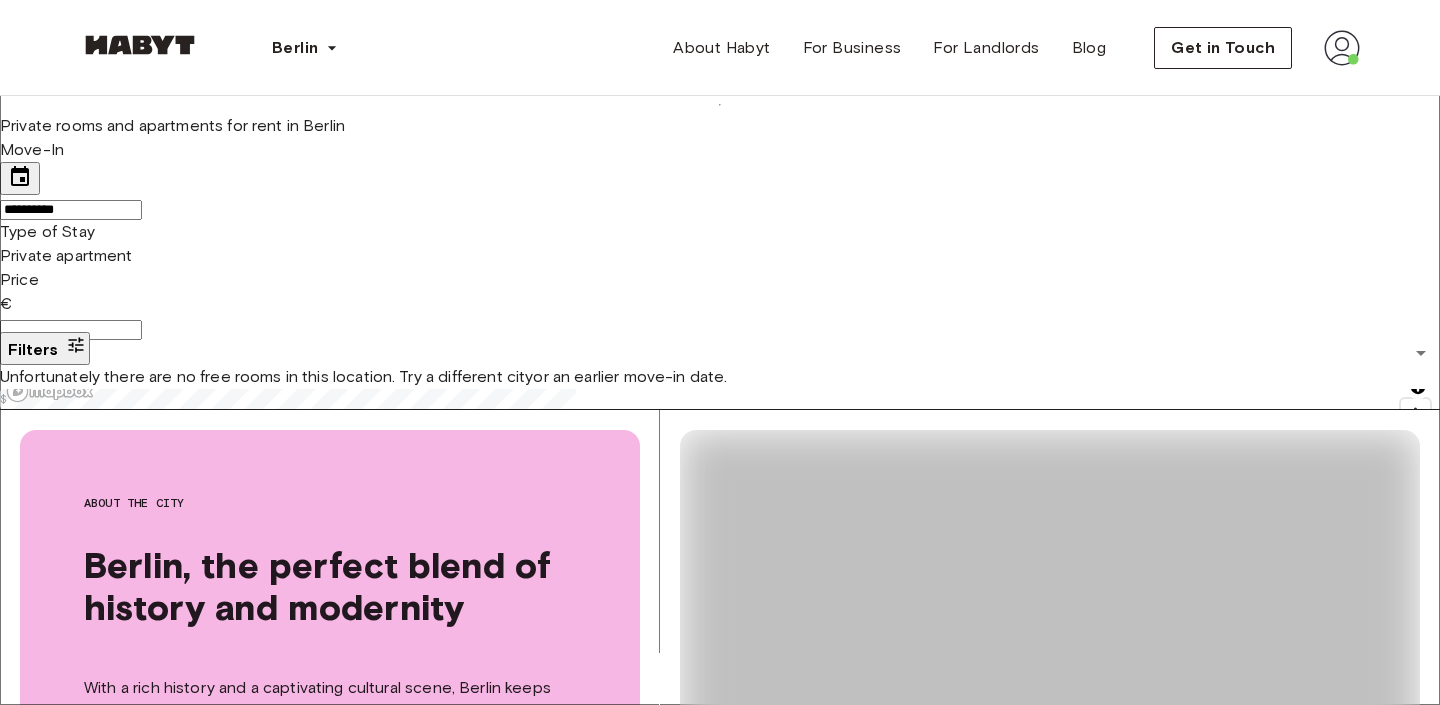 click on "**********" at bounding box center [71, 210] 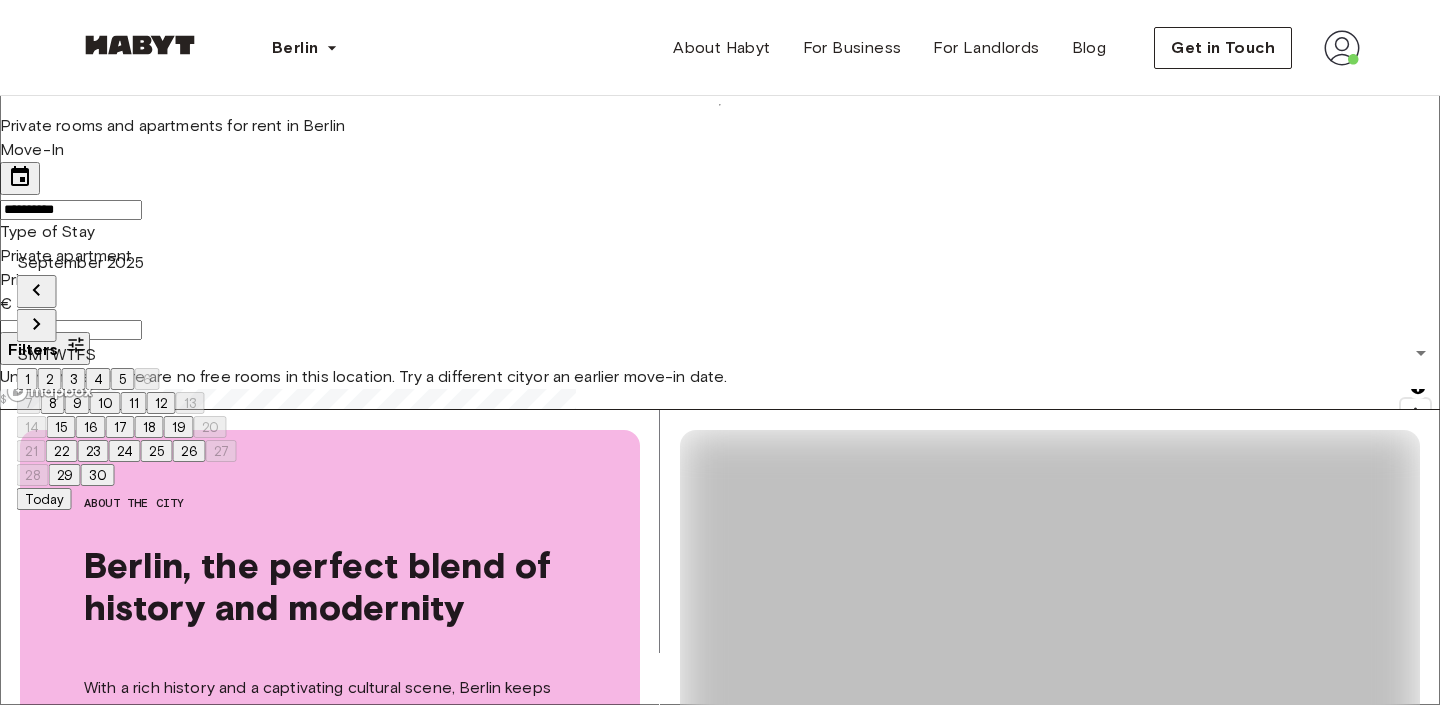 click on "Filters" at bounding box center [33, 349] 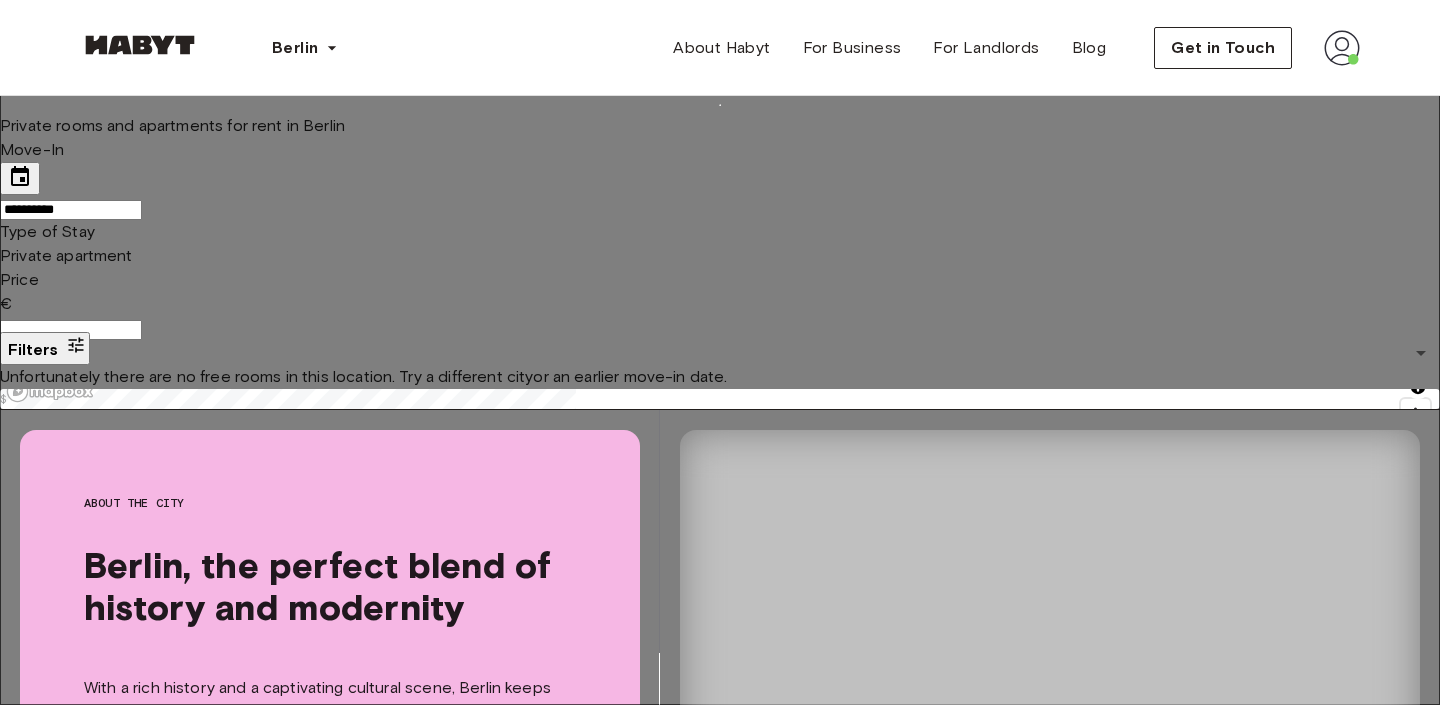 click on "Private apartment" at bounding box center (720, 4546) 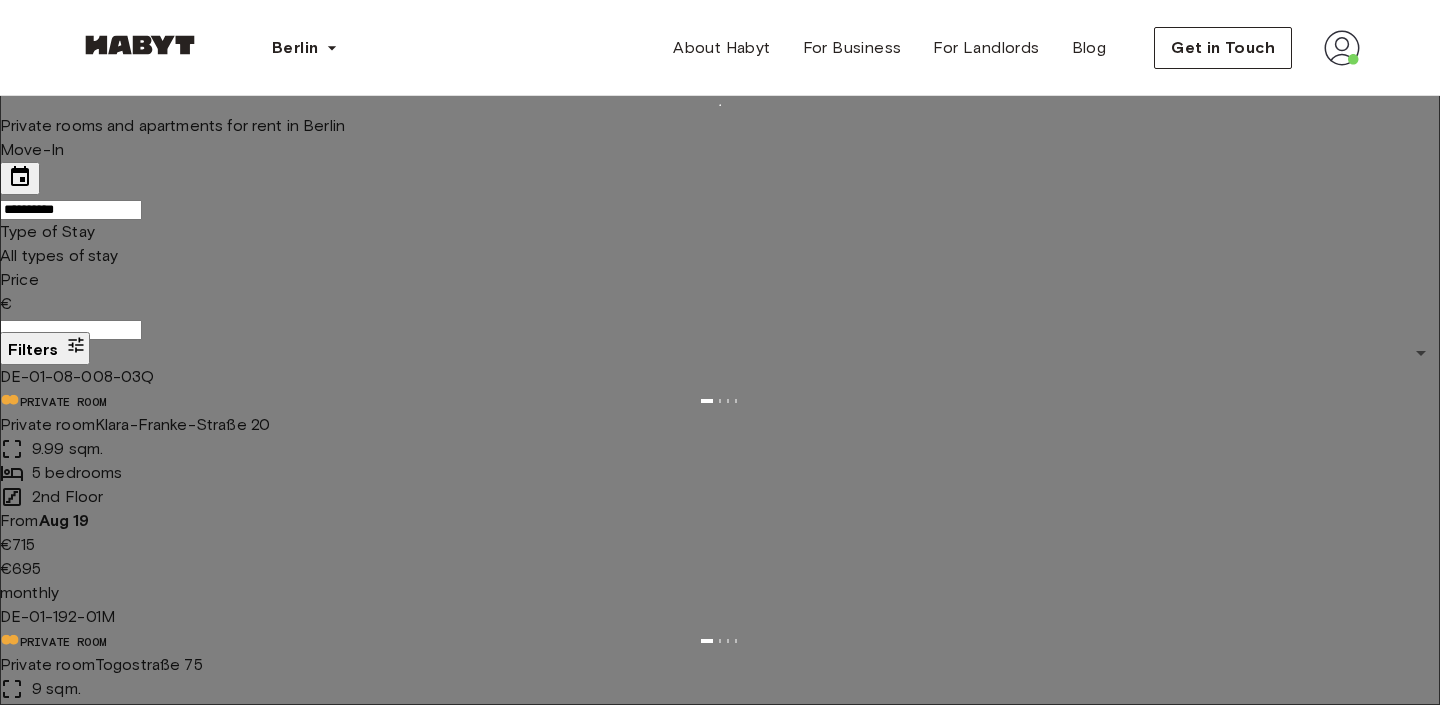 type on "**" 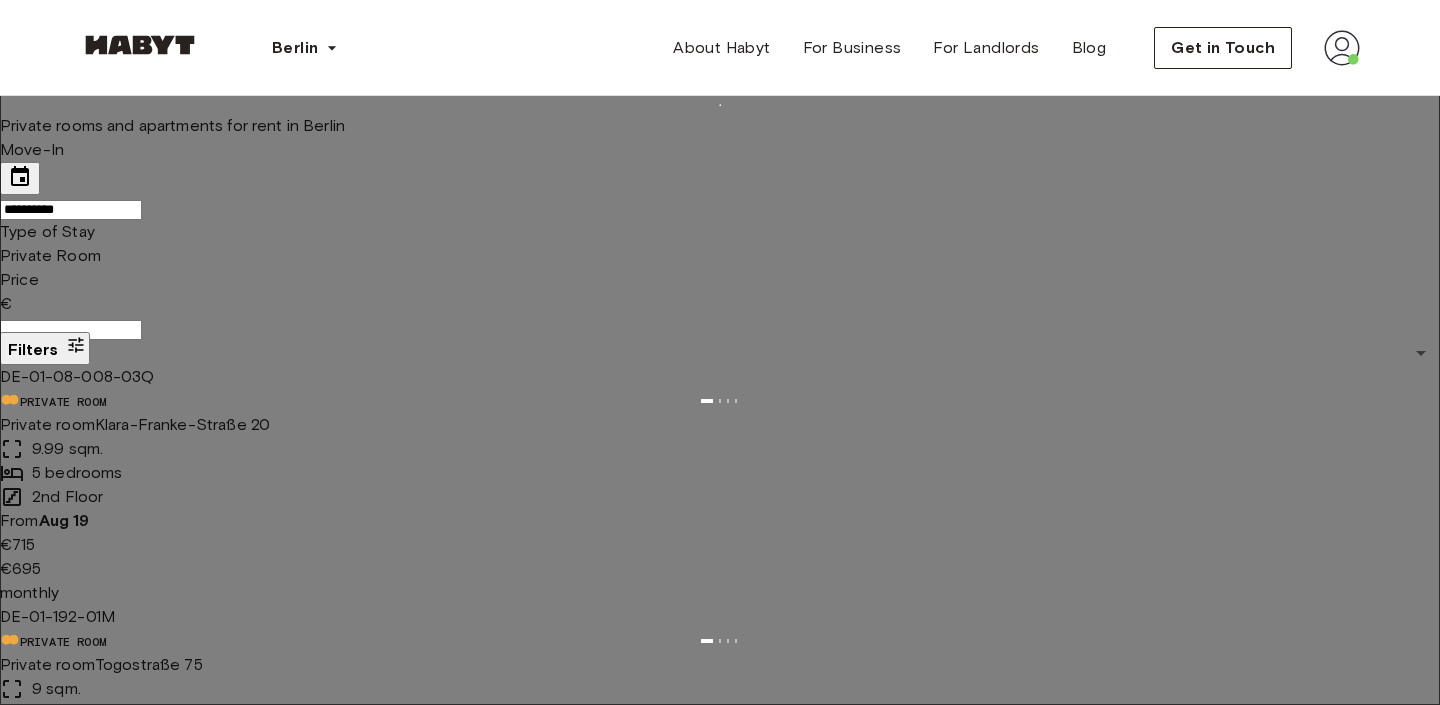 type on "**" 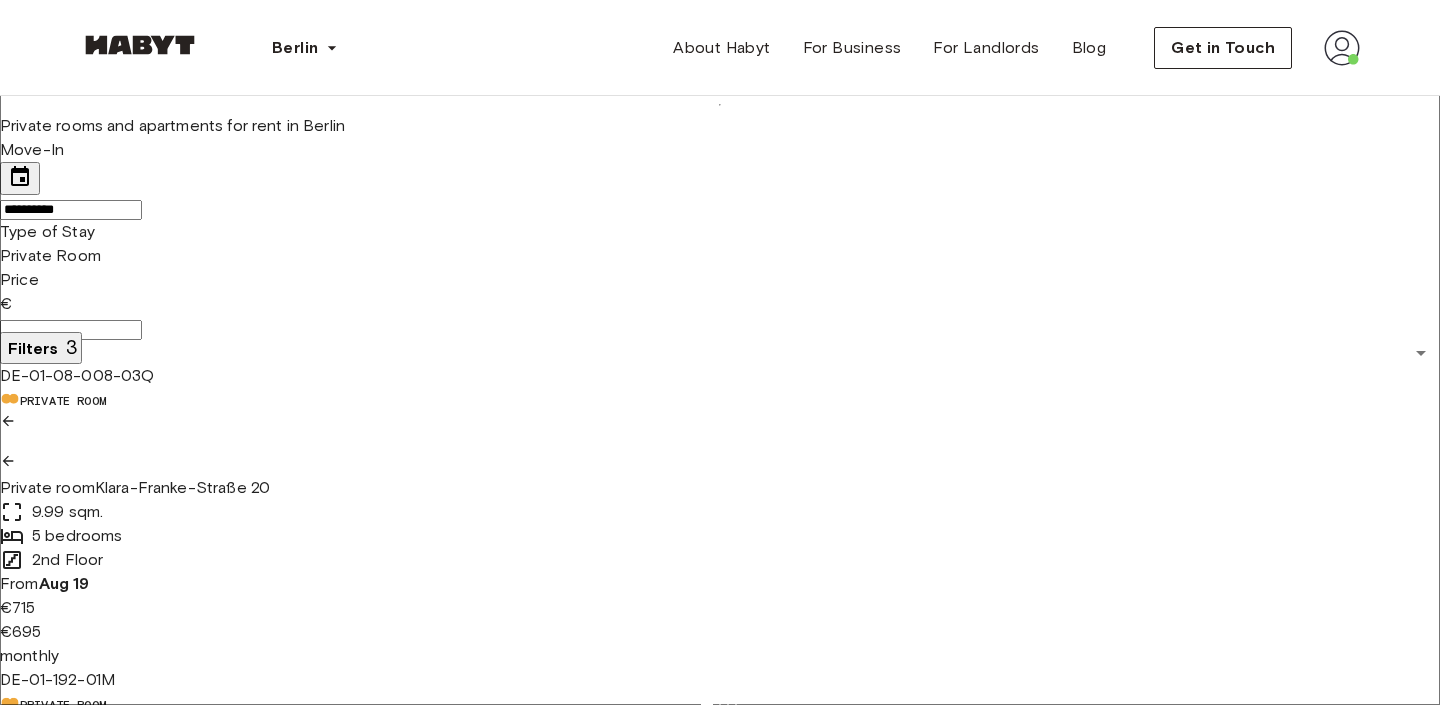scroll, scrollTop: 46, scrollLeft: 0, axis: vertical 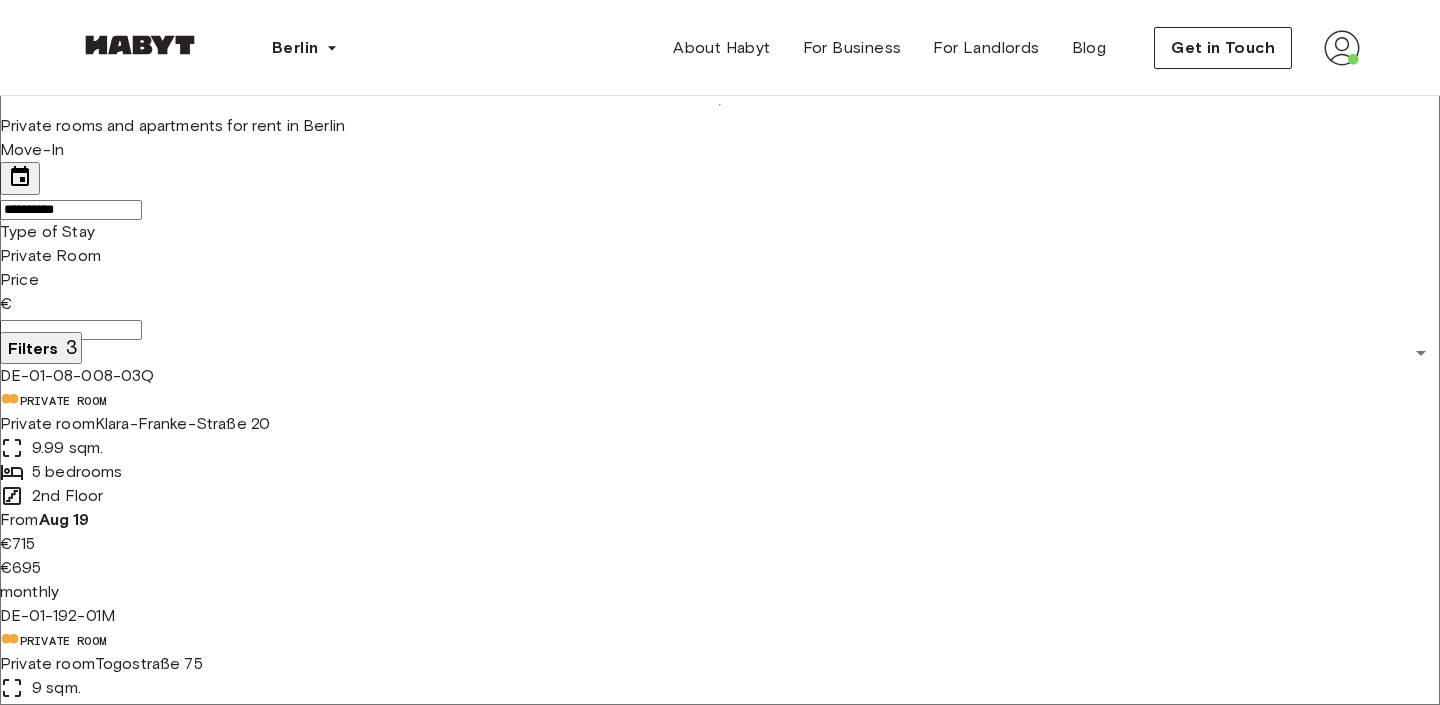 click 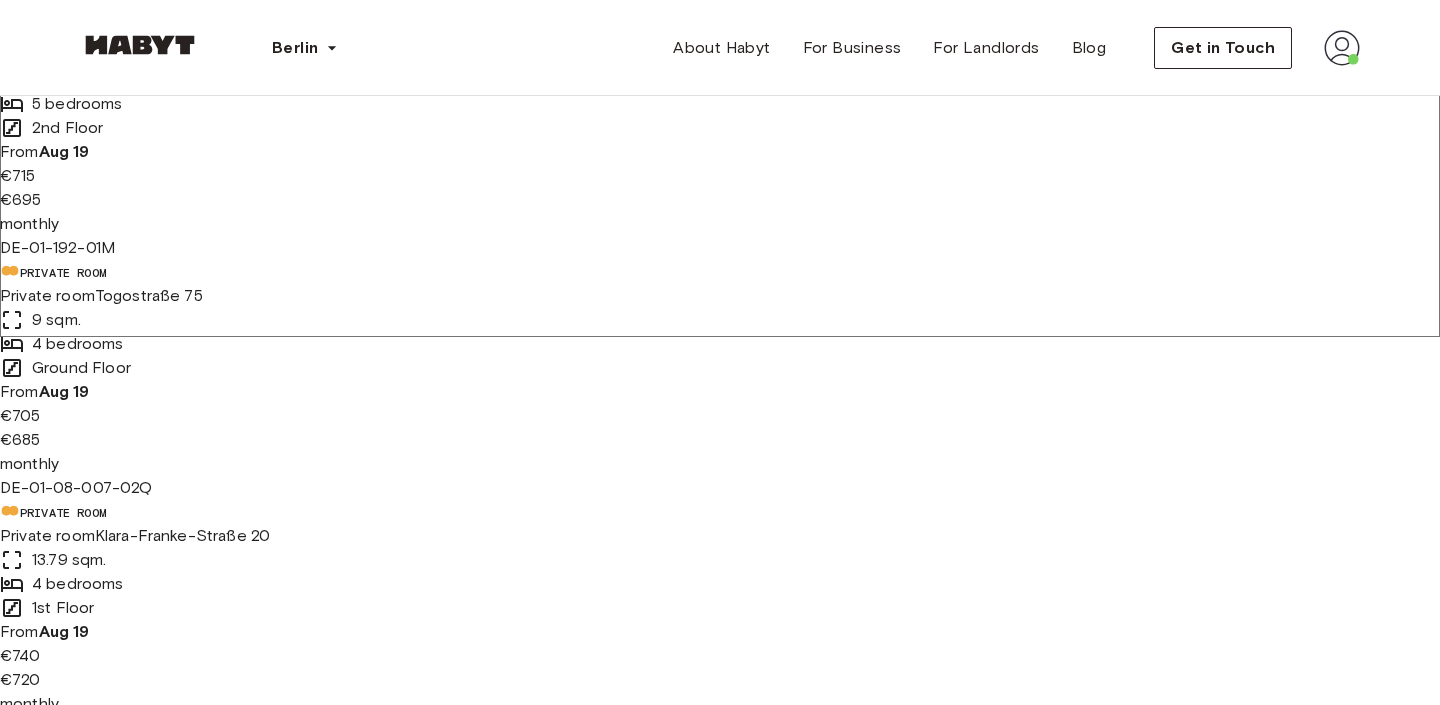 scroll, scrollTop: 1368, scrollLeft: 0, axis: vertical 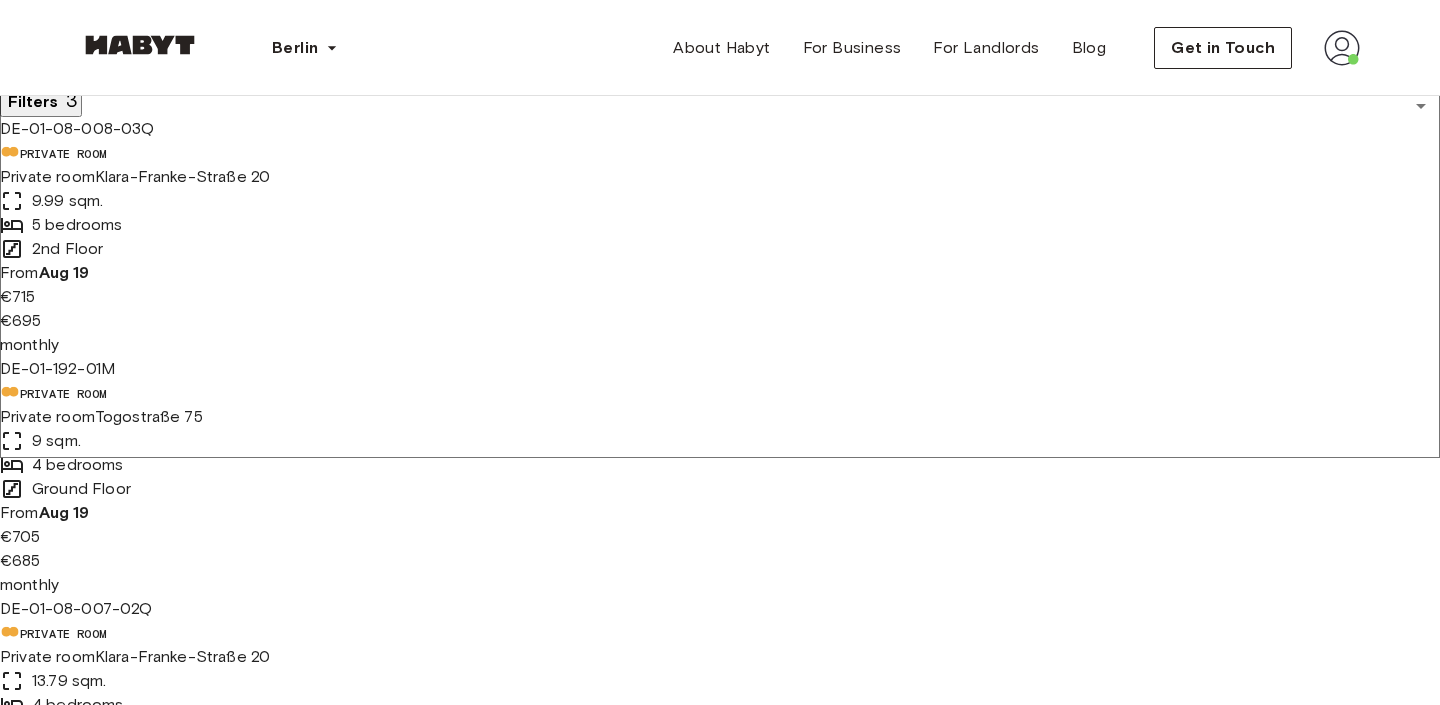 click on "See More" at bounding box center (56, 4914) 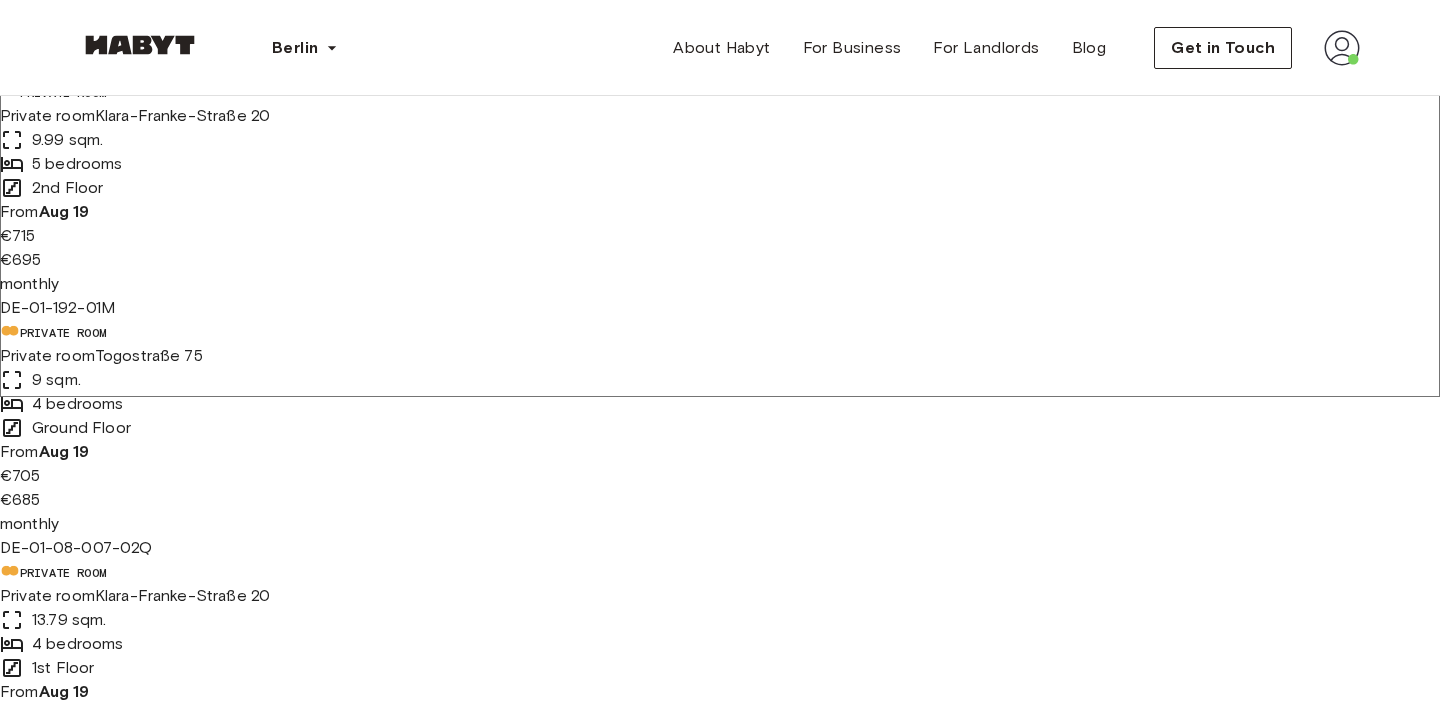 scroll, scrollTop: 252, scrollLeft: 0, axis: vertical 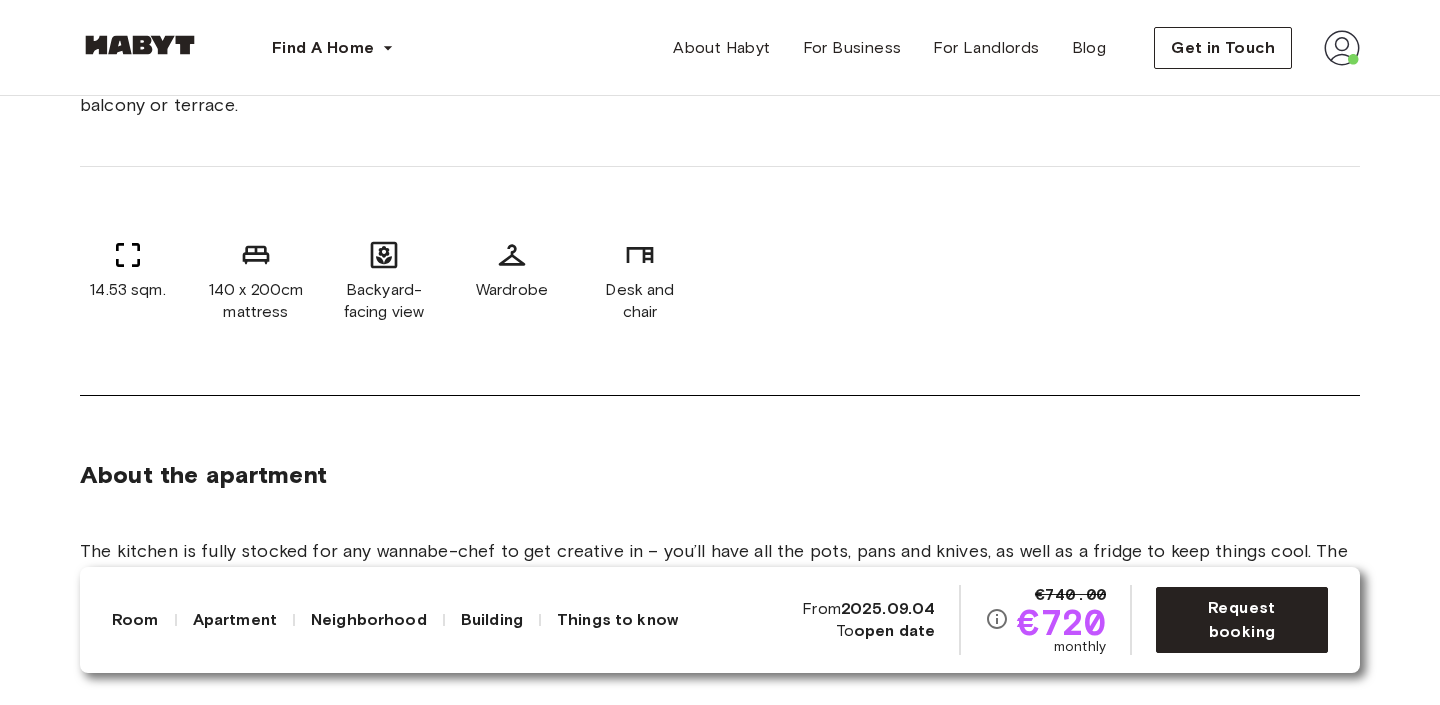 click on "Europe [CITY] Private Room Private Room [STREET] [NUMBER] Available from  [DATE] €740.00 €720 monthly Request booking Show all photos About the room Ref. number:   [ID] Our rooms come fully furnished with everything you need such as a custom-made wardrobe and bed frame including a comfy premium mattress. Depending on size you’ll also have a nightstand and desk in there. If you want to work on that tan, you can get one of the rooms with a private or shared balcony or terrace. [NUMBER] sqm. [NUMBER] x [NUMBER]cm mattress Backyard-facing view Wardrobe Desk and chair About the apartment [NUMBER] sqm. [NUMBER] Floor [NUMBER] bedrooms WiFi Fully-equipped kitchen Kitchen utensils All rooms in this apartment [STREET] [NUMBER] [NUMBER] sqm. [NUMBER] bedrooms [NUMBER] Floor From  [DATE] €[NUMBER] monthly [STREET] [NUMBER] [NUMBER] sqm. [NUMBER] bedrooms [NUMBER] Floor From  [DATE] €[NUMBER] monthly [STREET] [NUMBER] [NUMBER] sqm. [NUMBER] bedrooms [NUMBER] Floor From  [DATE] €[NUMBER] monthly [STREET] [NUMBER] [NUMBER] sqm. [NUMBER] bedrooms [NUMBER] Floor From  [DATE] ," at bounding box center (720, 2397) 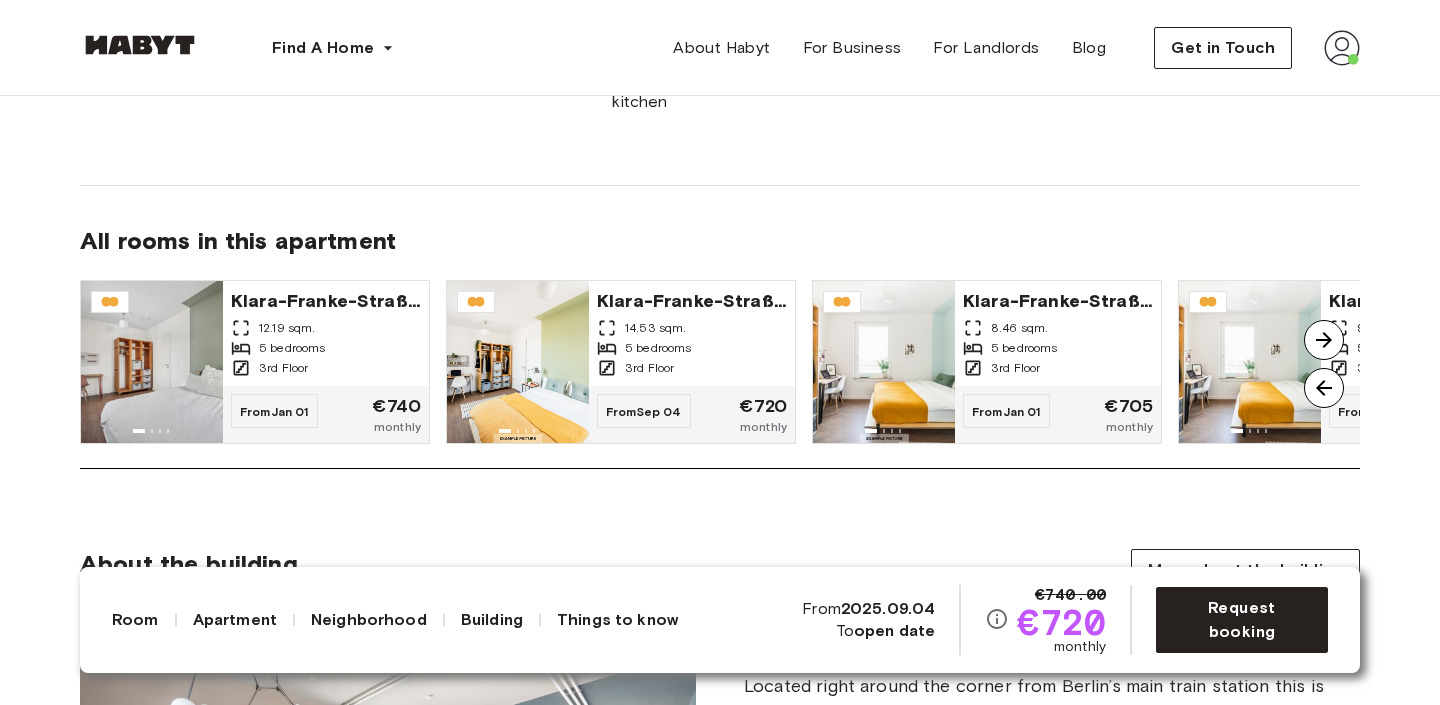 scroll, scrollTop: 1591, scrollLeft: 0, axis: vertical 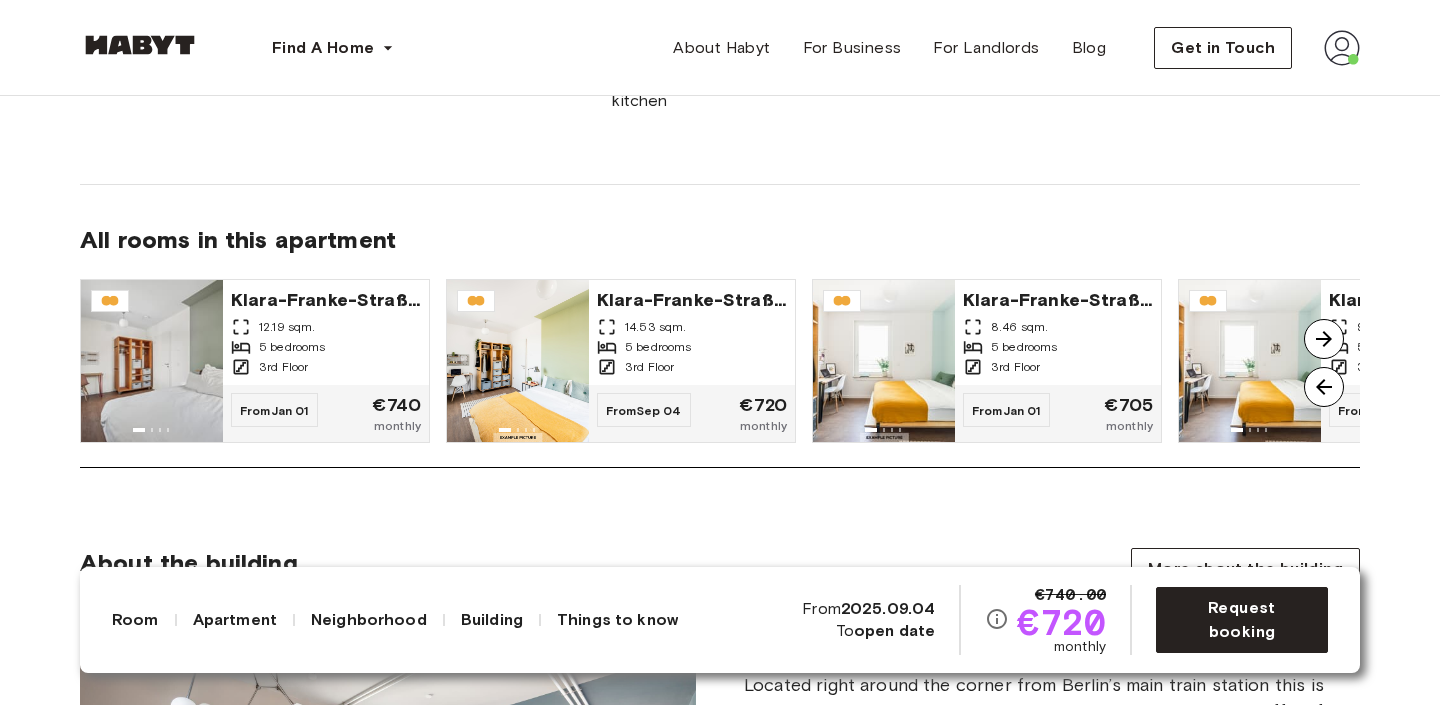 click at bounding box center [1324, 339] 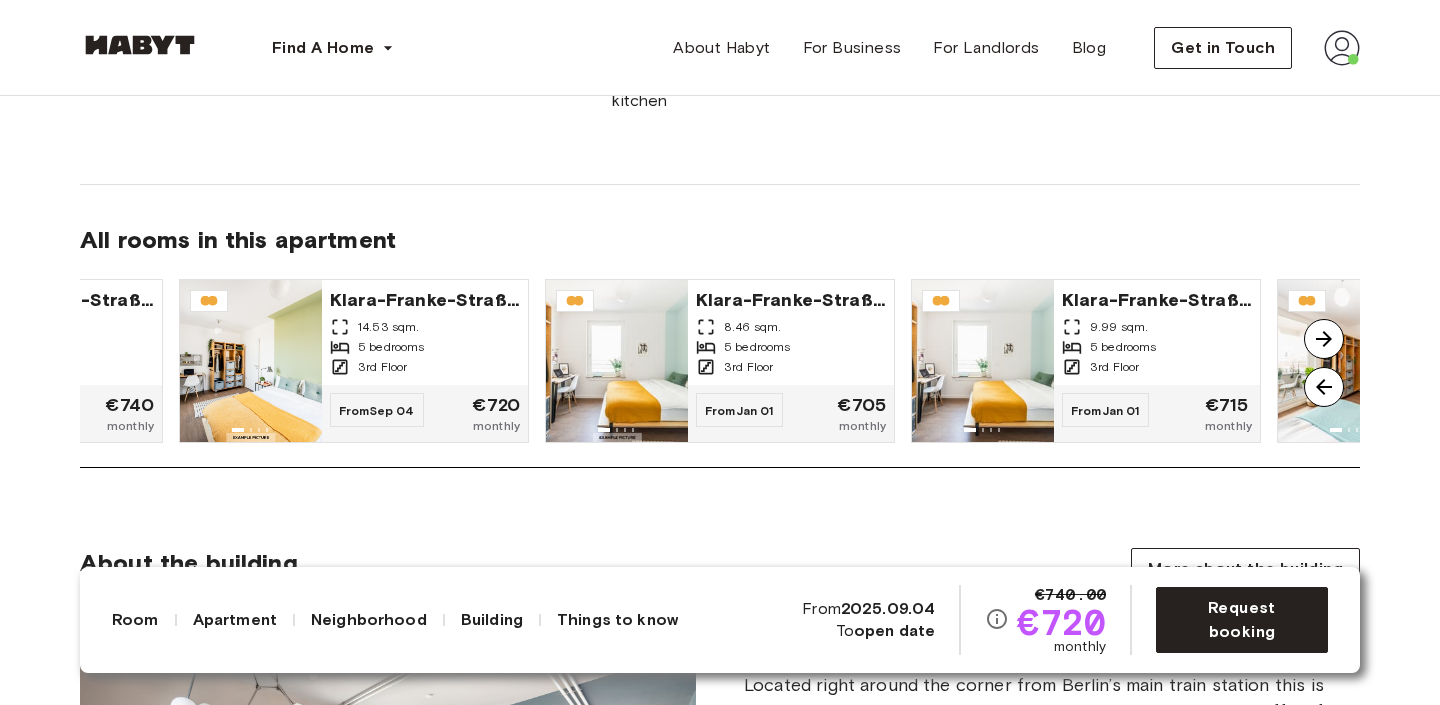 click at bounding box center [1324, 339] 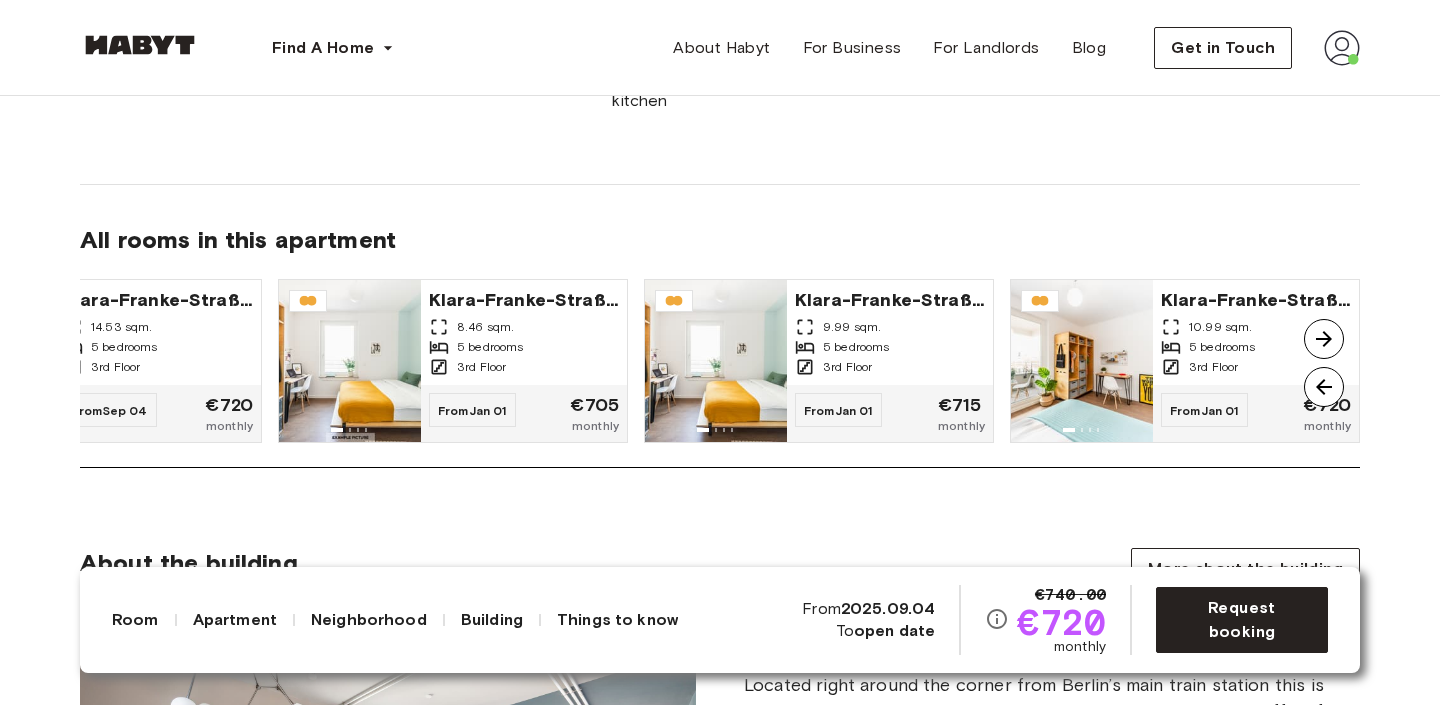 click at bounding box center [1324, 339] 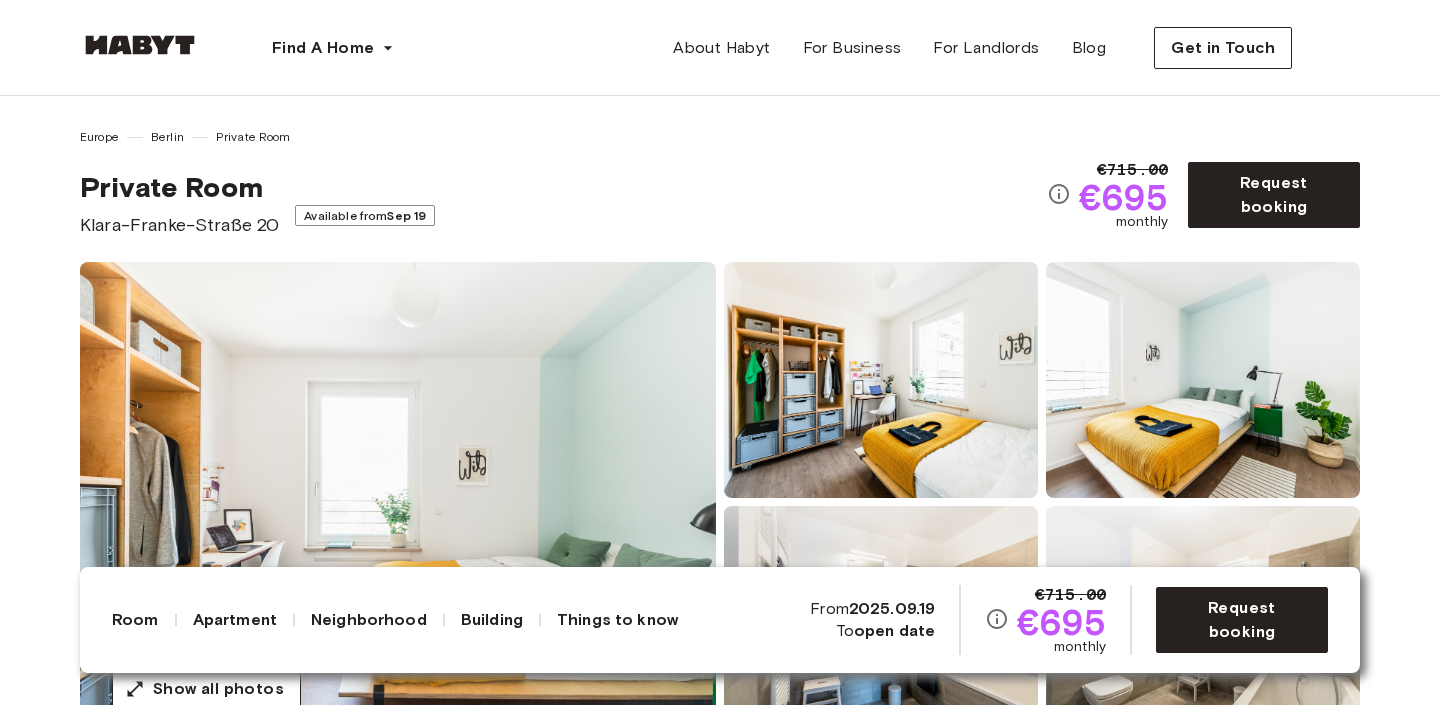 scroll, scrollTop: 0, scrollLeft: 0, axis: both 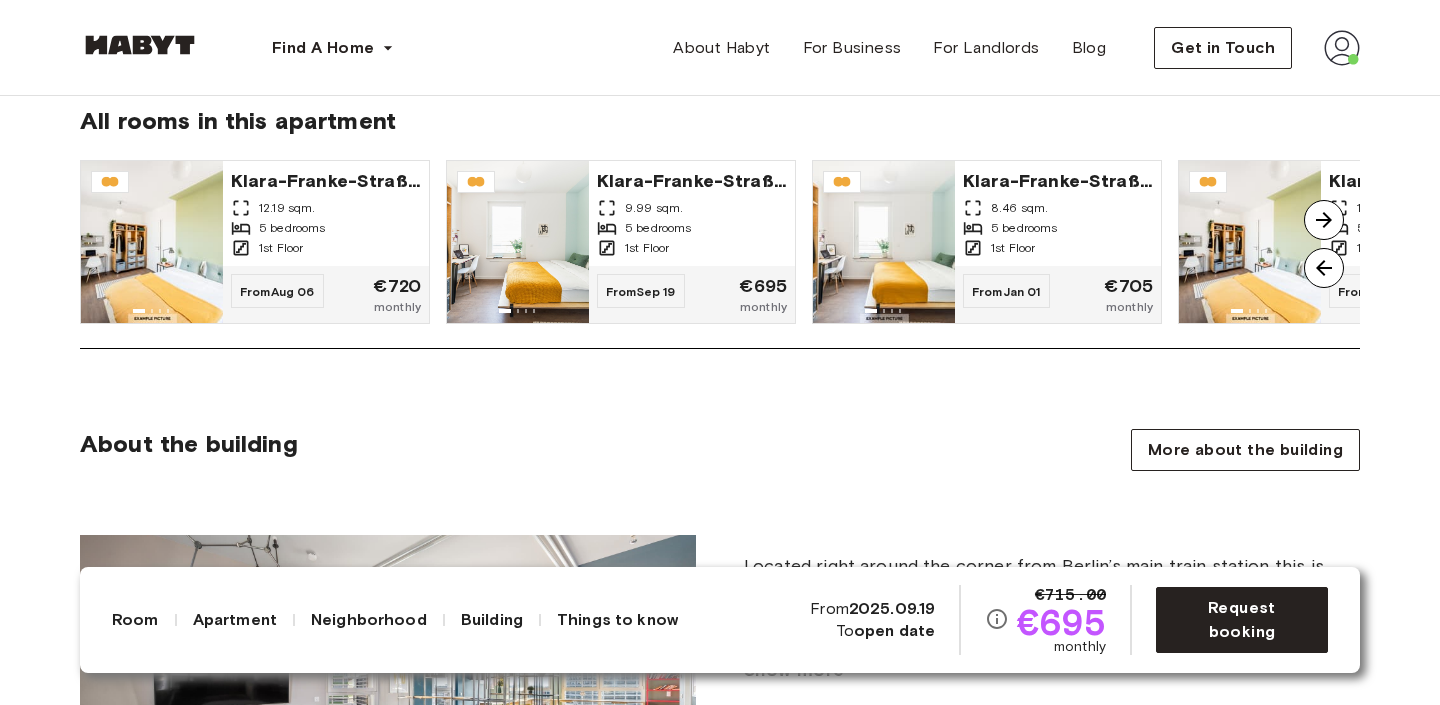 click at bounding box center [1324, 220] 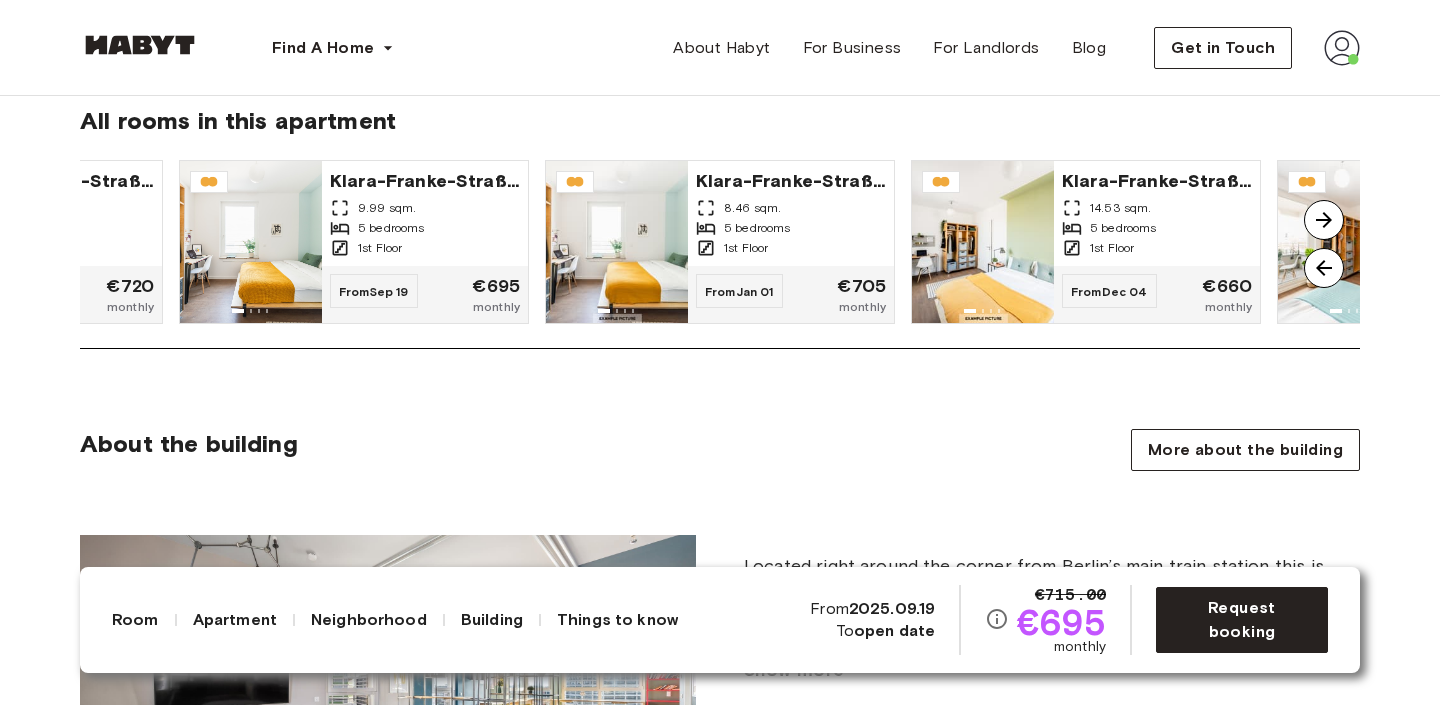 click at bounding box center (1324, 220) 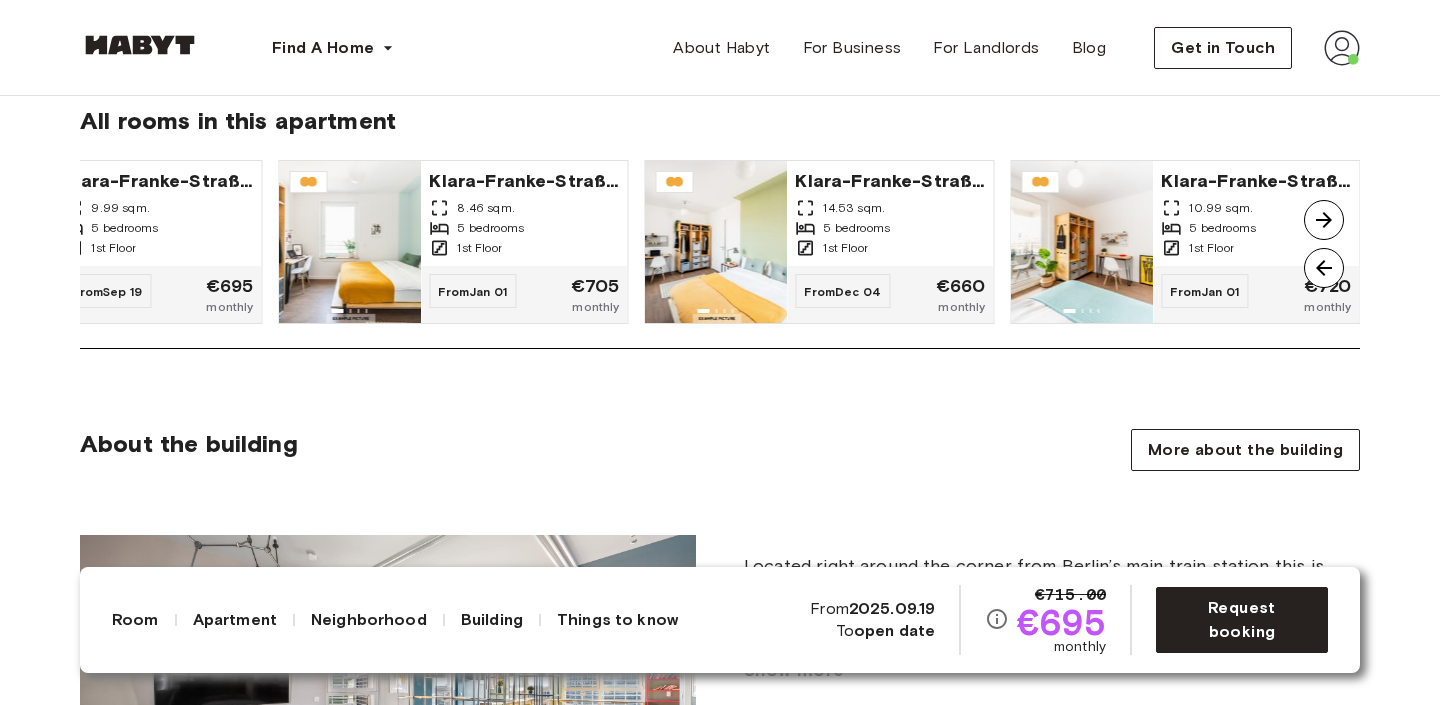 click at bounding box center [1324, 220] 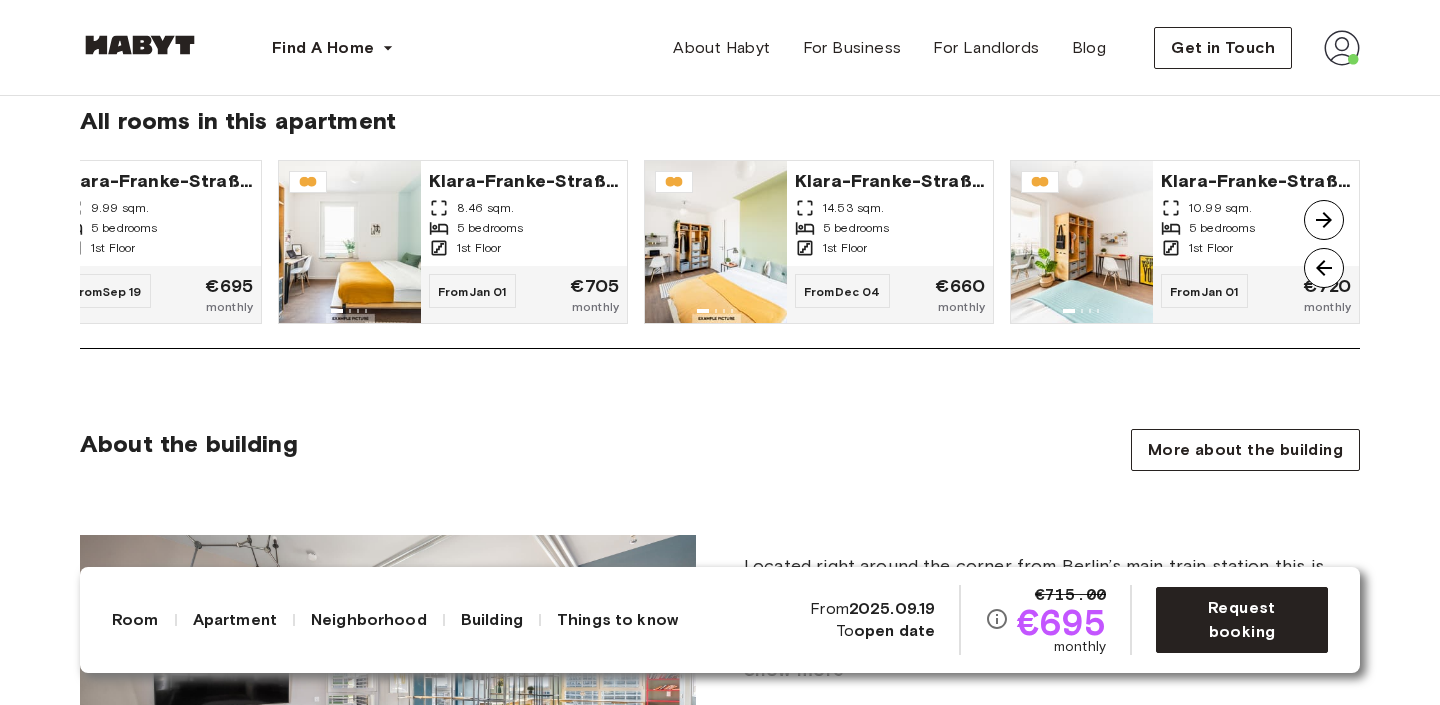 click at bounding box center (1324, 220) 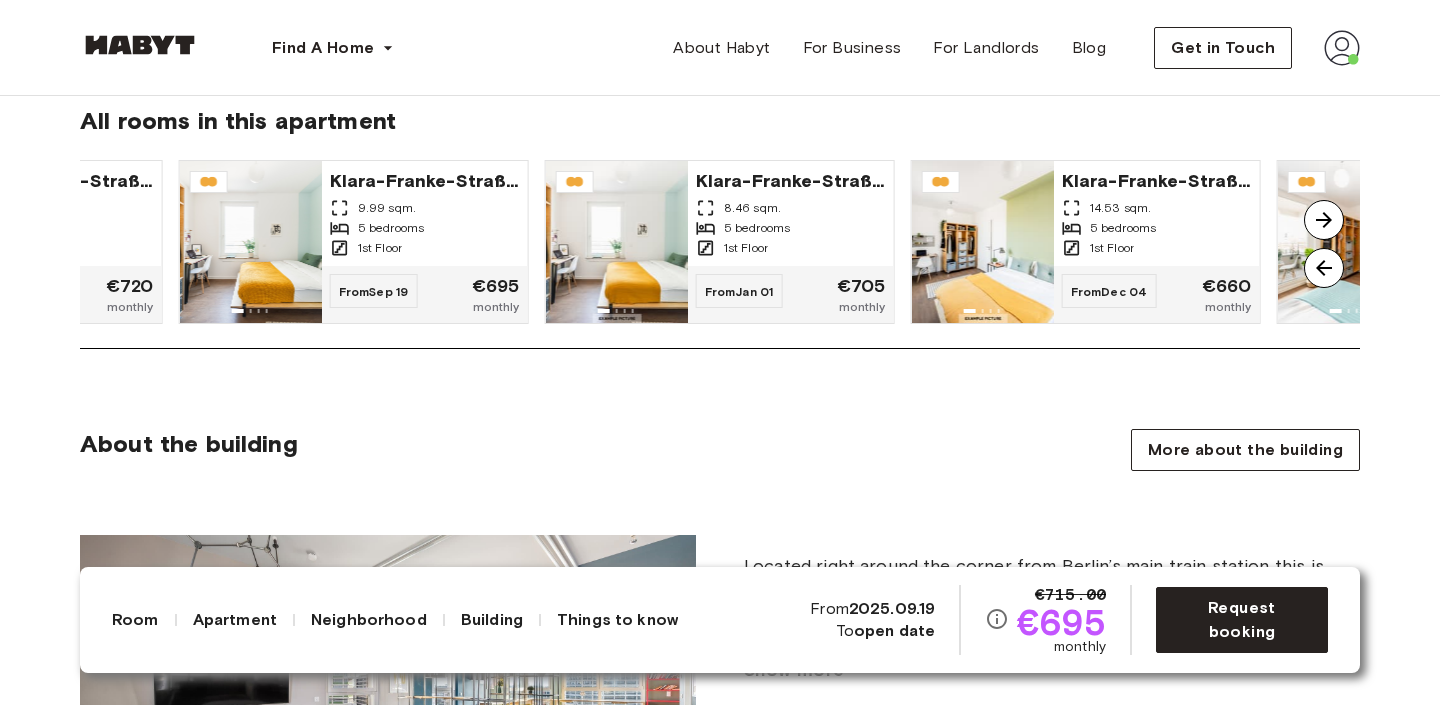 click at bounding box center (1324, 268) 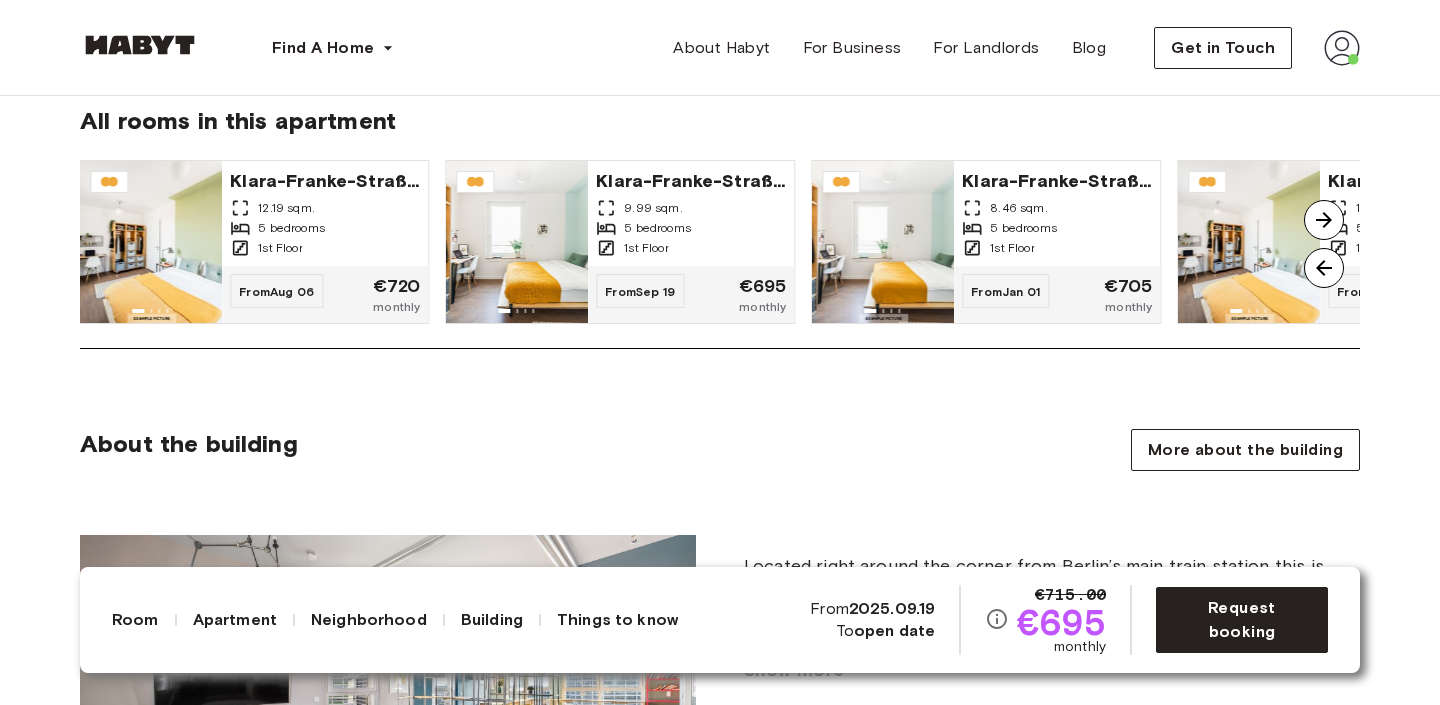 click at bounding box center [1324, 268] 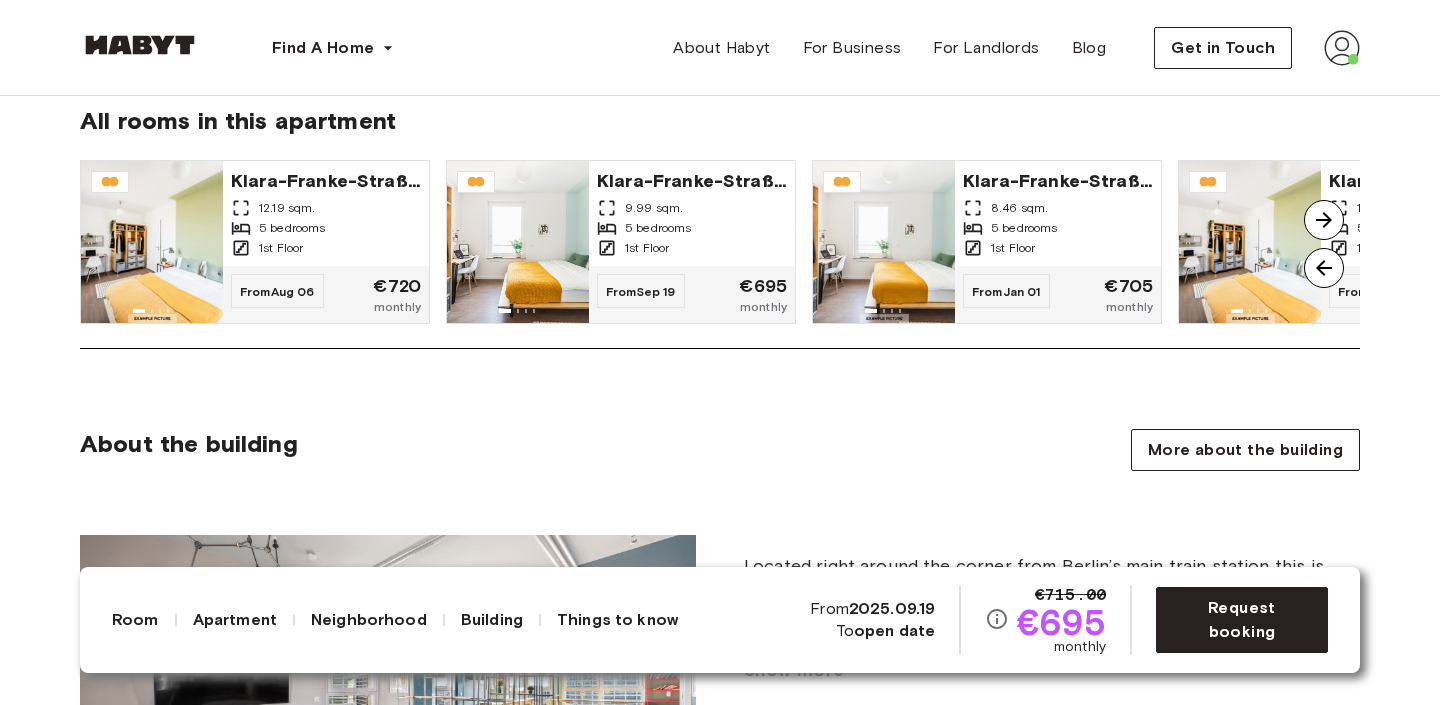 click at bounding box center (1324, 268) 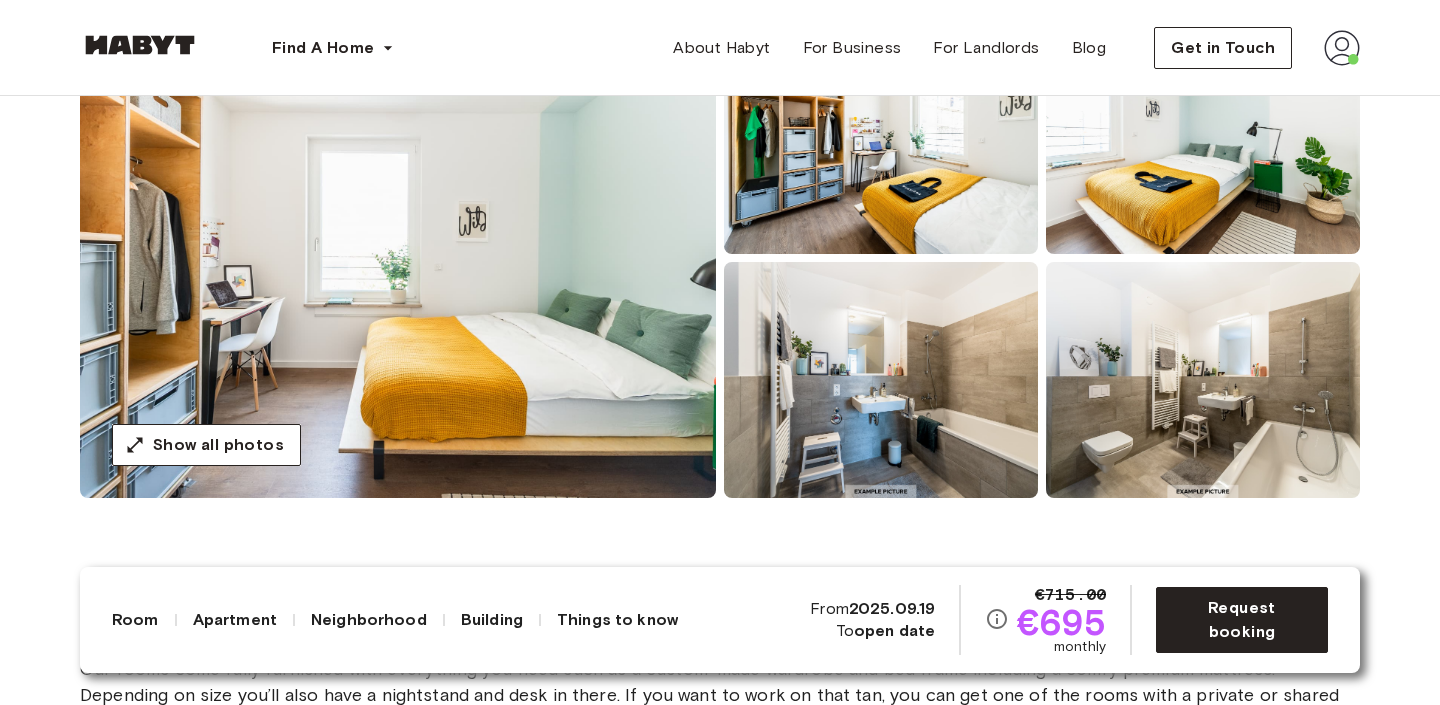 scroll, scrollTop: 253, scrollLeft: 0, axis: vertical 